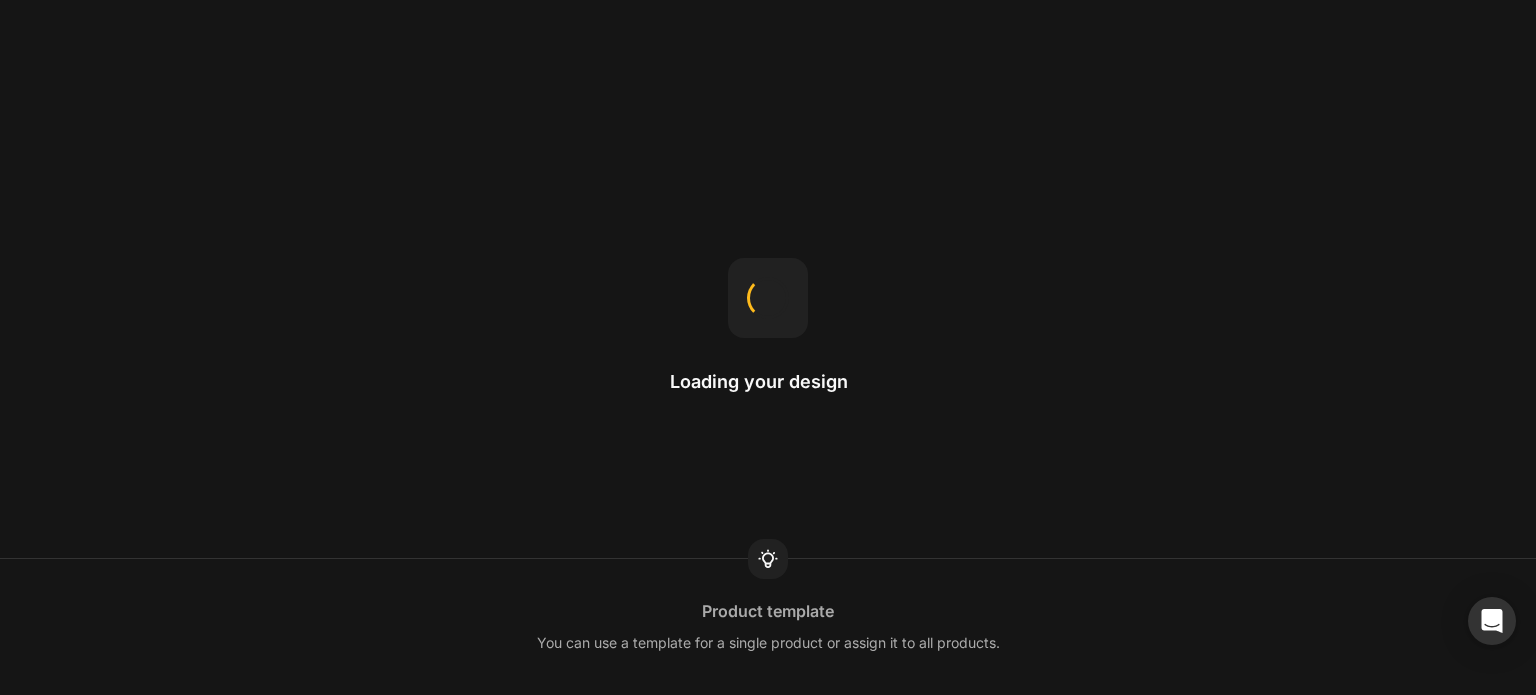 scroll, scrollTop: 0, scrollLeft: 0, axis: both 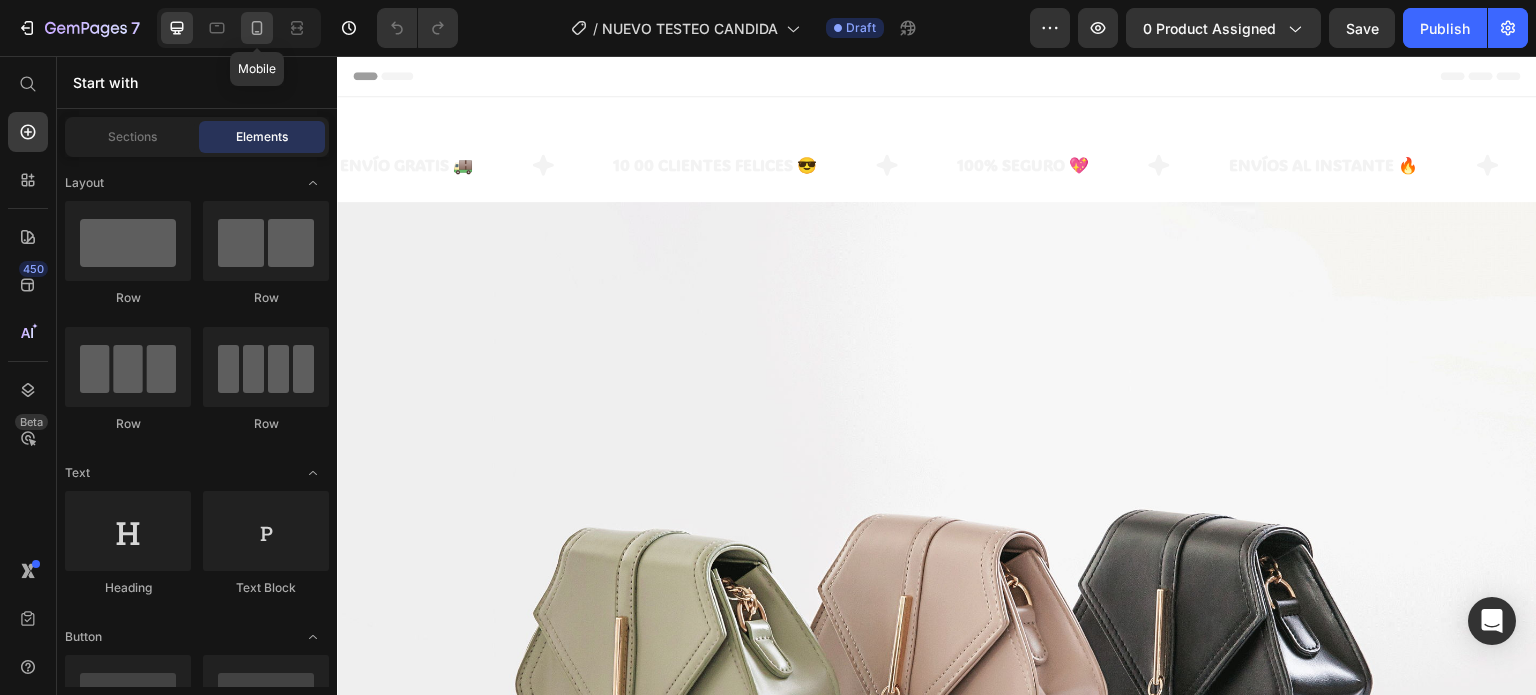 click 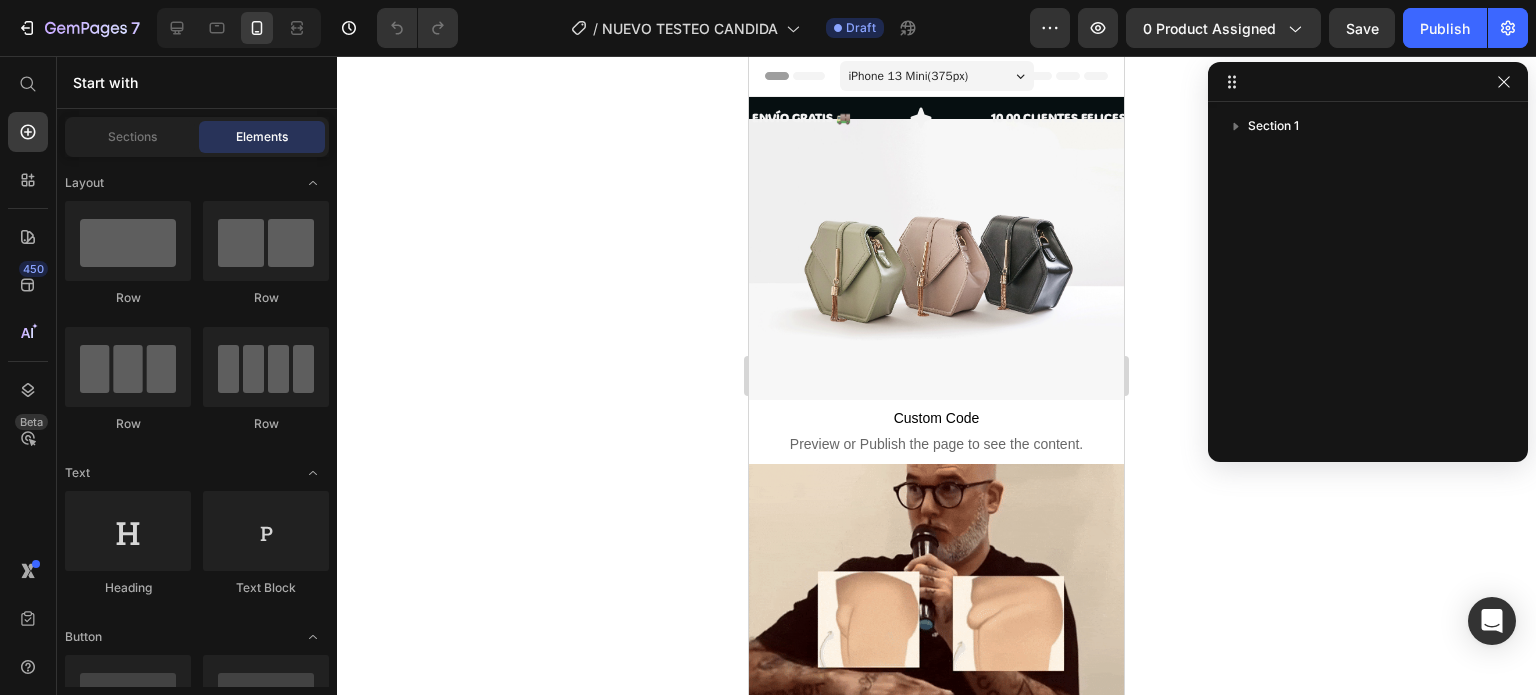scroll, scrollTop: 0, scrollLeft: 0, axis: both 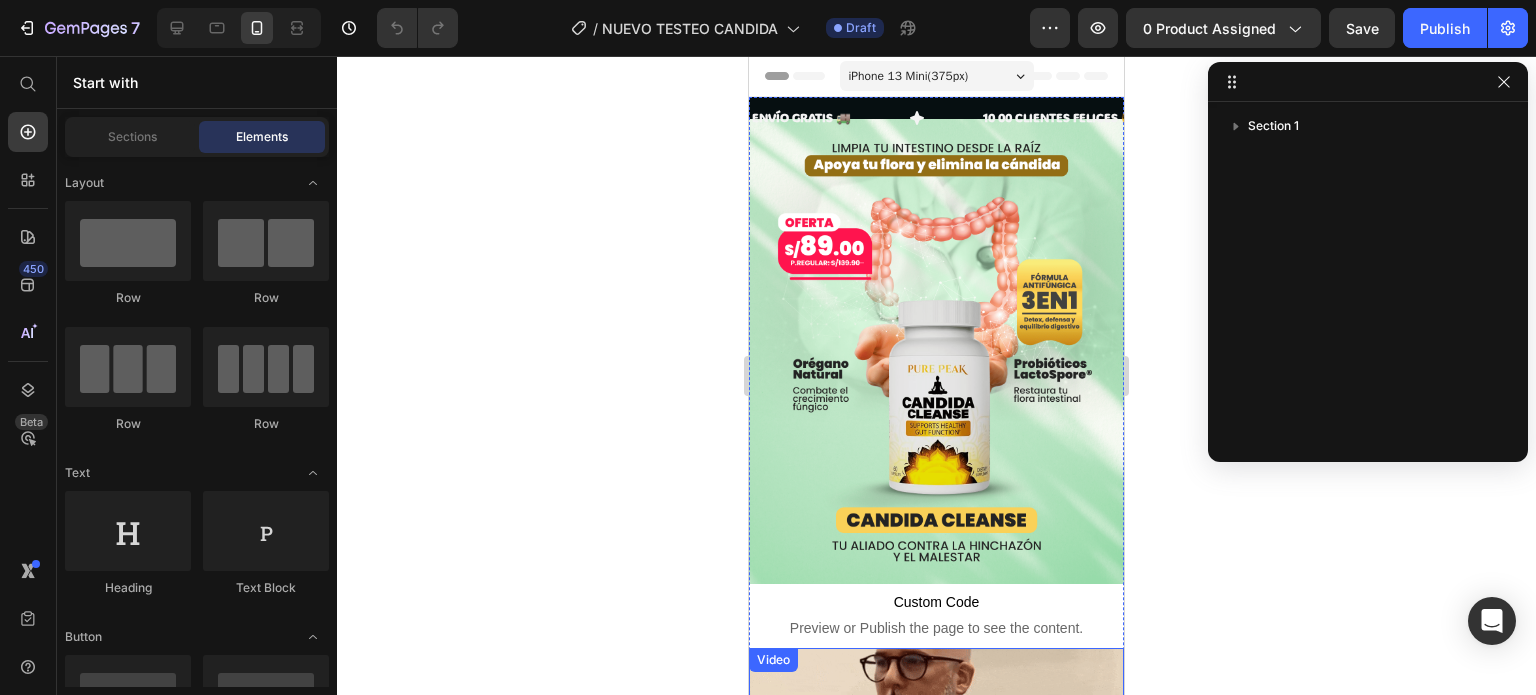 click at bounding box center (936, 835) 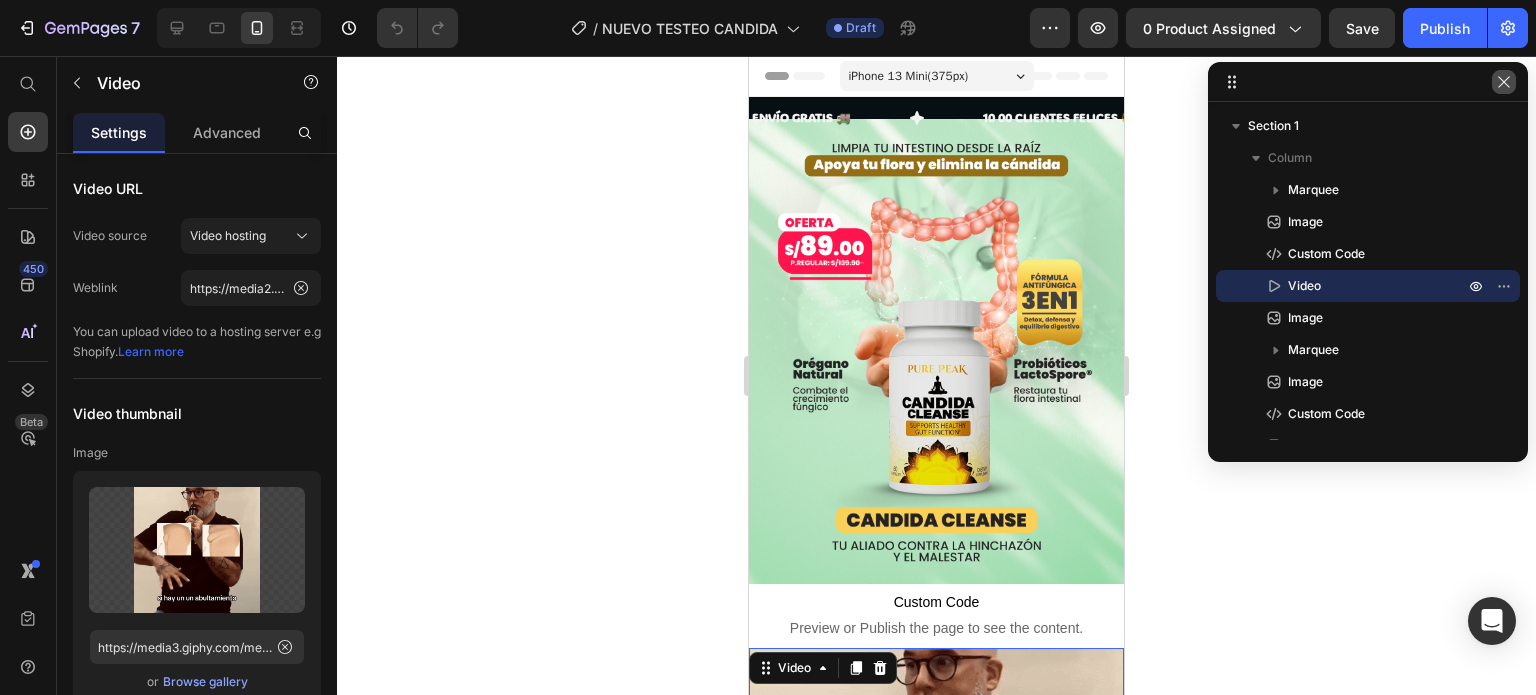 click at bounding box center [1504, 82] 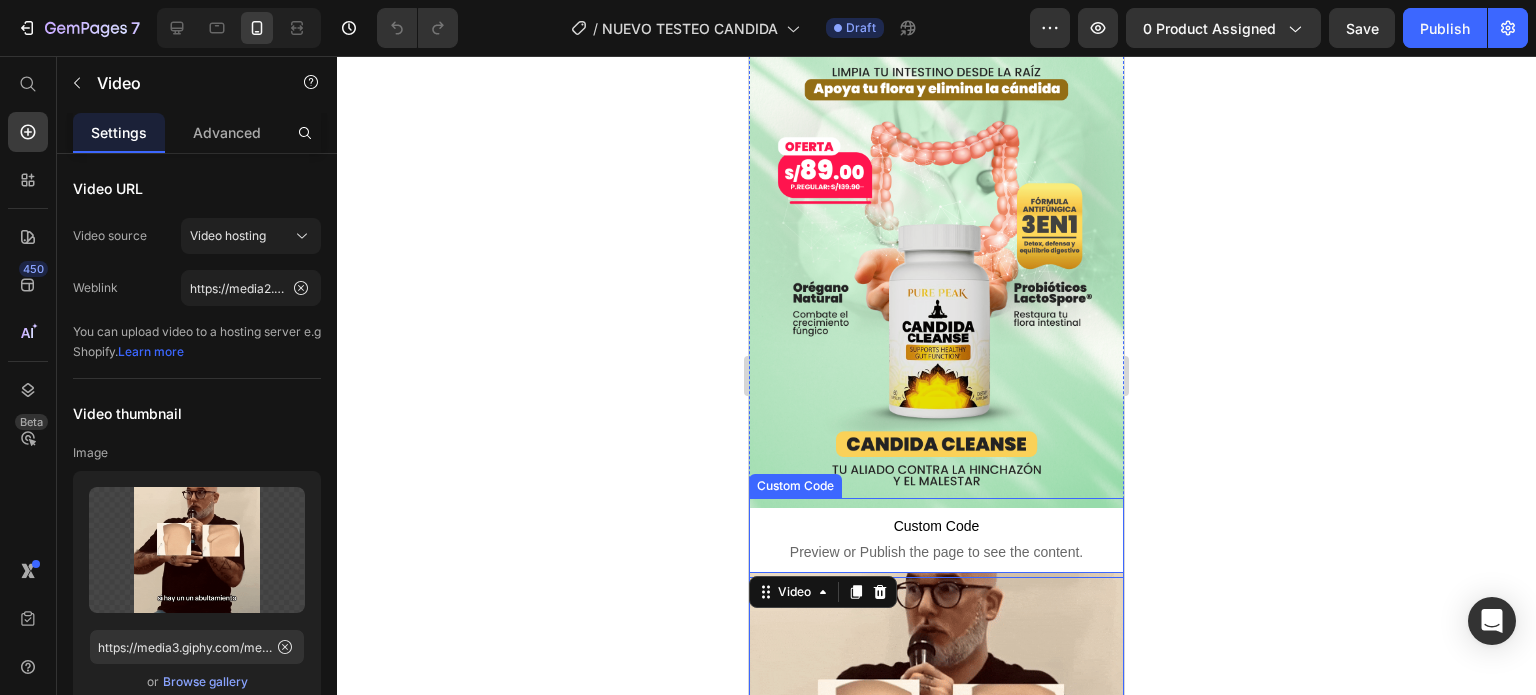 scroll, scrollTop: 200, scrollLeft: 0, axis: vertical 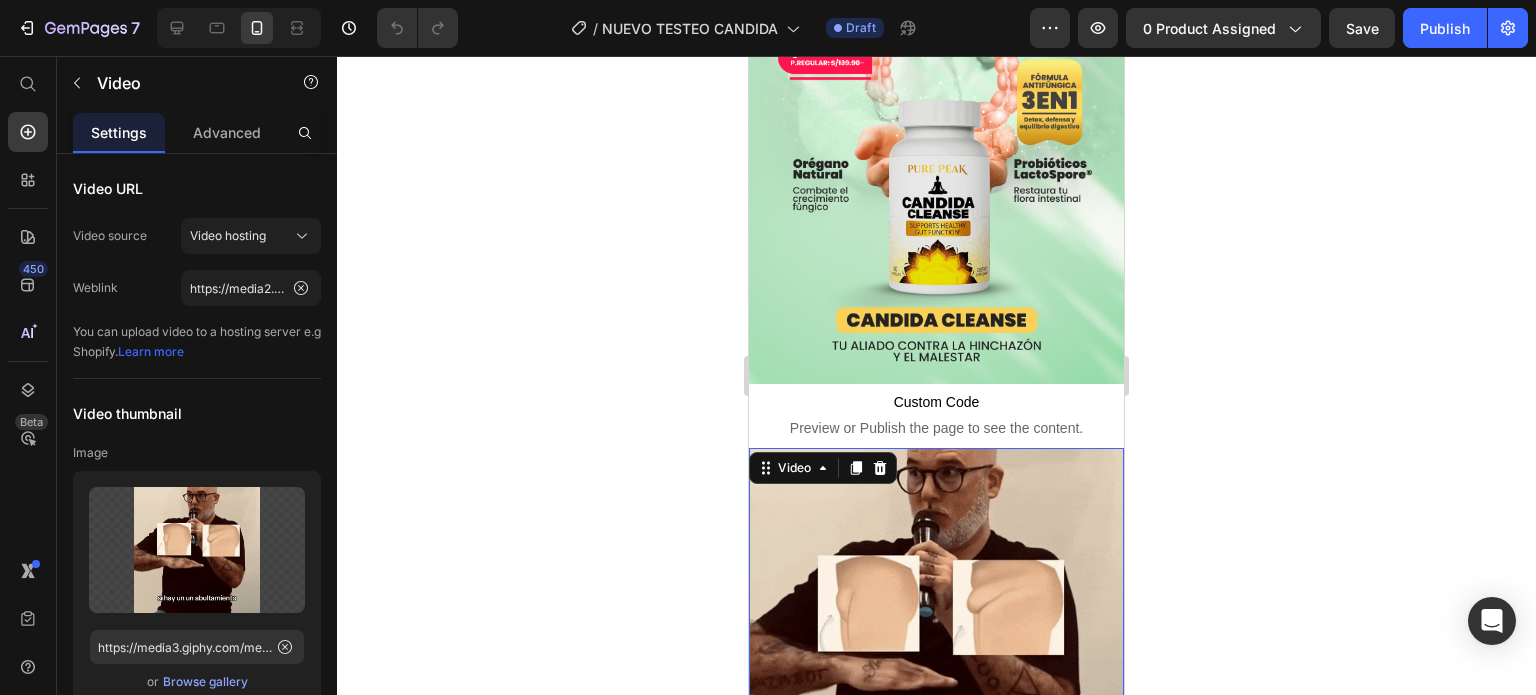 click at bounding box center (936, 635) 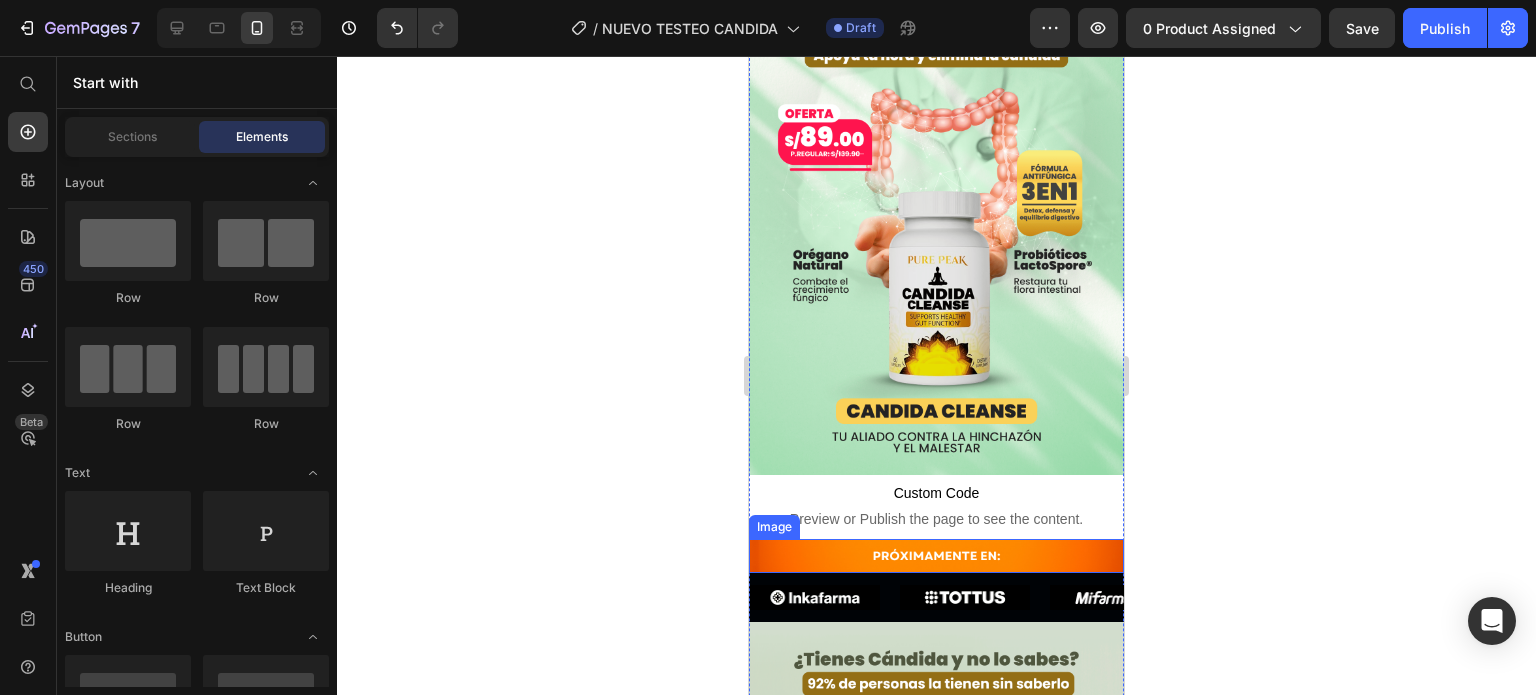 scroll, scrollTop: 0, scrollLeft: 0, axis: both 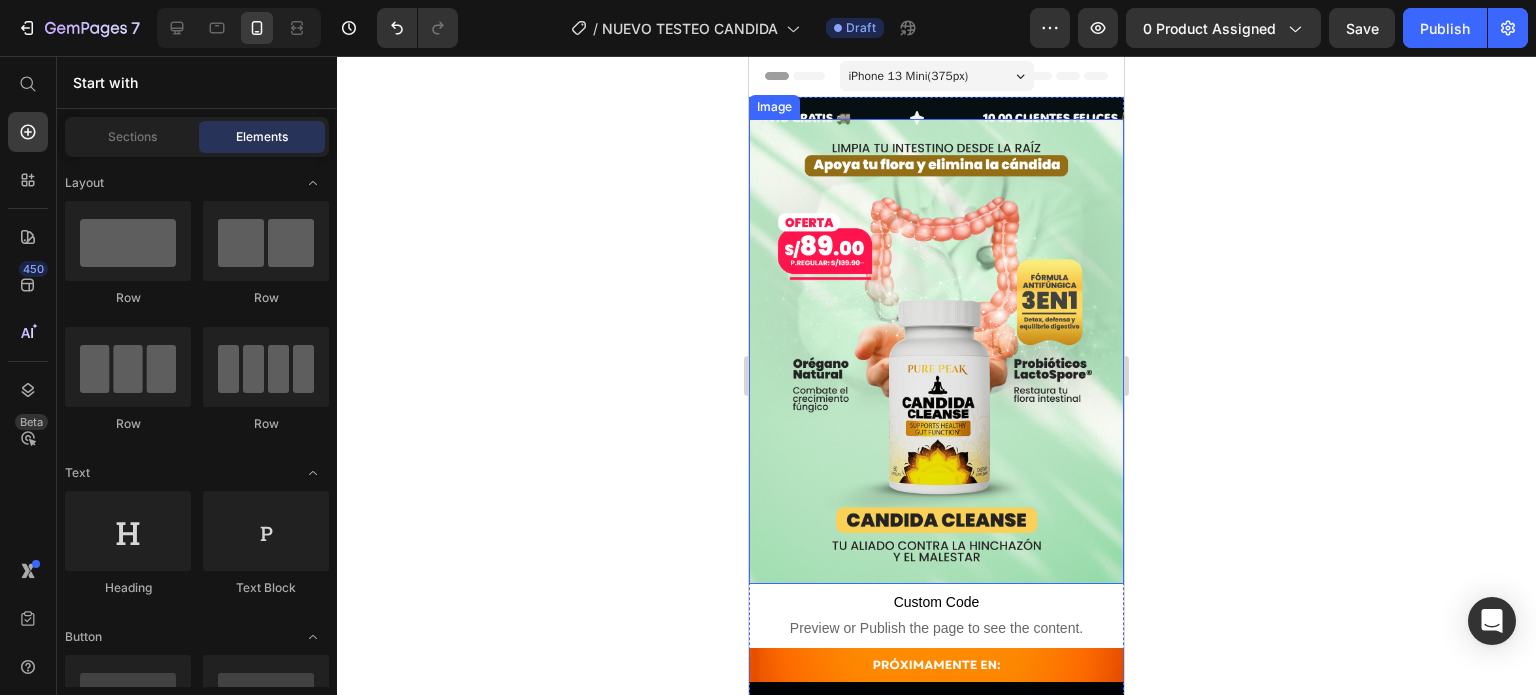 click at bounding box center [936, 351] 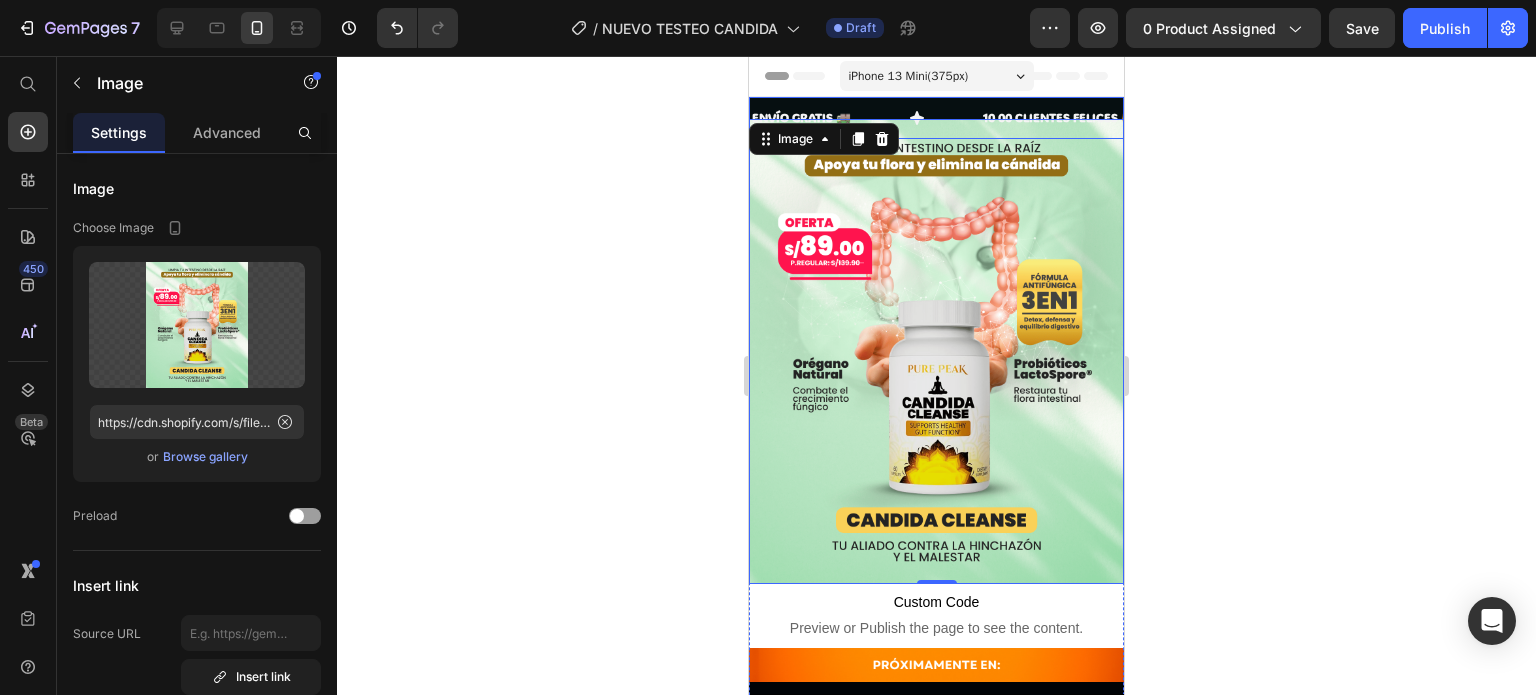 click on "ENVÍO GRATIS 🚚 Text" at bounding box center (865, 118) 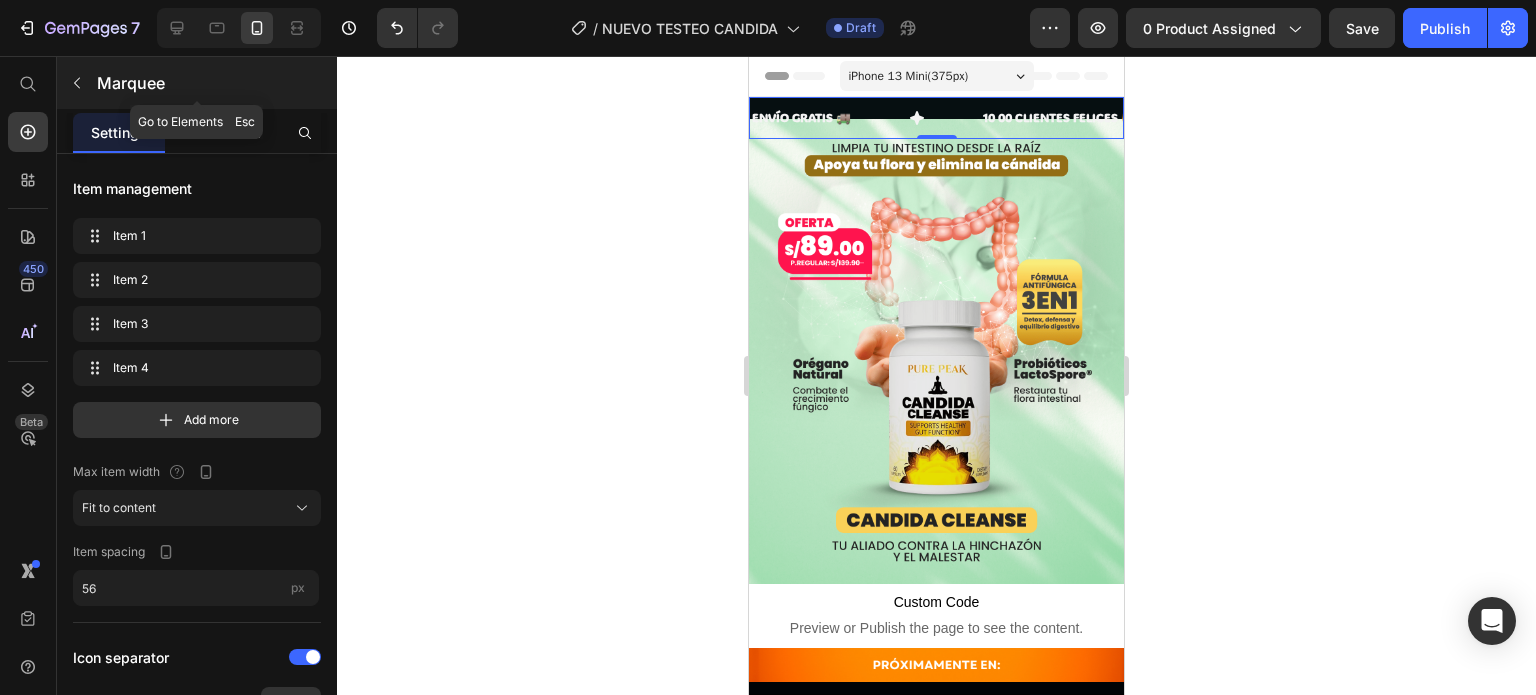 click at bounding box center [77, 83] 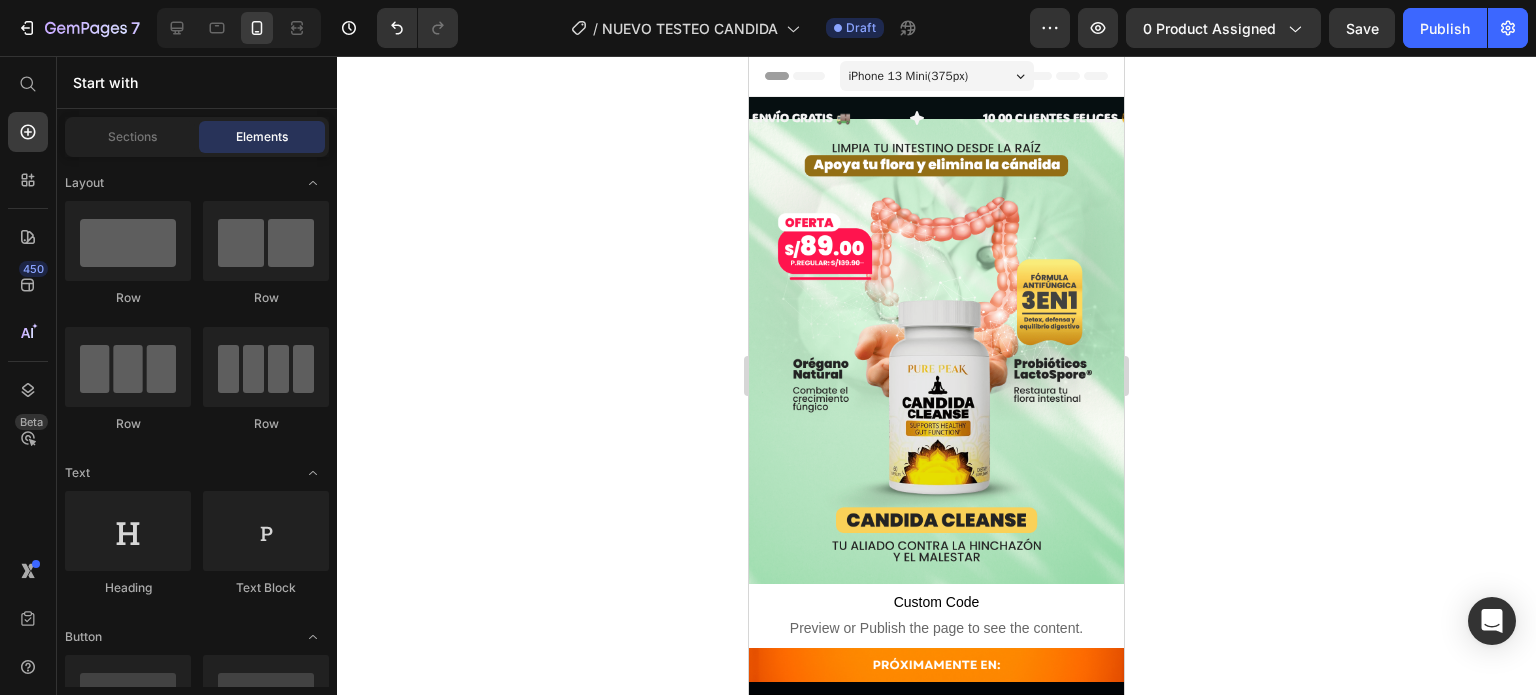 click on "7  Version history  /  NUEVO TESTEO CANDIDA Draft Preview 0 product assigned  Save   Publish" 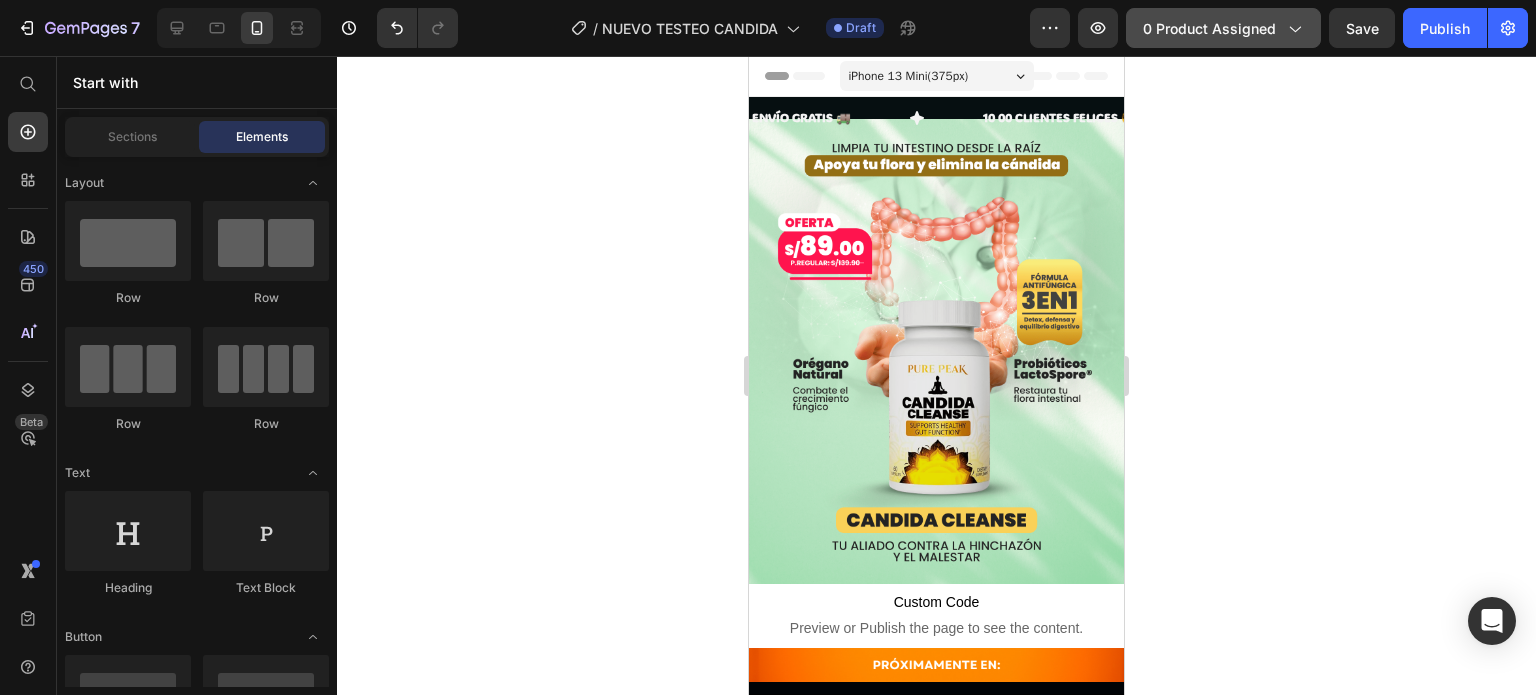 click on "0 product assigned" at bounding box center (1223, 28) 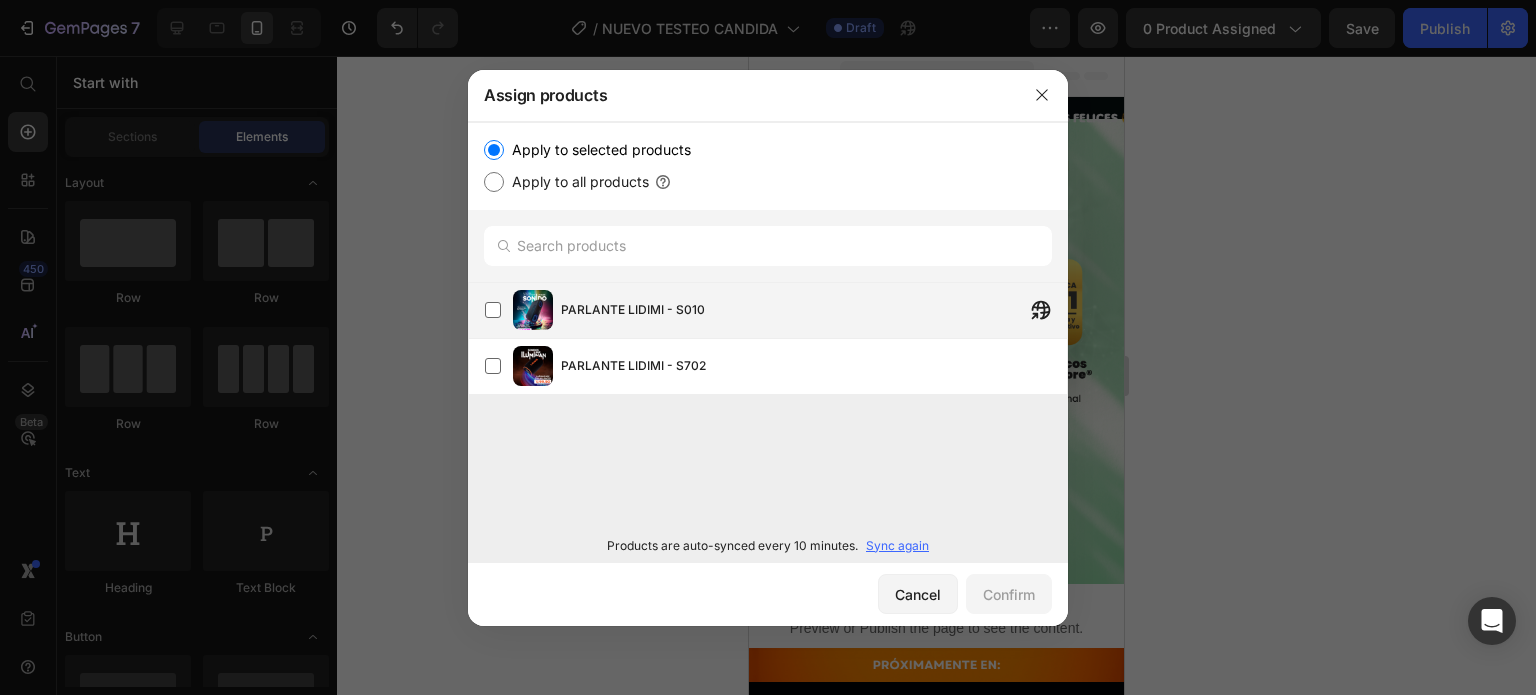 click on "PARLANTE LIDIMI - S010" at bounding box center (633, 310) 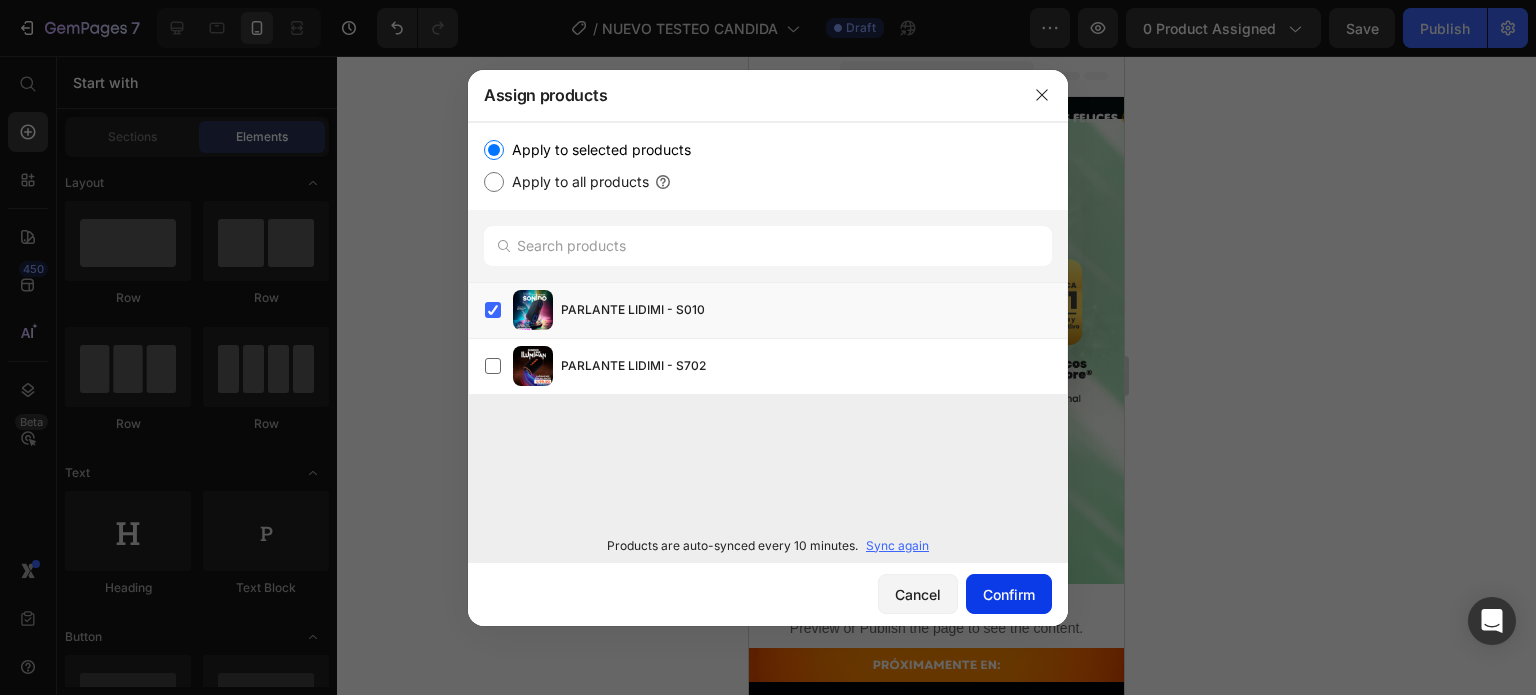 click on "Confirm" 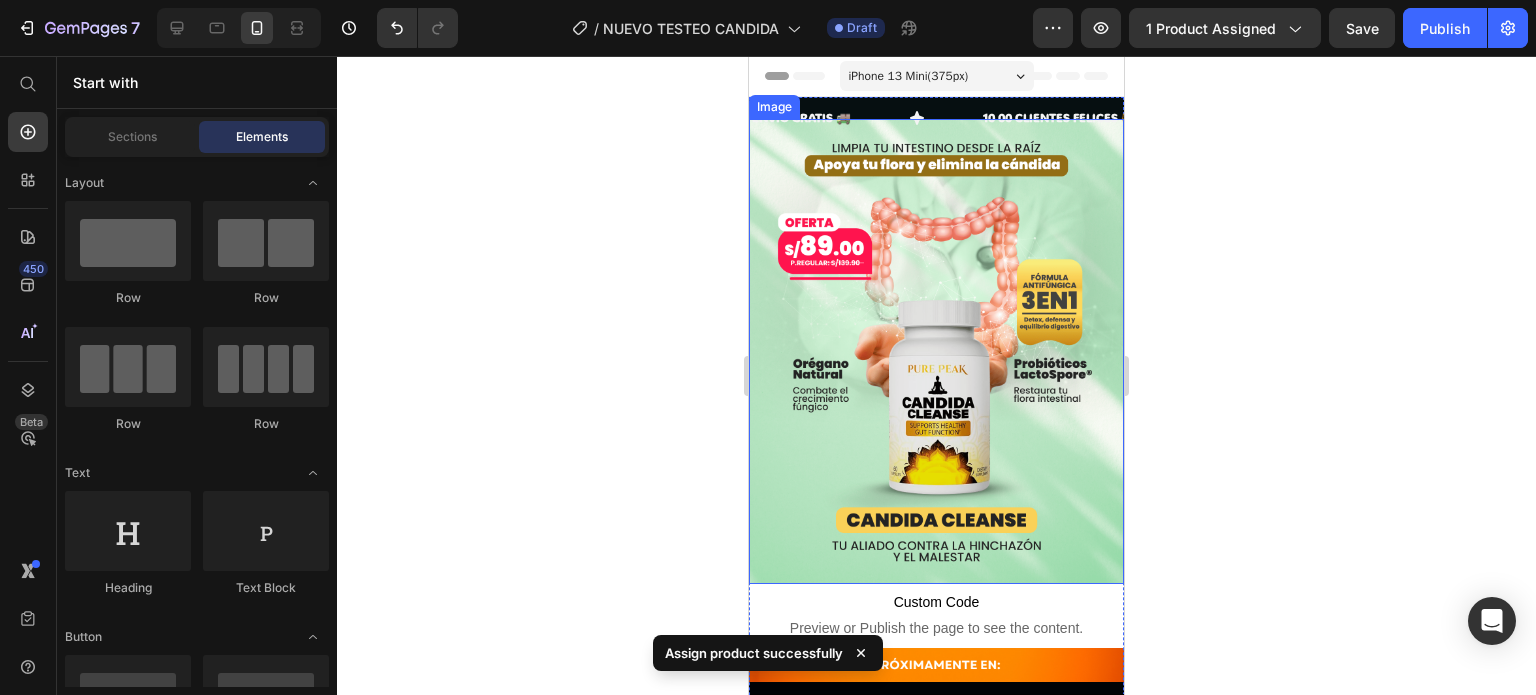 click at bounding box center [936, 351] 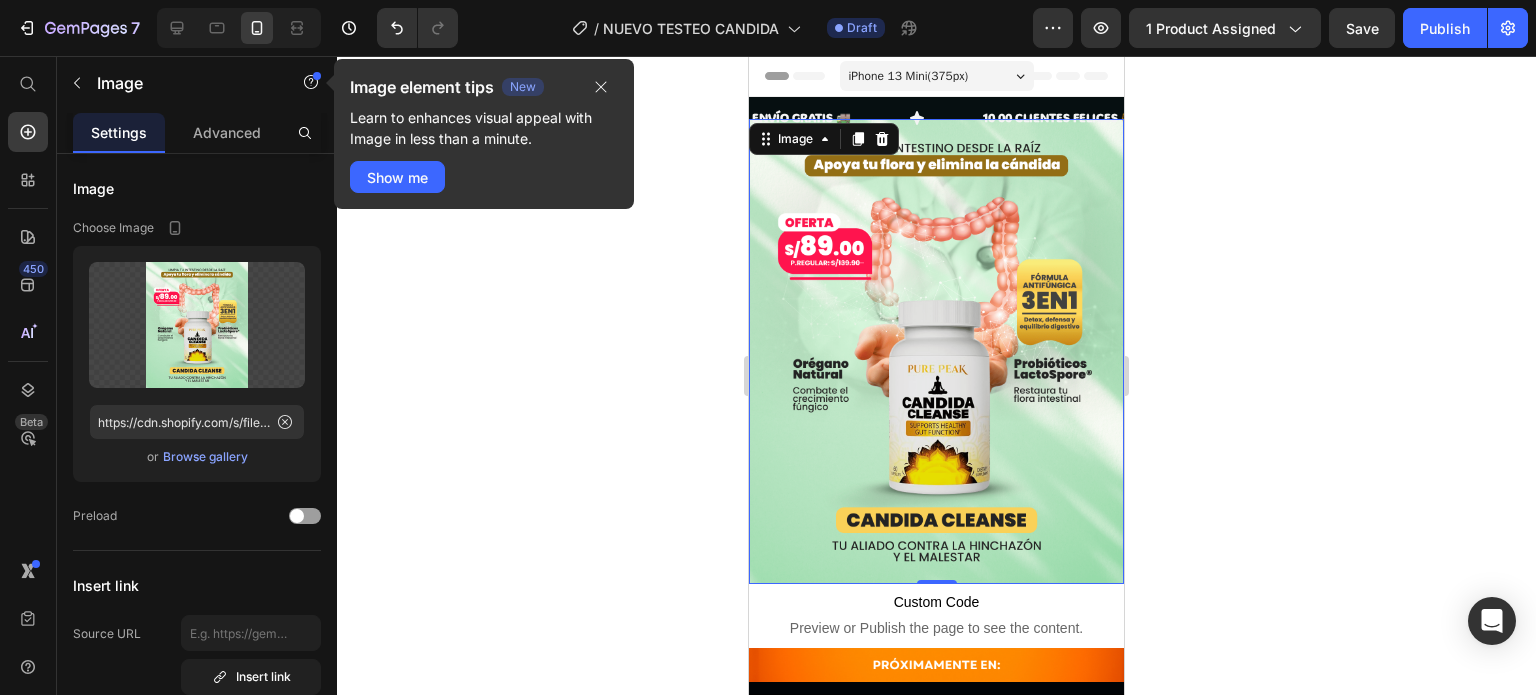 click at bounding box center (936, 351) 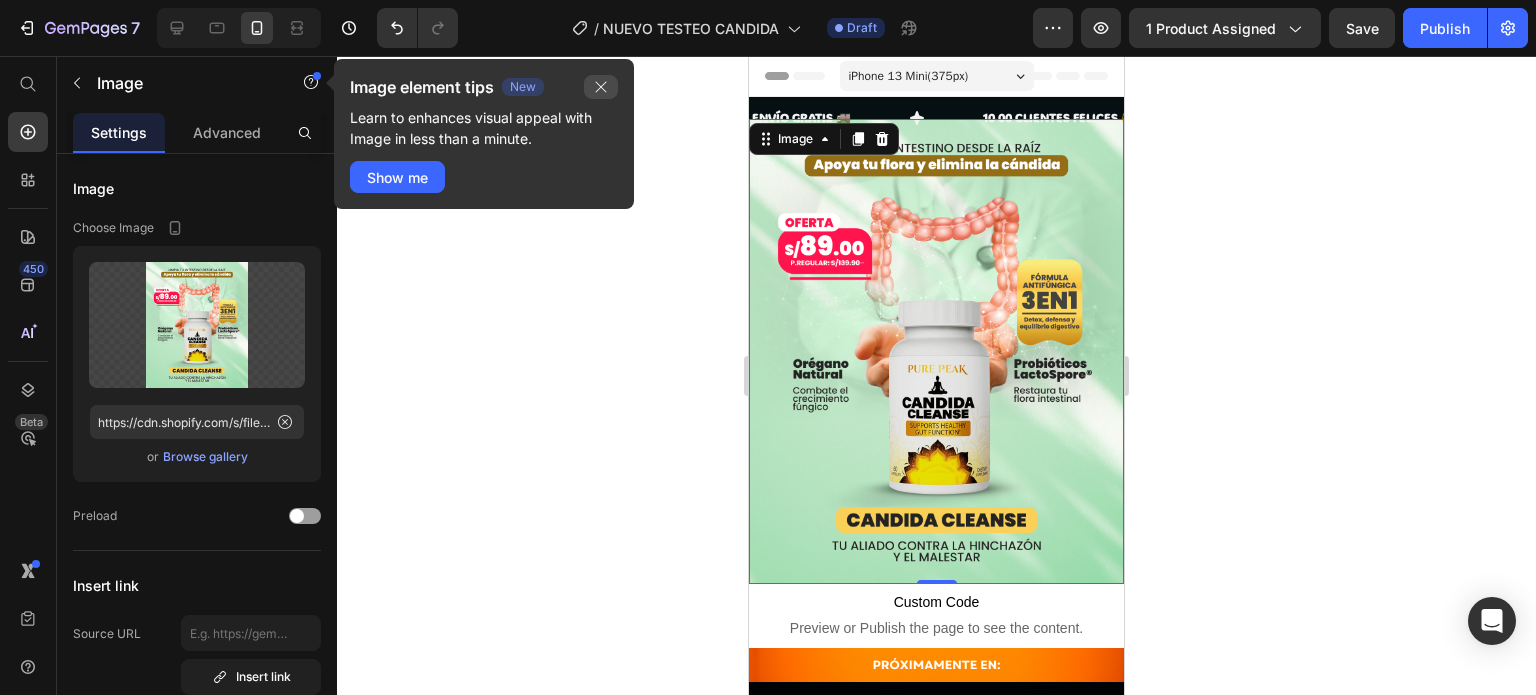 click at bounding box center [601, 87] 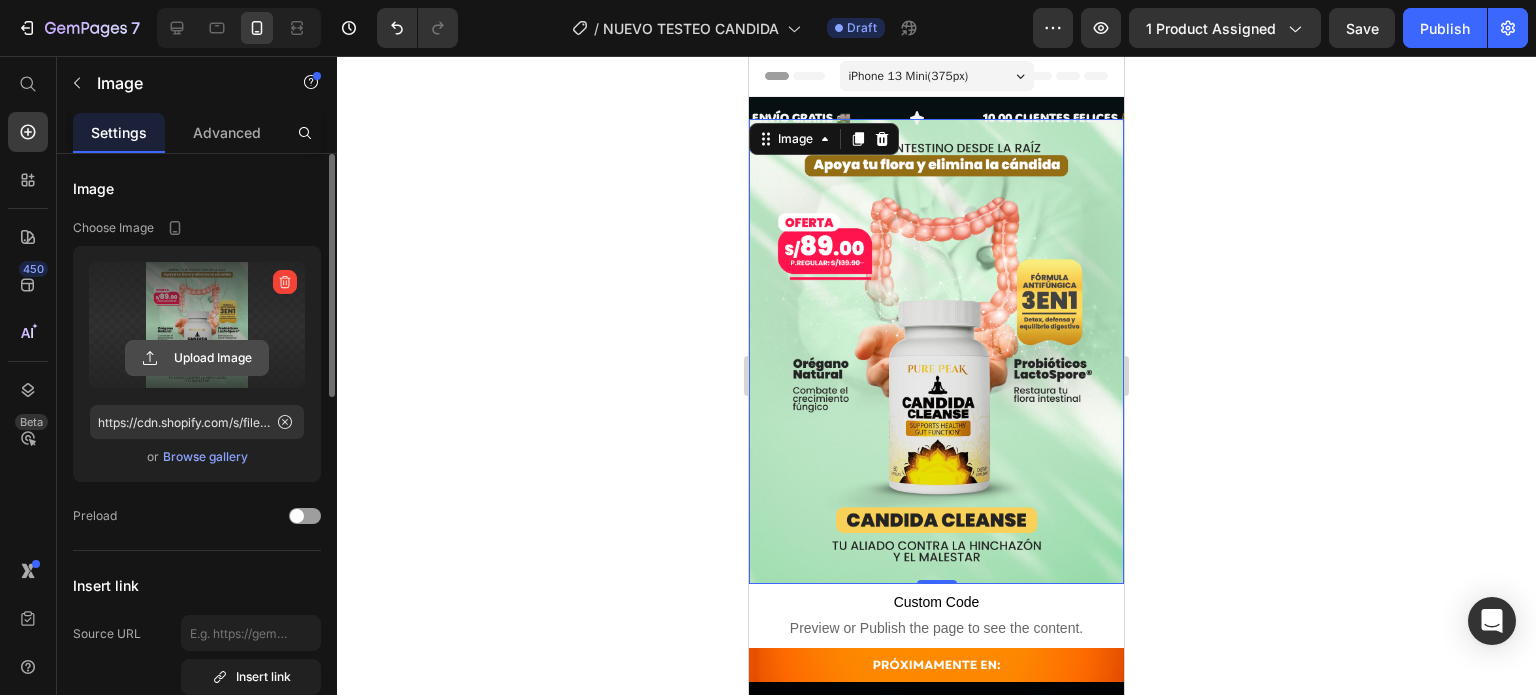 click 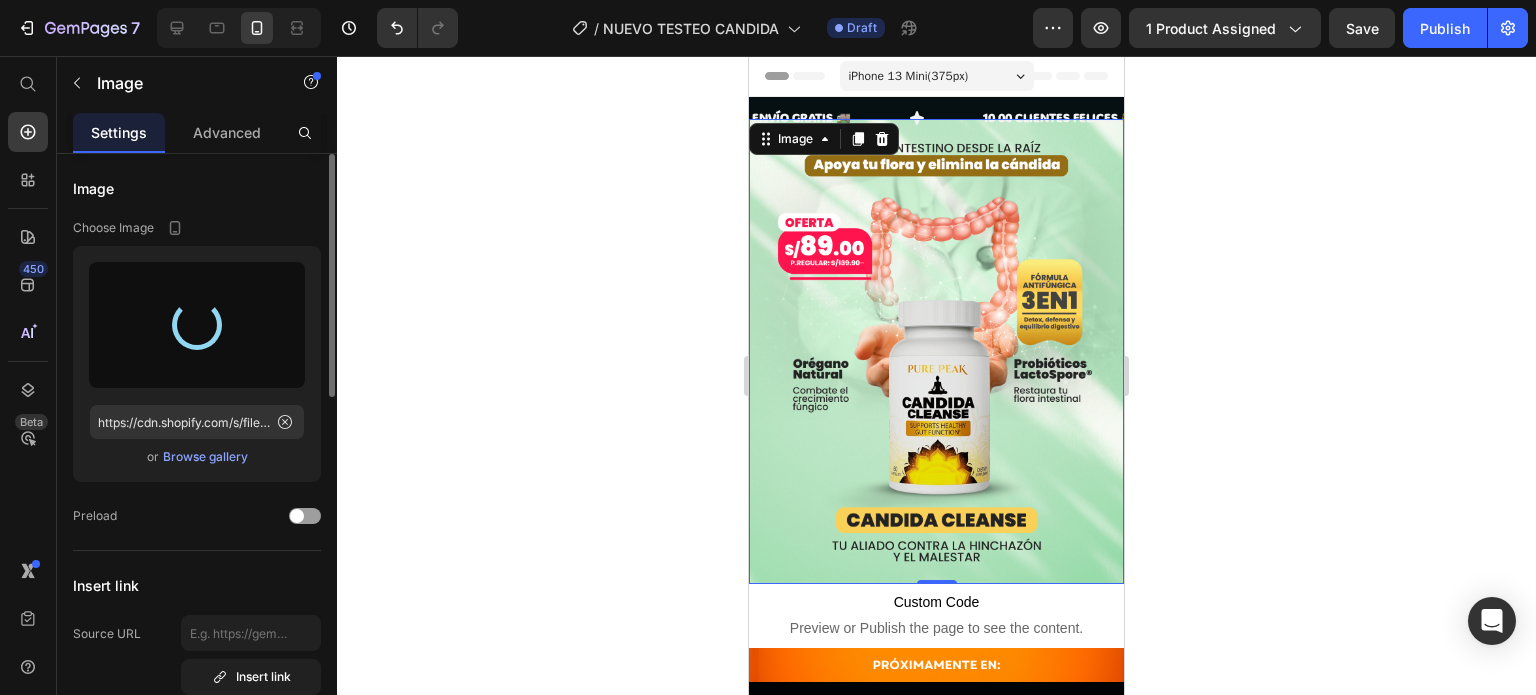 type on "https://cdn.shopify.com/s/files/1/0711/1855/3276/files/gempages_575357294104019530-b02c2c07-58d8-4bad-9642-b37a3db4f46b.png" 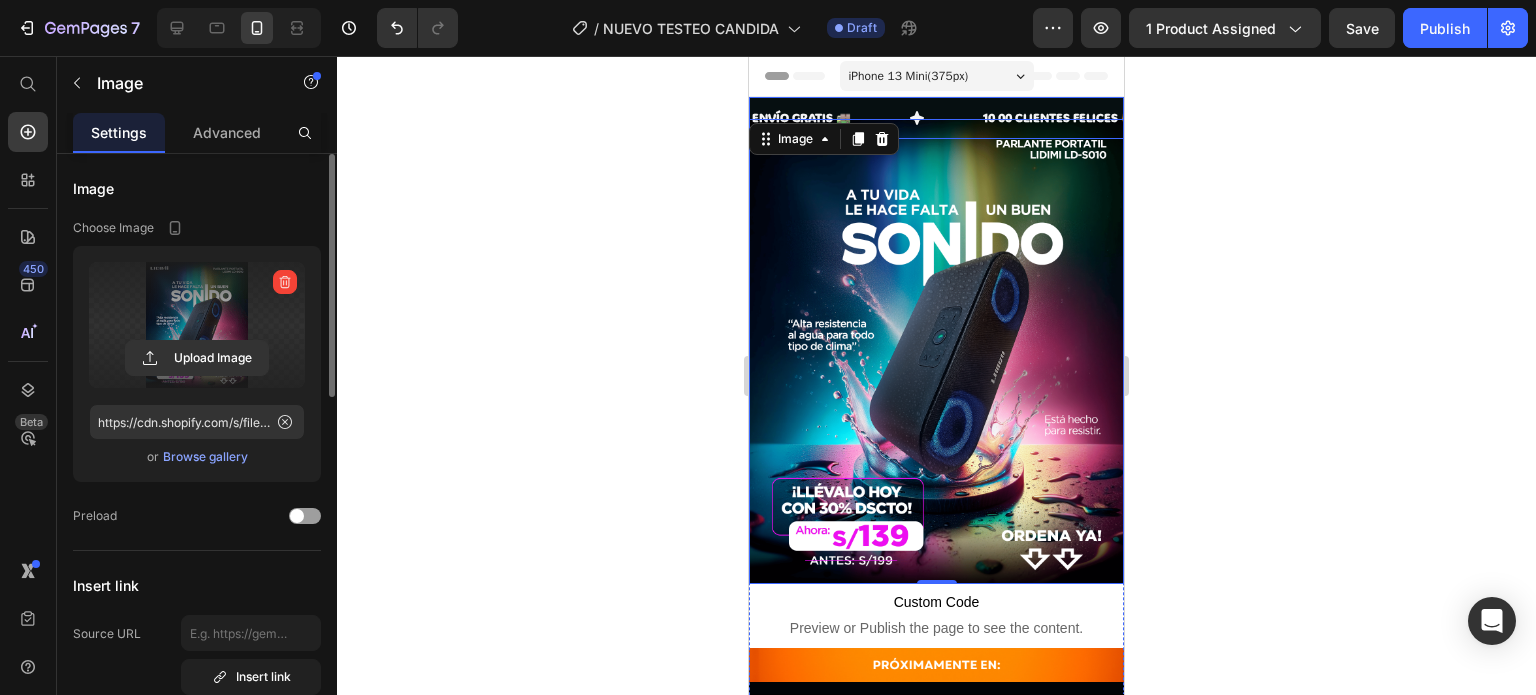 click on "ENVÍO GRATIS 🚚 Text" at bounding box center (865, 118) 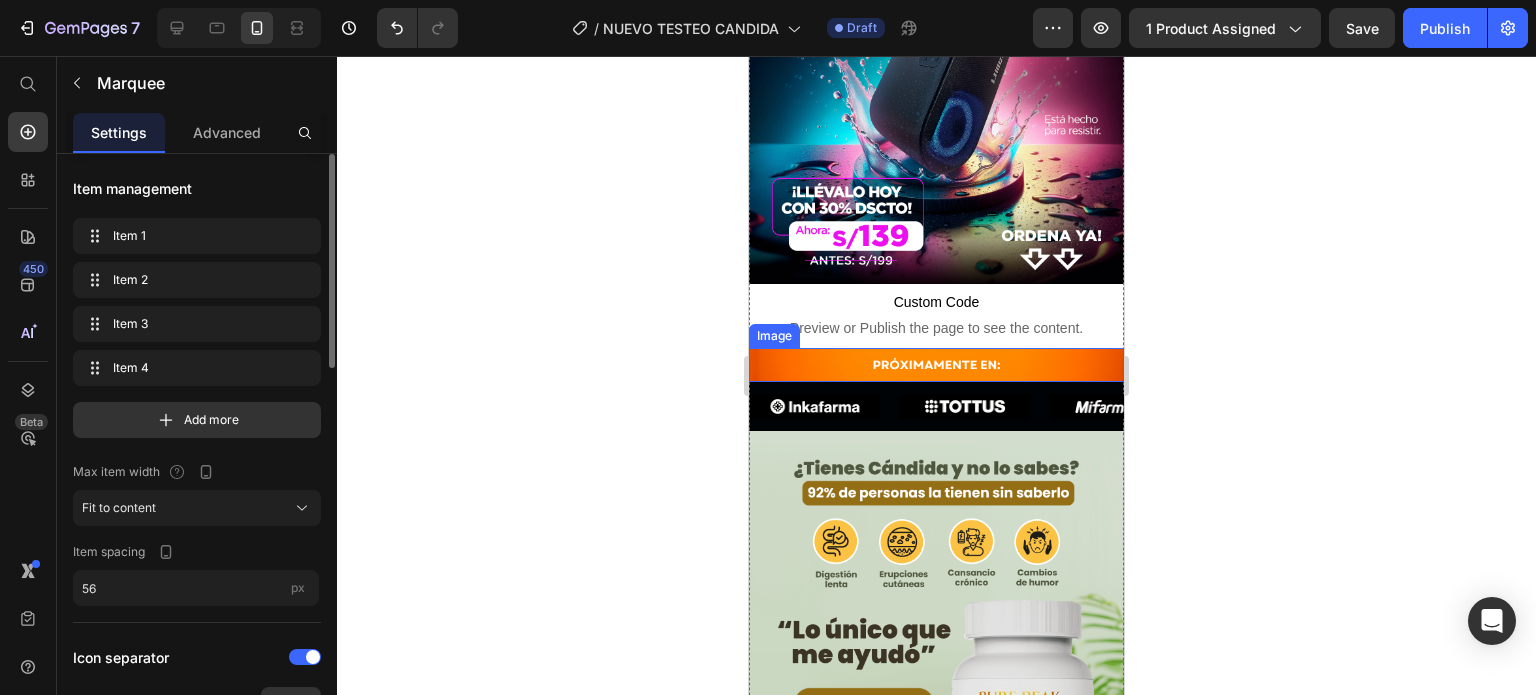 scroll, scrollTop: 400, scrollLeft: 0, axis: vertical 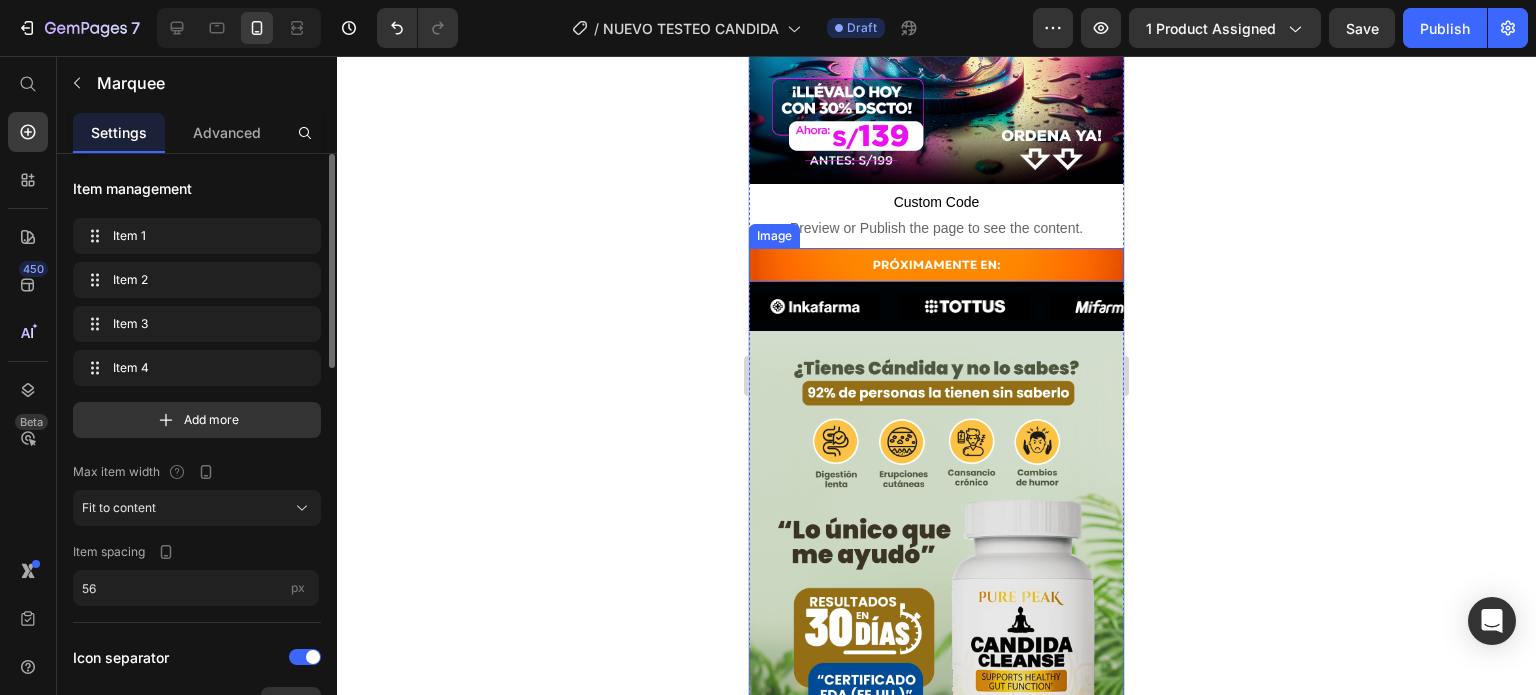 click at bounding box center (936, 265) 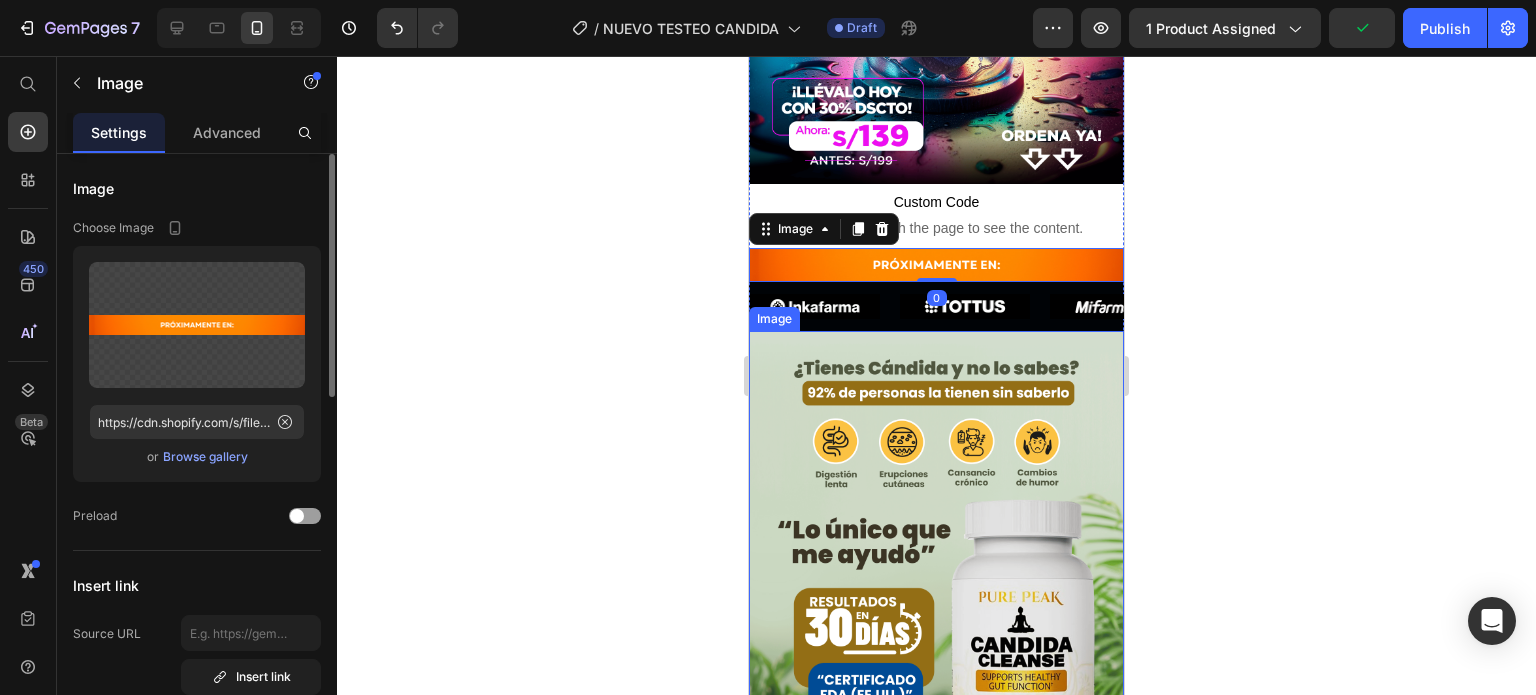 click at bounding box center (936, 563) 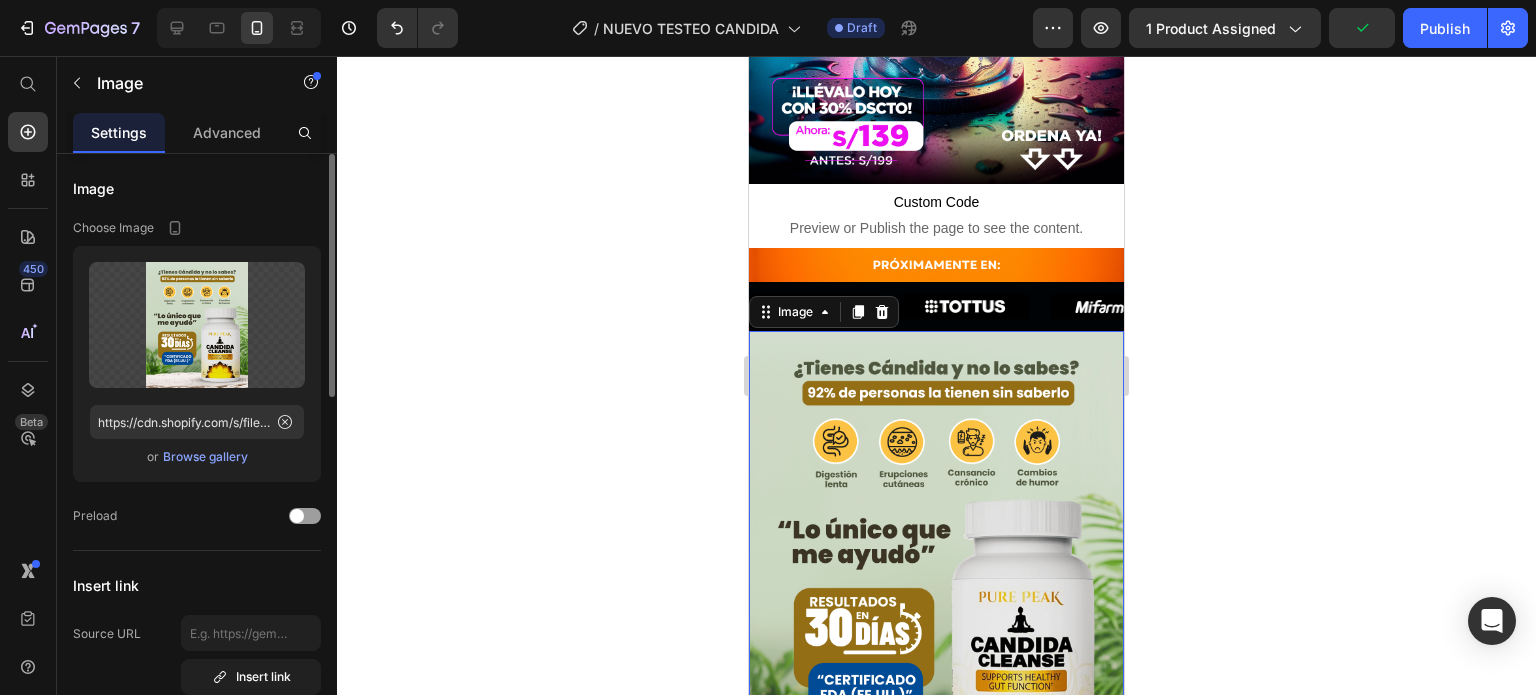 click at bounding box center (936, 563) 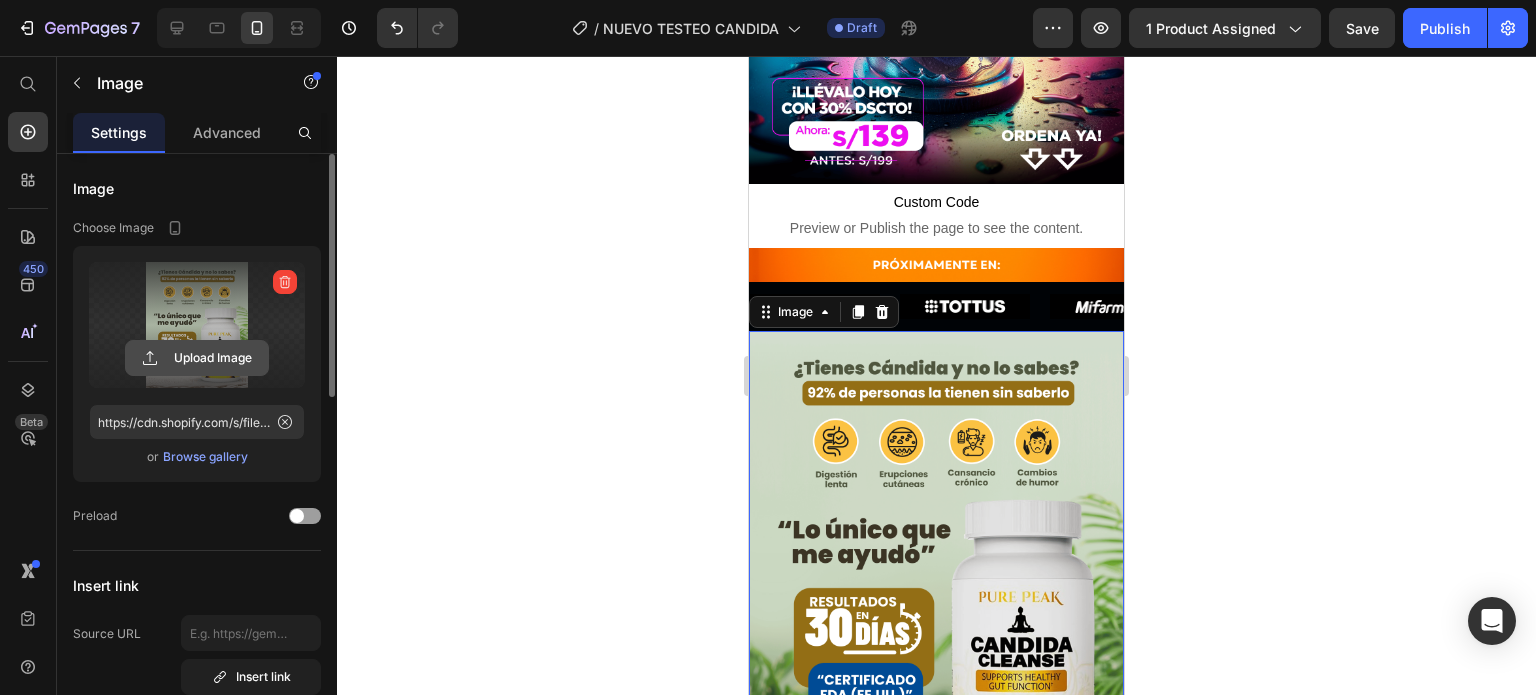 click 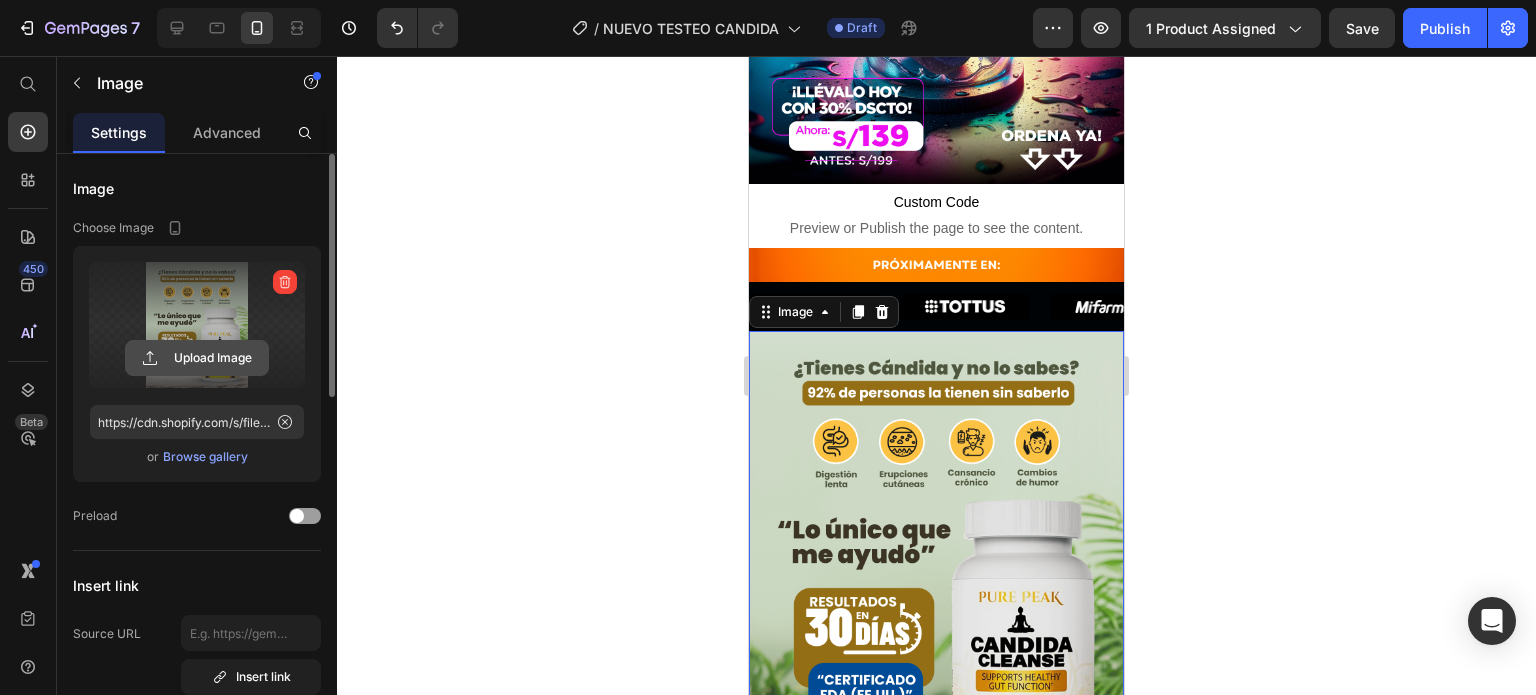 click 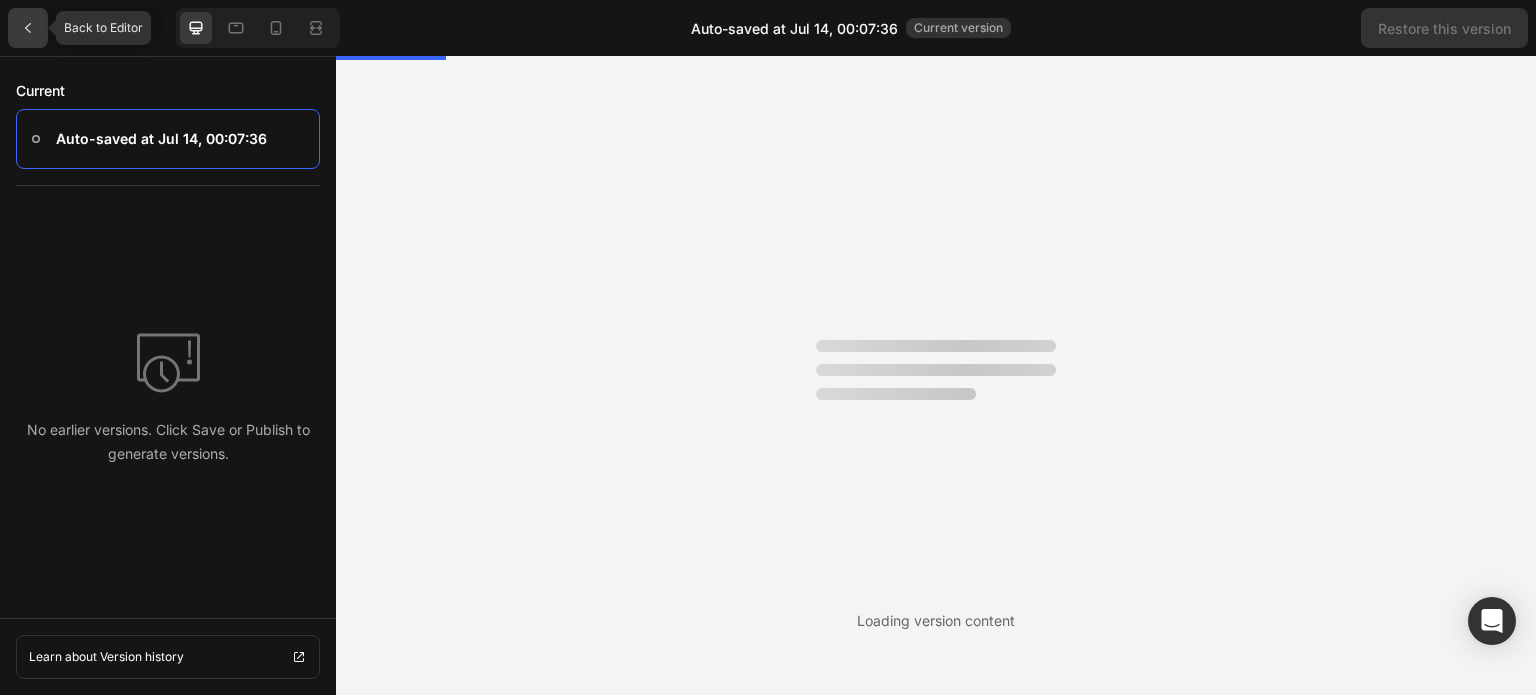 click 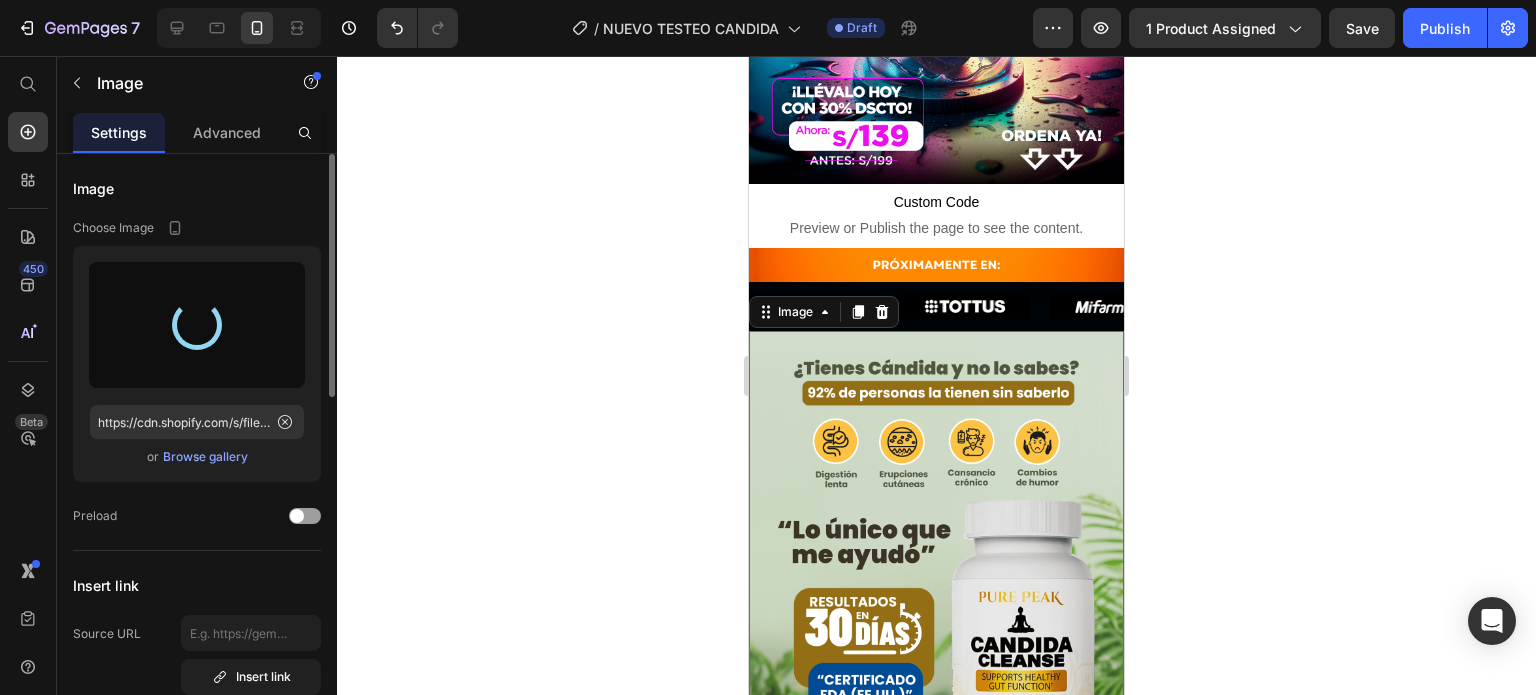 type on "https://cdn.shopify.com/s/files/1/0711/1855/3276/files/gempages_575357294104019530-33113e6a-b599-4258-994a-82def4c78528.png" 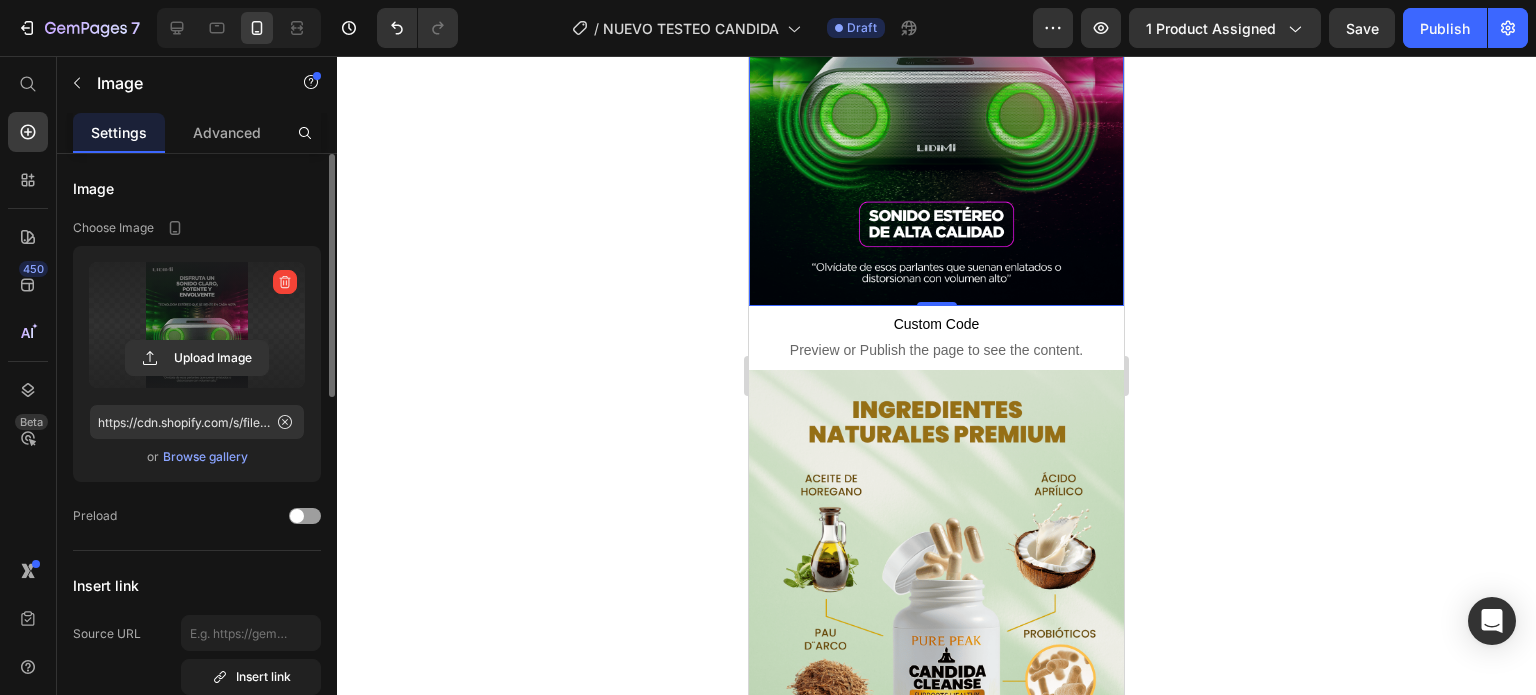 scroll, scrollTop: 900, scrollLeft: 0, axis: vertical 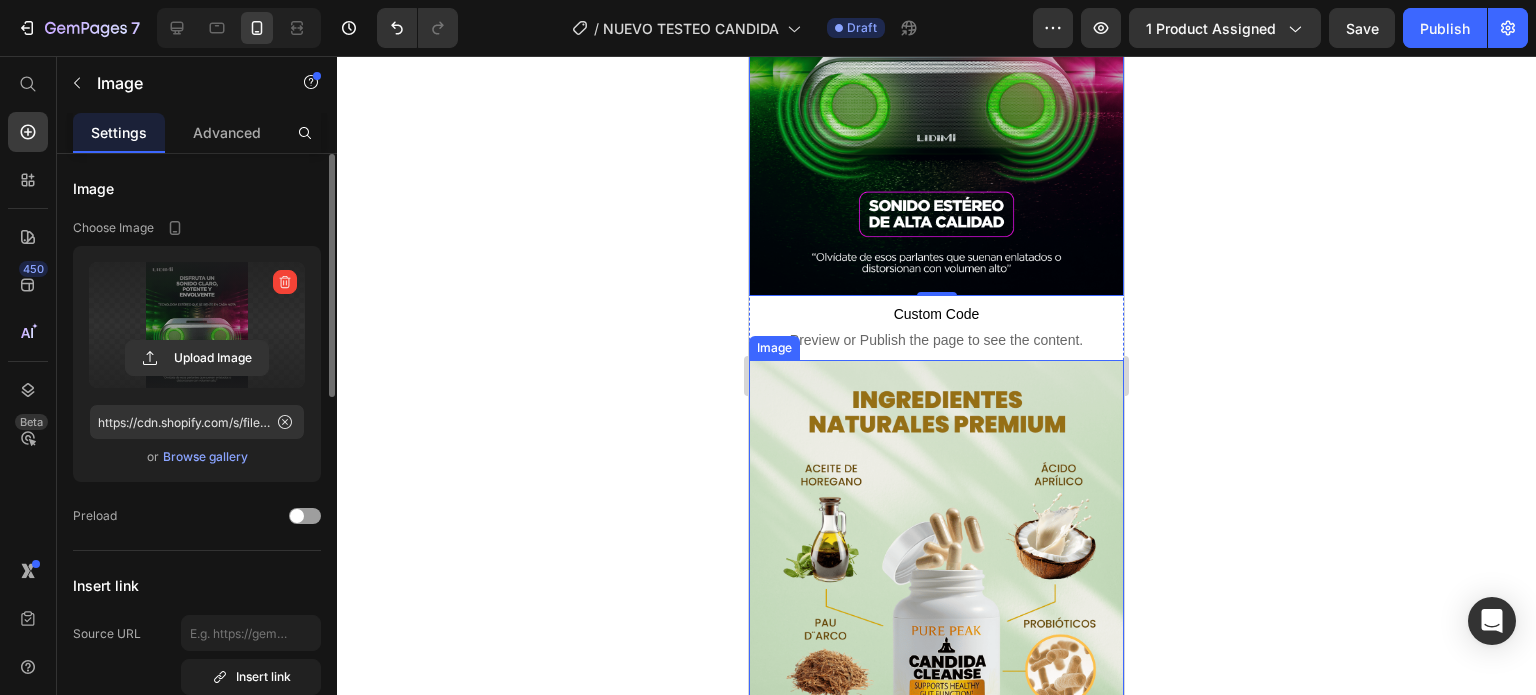 click at bounding box center [936, 594] 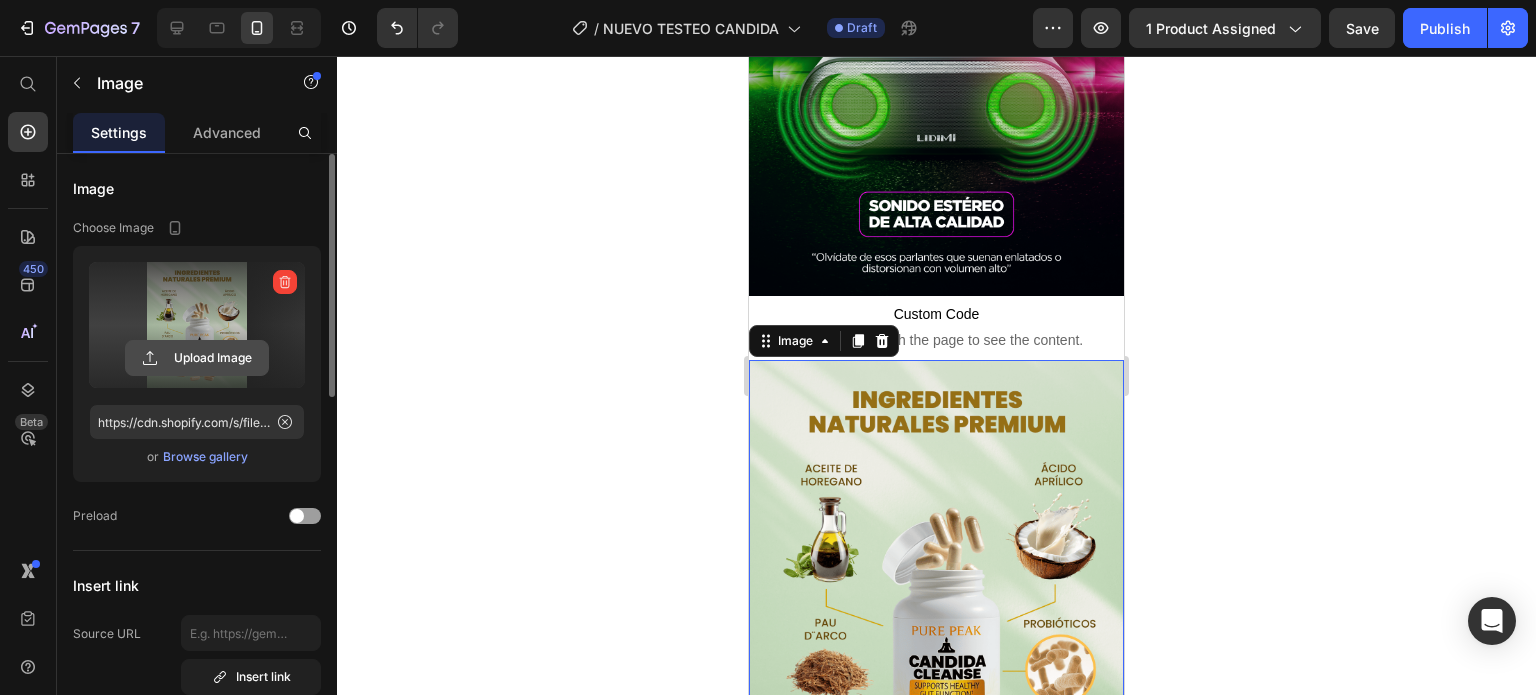click 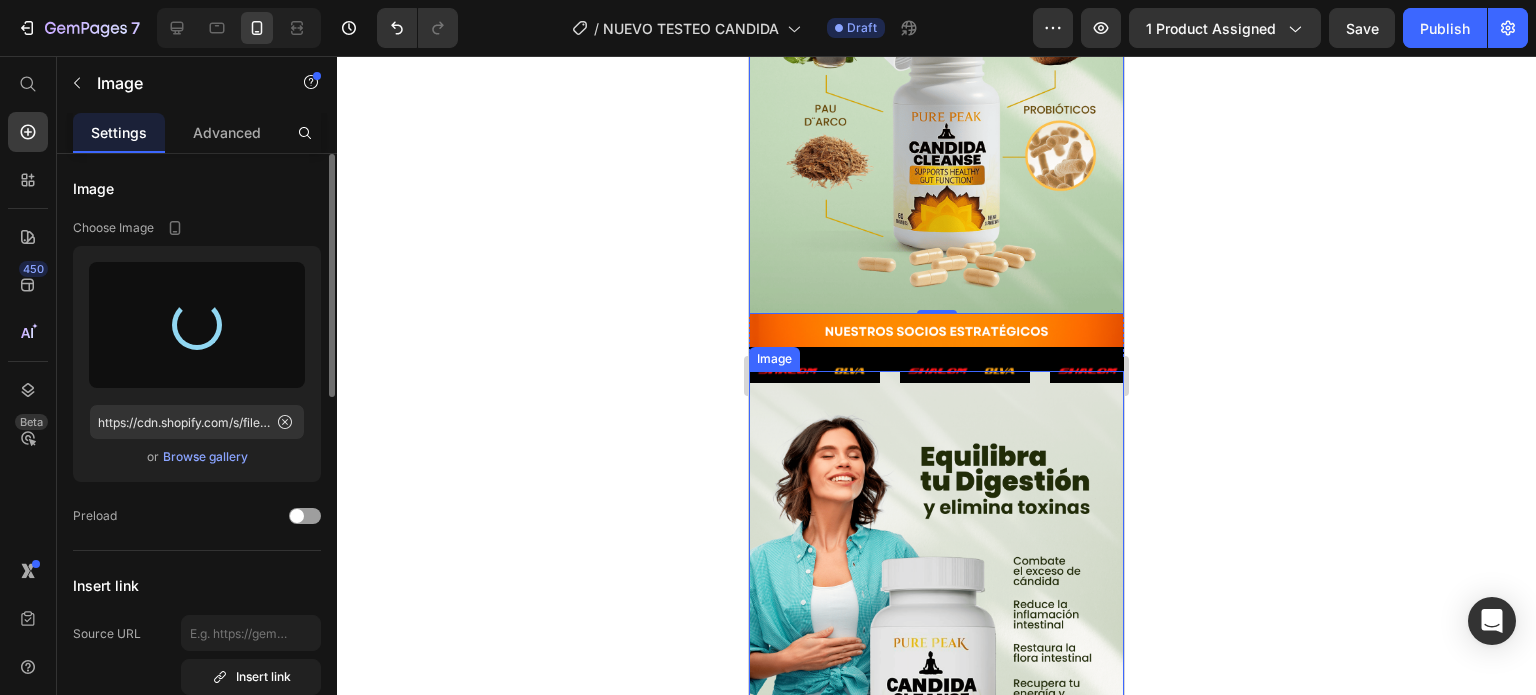scroll, scrollTop: 1500, scrollLeft: 0, axis: vertical 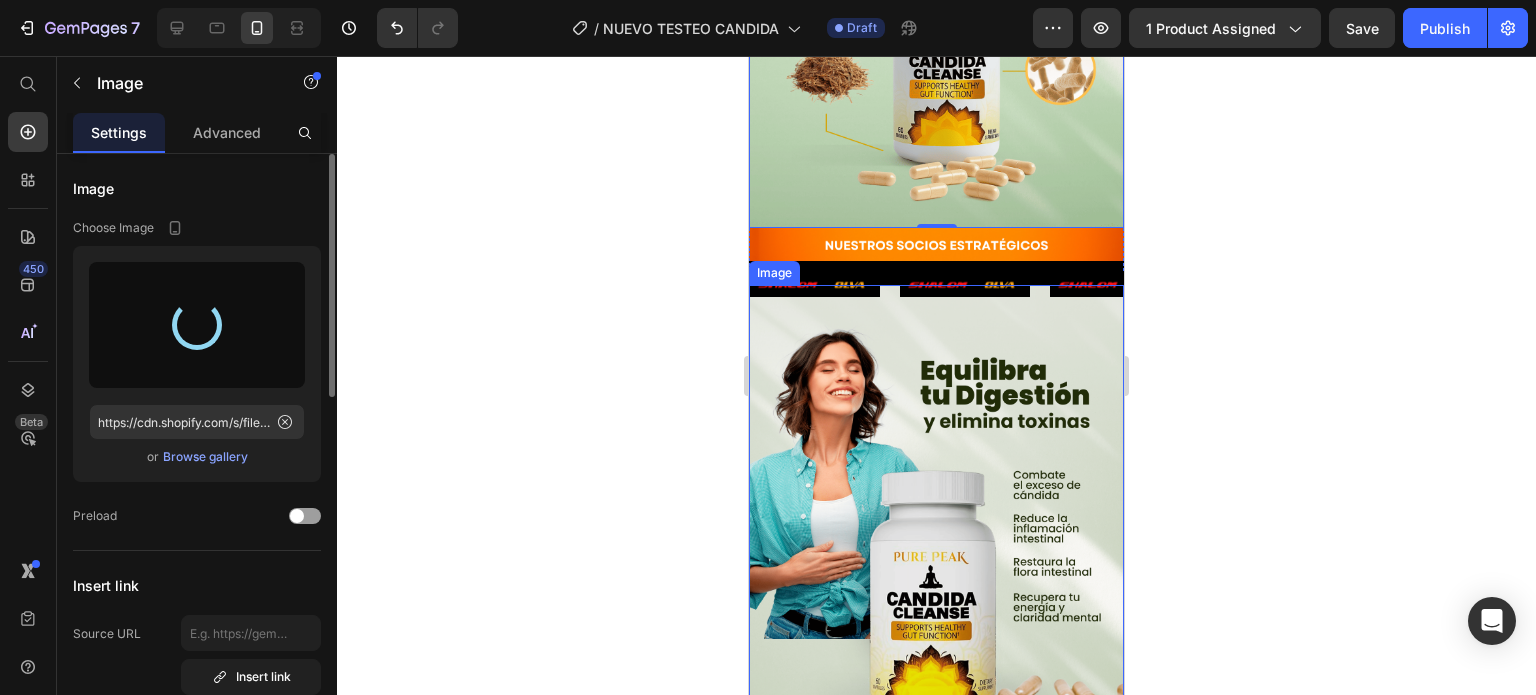 type on "https://cdn.shopify.com/s/files/1/0711/1855/3276/files/gempages_575357294104019530-de10555a-d0c1-4f8f-a5b6-081d87073a5f.png" 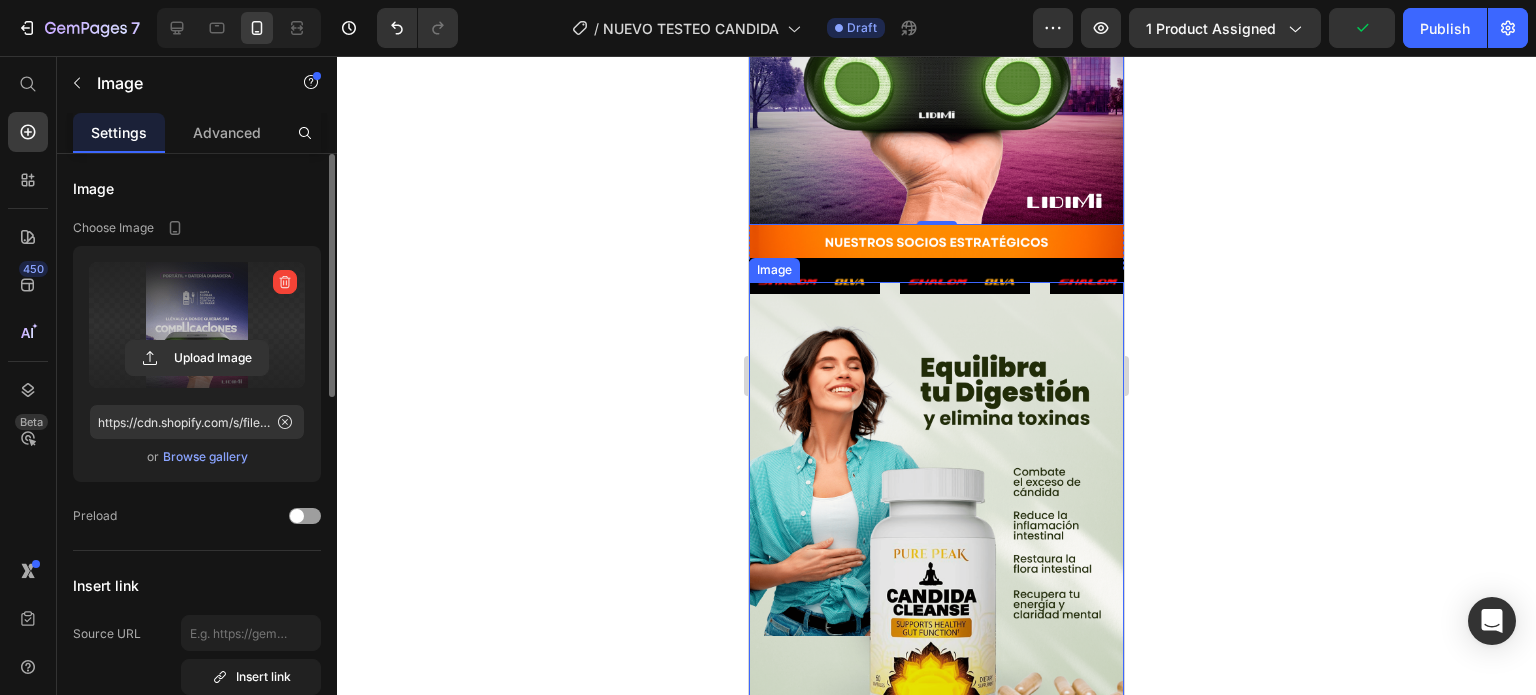 click at bounding box center (936, 514) 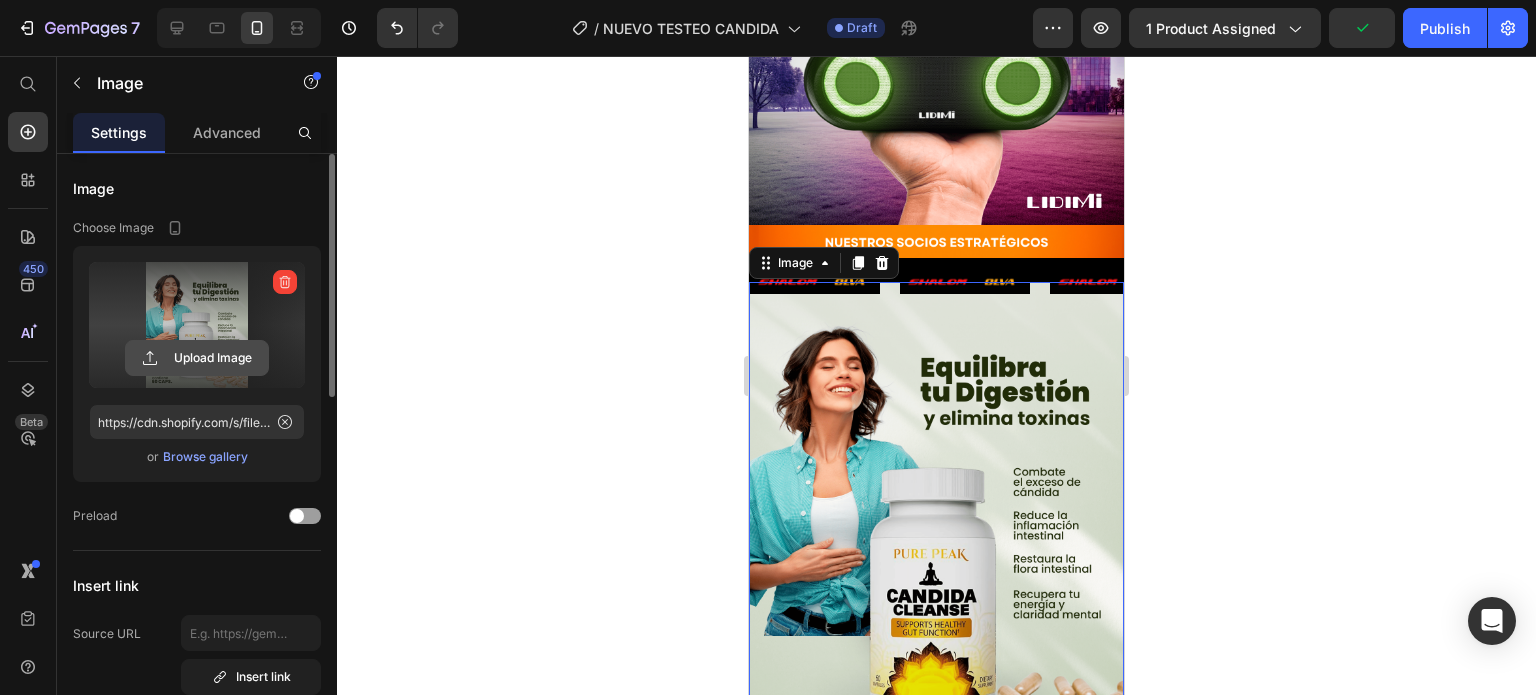click 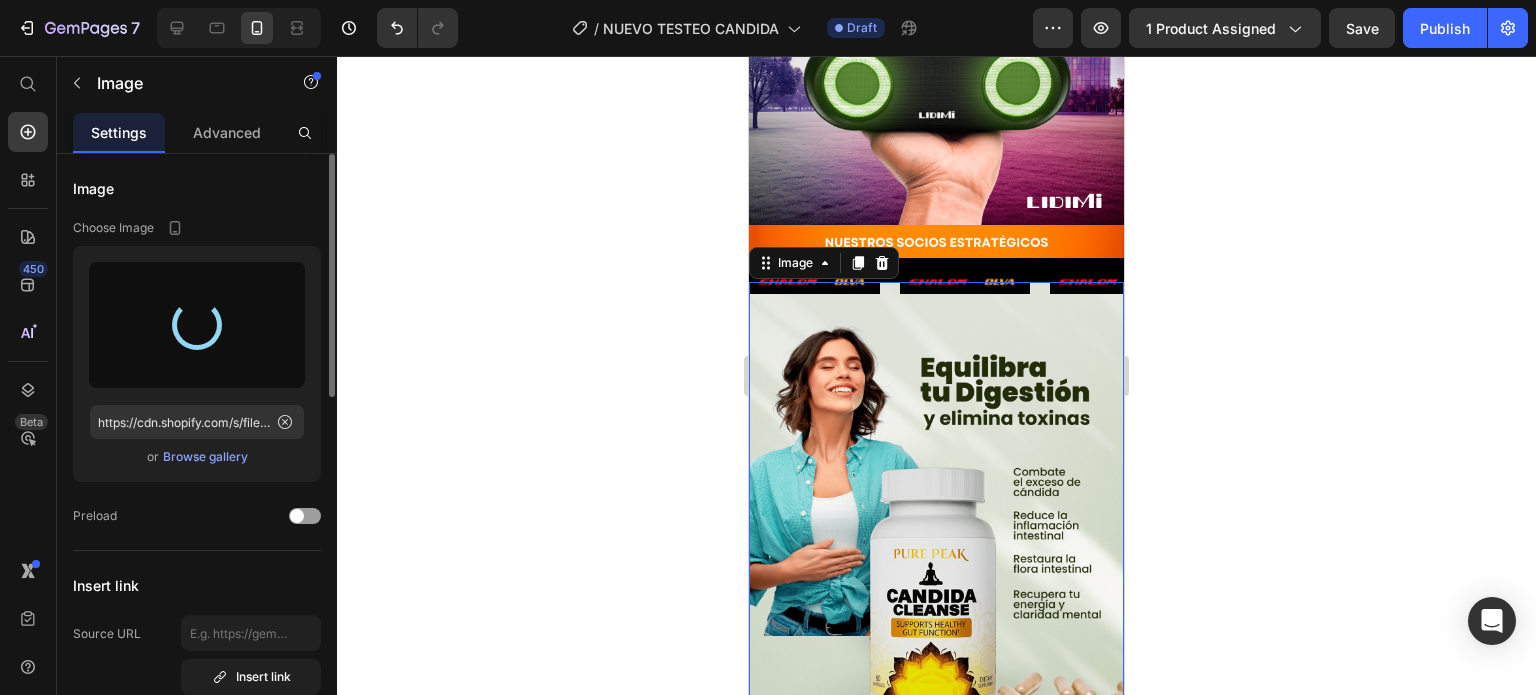 type on "https://cdn.shopify.com/s/files/1/0711/1855/3276/files/gempages_575357294104019530-d764b05c-0018-4aa8-8e35-d781f83df8d3.png" 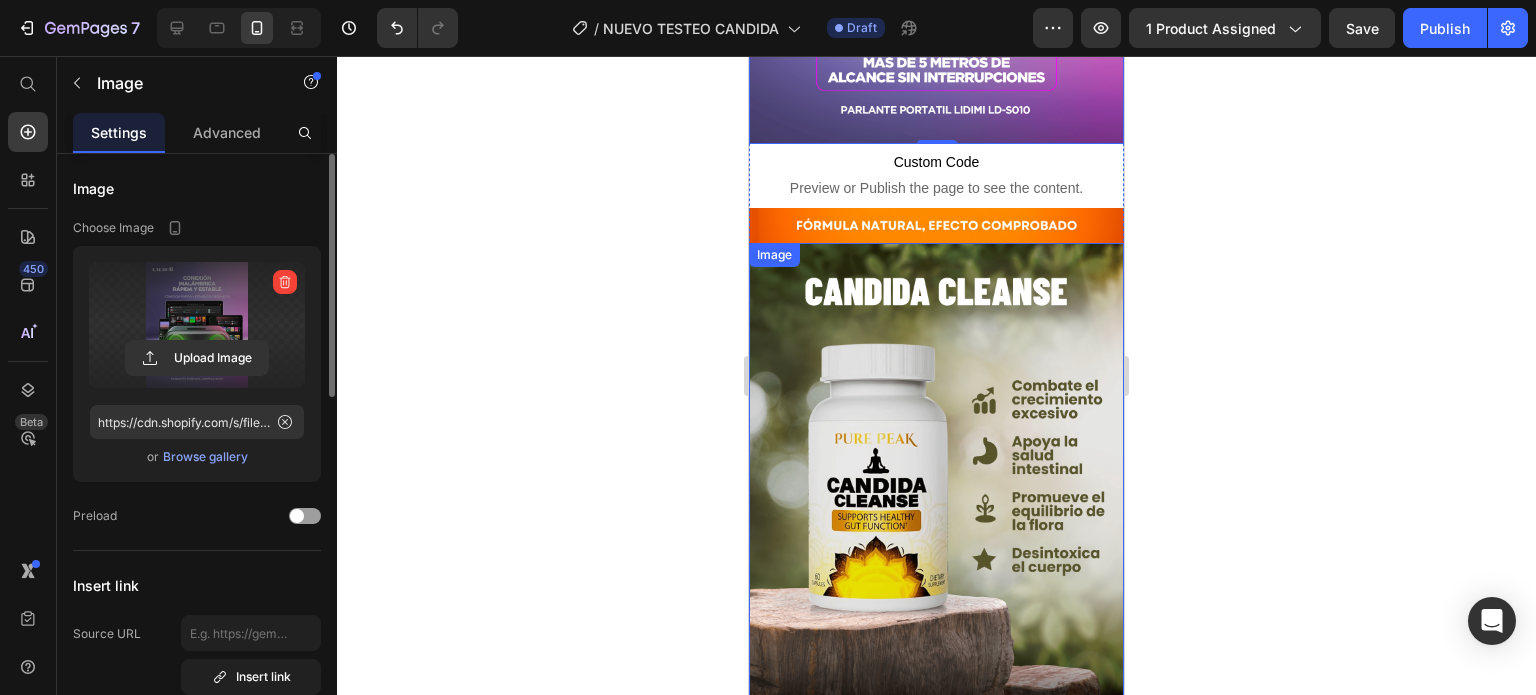 scroll, scrollTop: 2100, scrollLeft: 0, axis: vertical 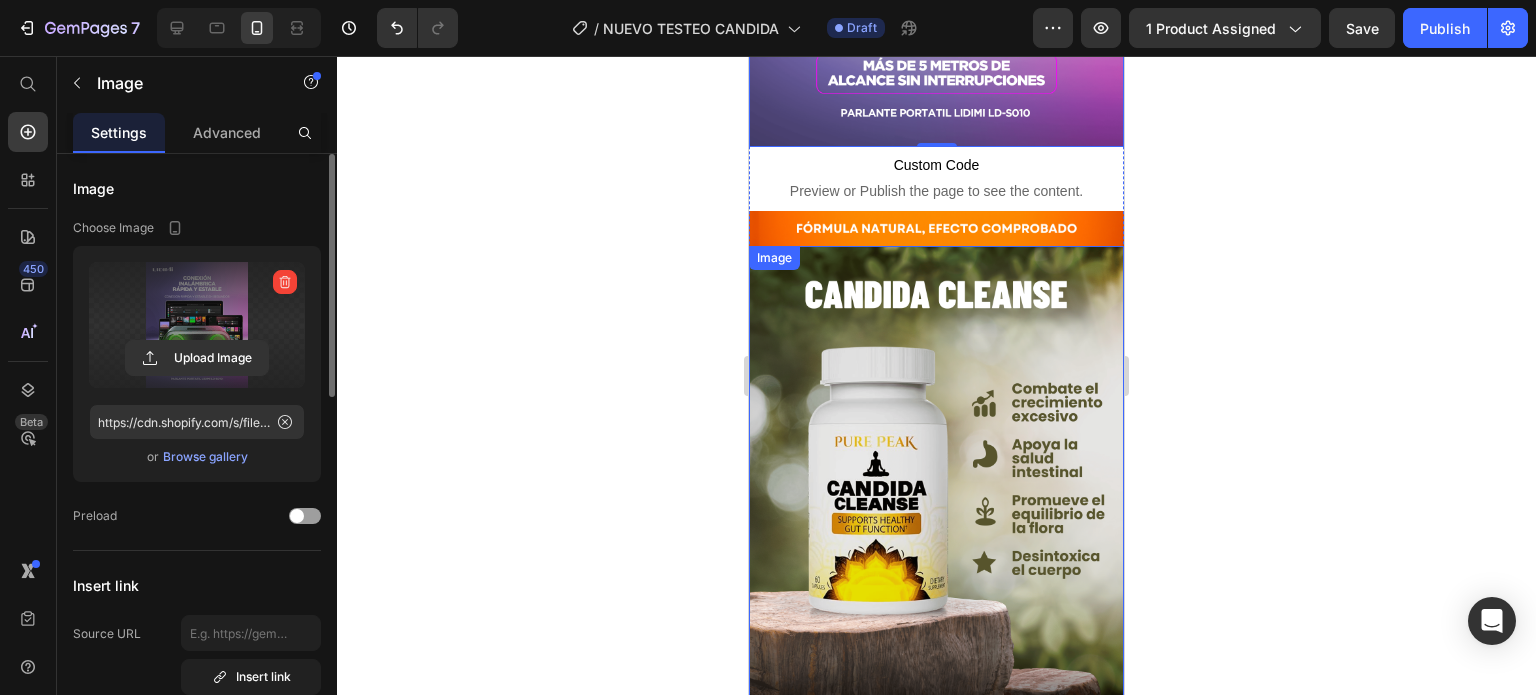 click at bounding box center (936, 478) 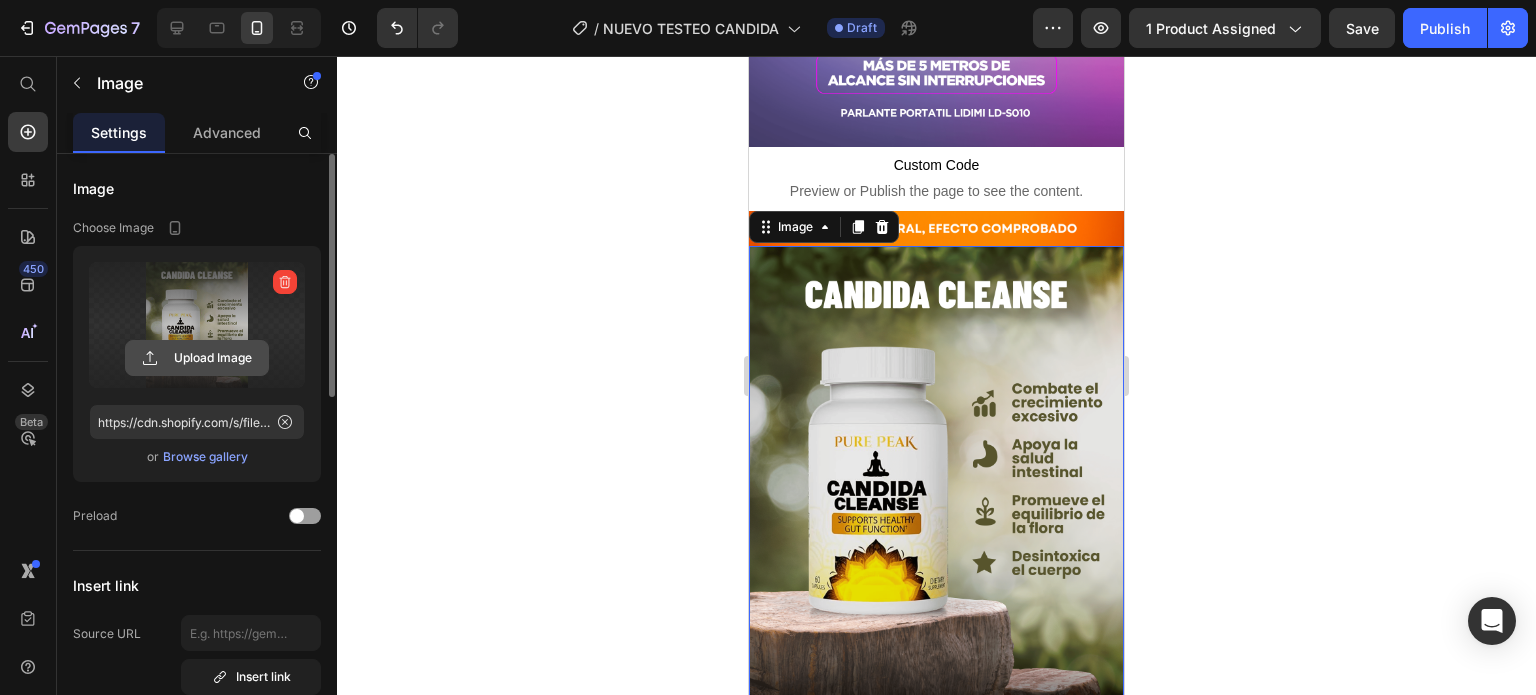 click 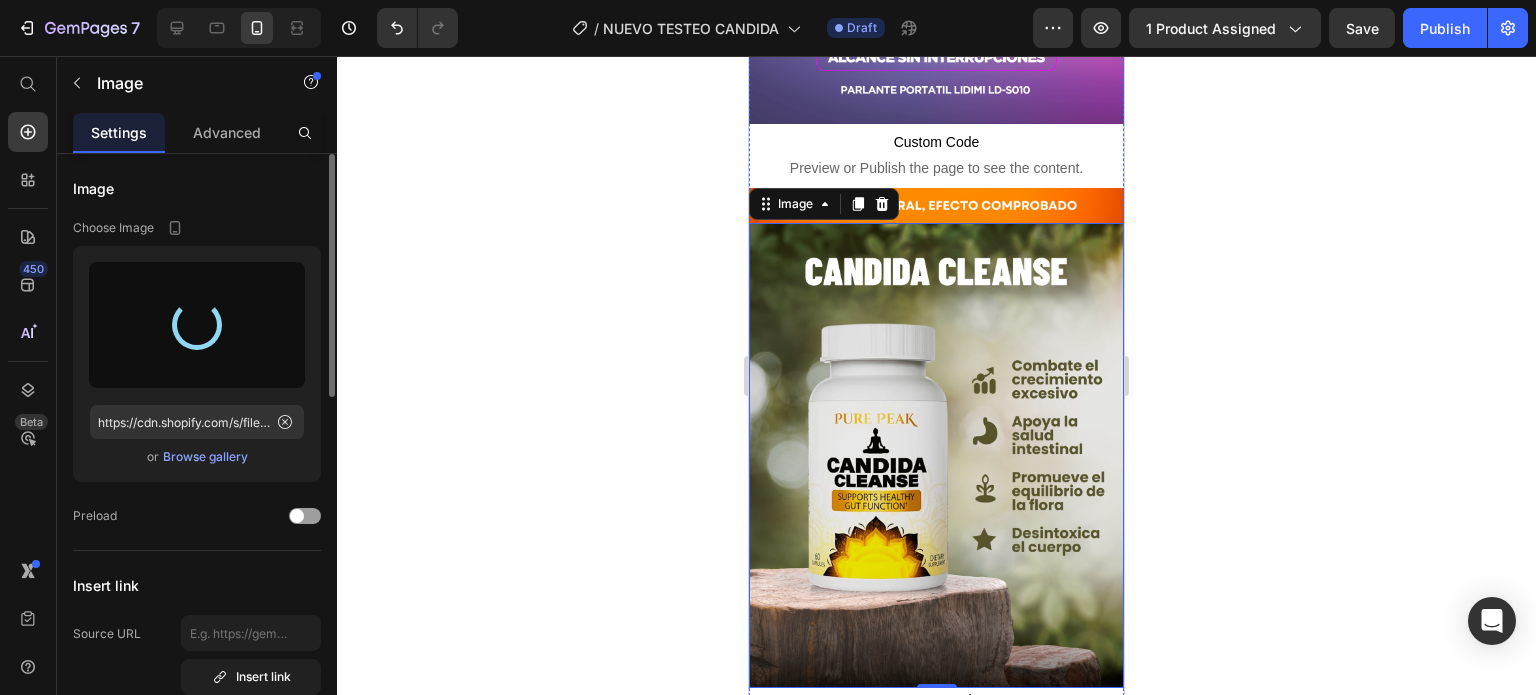 type on "https://cdn.shopify.com/s/files/1/0711/1855/3276/files/gempages_575357294104019530-b11df56f-1a3f-4909-9a0e-3dcdbf78a62e.png" 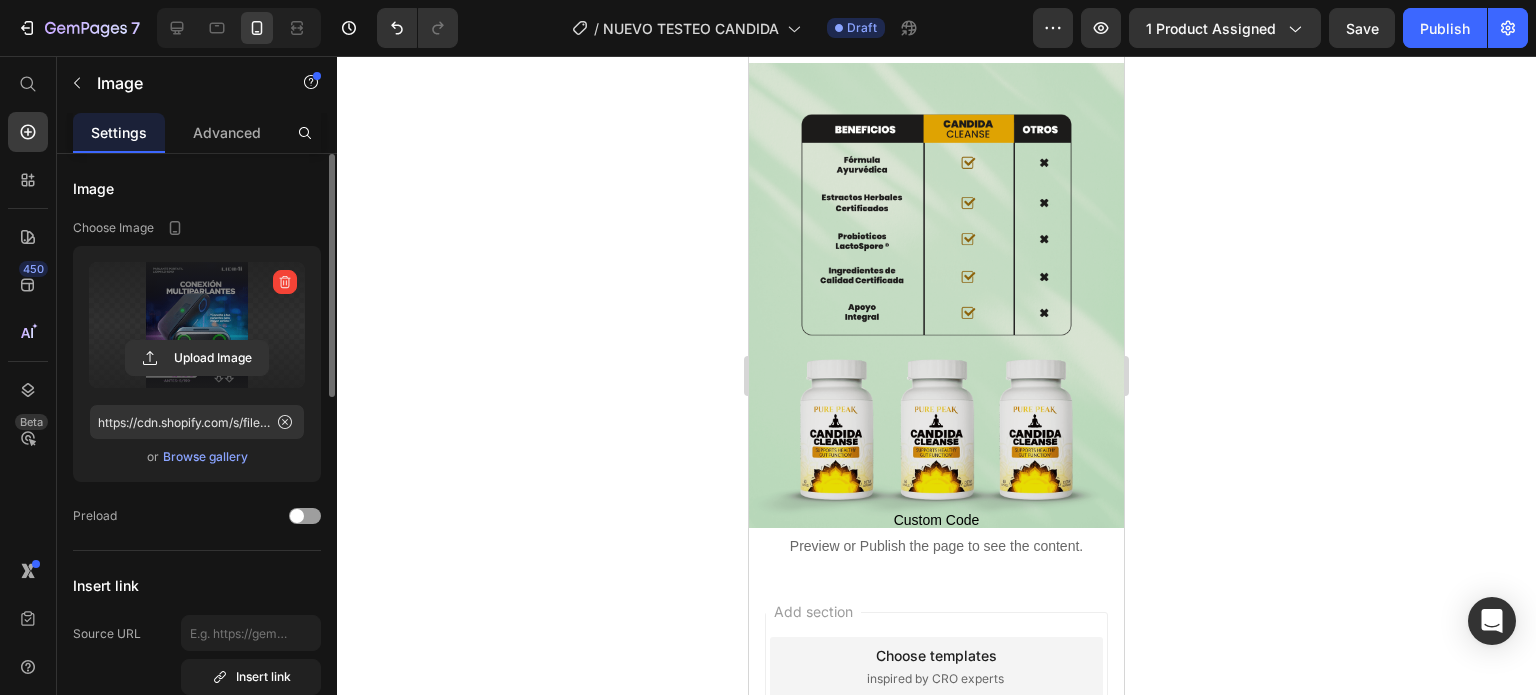 scroll, scrollTop: 2612, scrollLeft: 0, axis: vertical 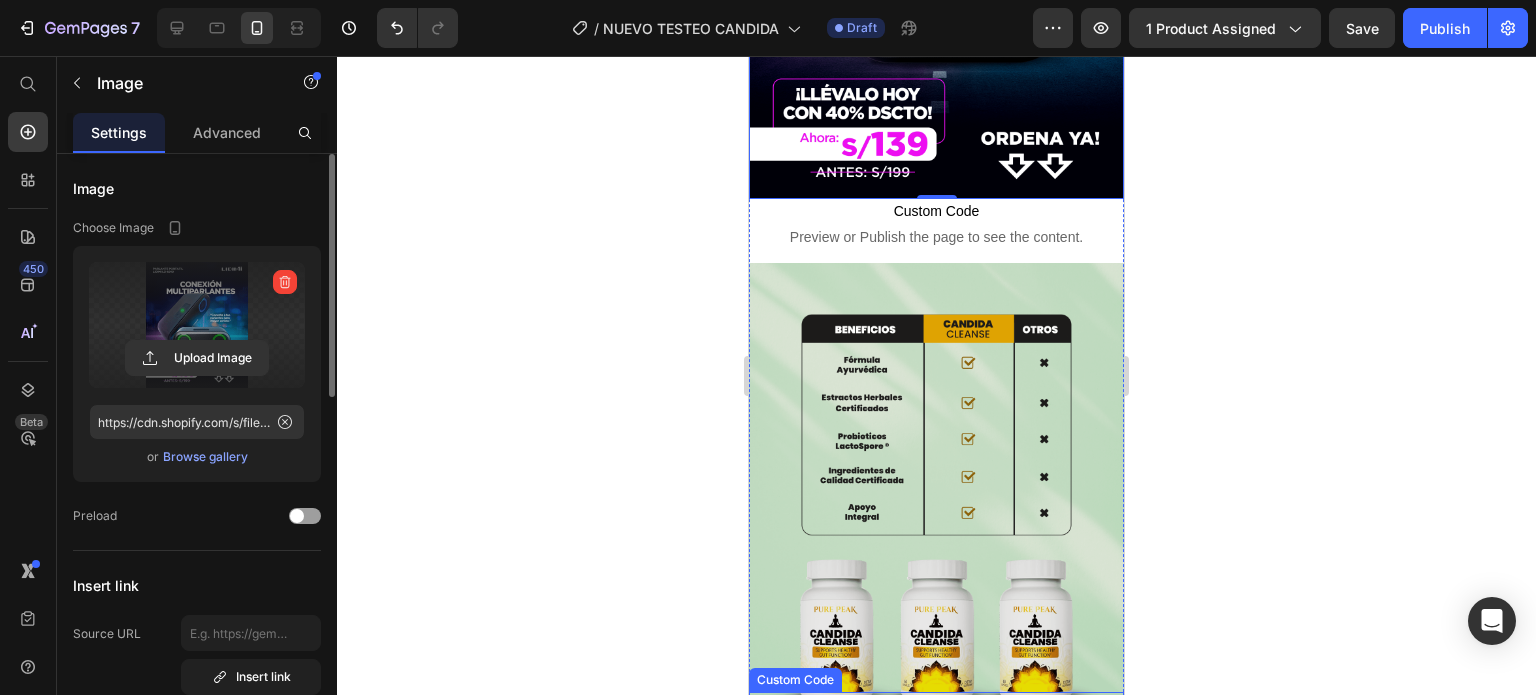 click on "Custom Code
Preview or Publish the page to see the content." at bounding box center [936, 732] 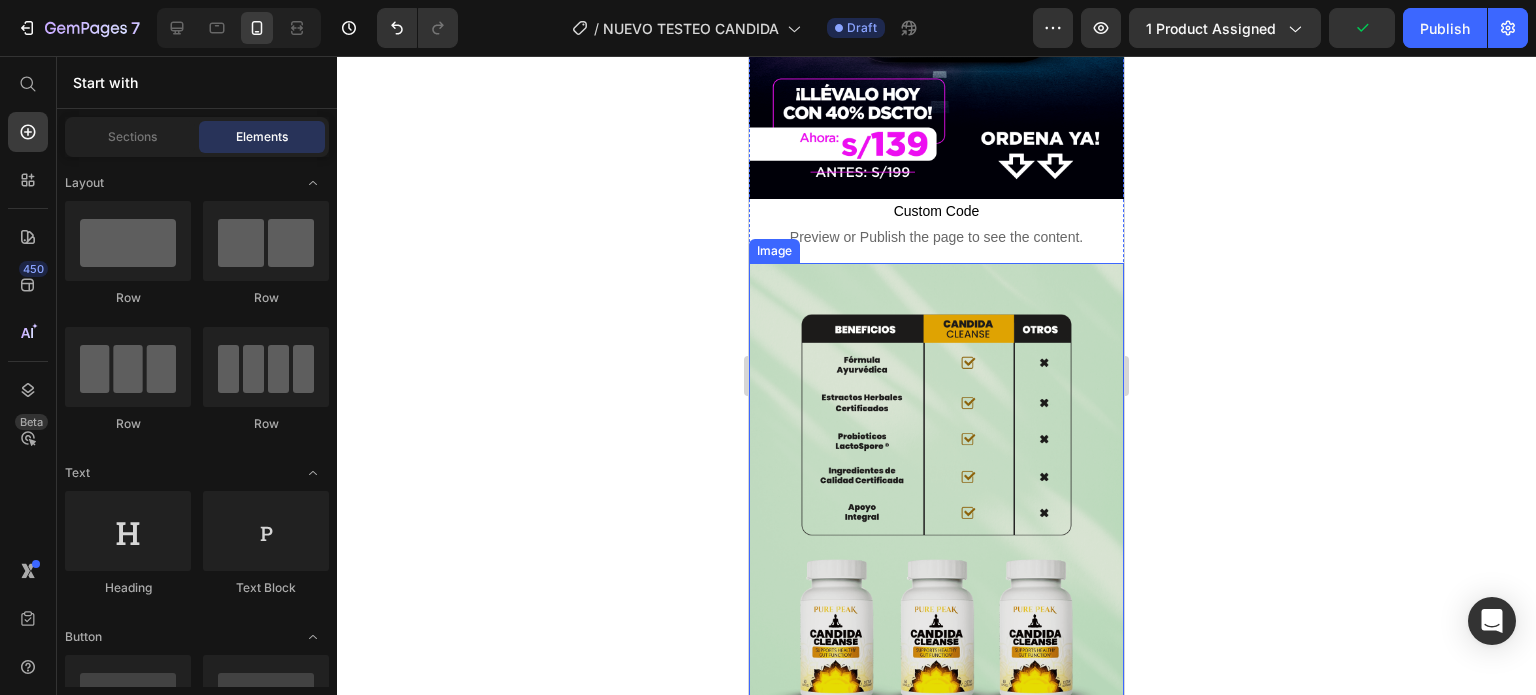 click at bounding box center [936, 495] 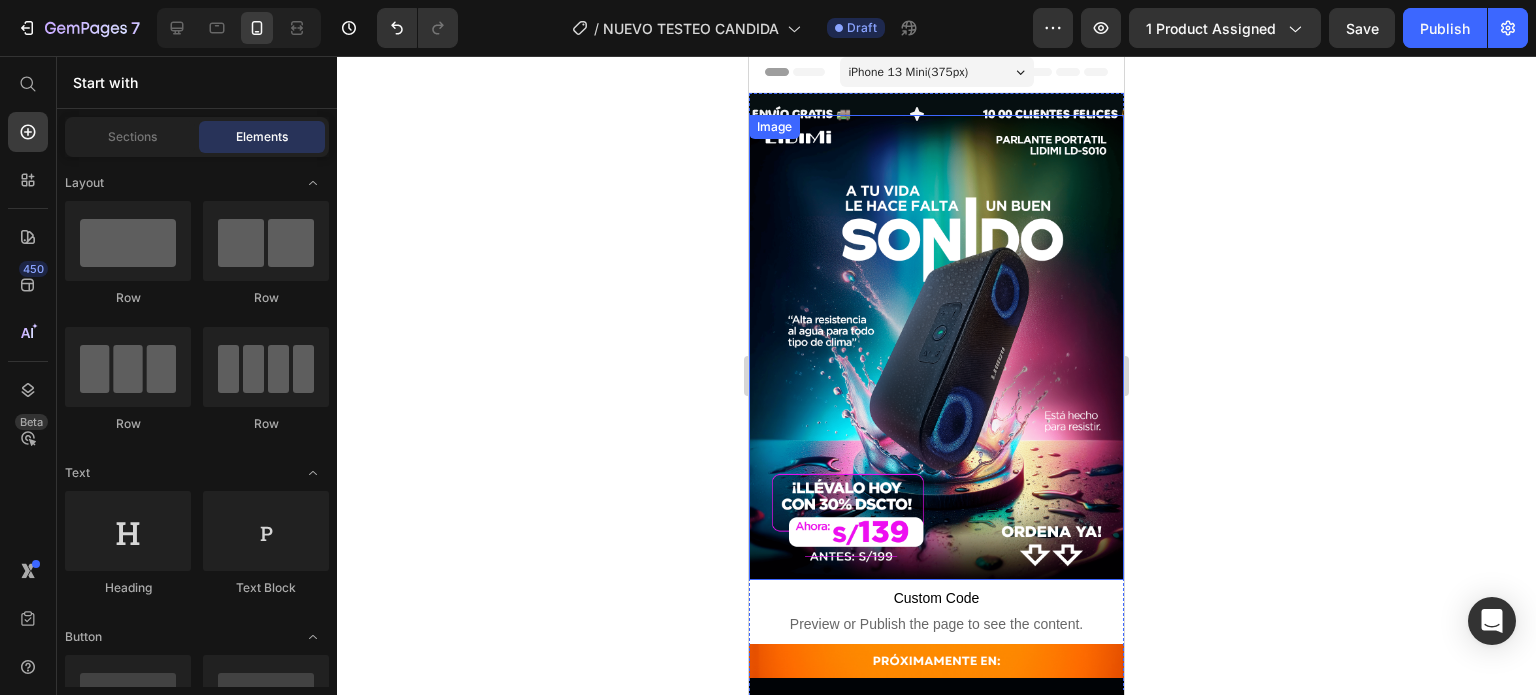 scroll, scrollTop: 0, scrollLeft: 0, axis: both 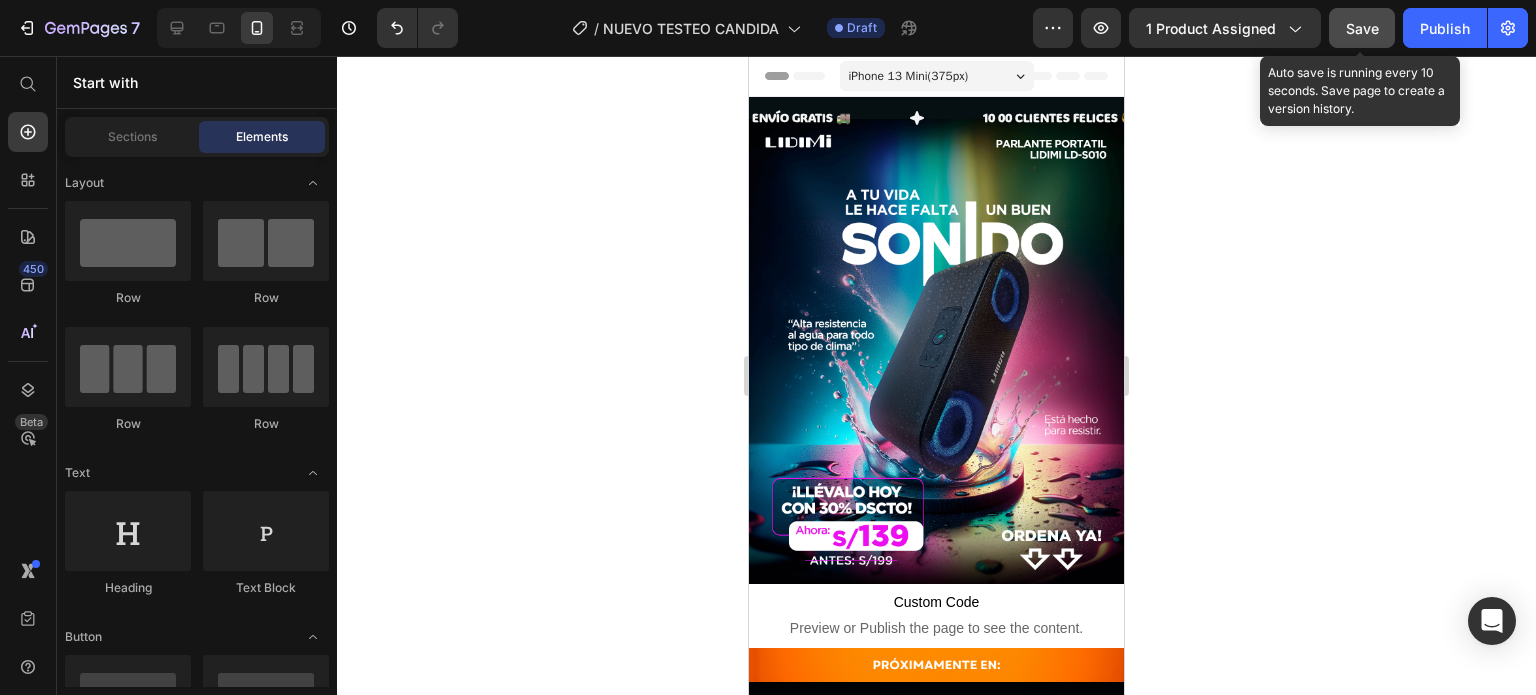 click on "Save" at bounding box center [1362, 28] 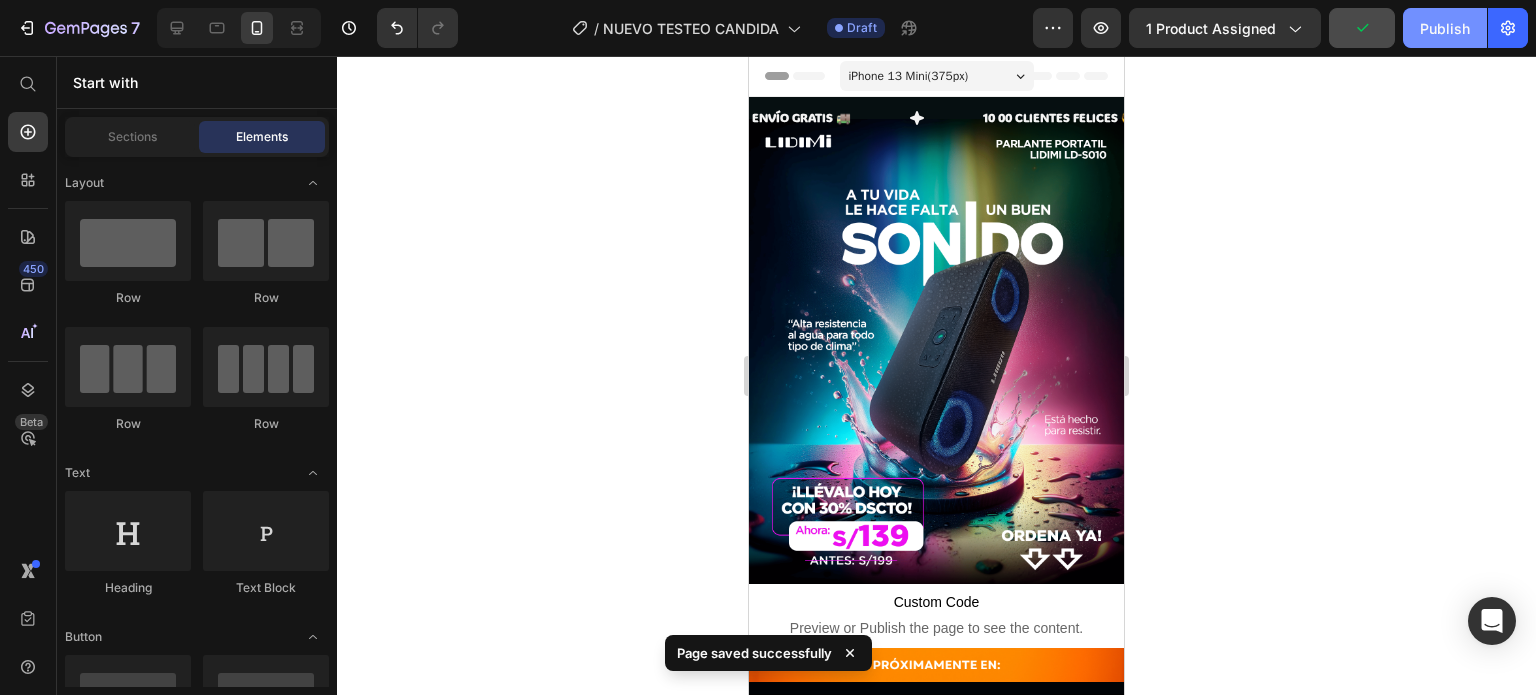 click on "Publish" at bounding box center (1445, 28) 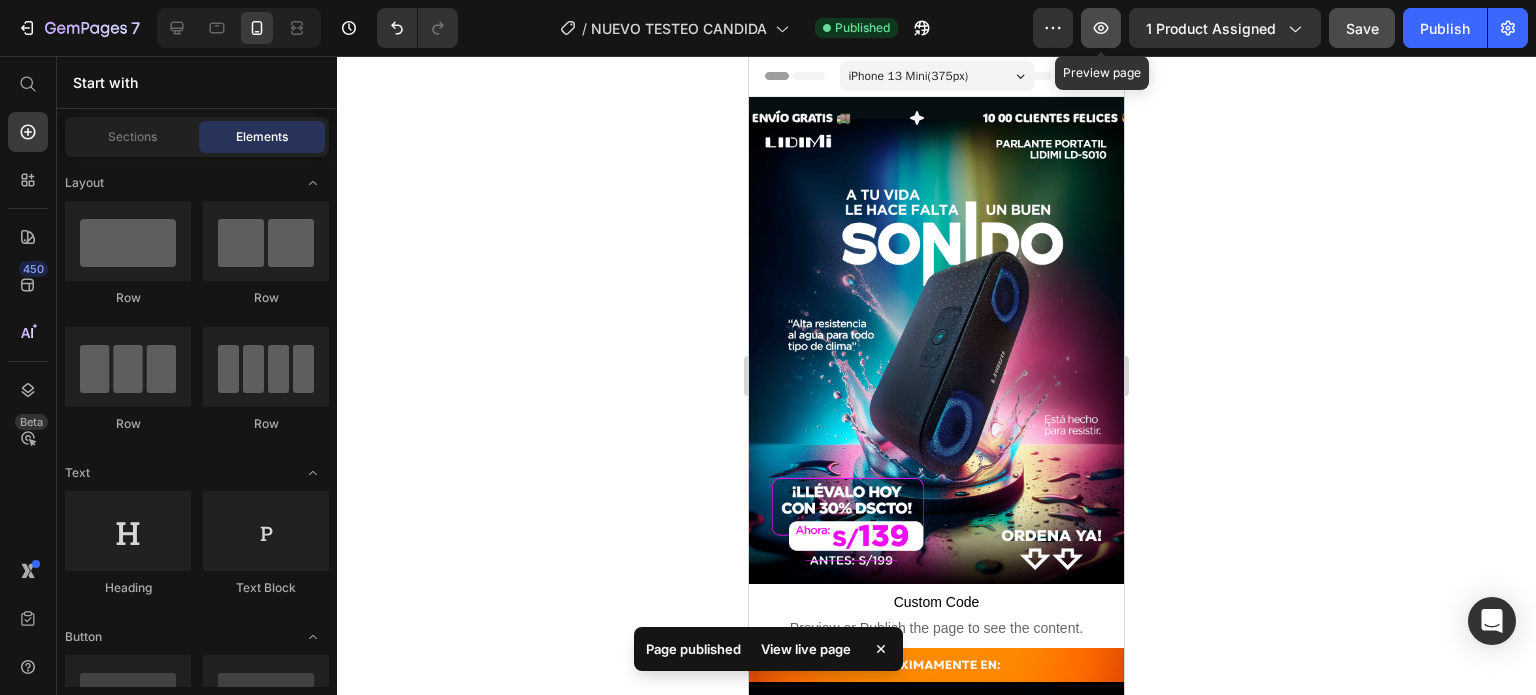 click 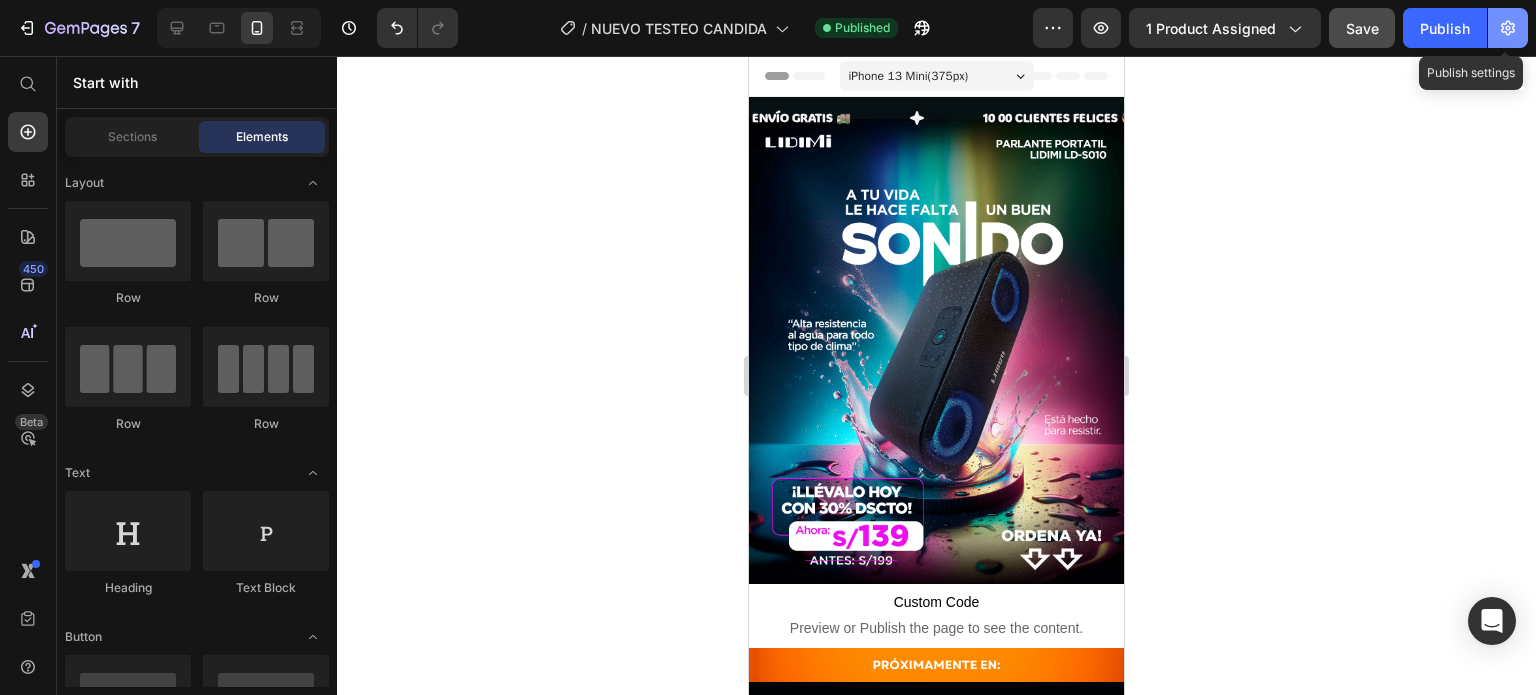click 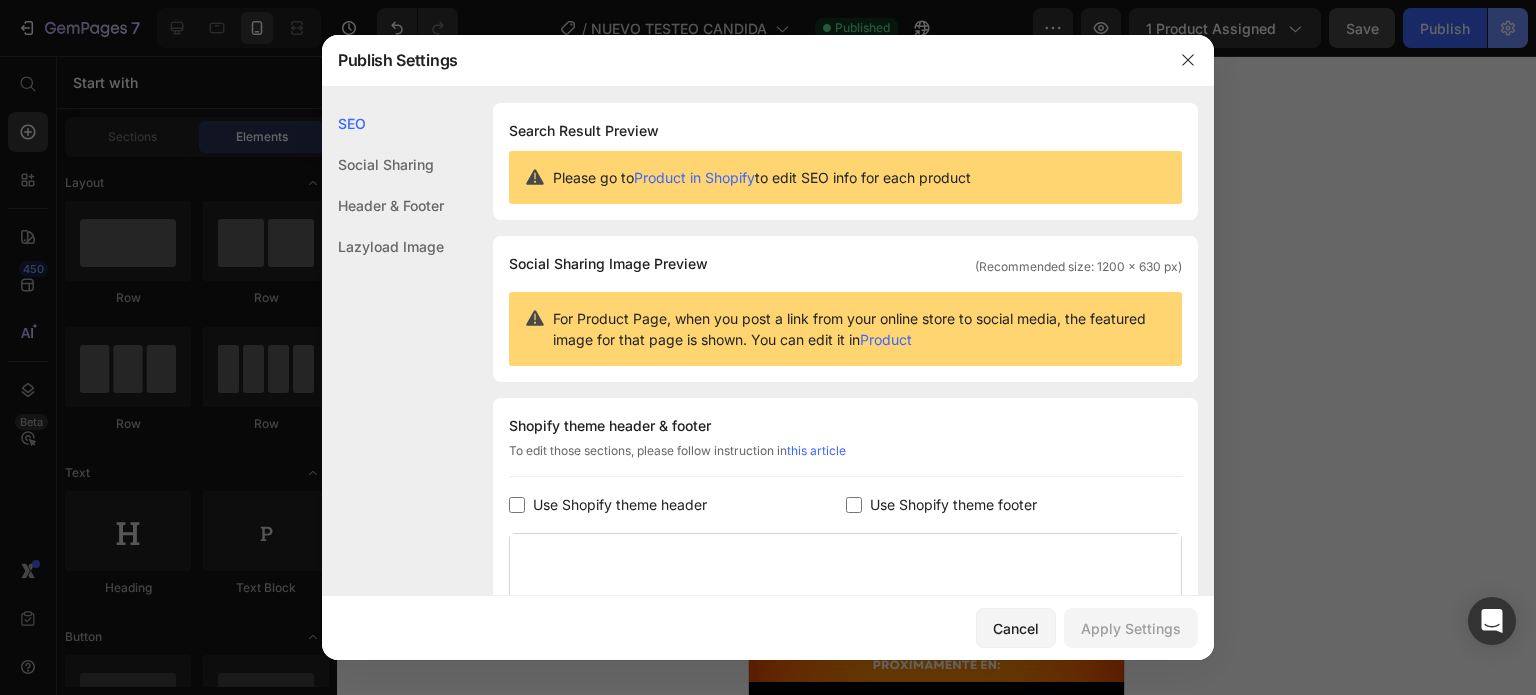 click at bounding box center (768, 347) 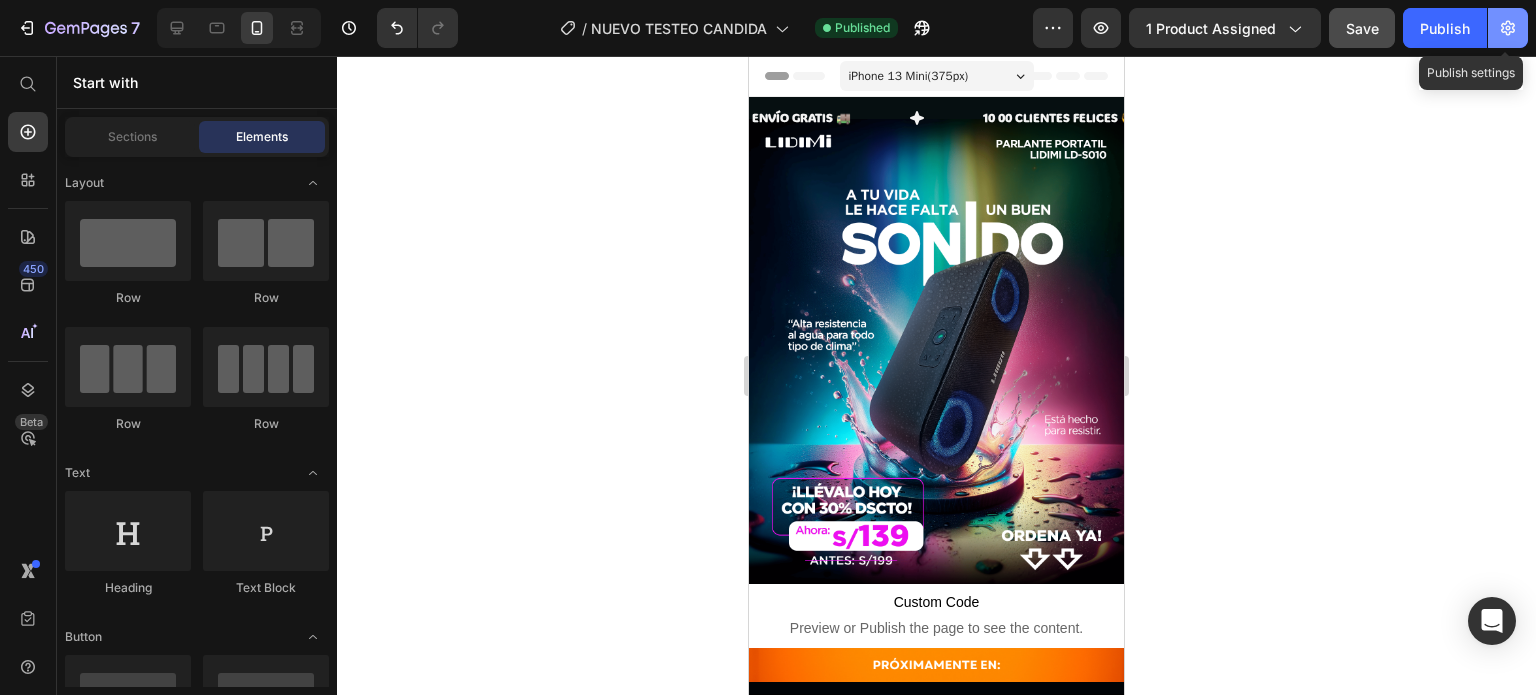 click 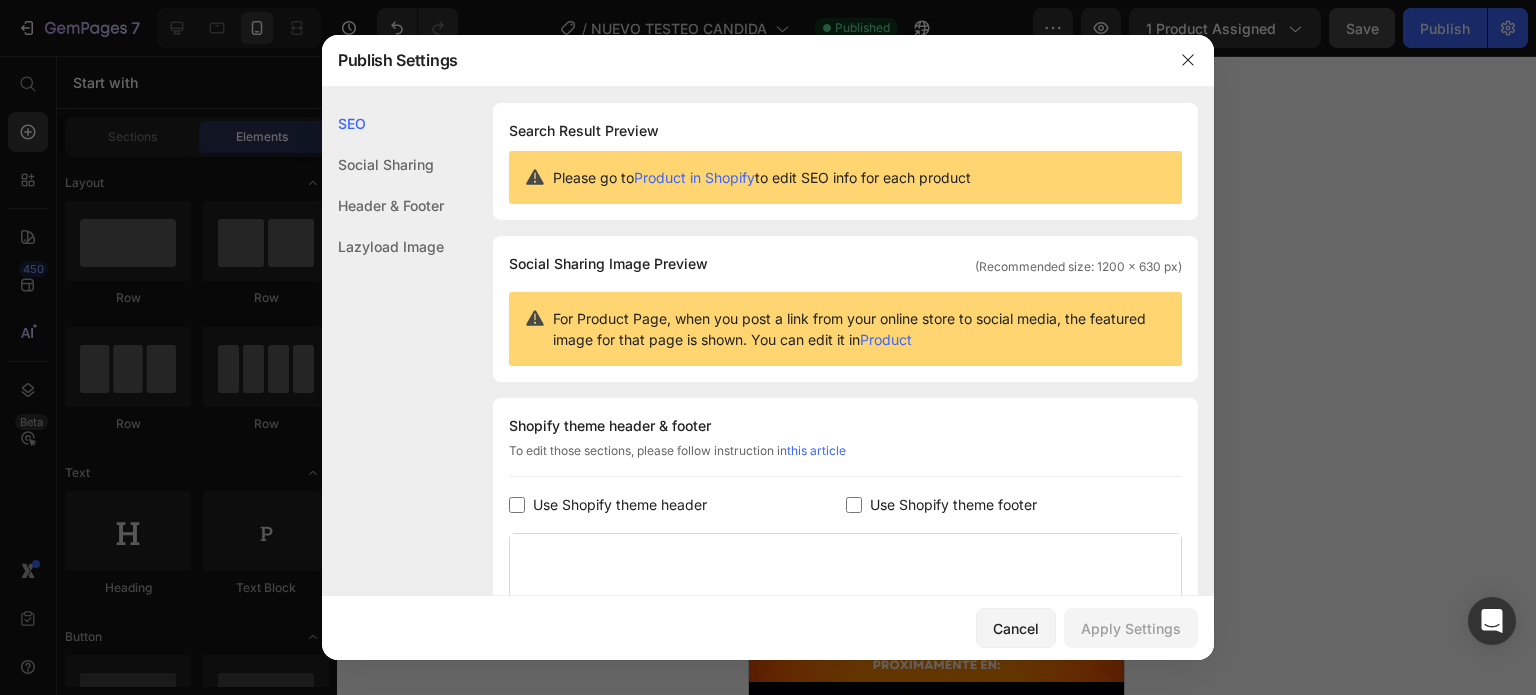 click on "Use Shopify theme header" at bounding box center (616, 505) 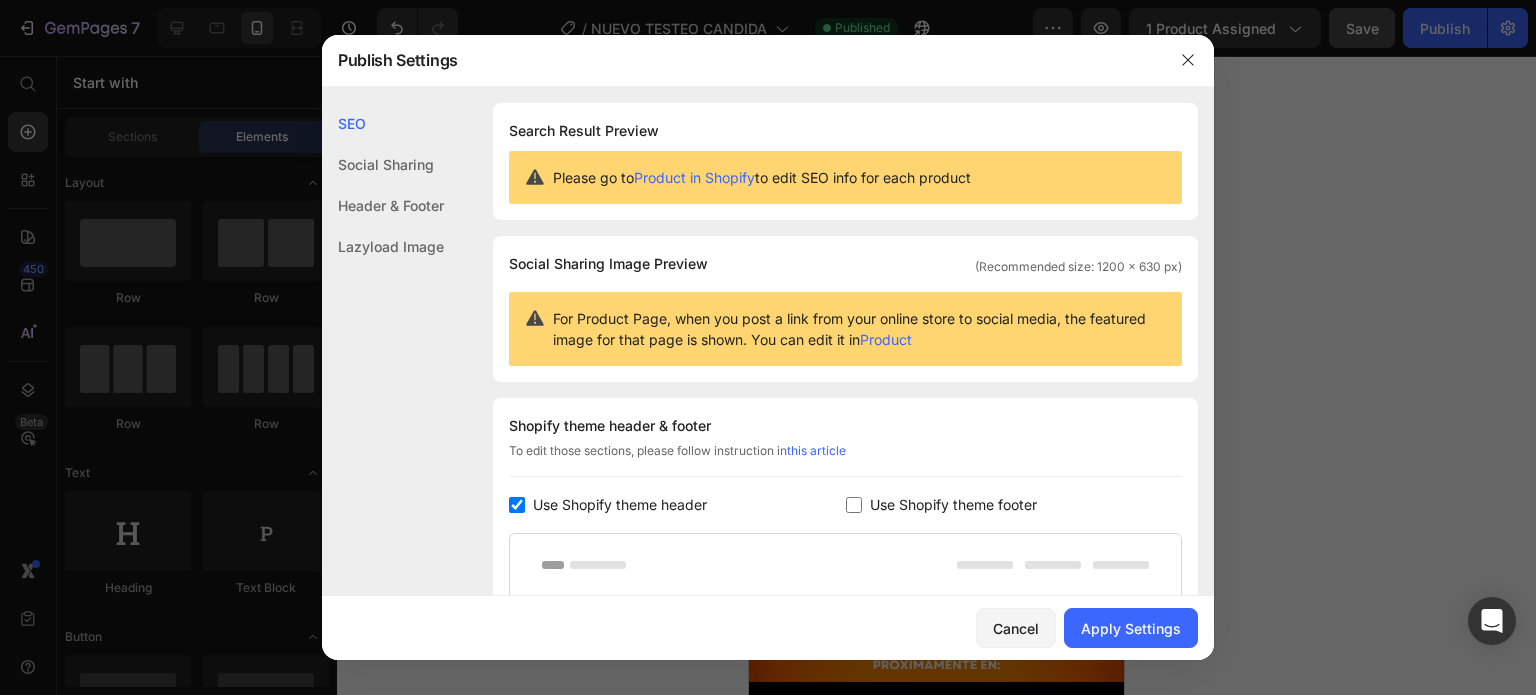 click on "Use Shopify theme header" at bounding box center [616, 505] 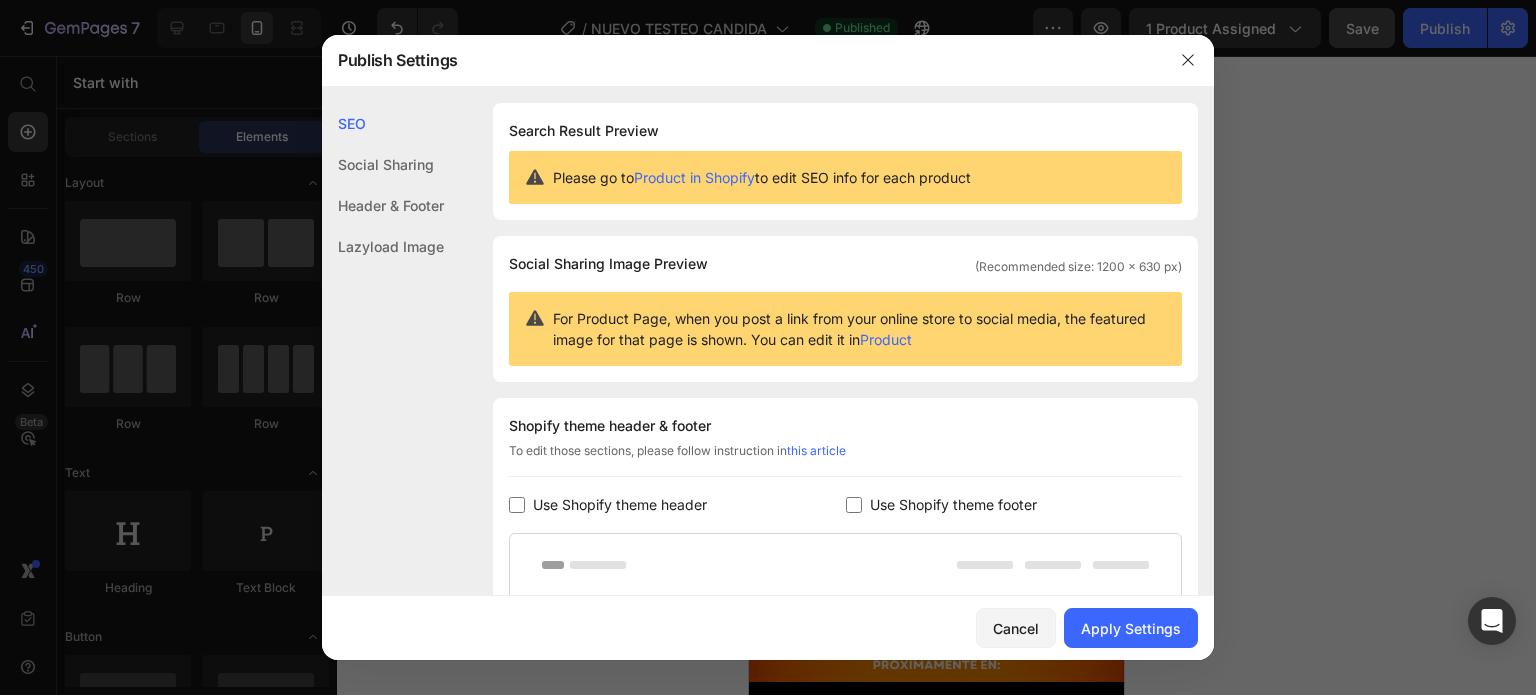 checkbox on "false" 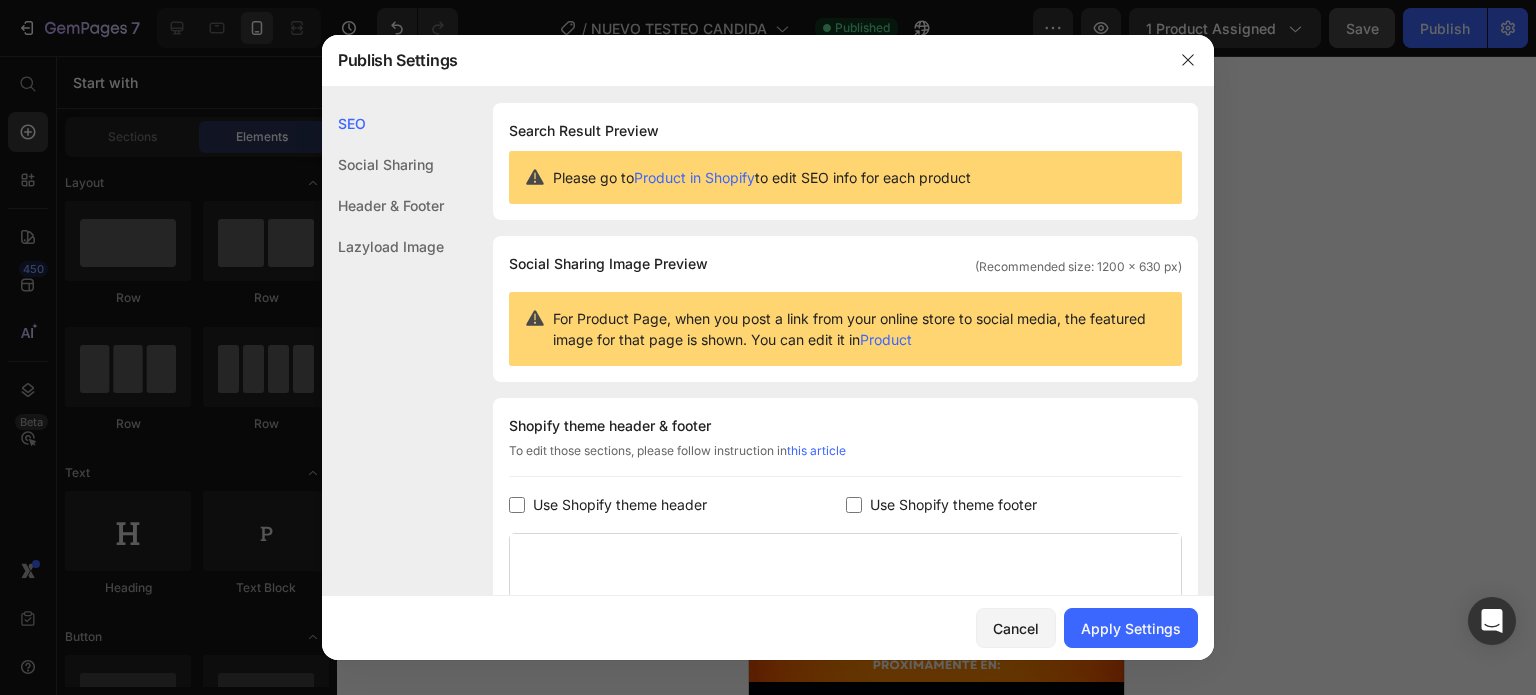click at bounding box center [854, 505] 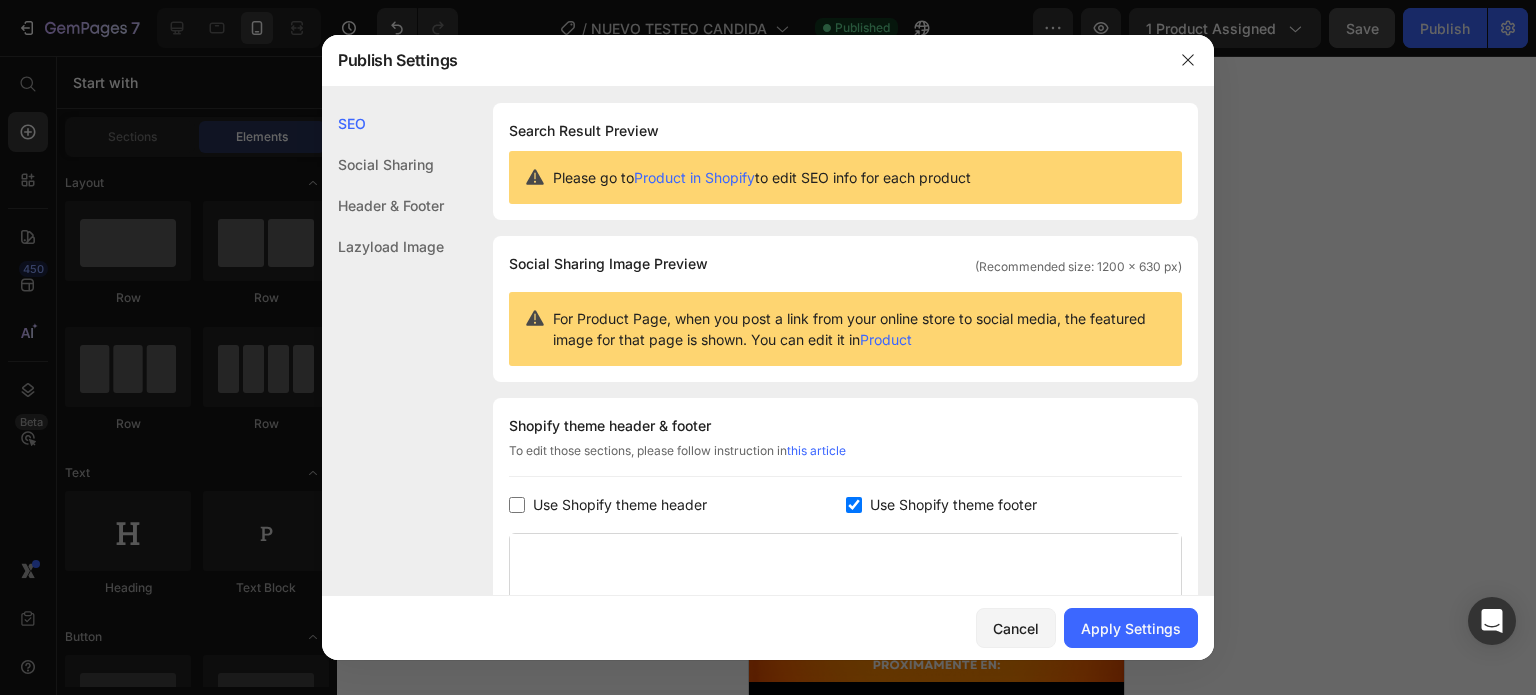 click at bounding box center (854, 505) 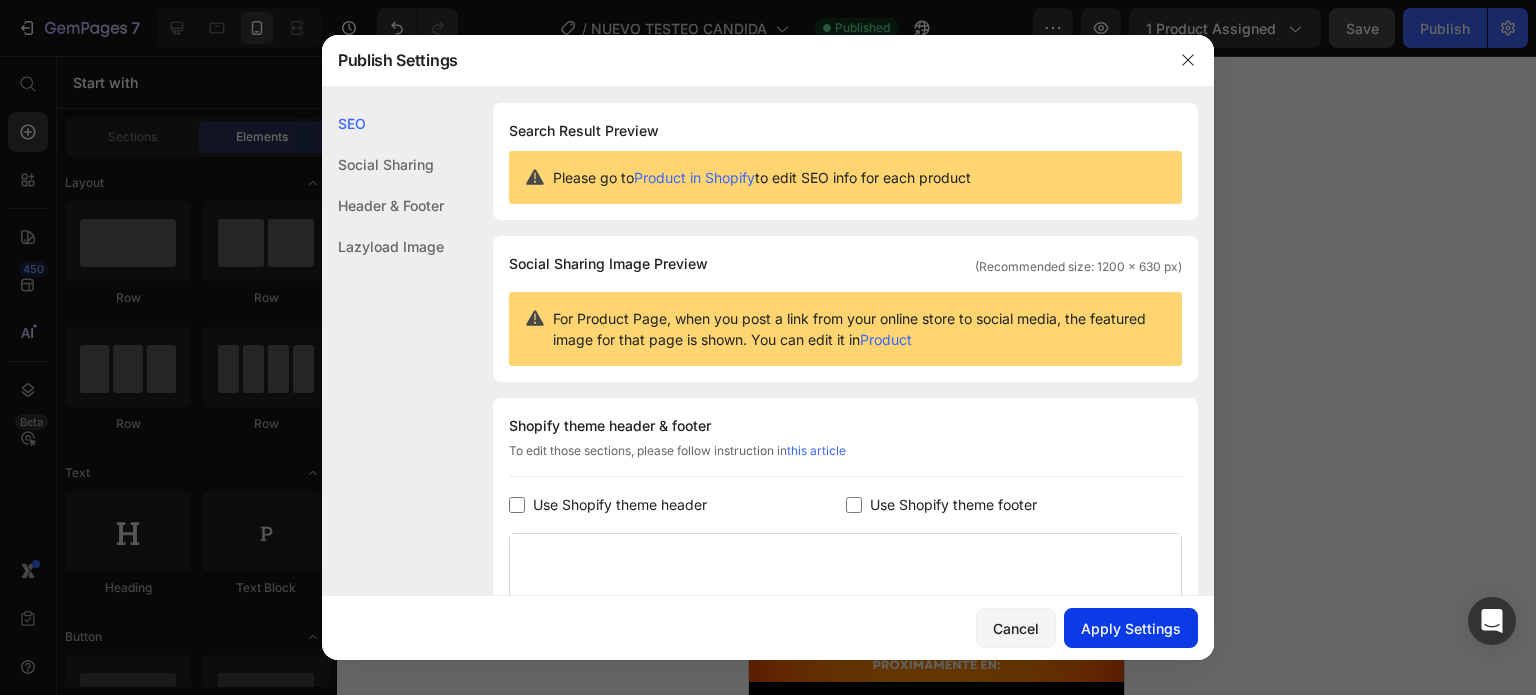 click on "Apply Settings" 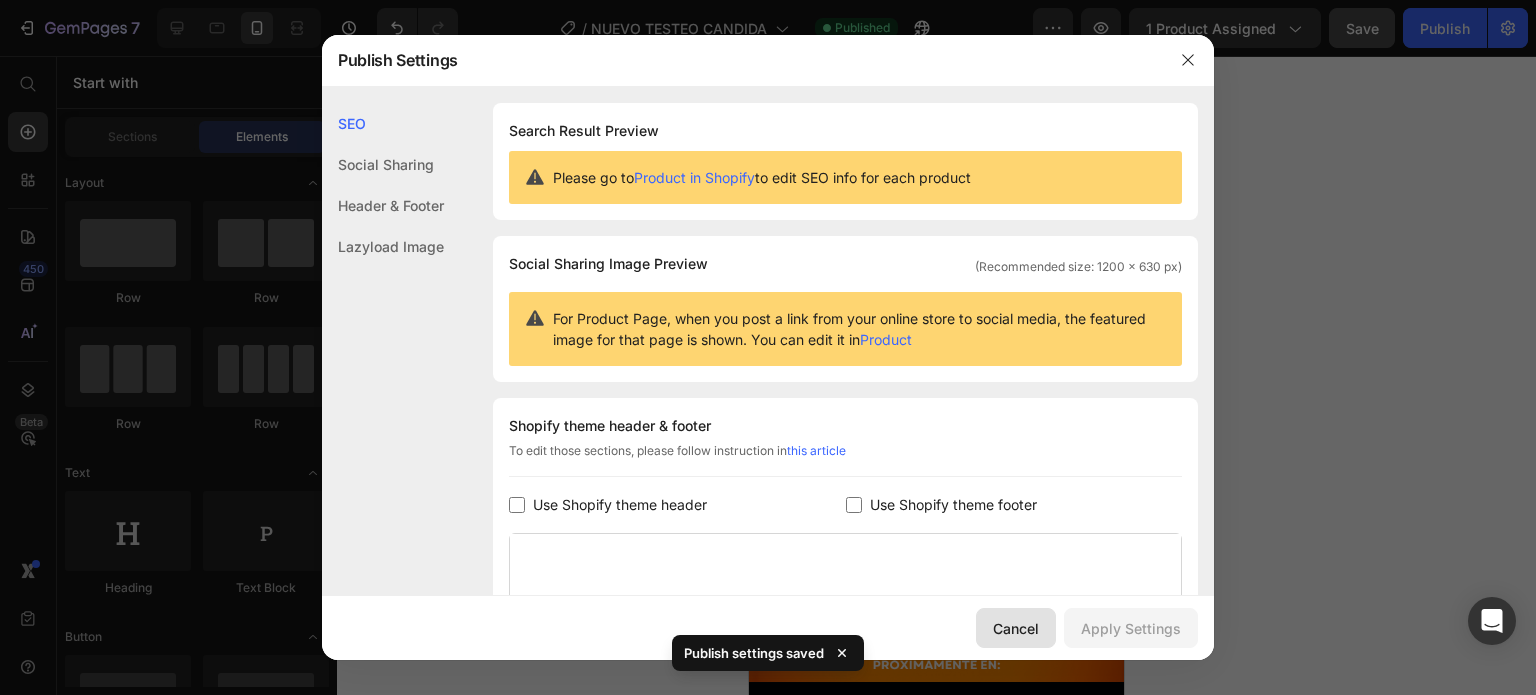 click on "Cancel" at bounding box center [1016, 628] 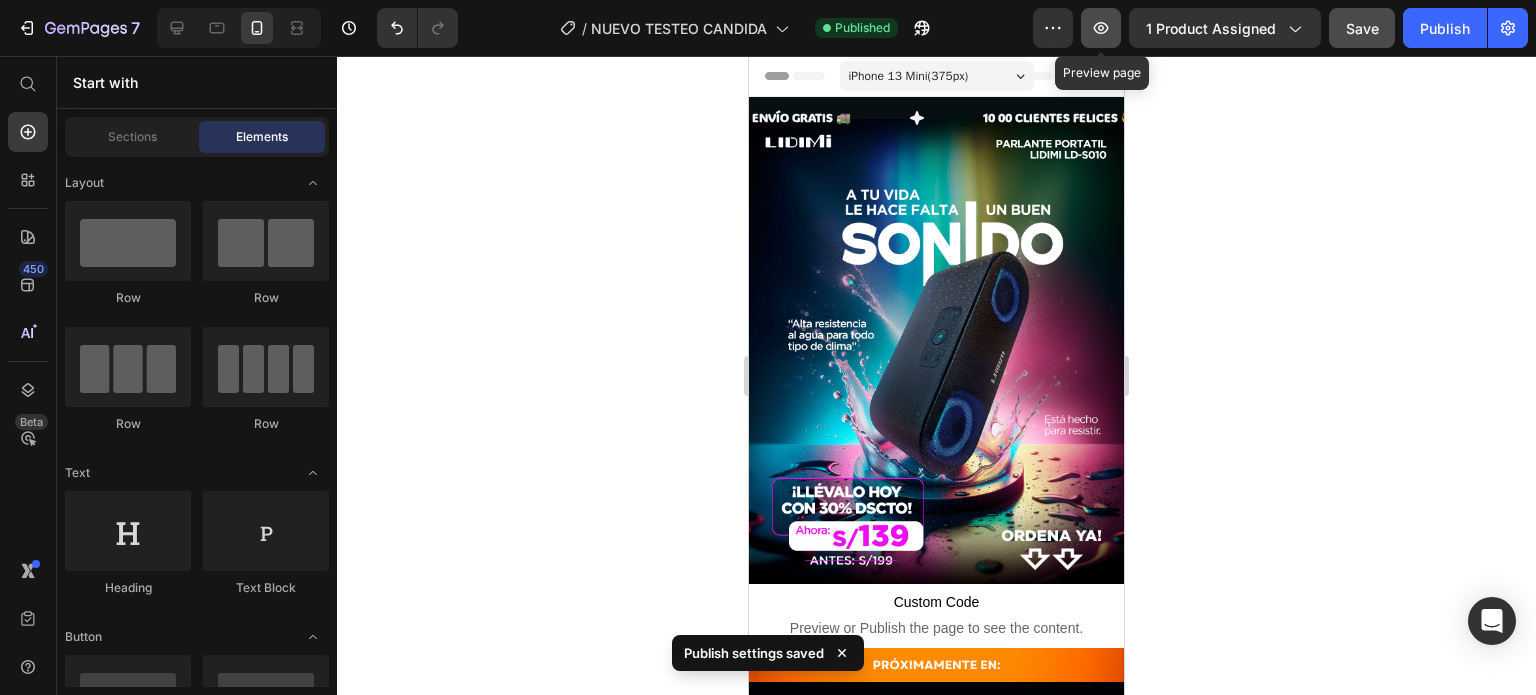 click 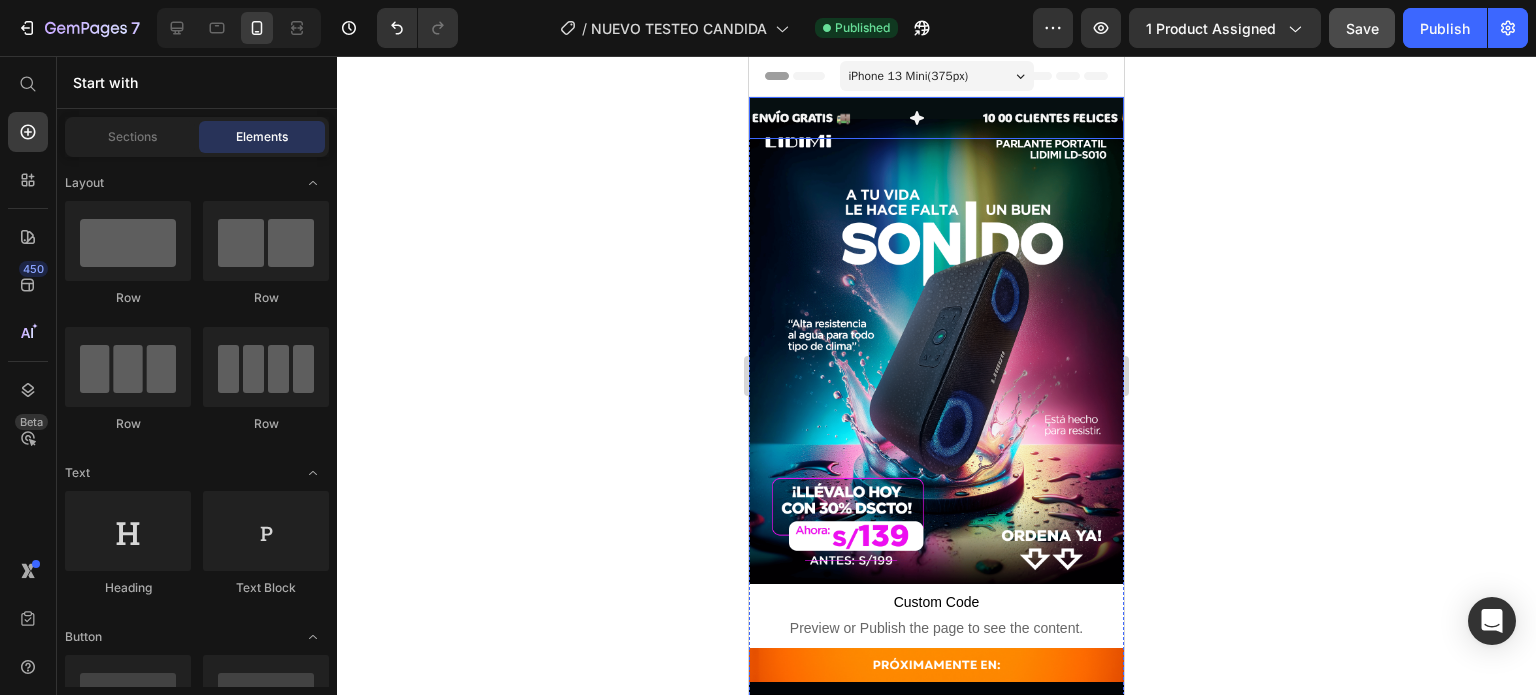 click on "ENVÍO GRATIS 🚚 Text" at bounding box center [865, 118] 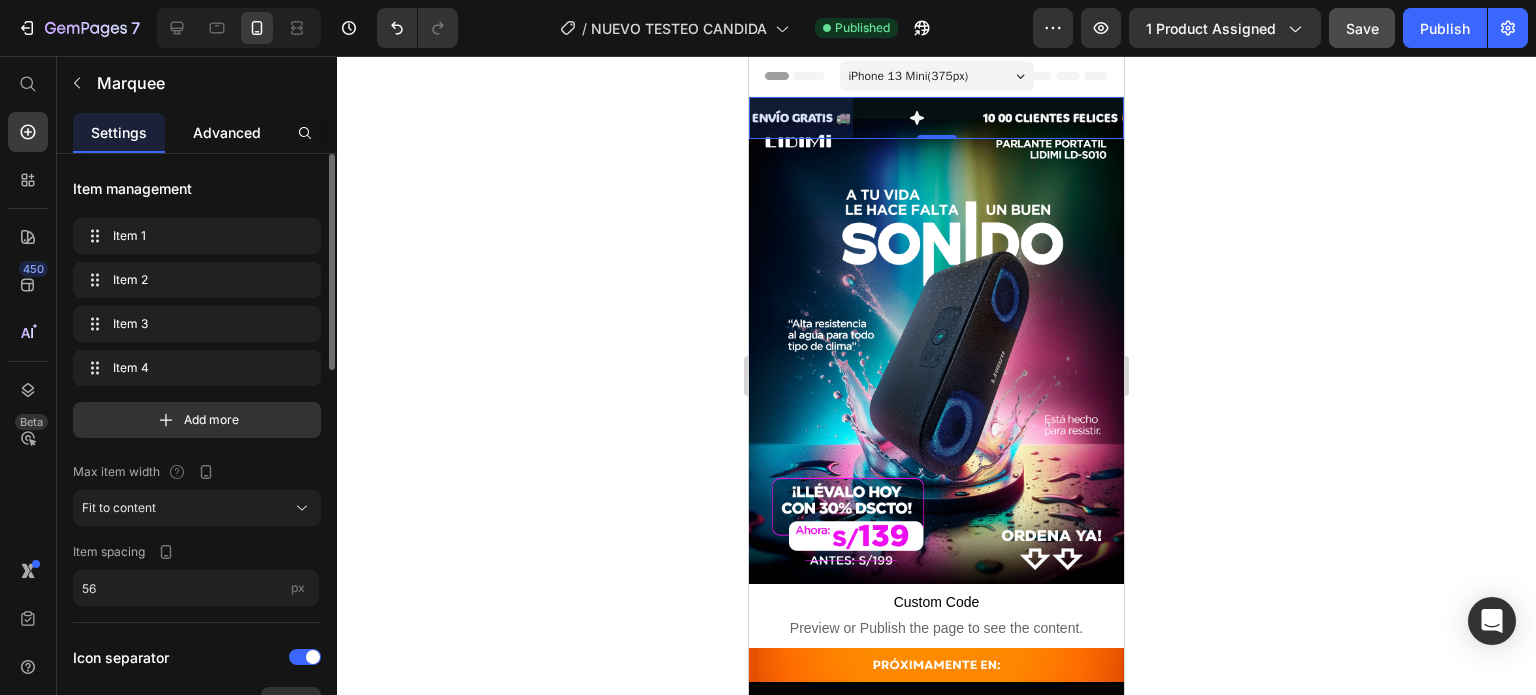 click on "Advanced" at bounding box center (227, 132) 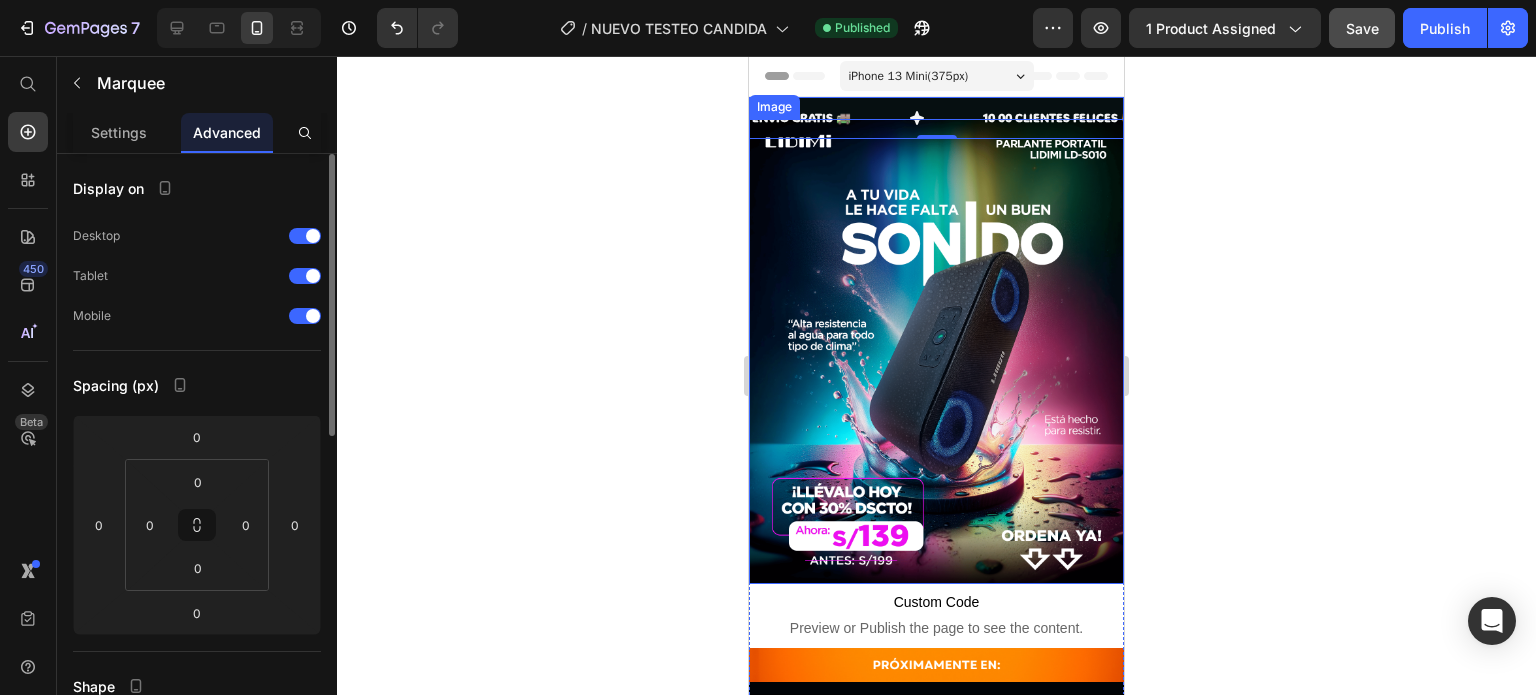 click 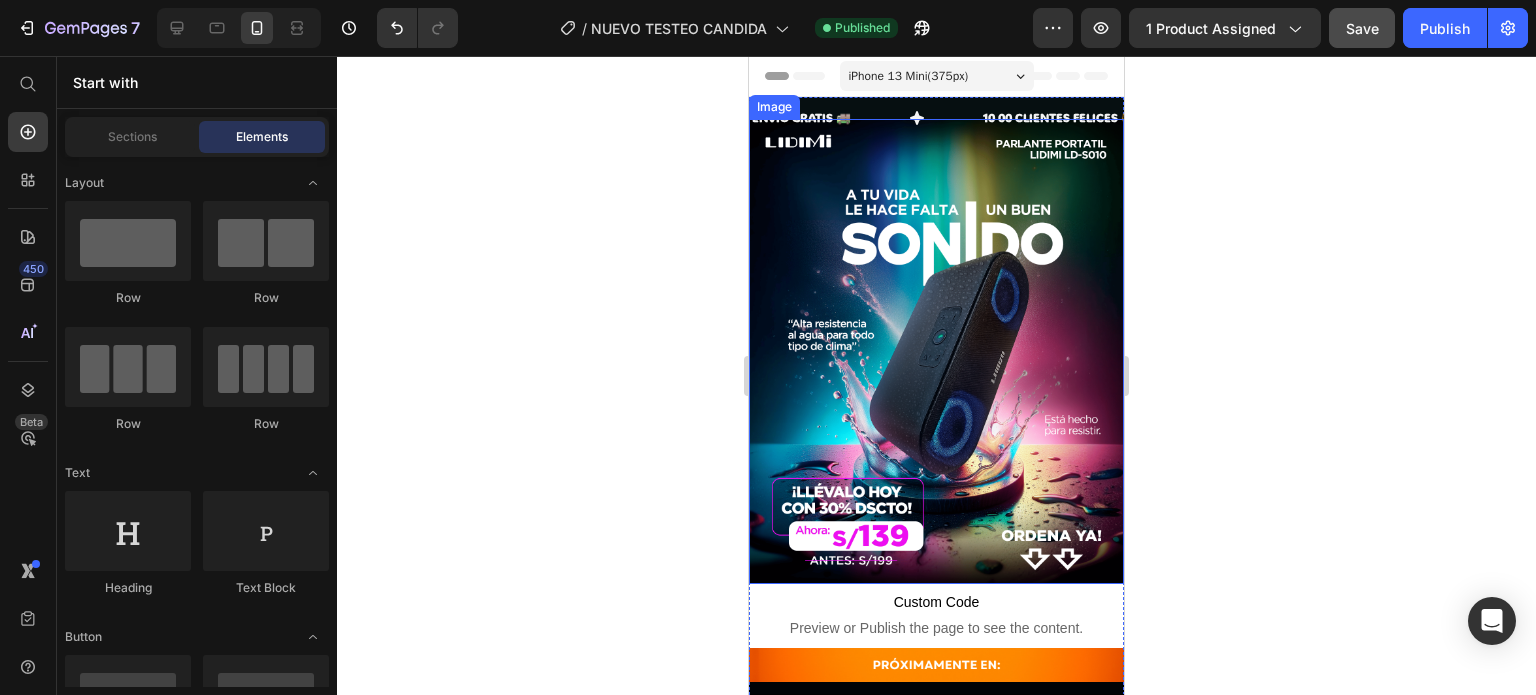 click at bounding box center [936, 351] 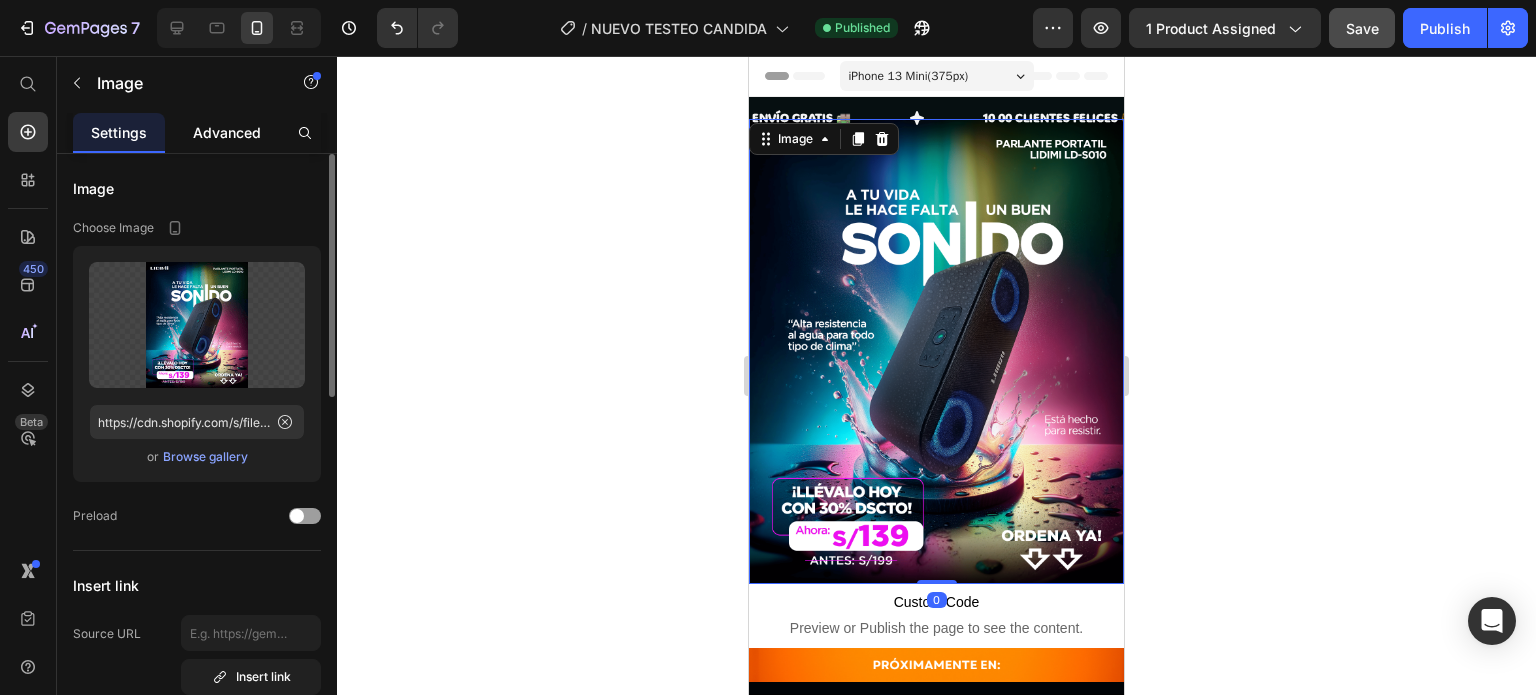 click on "Advanced" at bounding box center [227, 132] 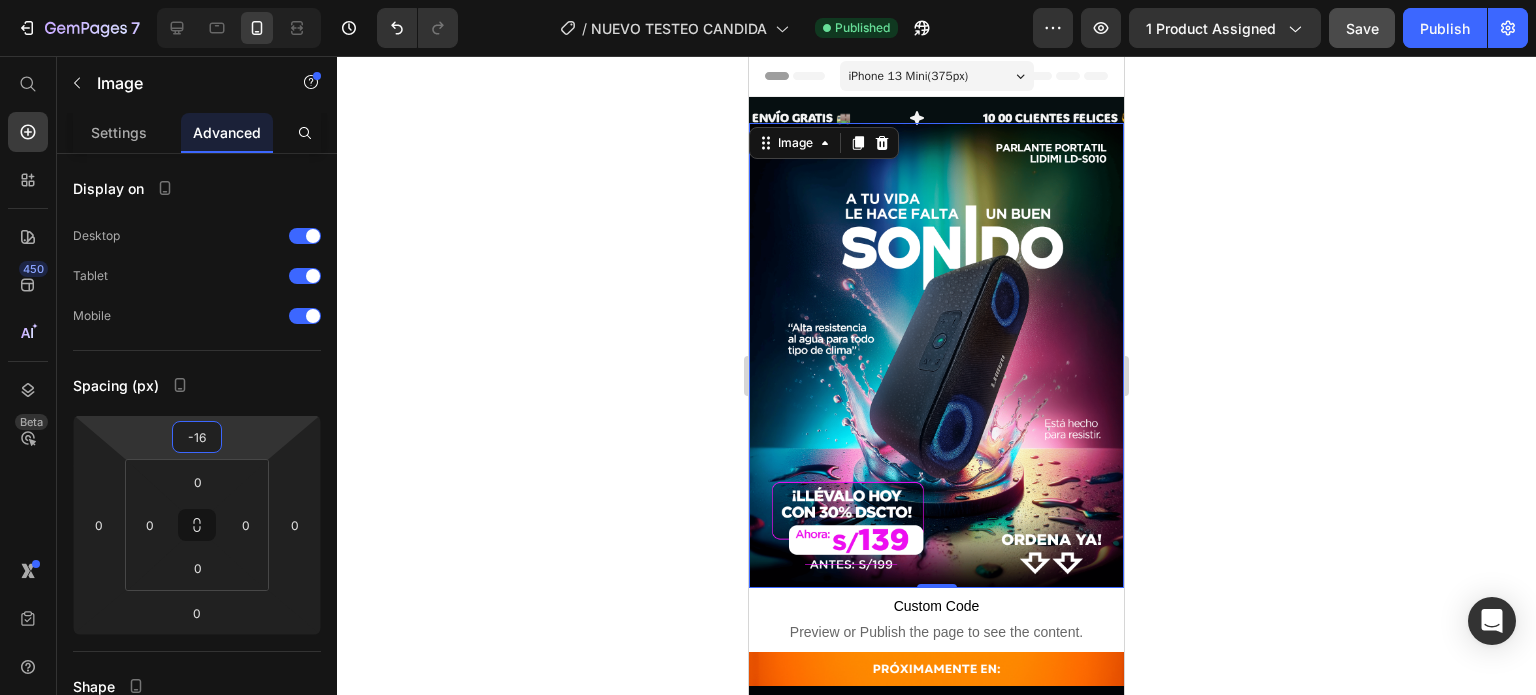 type on "-14" 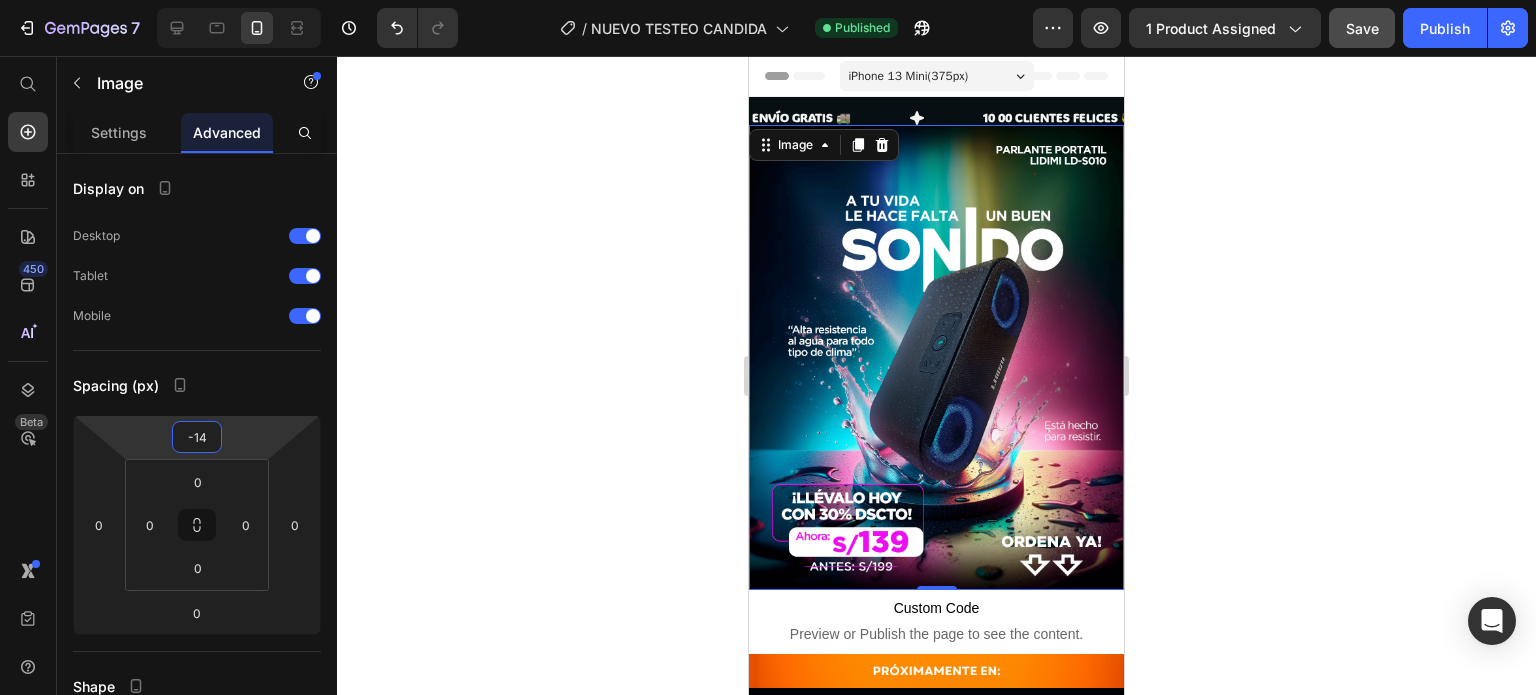 click on "7  Version history  /  NUEVO TESTEO CANDIDA Published Preview 1 product assigned  Save   Publish  450 Beta Start with Sections Elements Hero Section Product Detail Brands Trusted Badges Guarantee Product Breakdown How to use Testimonials Compare Bundle FAQs Social Proof Brand Story Product List Collection Blog List Contact Sticky Add to Cart Custom Footer Browse Library 450 Layout
Row
Row
Row
Row Text
Heading
Text Block Button
Button
Button
Sticky Back to top Media" at bounding box center [768, 0] 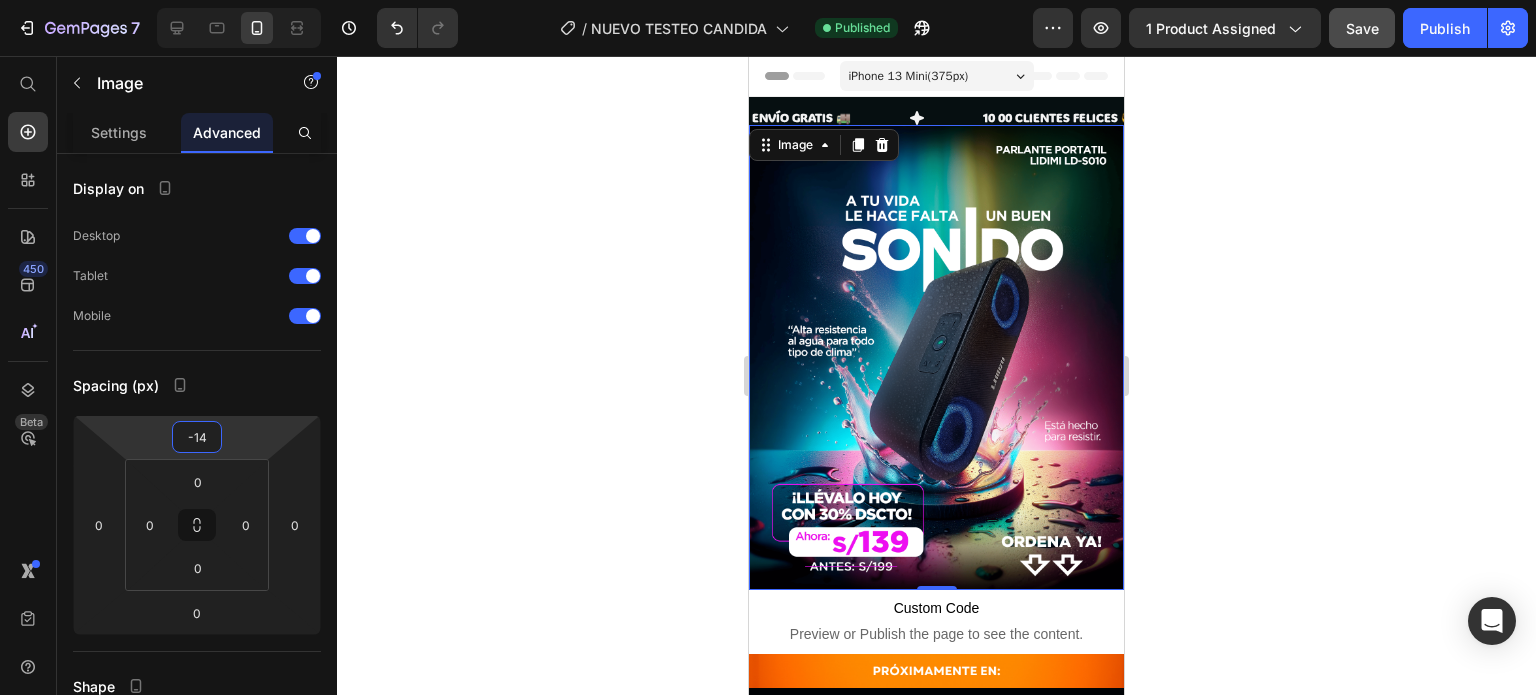 click 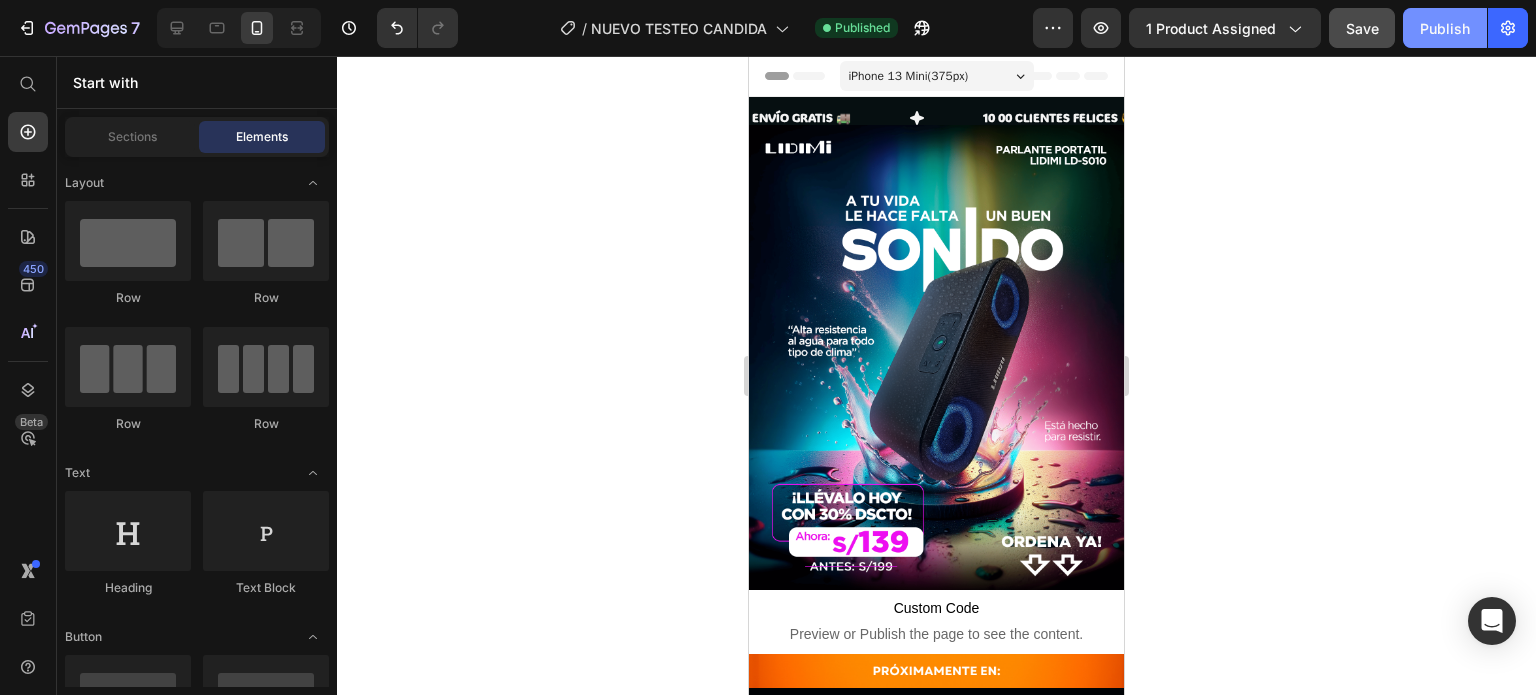 click on "Publish" 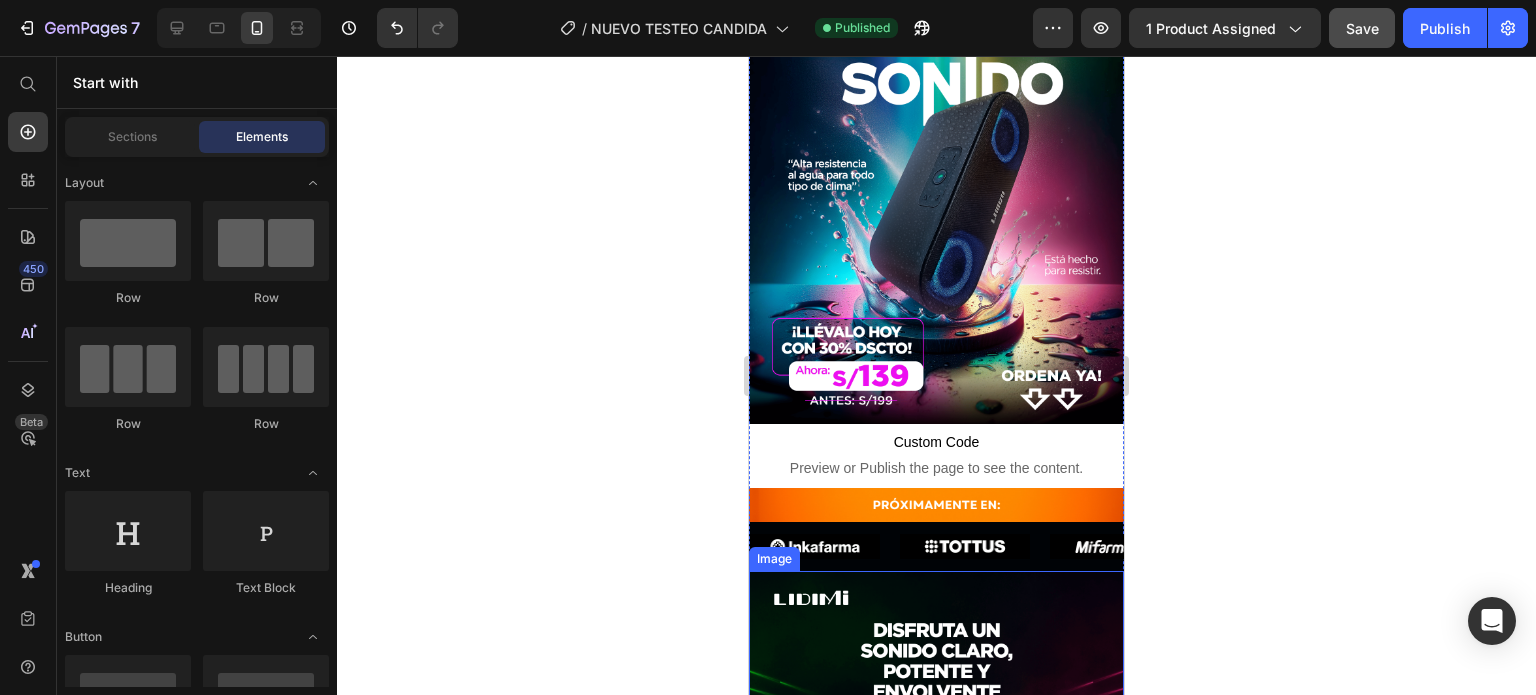 scroll, scrollTop: 100, scrollLeft: 0, axis: vertical 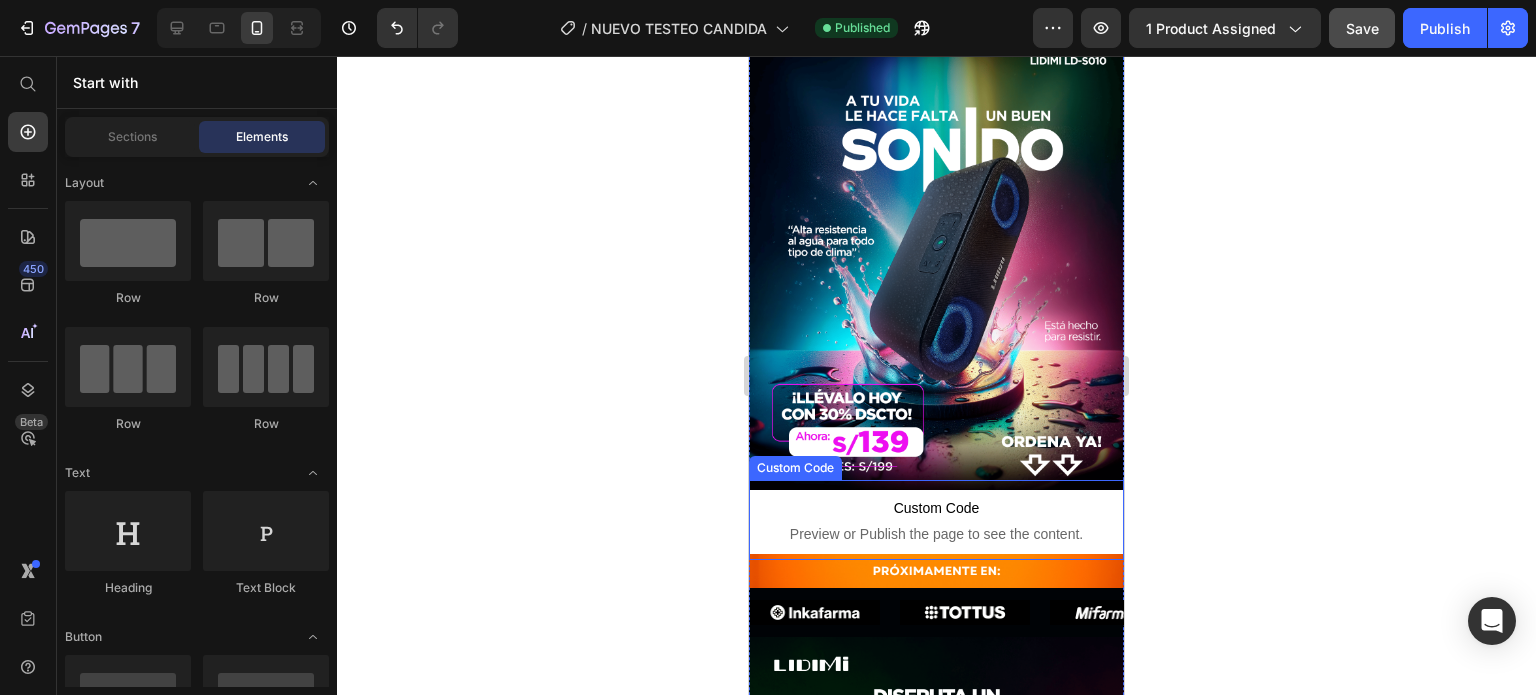 click on "Custom Code" at bounding box center [936, 508] 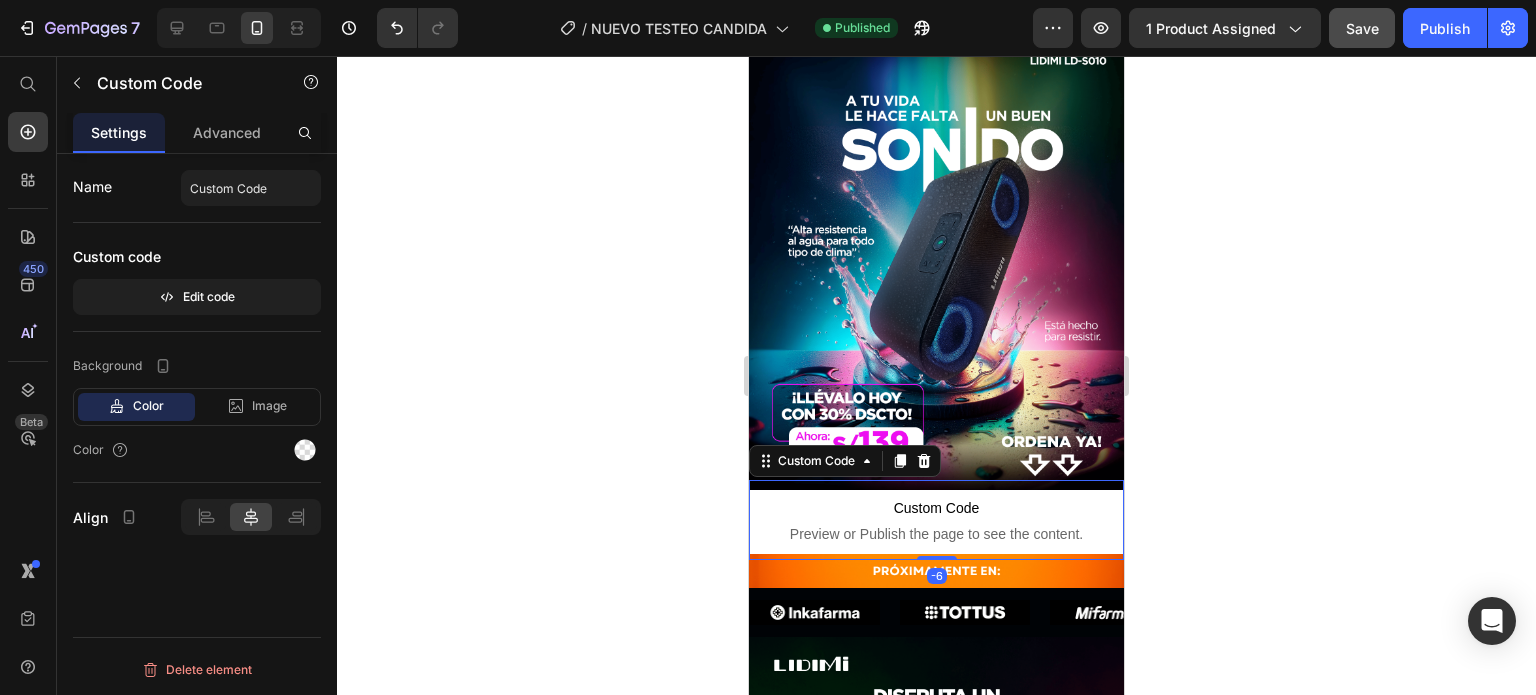 click on "Custom Code" at bounding box center (936, 508) 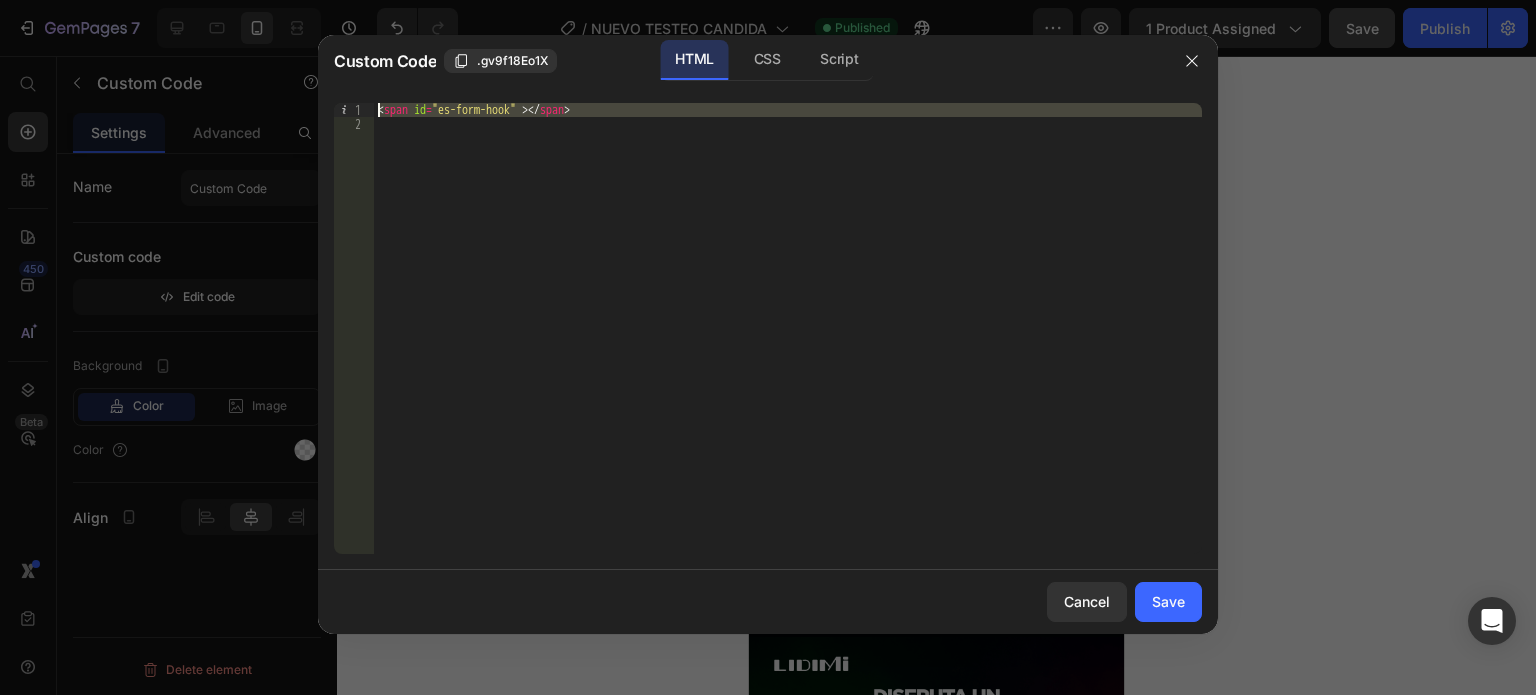 drag, startPoint x: 765, startPoint y: 147, endPoint x: 358, endPoint y: 105, distance: 409.16135 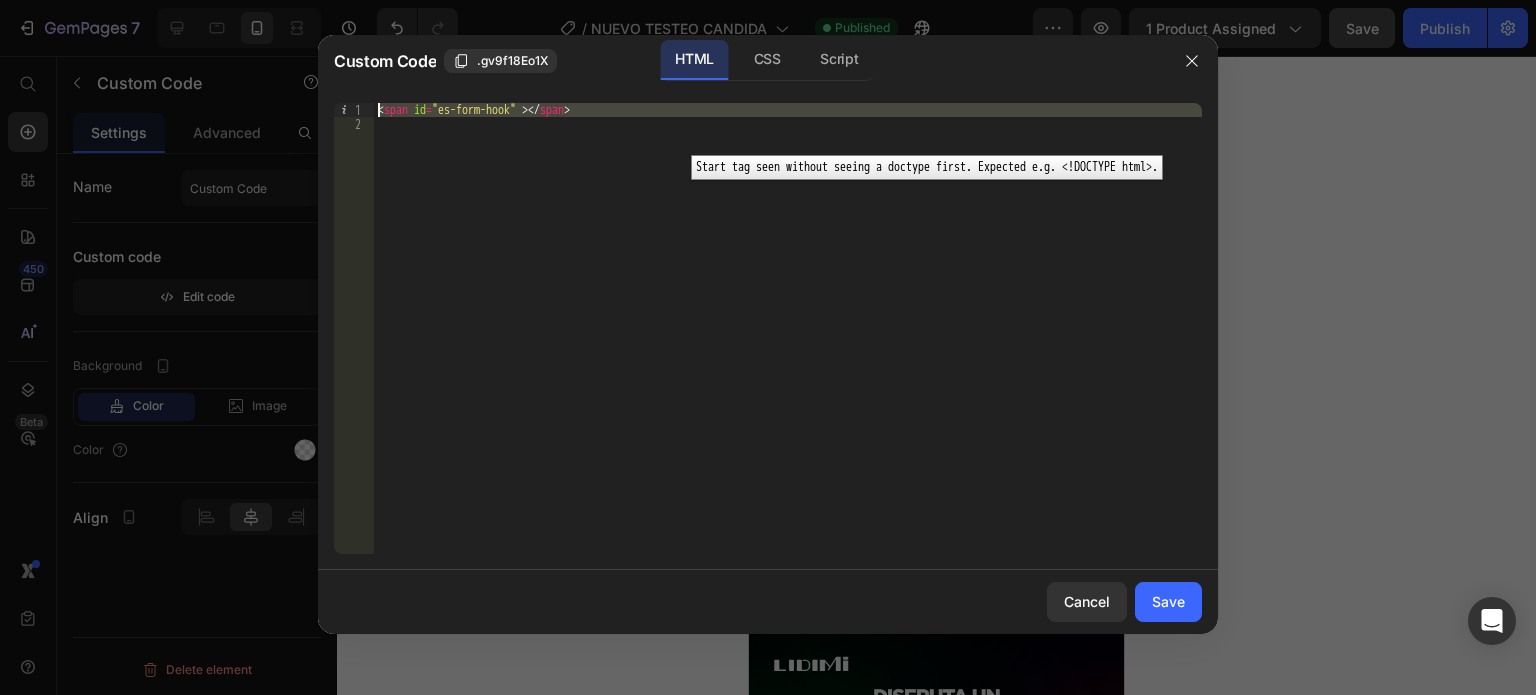 paste on "div id=“_rsi-cod-form-embed-custom-hook”></div>" 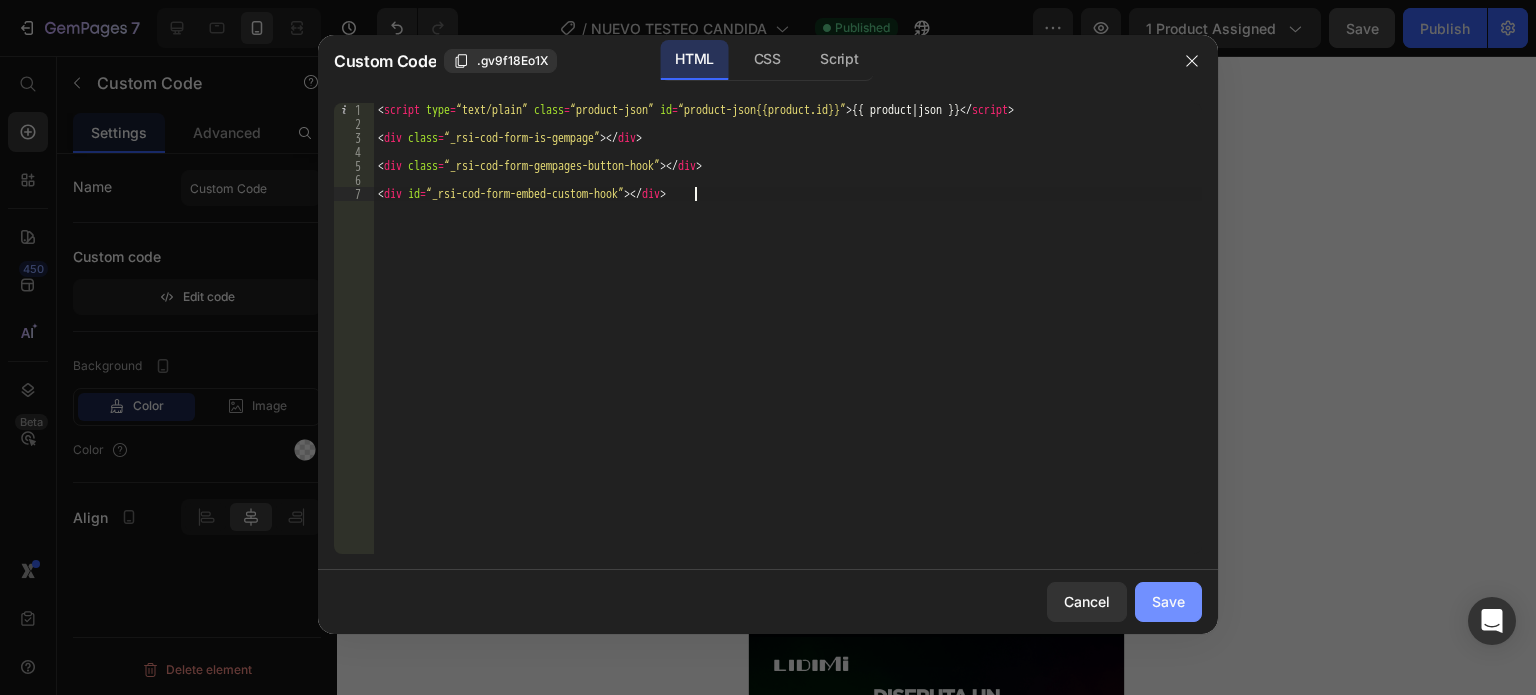 click on "Save" at bounding box center [1168, 601] 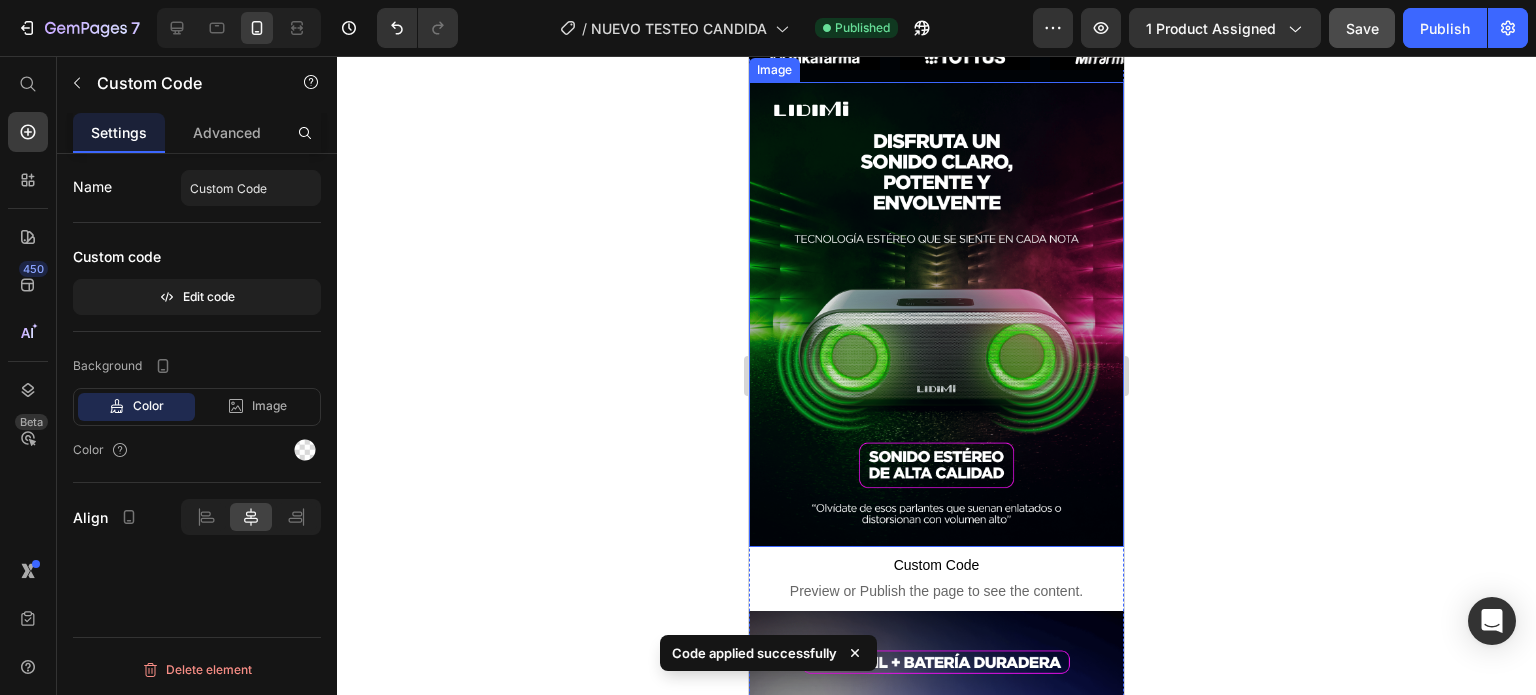 scroll, scrollTop: 900, scrollLeft: 0, axis: vertical 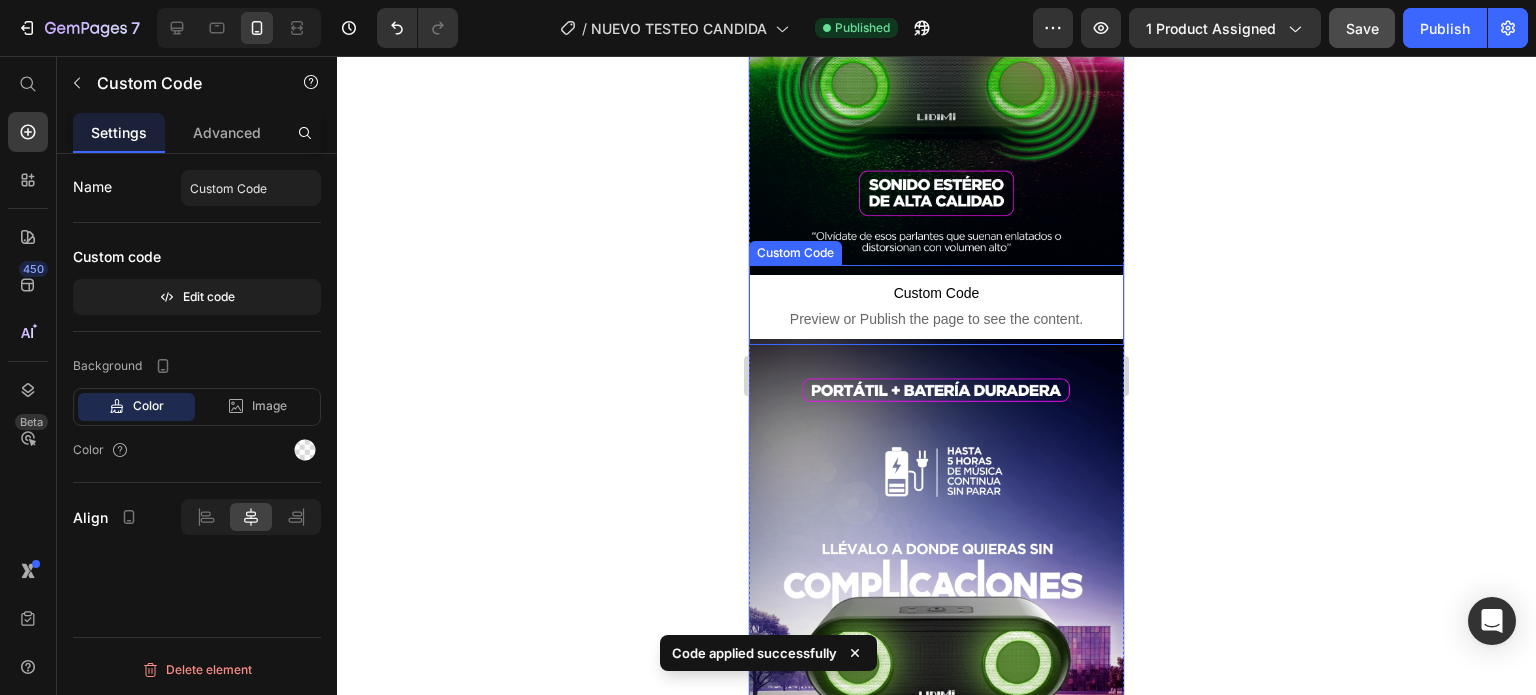 click on "Preview or Publish the page to see the content." at bounding box center (936, 319) 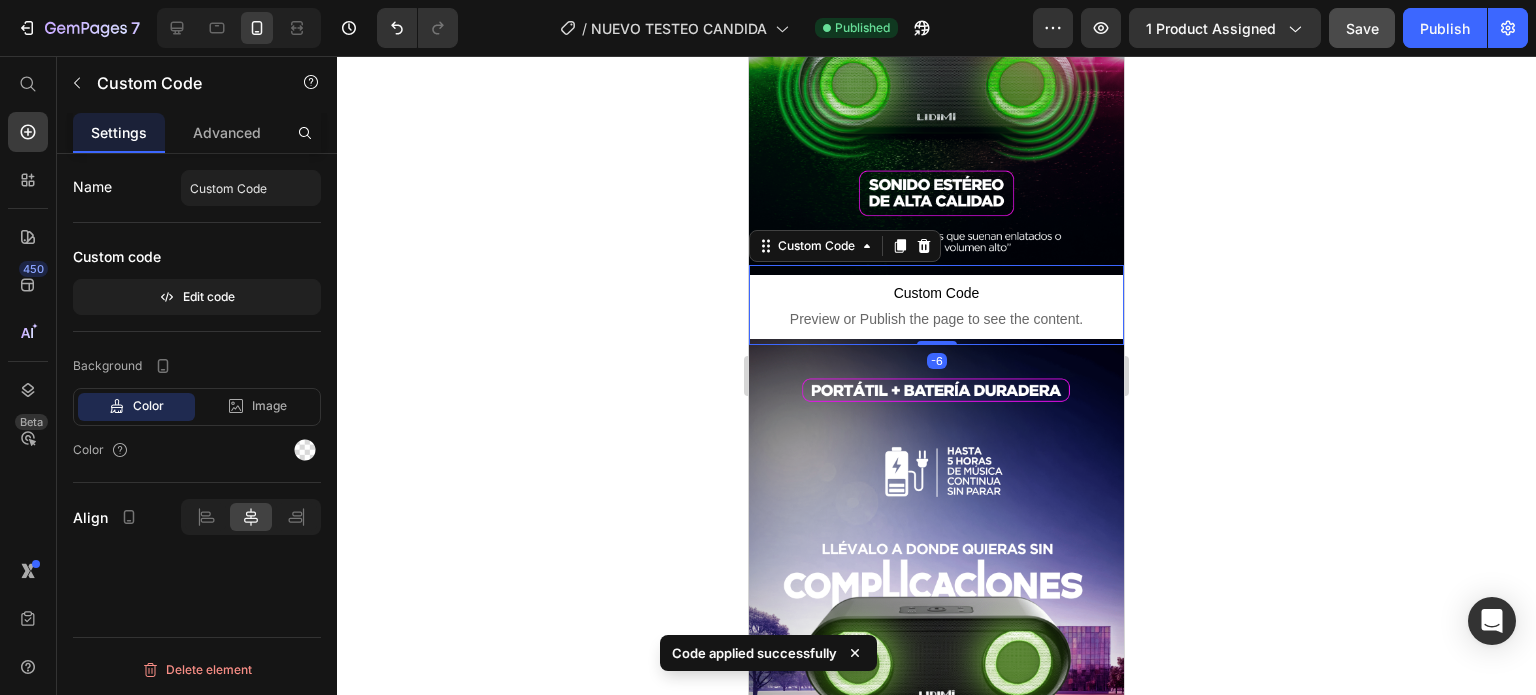 click on "Preview or Publish the page to see the content." at bounding box center [936, 319] 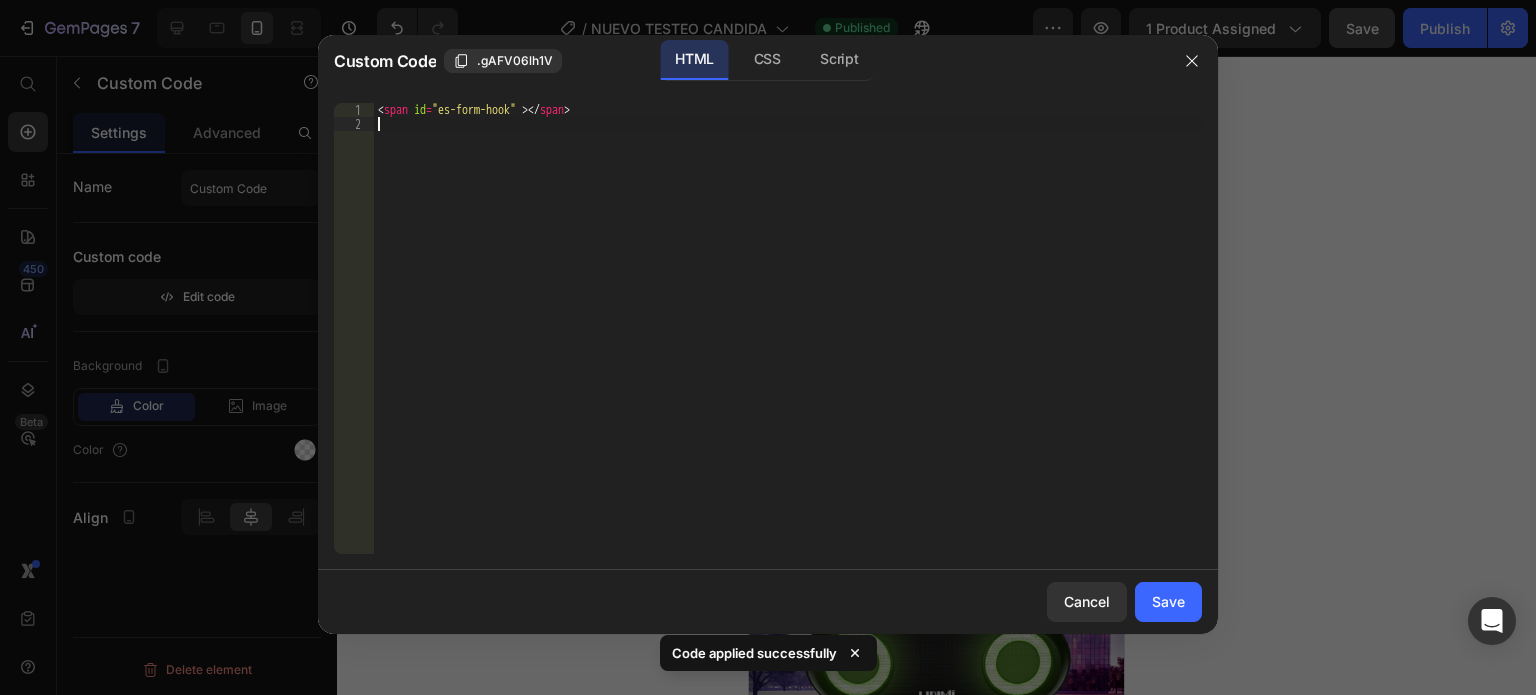 click on "< span   id = "es-form-hook"   > </ span >" at bounding box center (788, 342) 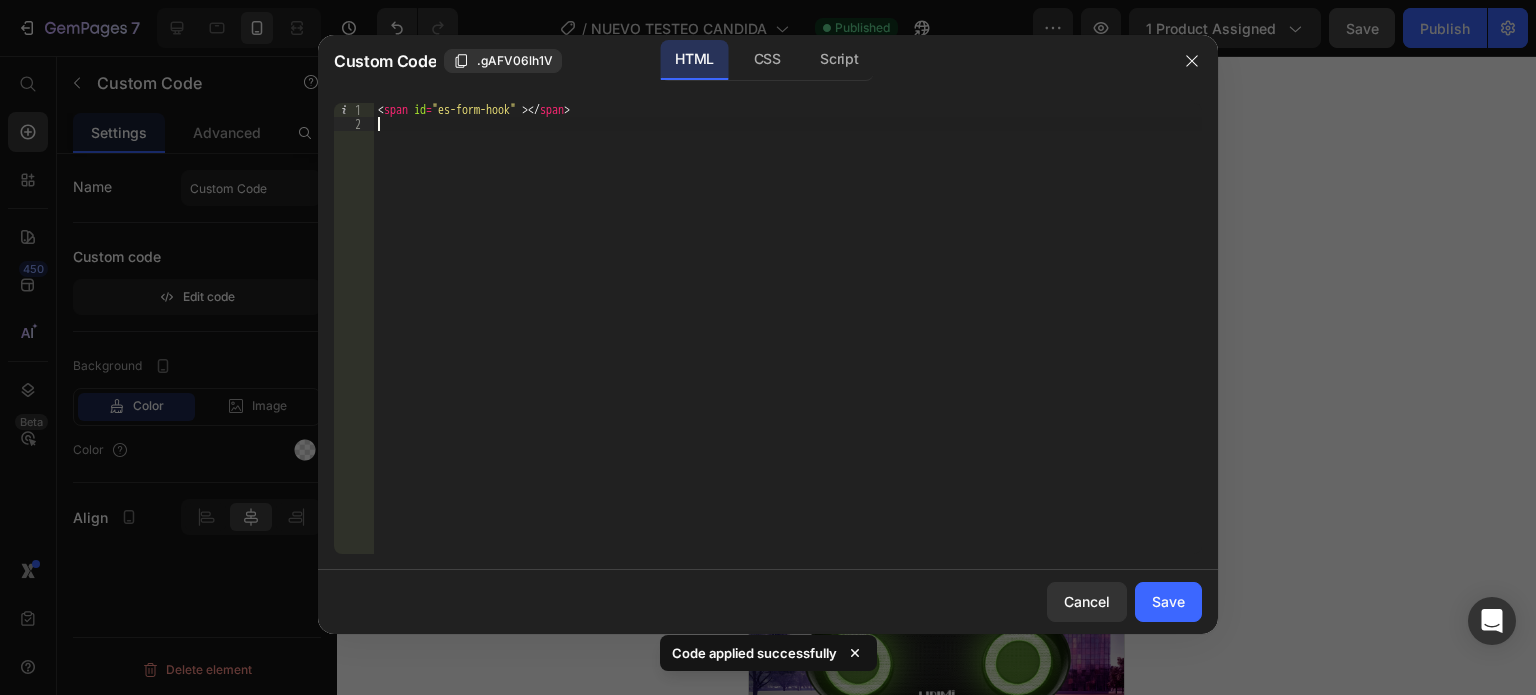 click on "< span   id = "es-form-hook"   > </ span >" at bounding box center [788, 342] 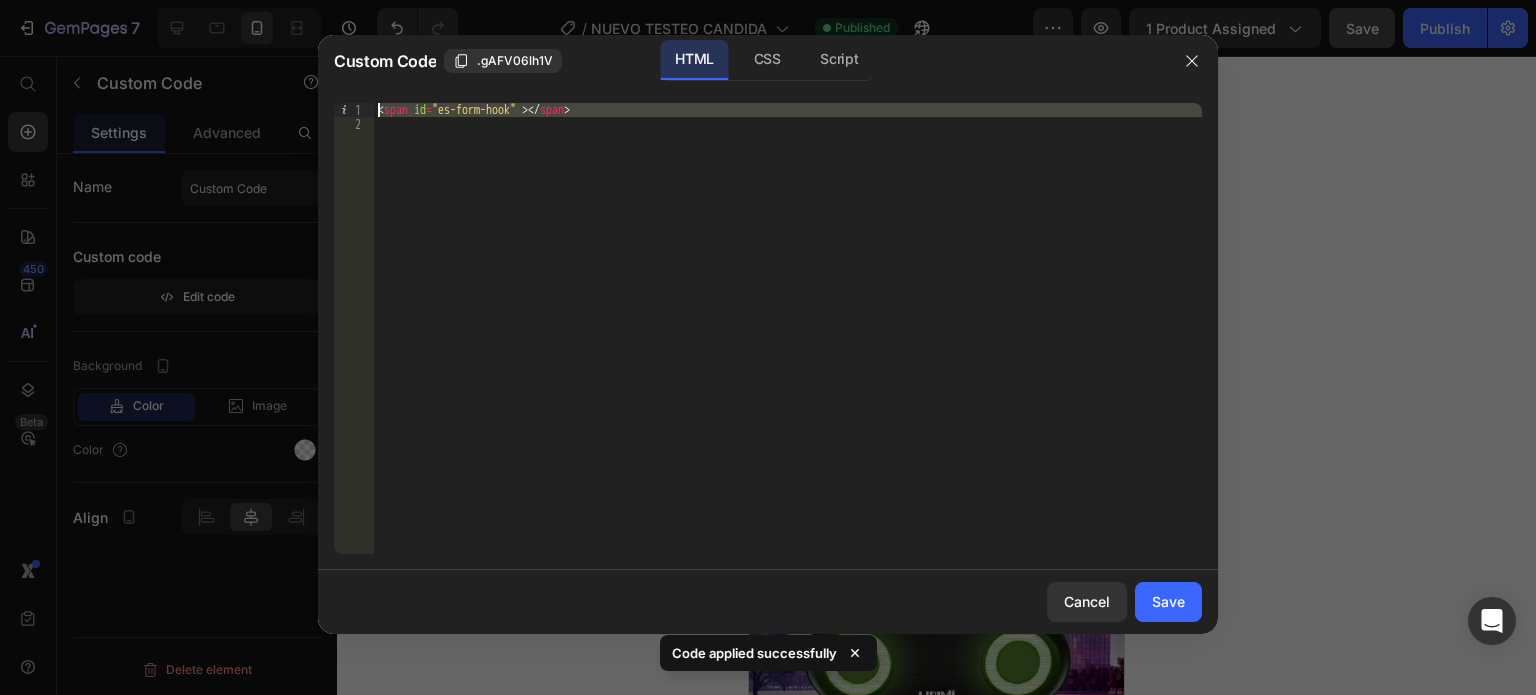 drag, startPoint x: 562, startPoint y: 112, endPoint x: 352, endPoint y: 102, distance: 210.23796 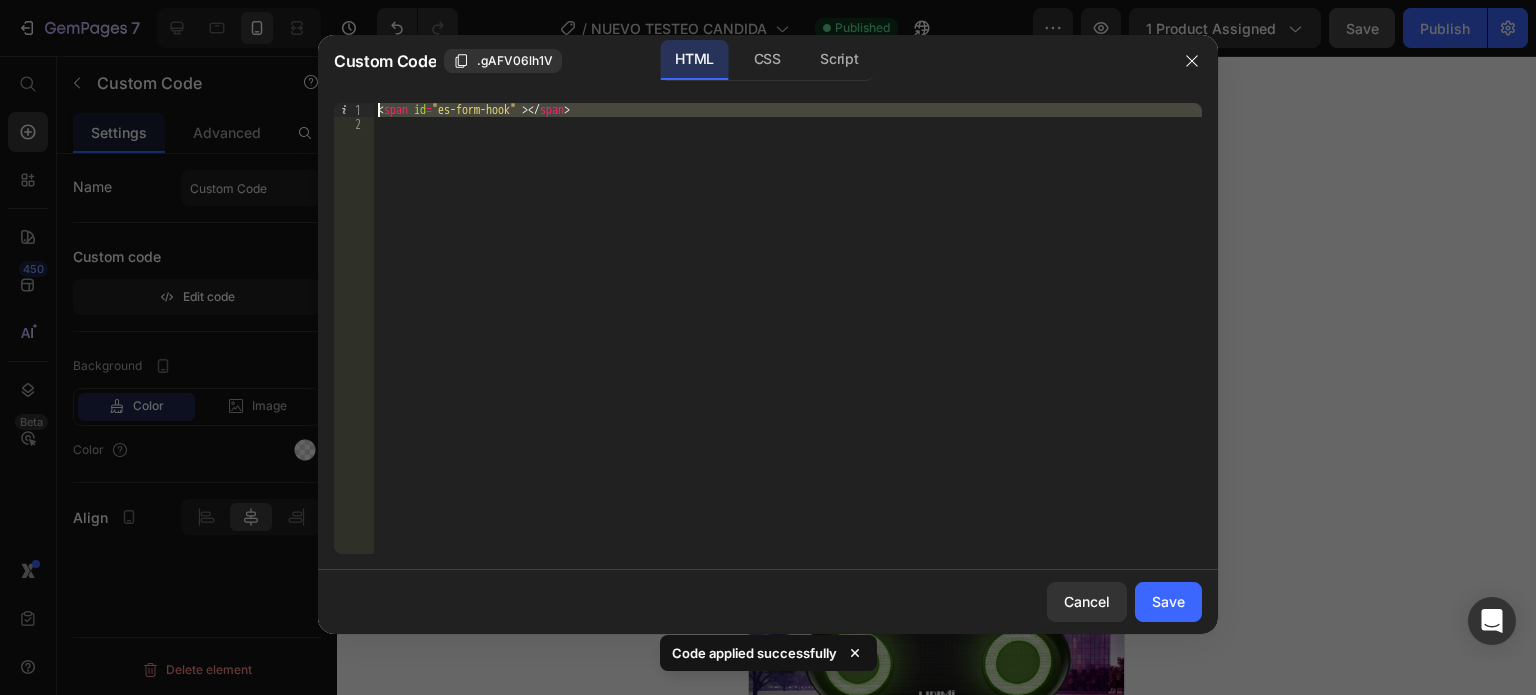 type on "<div id=“_rsi-cod-form-embed-custom-hook”></div>" 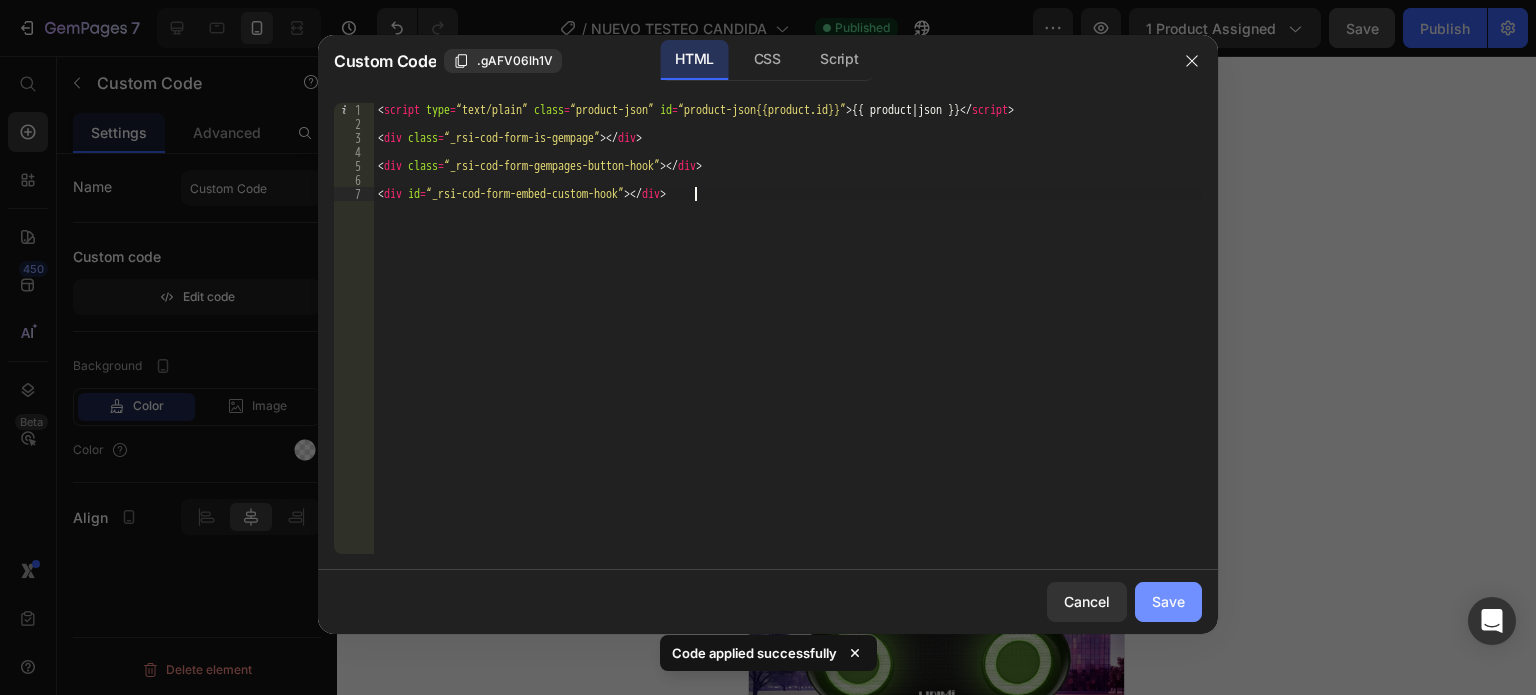 click on "Save" 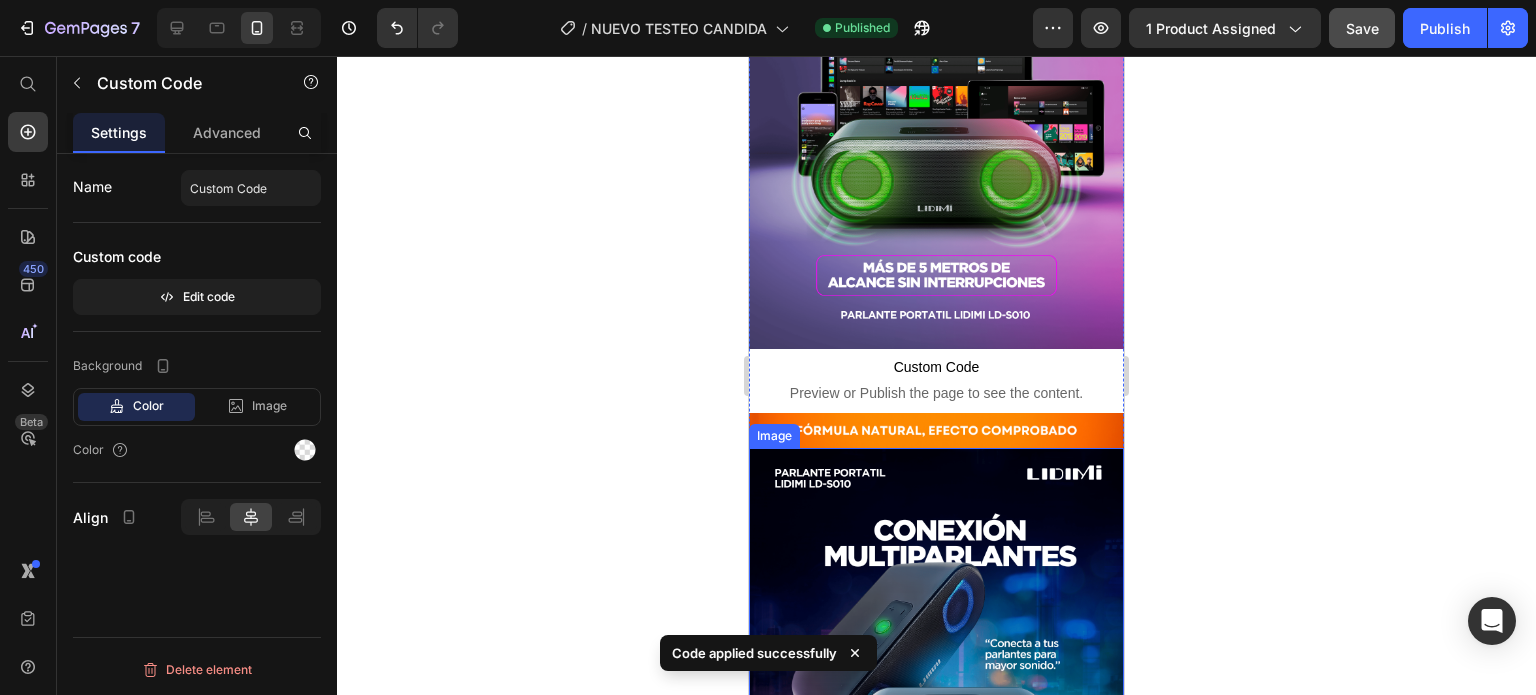 scroll, scrollTop: 1800, scrollLeft: 0, axis: vertical 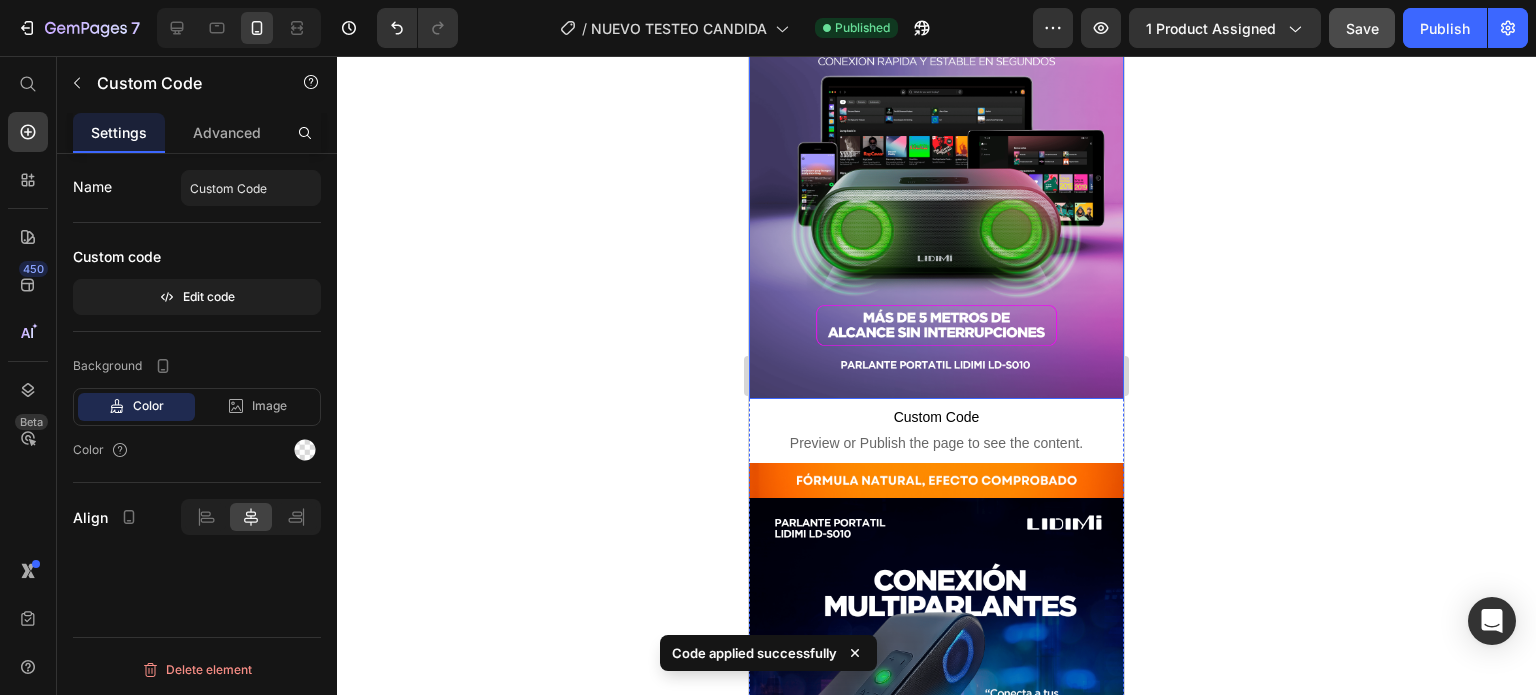 click on "Custom Code" at bounding box center (936, 417) 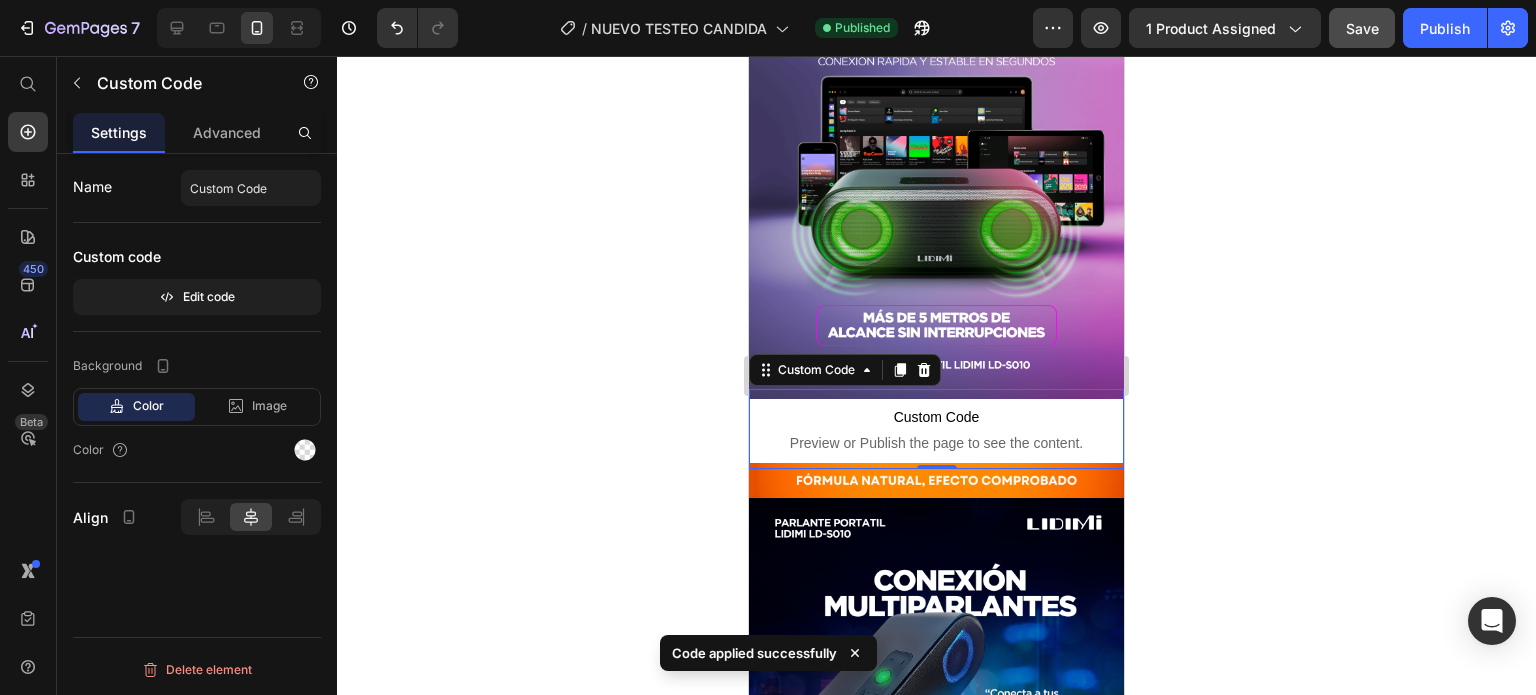 click on "Custom Code" at bounding box center (936, 417) 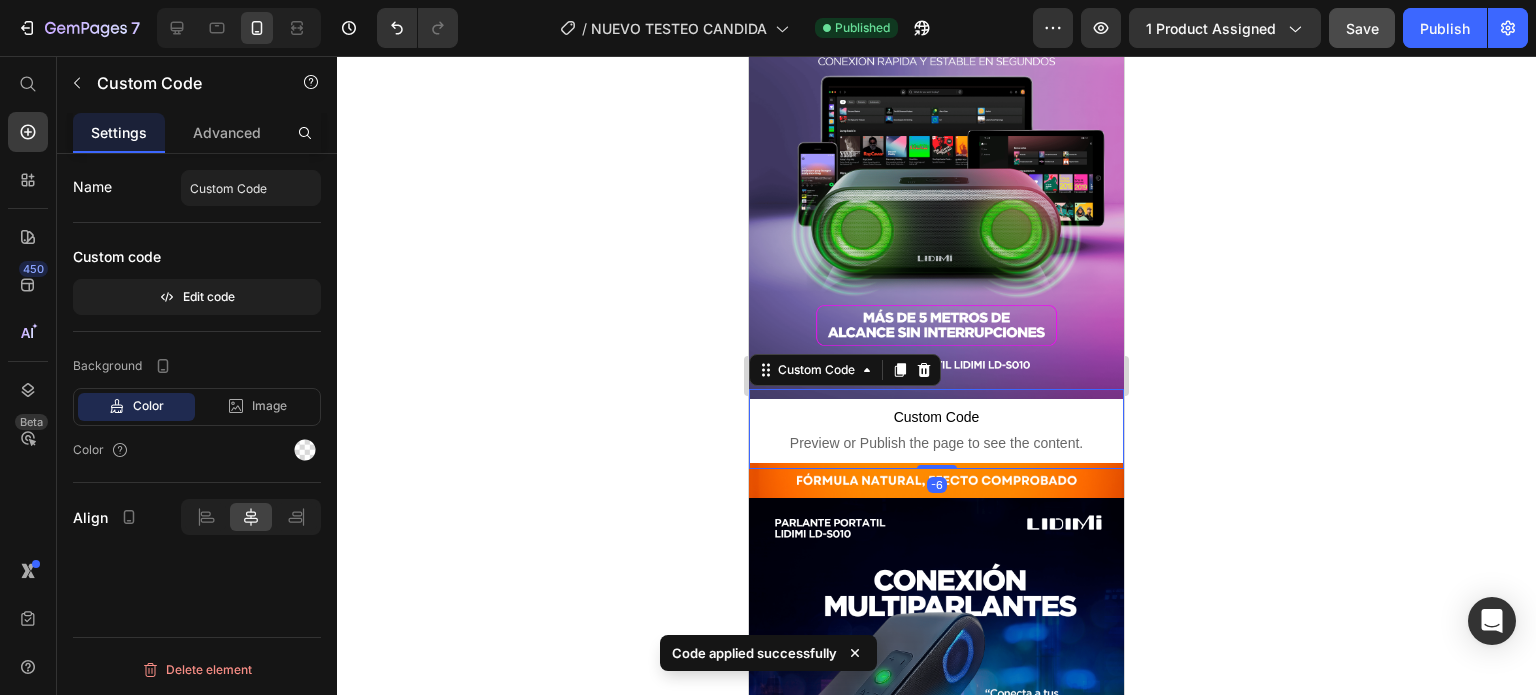 click on "Custom Code" at bounding box center (936, 417) 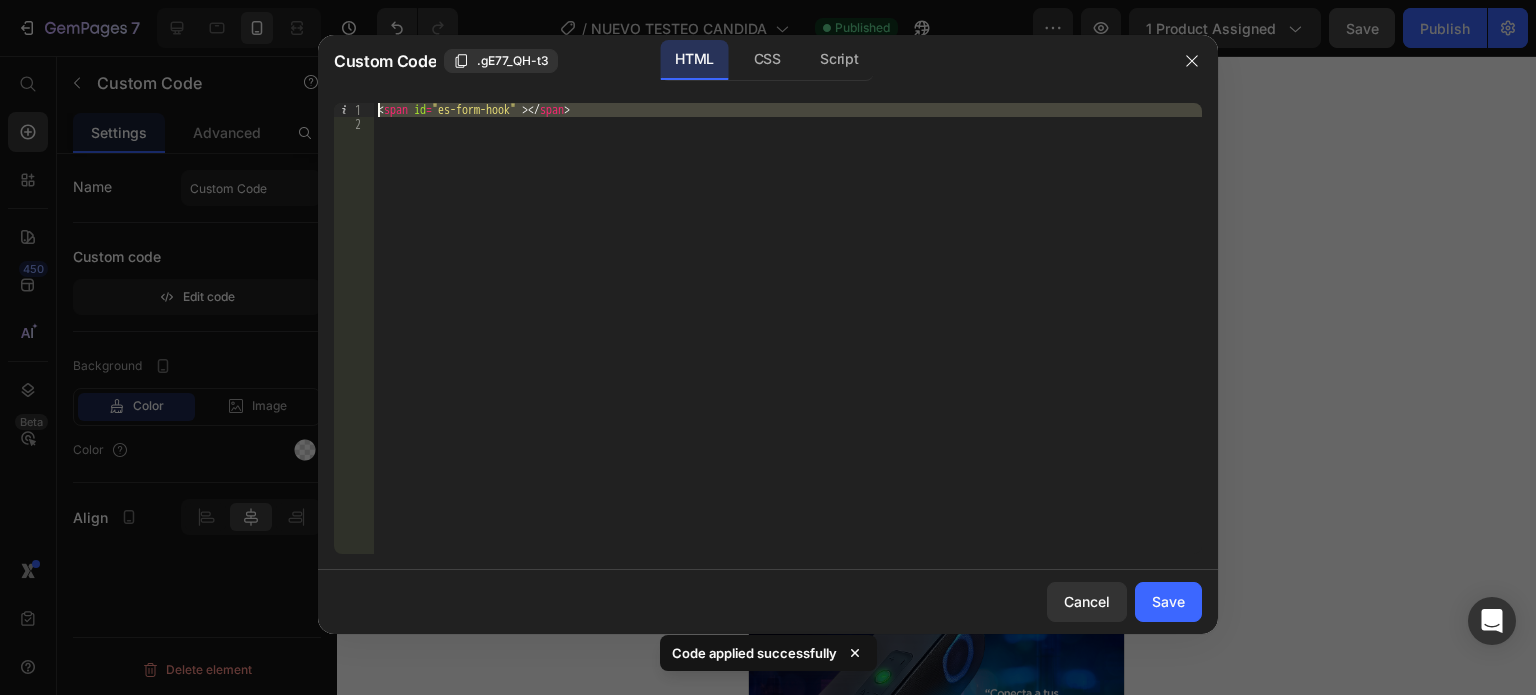 drag, startPoint x: 703, startPoint y: 119, endPoint x: 347, endPoint y: 95, distance: 356.80807 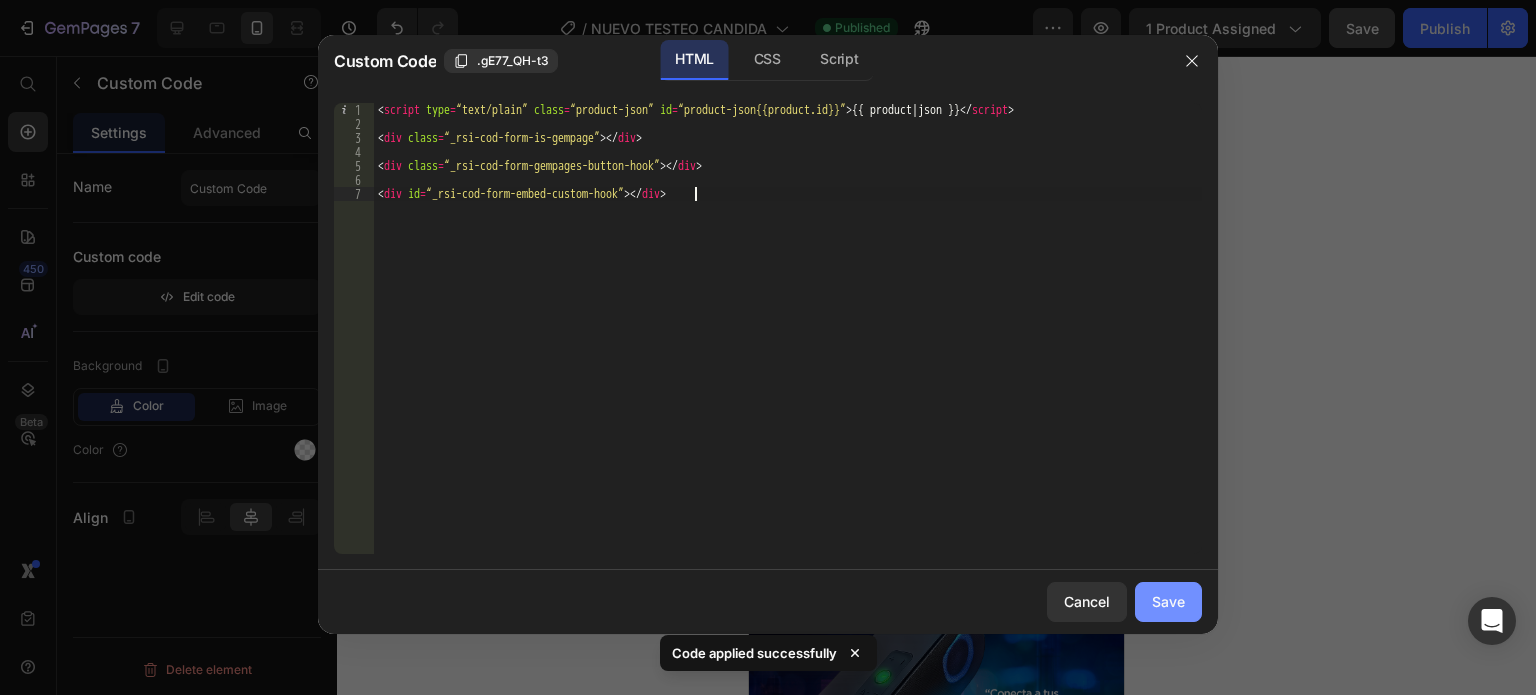 click on "Save" 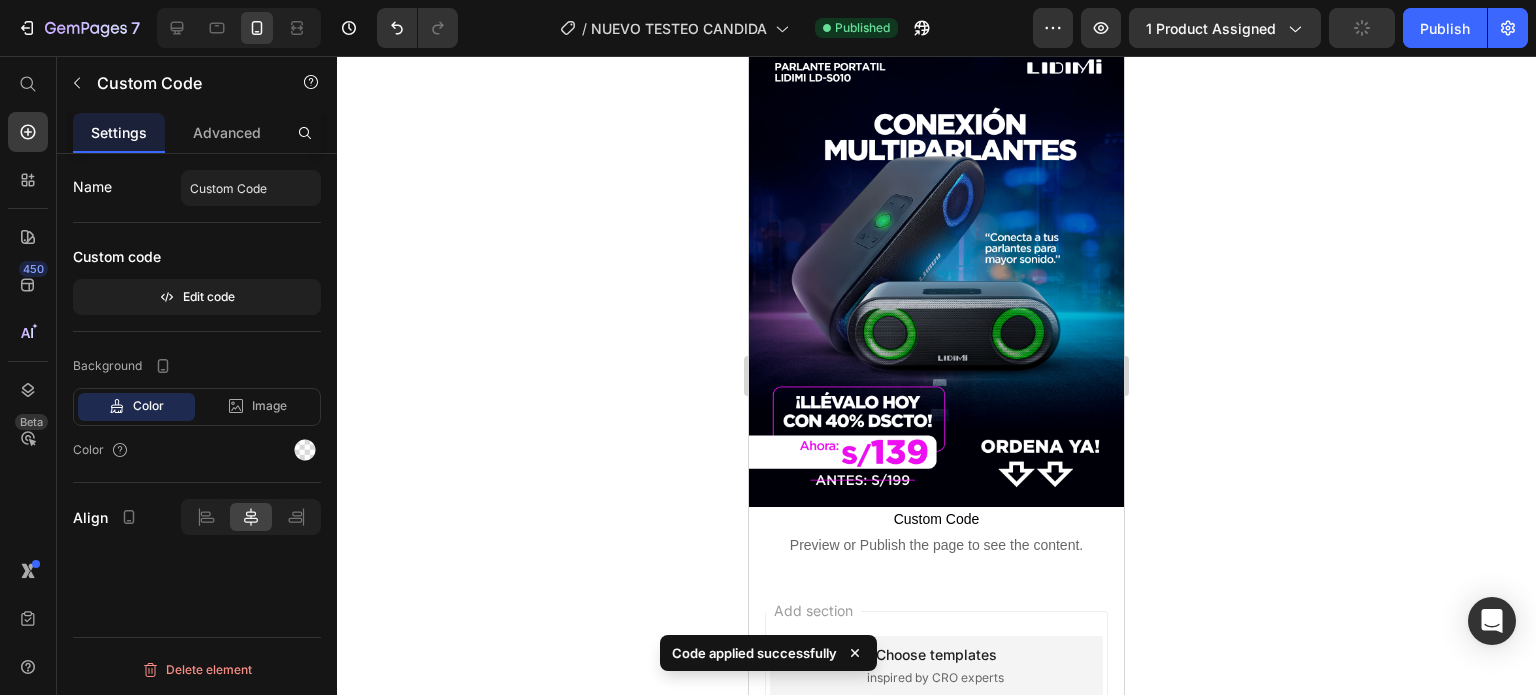 scroll, scrollTop: 2246, scrollLeft: 0, axis: vertical 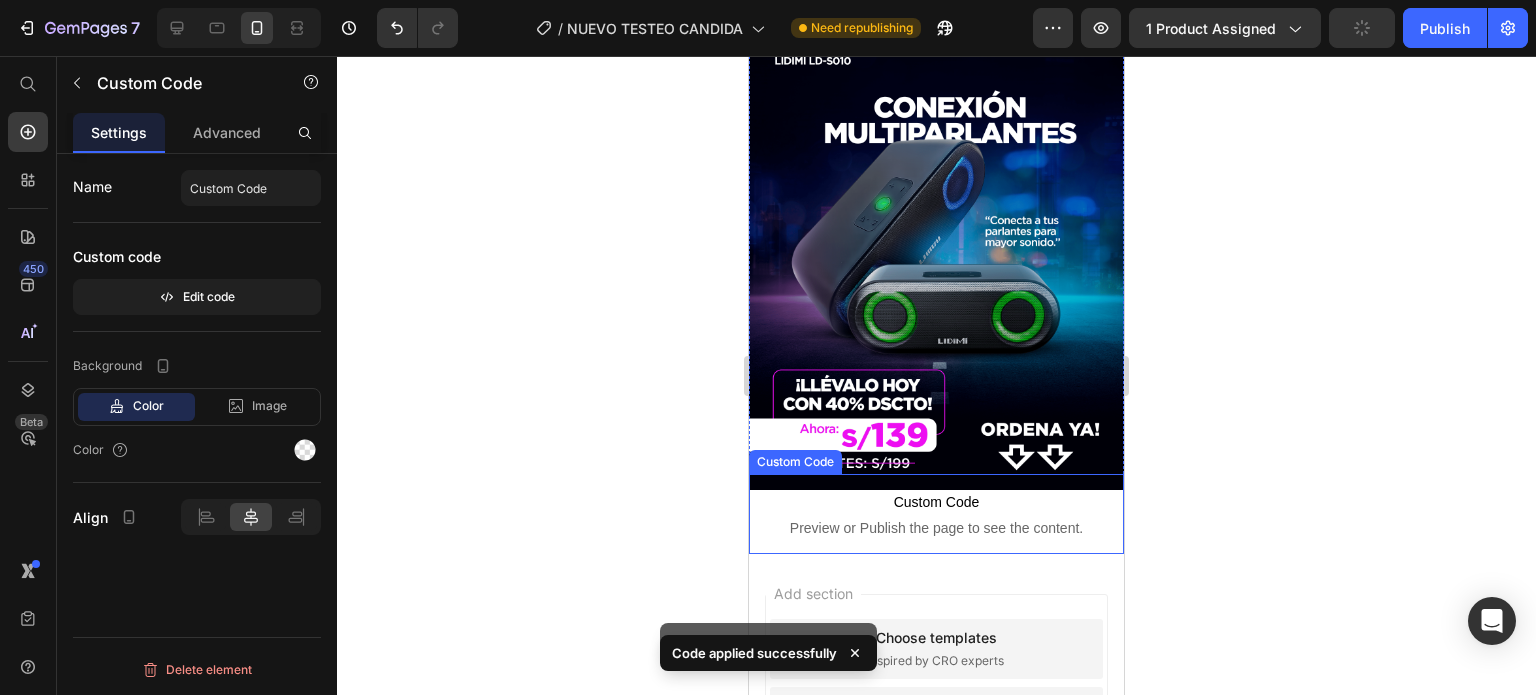 click on "Preview or Publish the page to see the content." at bounding box center [936, 528] 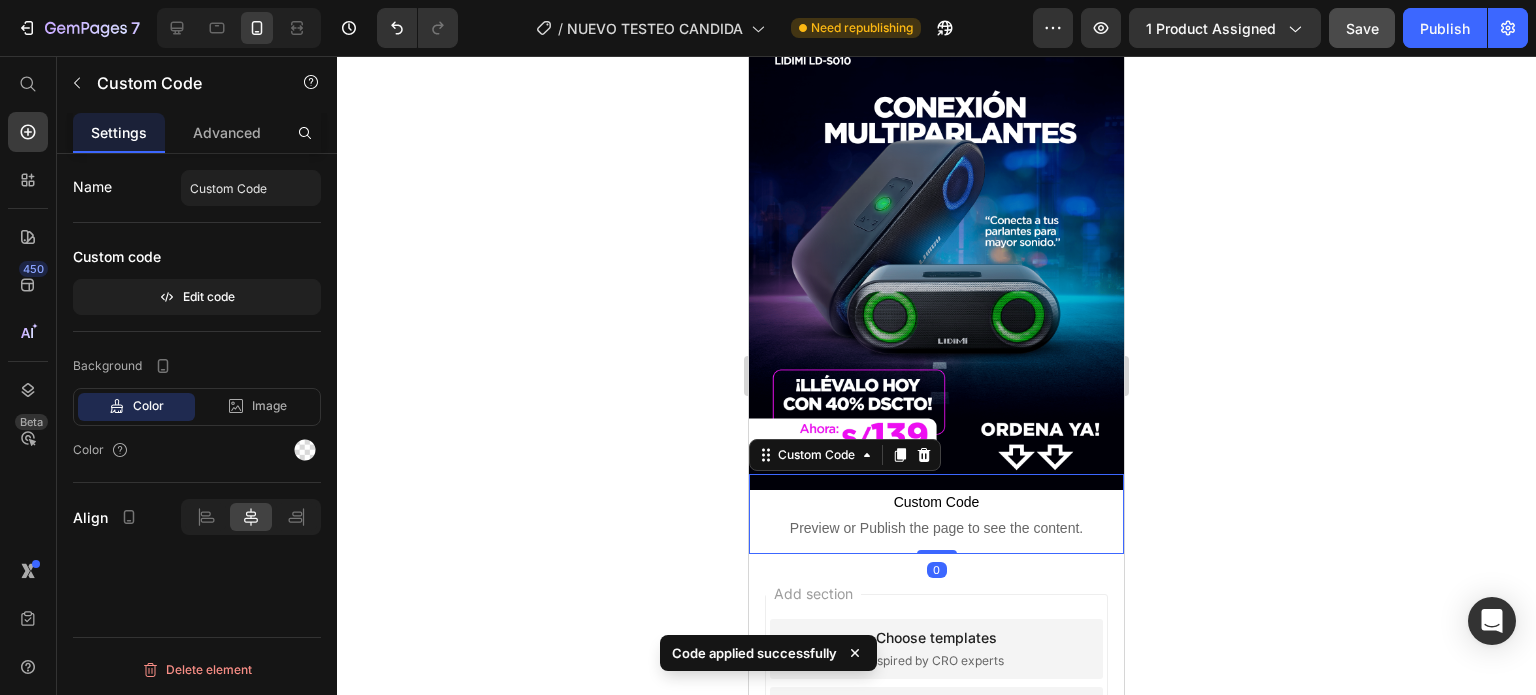 click on "Preview or Publish the page to see the content." at bounding box center [936, 528] 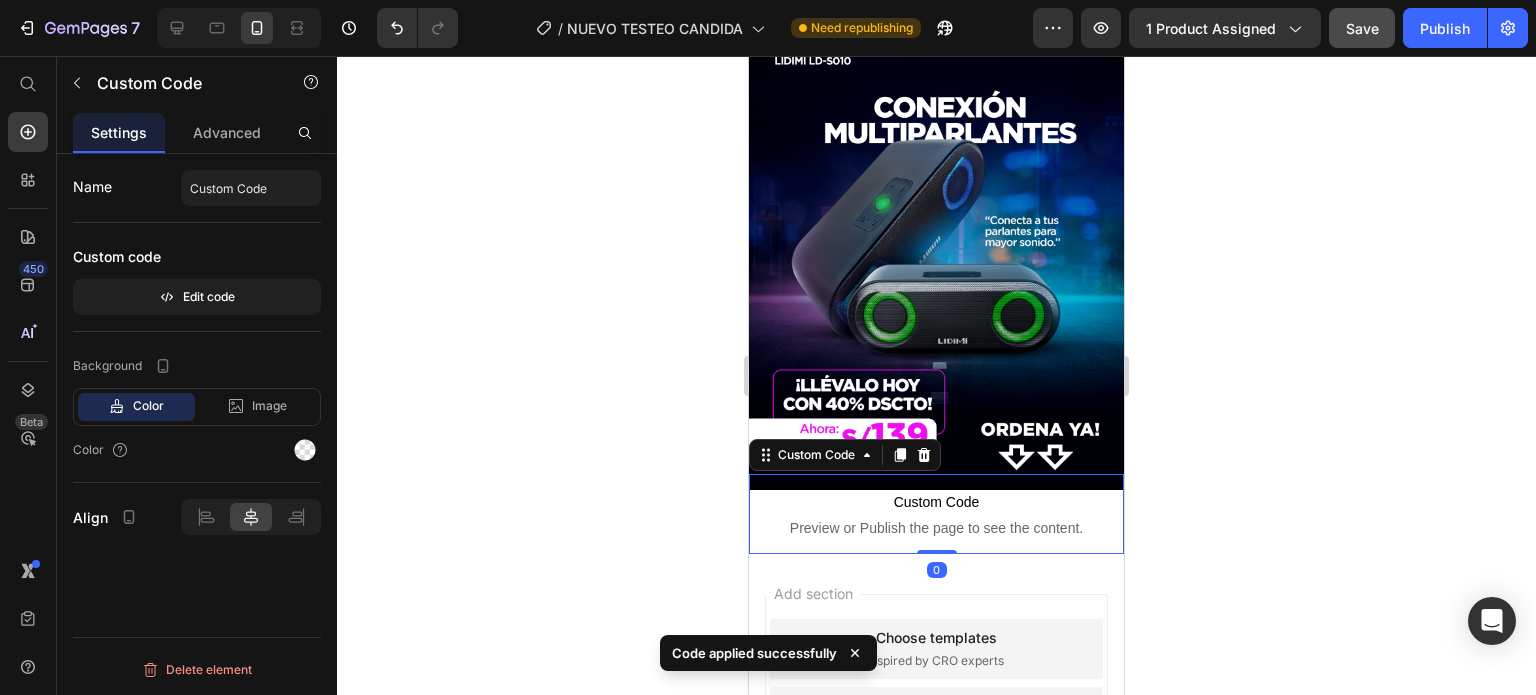click on "Preview or Publish the page to see the content." at bounding box center (936, 528) 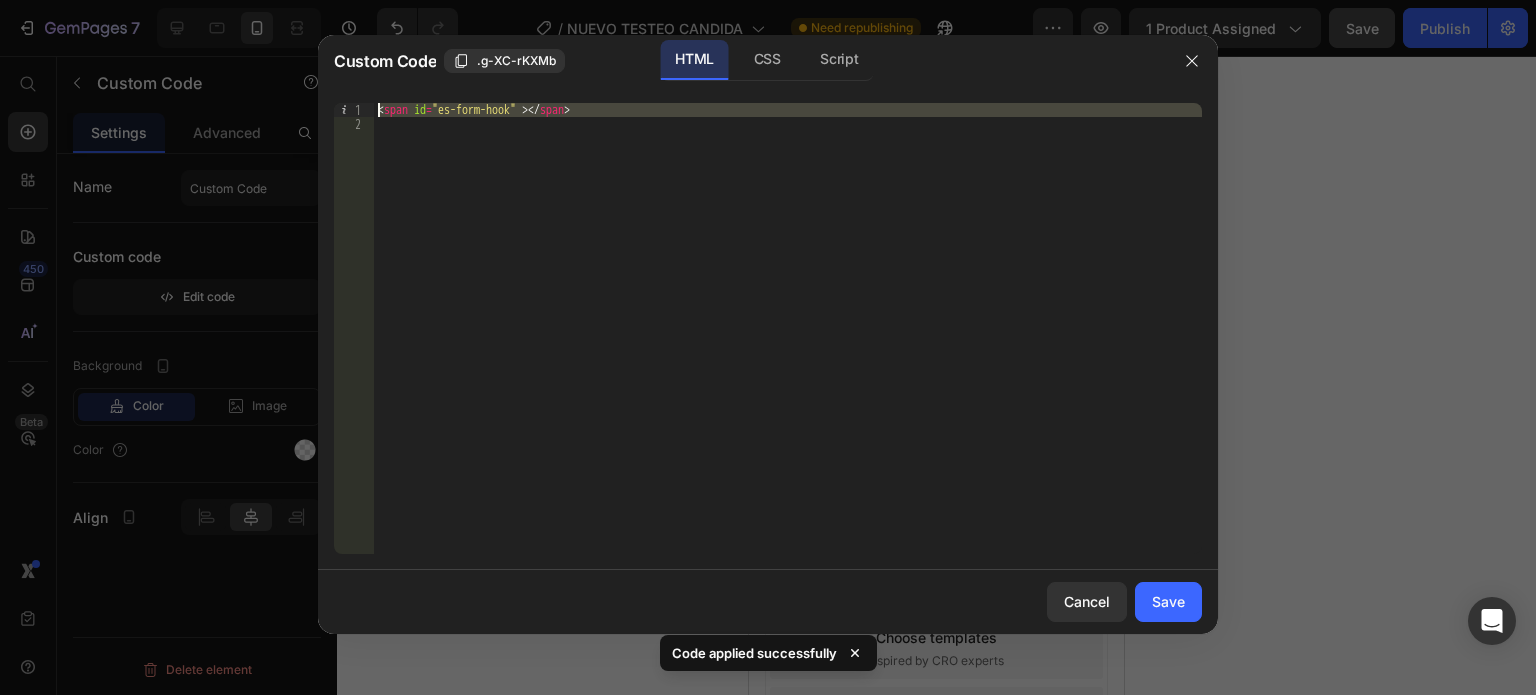 drag, startPoint x: 700, startPoint y: 146, endPoint x: 289, endPoint y: 106, distance: 412.9419 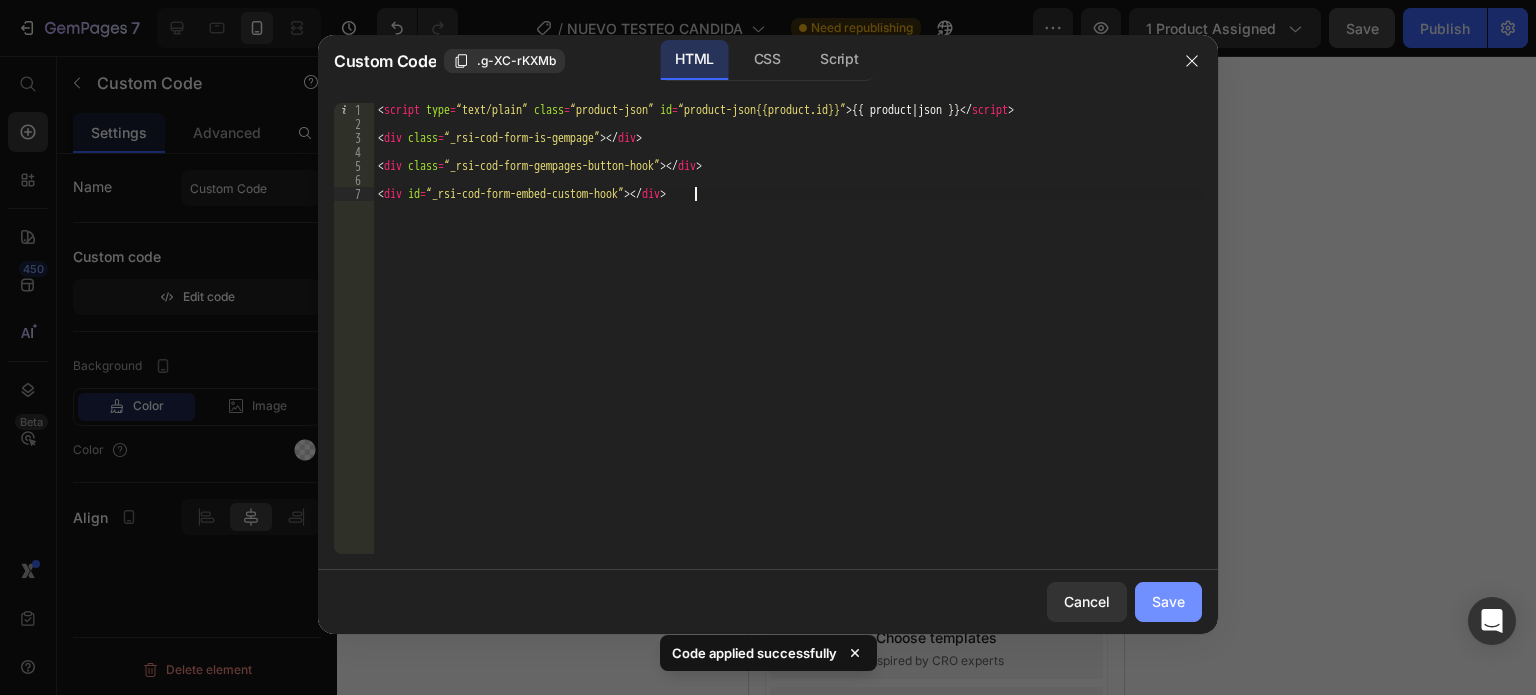 click on "Save" 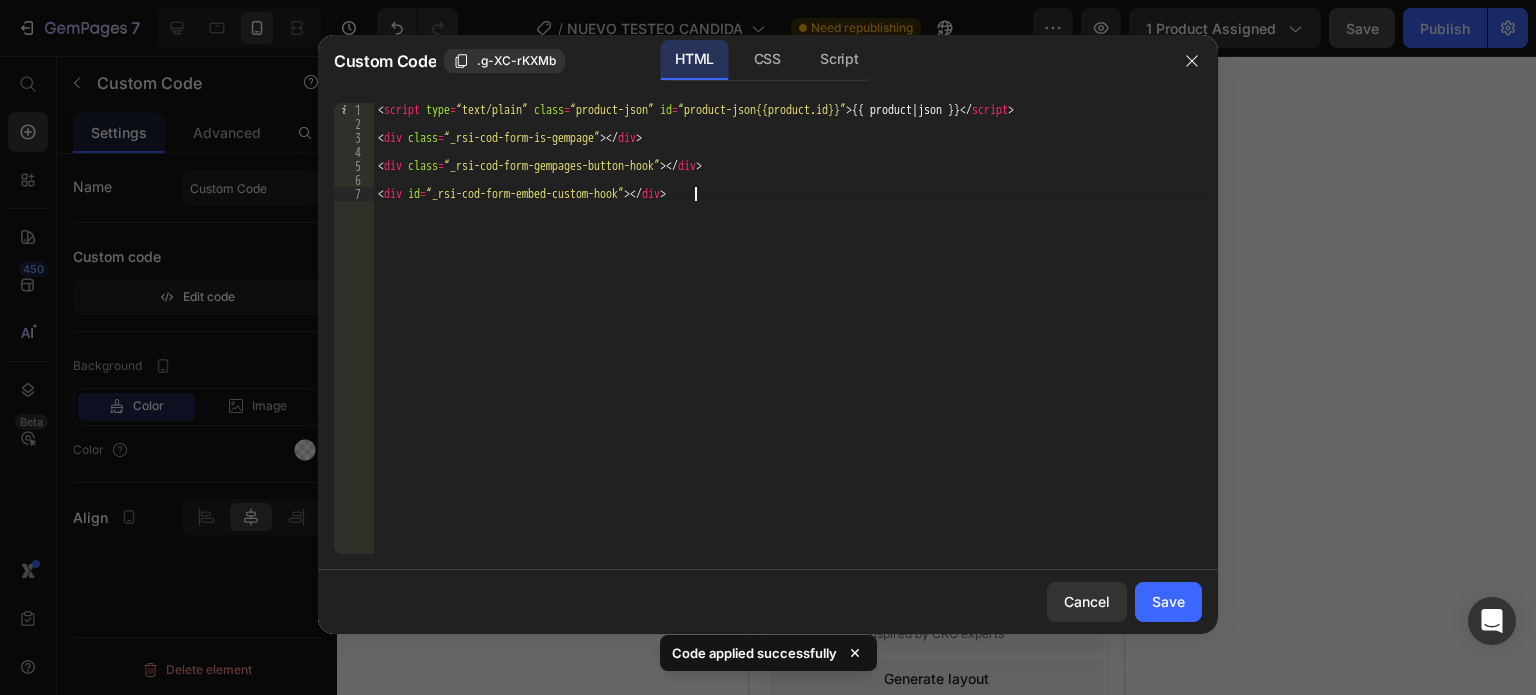scroll, scrollTop: 2219, scrollLeft: 0, axis: vertical 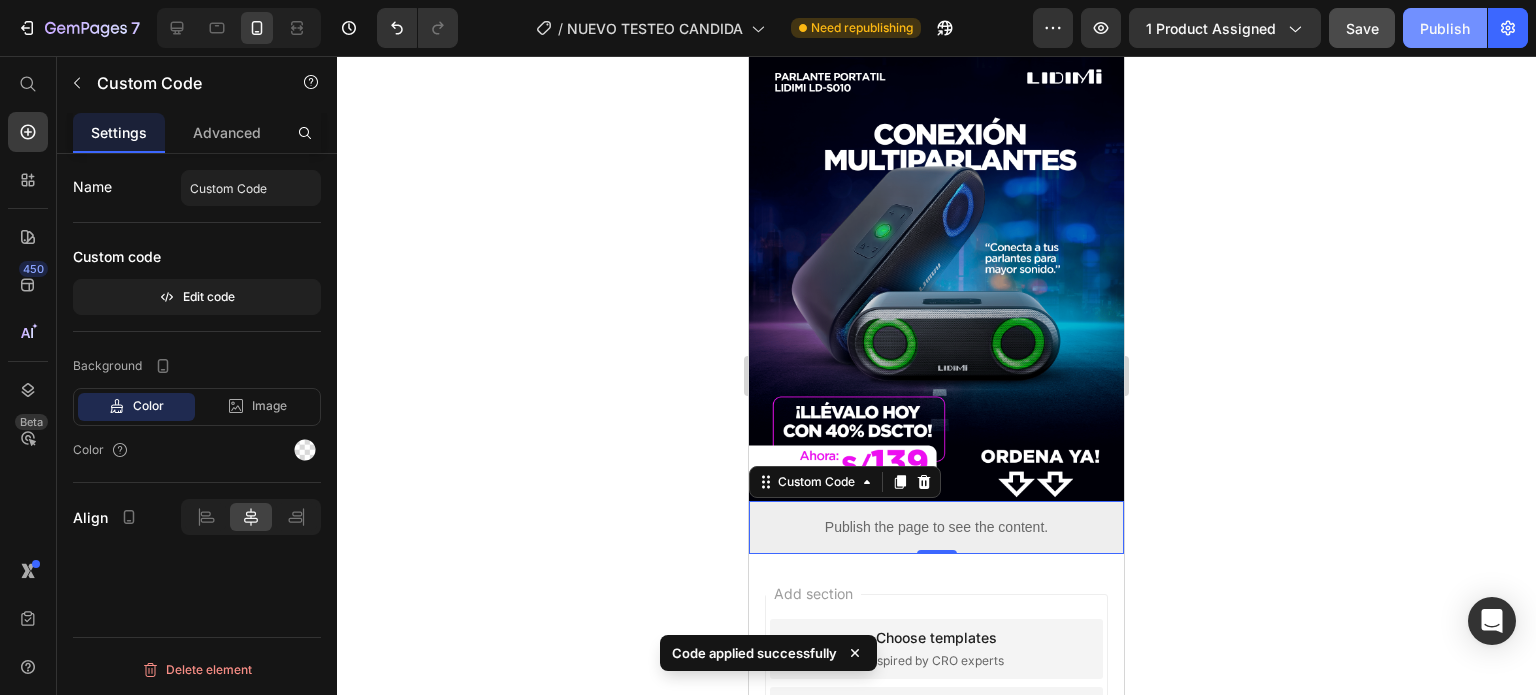 click on "Publish" 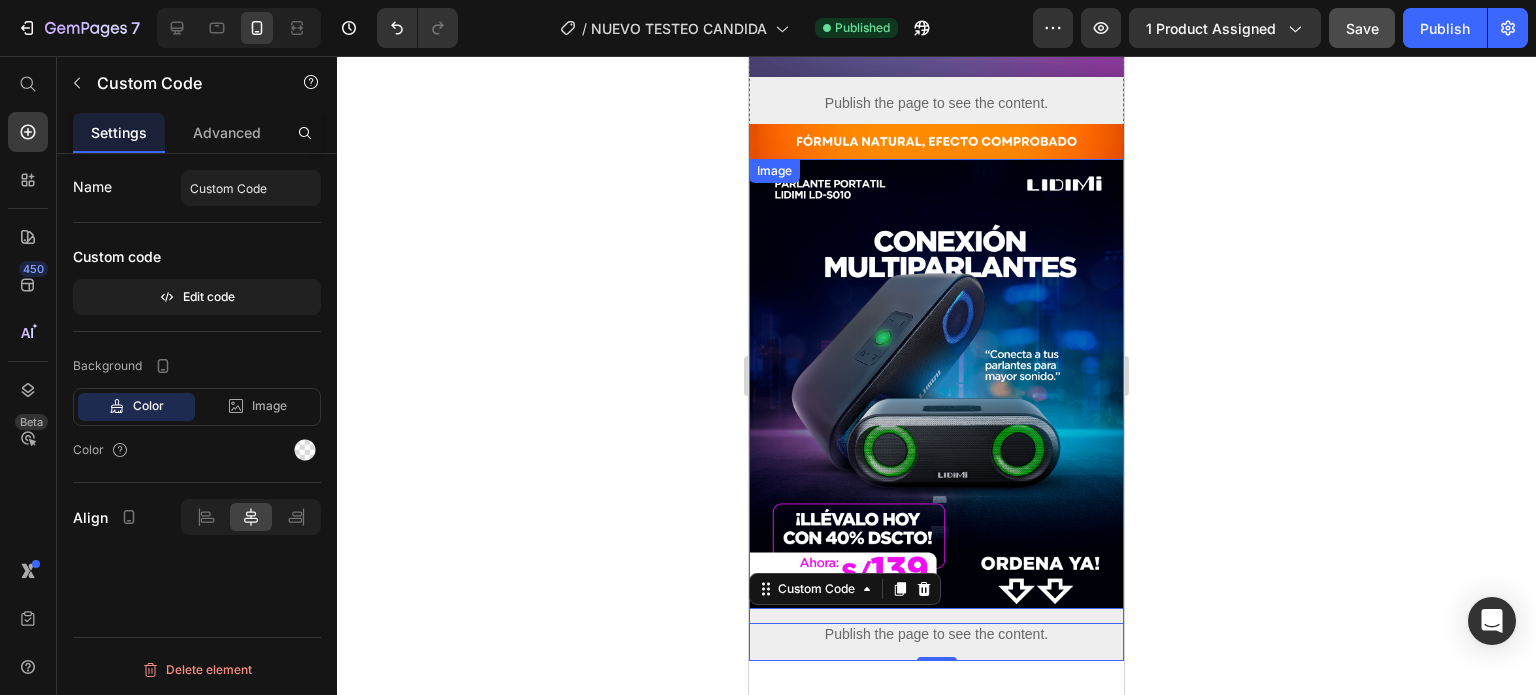 scroll, scrollTop: 1919, scrollLeft: 0, axis: vertical 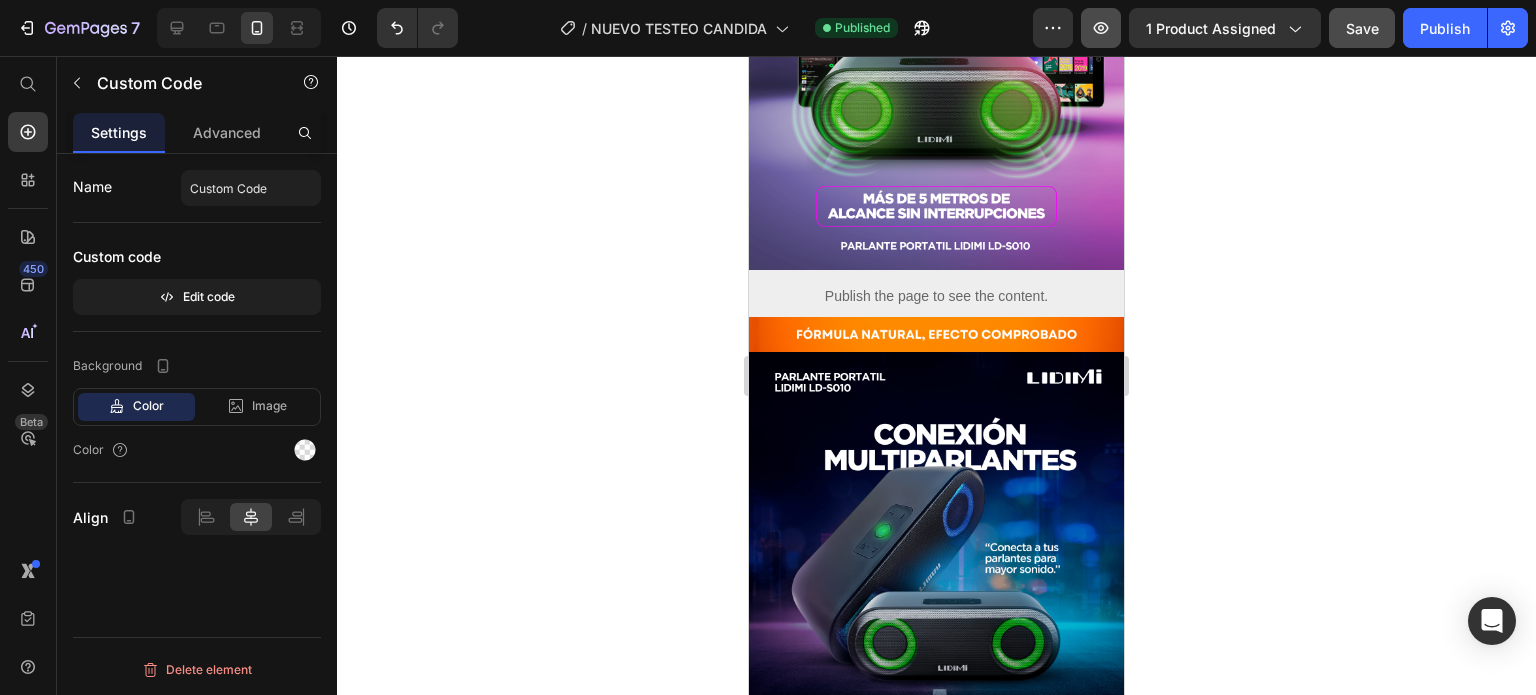 click 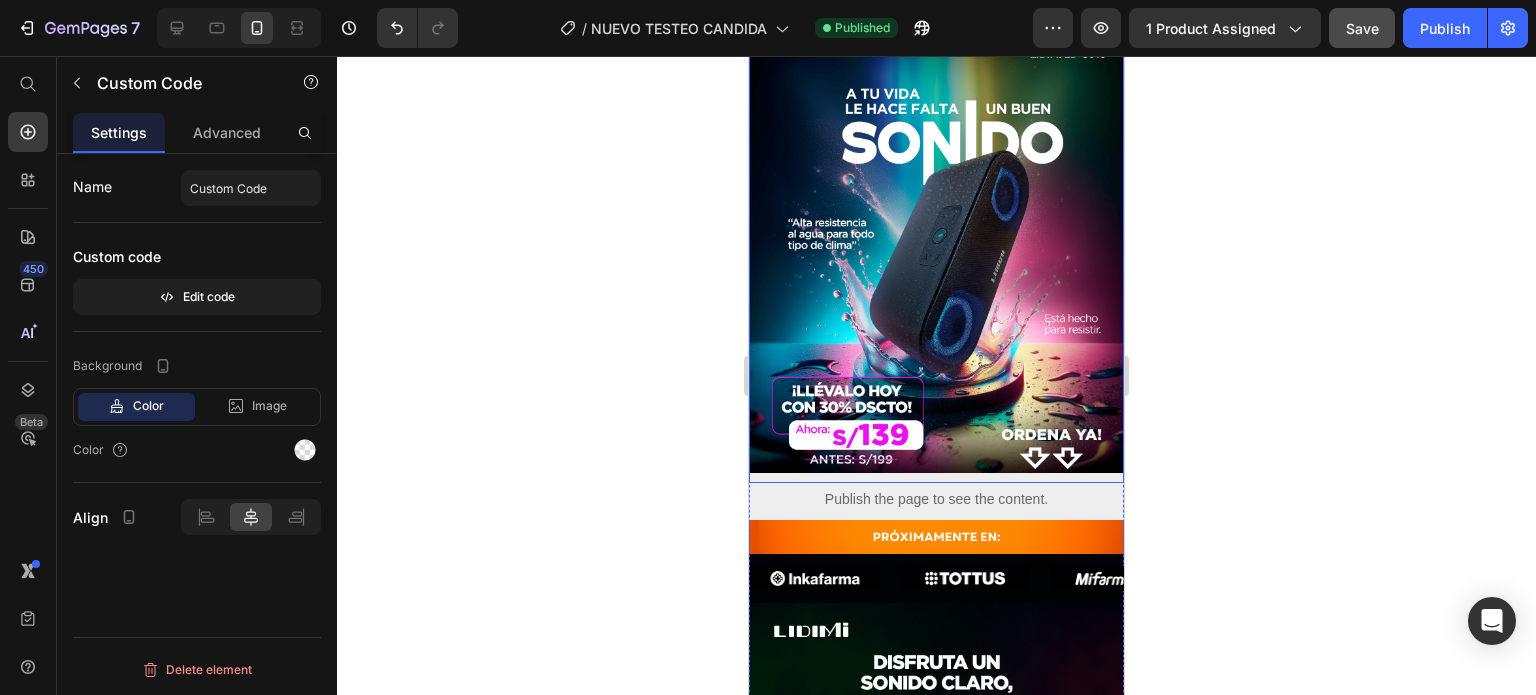 scroll, scrollTop: 0, scrollLeft: 0, axis: both 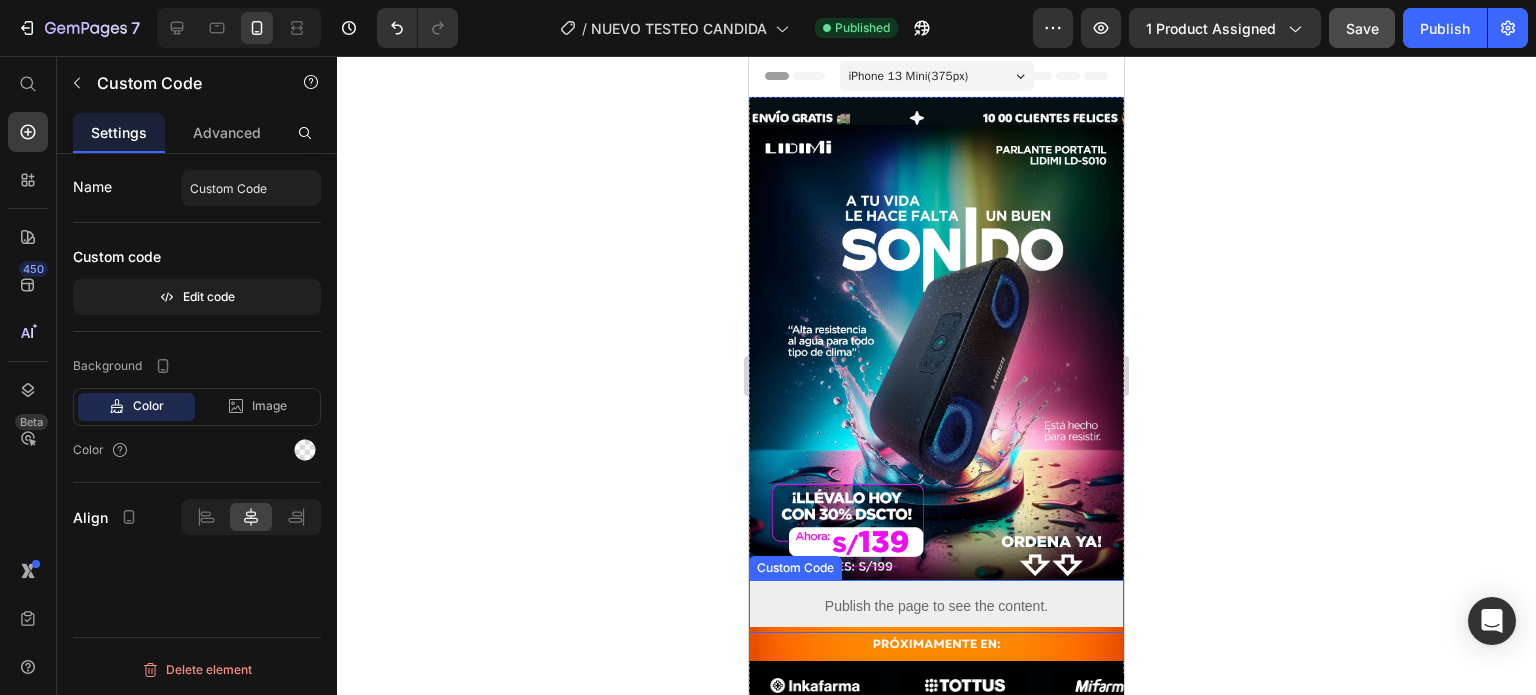 click on "Publish the page to see the content." at bounding box center (936, 606) 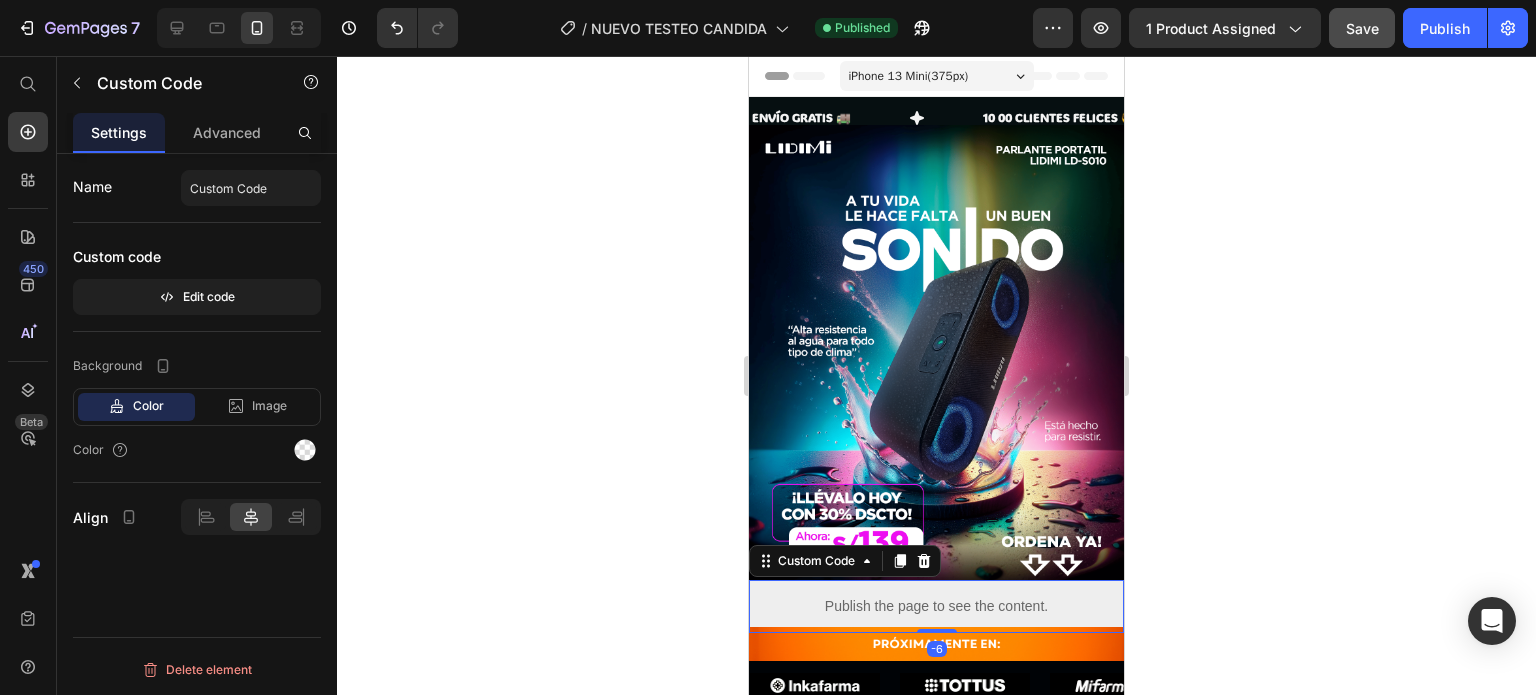 click on "Publish the page to see the content." at bounding box center [936, 606] 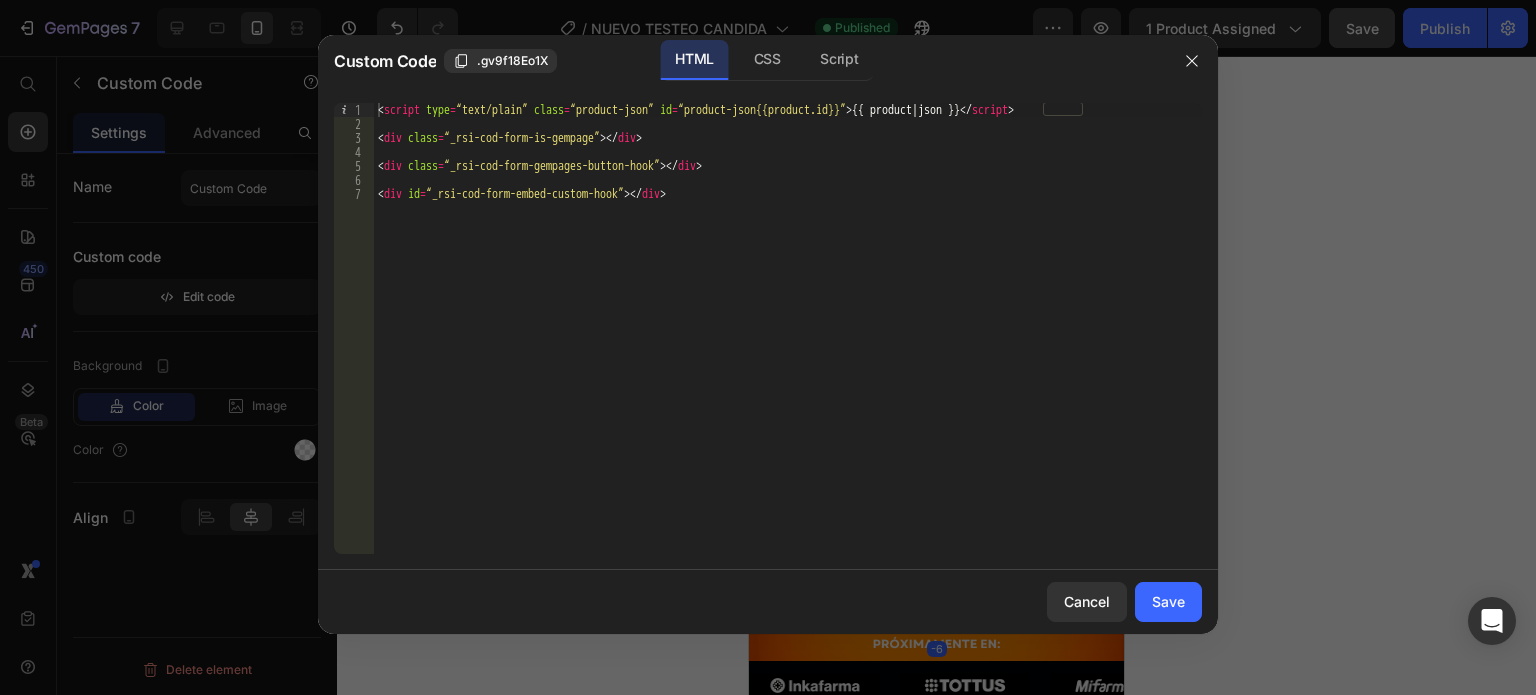 type on "<div id=“_rsi-cod-form-embed-custom-hook”></div>" 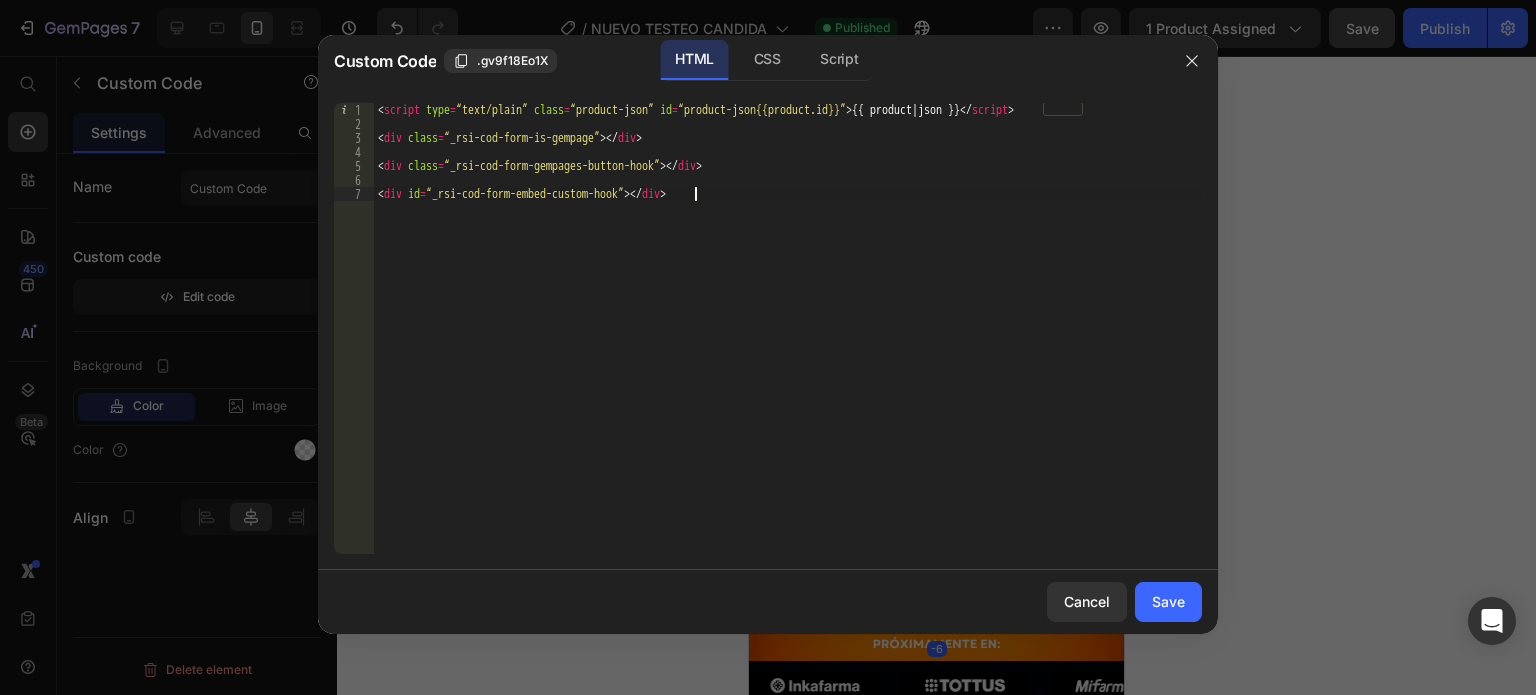 click on "< script   type = “text/plain”   class = “product-json”   id = “product-json{{product.id}}” > {{   product  |  json   }} </ script > < div   class = “_rsi-cod-form-is-gempage” > </ div > < div   class = “_rsi-cod-form-gempages-button-hook” > </ div > < div   id = “_rsi-cod-form-embed-custom-hook” > </ div >" at bounding box center [788, 342] 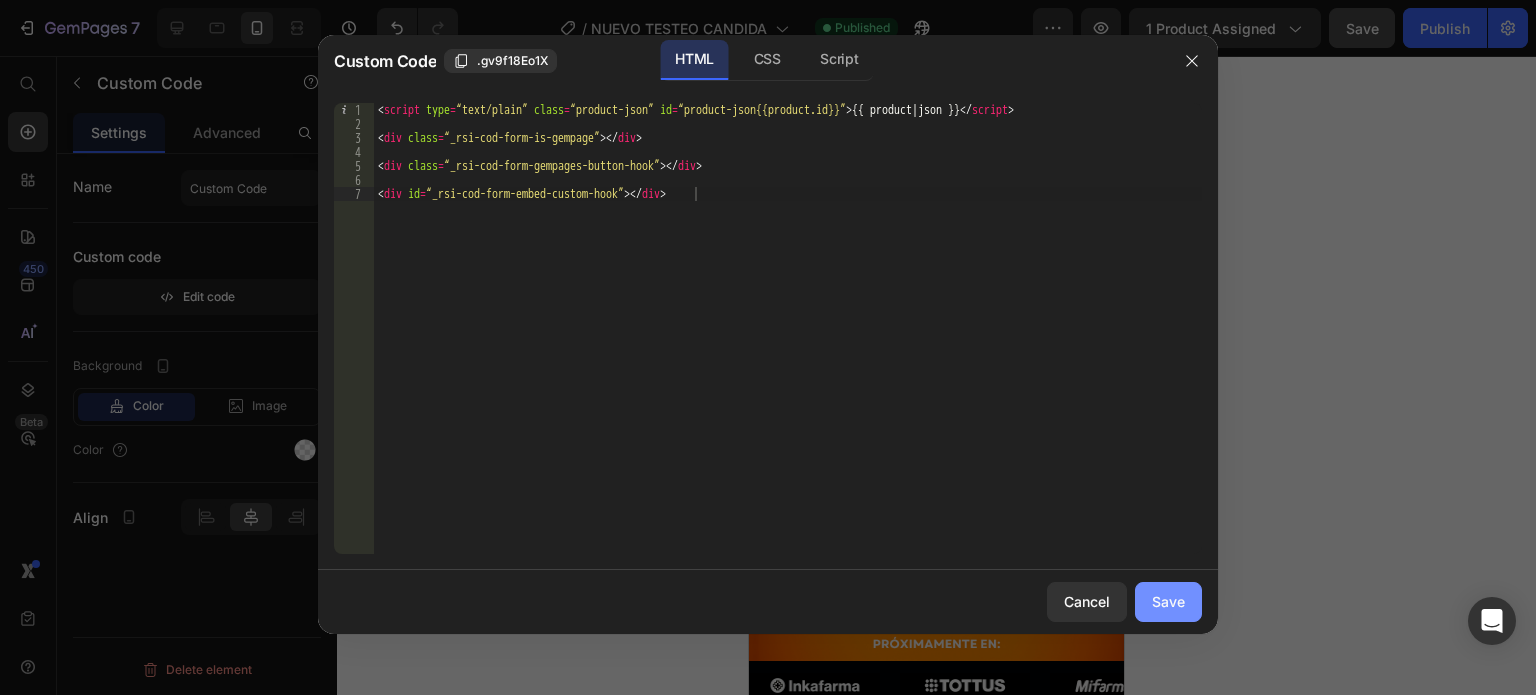 click on "Save" 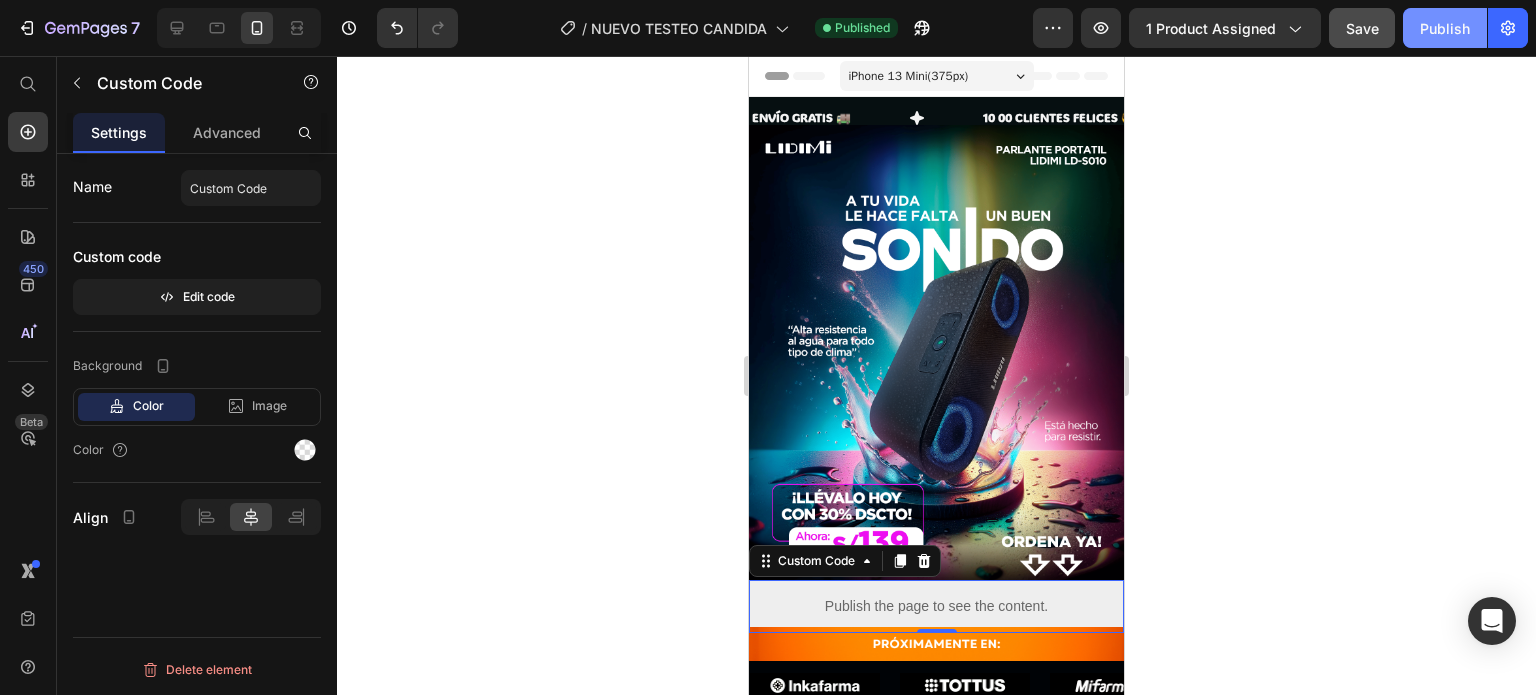 click on "Publish" at bounding box center (1445, 28) 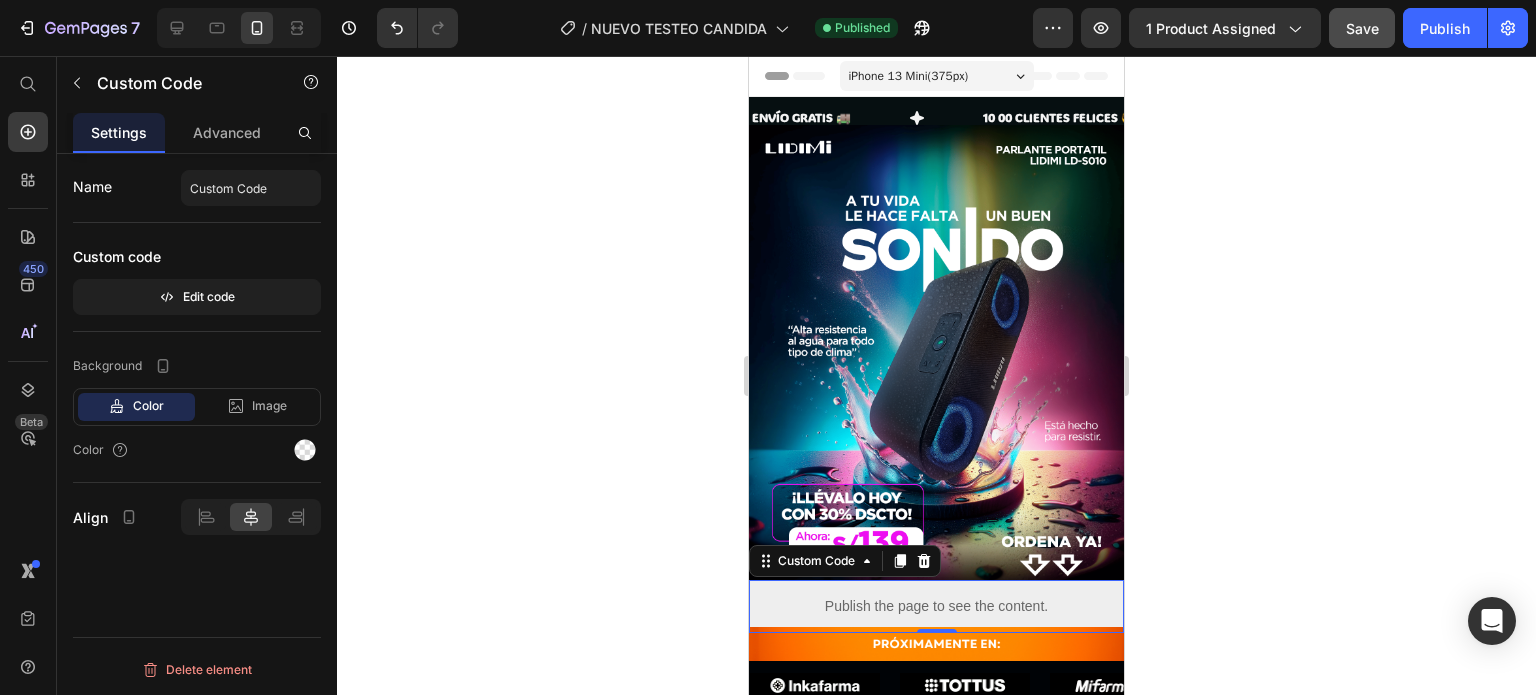 click on "Publish the page to see the content." at bounding box center (936, 606) 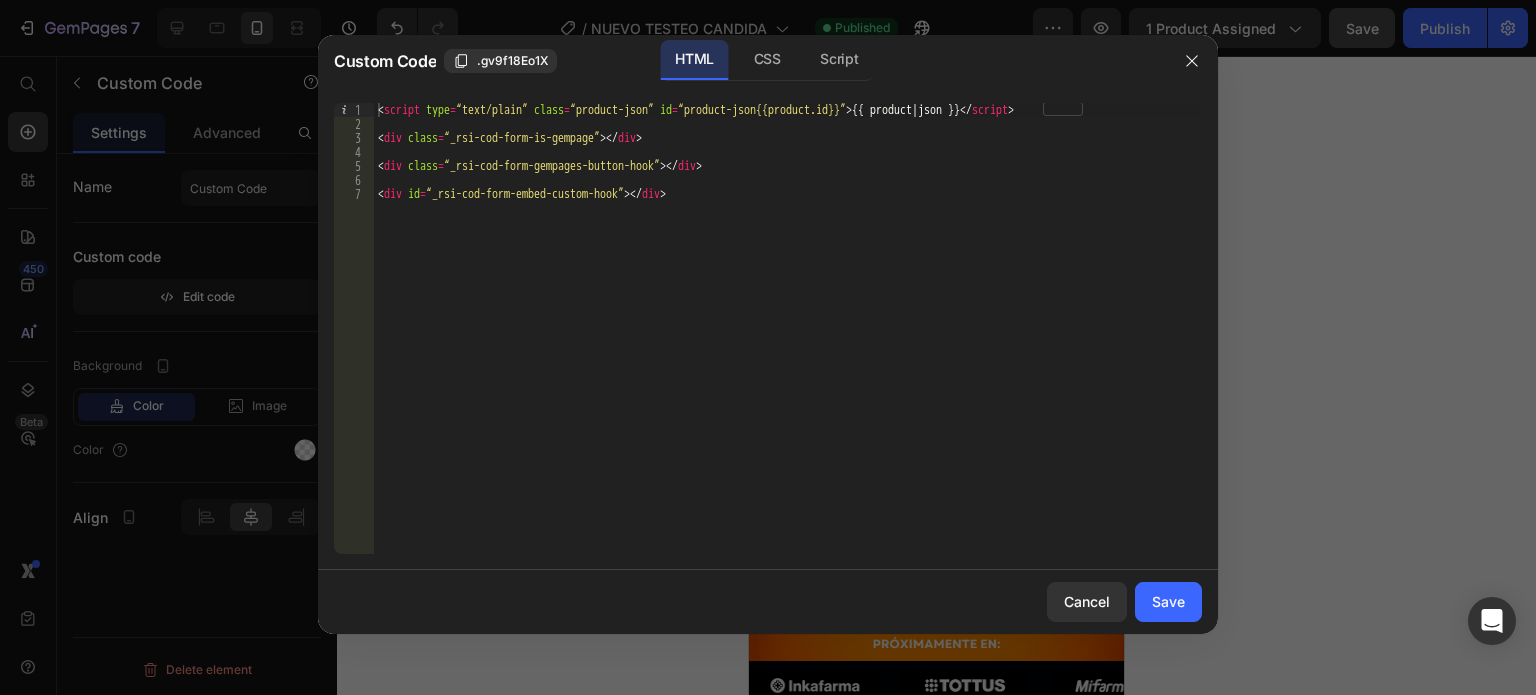 click 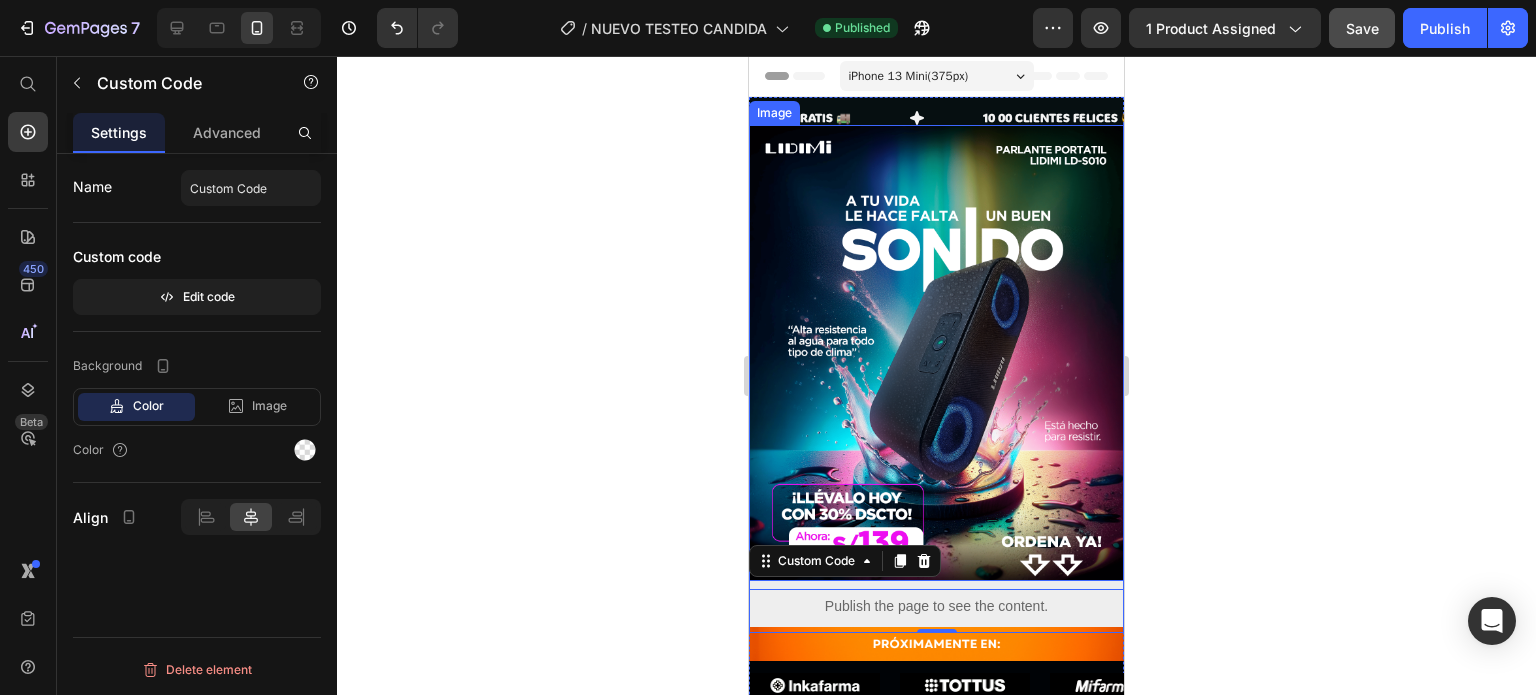 scroll, scrollTop: 100, scrollLeft: 0, axis: vertical 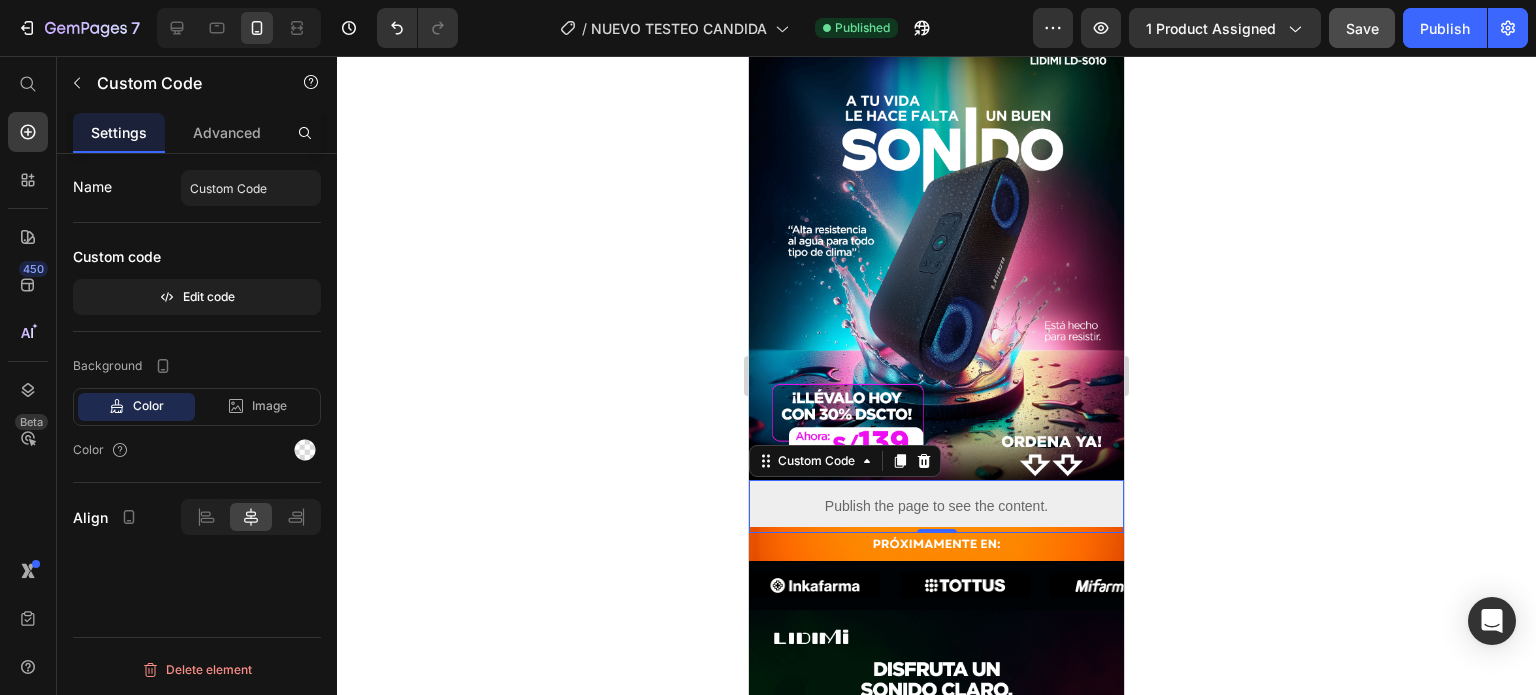 click on "Publish the page to see the content." at bounding box center (936, 506) 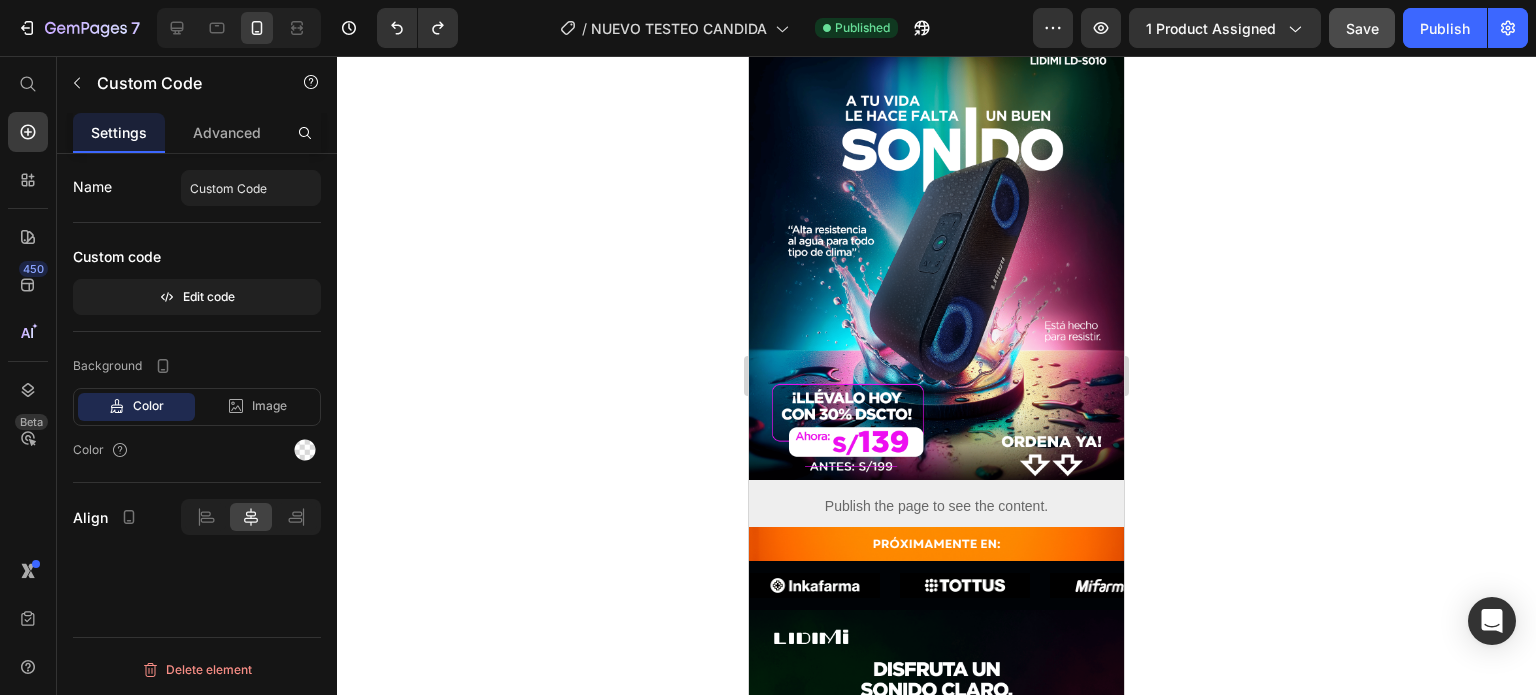 click on "Publish the page to see the content." at bounding box center [936, 506] 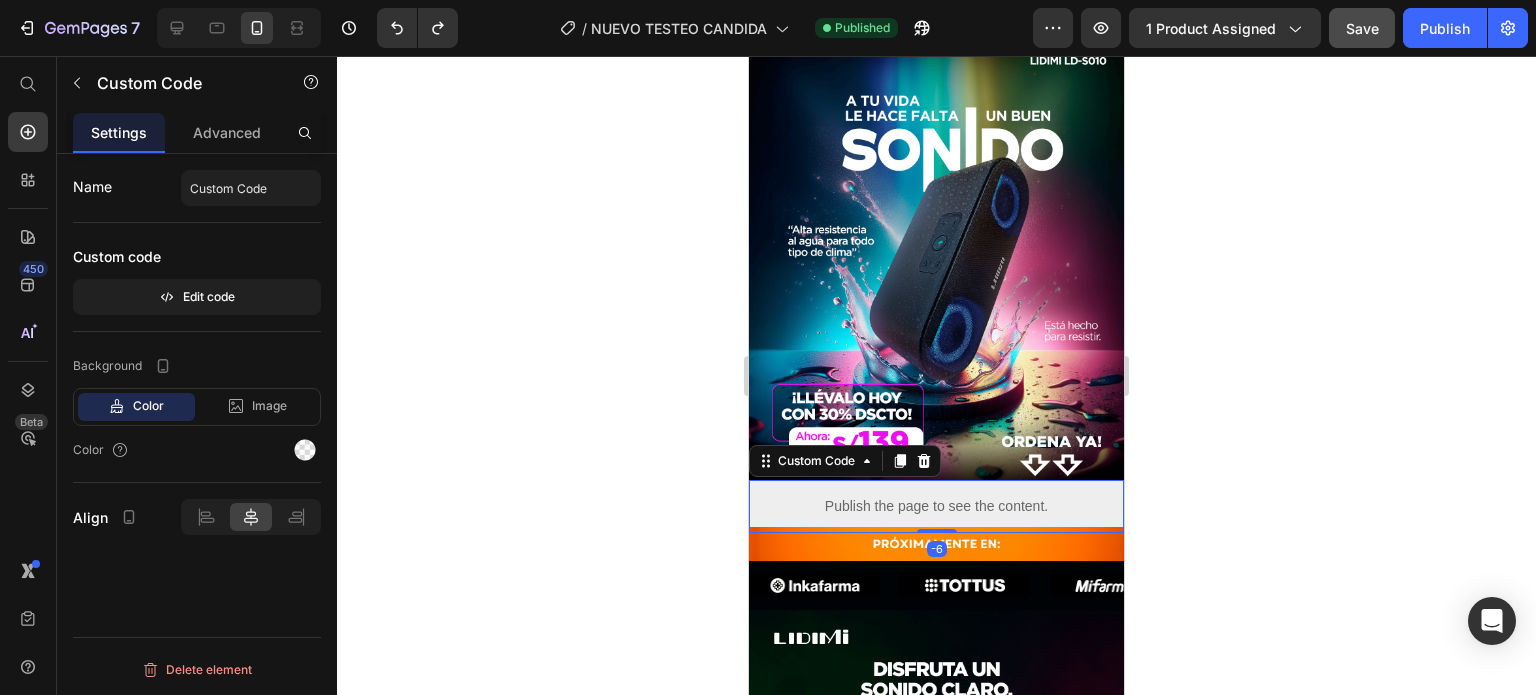click on "Publish the page to see the content." at bounding box center [936, 506] 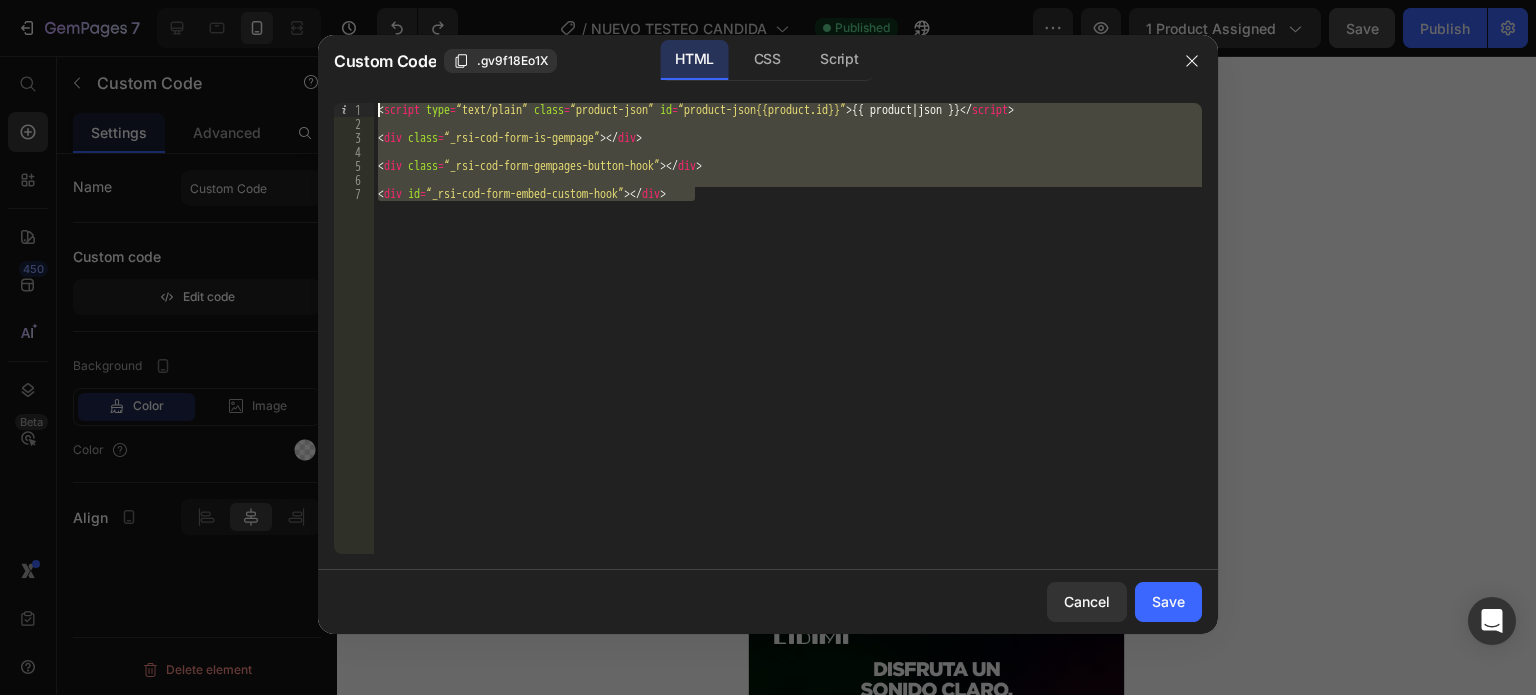 drag, startPoint x: 728, startPoint y: 199, endPoint x: 378, endPoint y: 113, distance: 360.4109 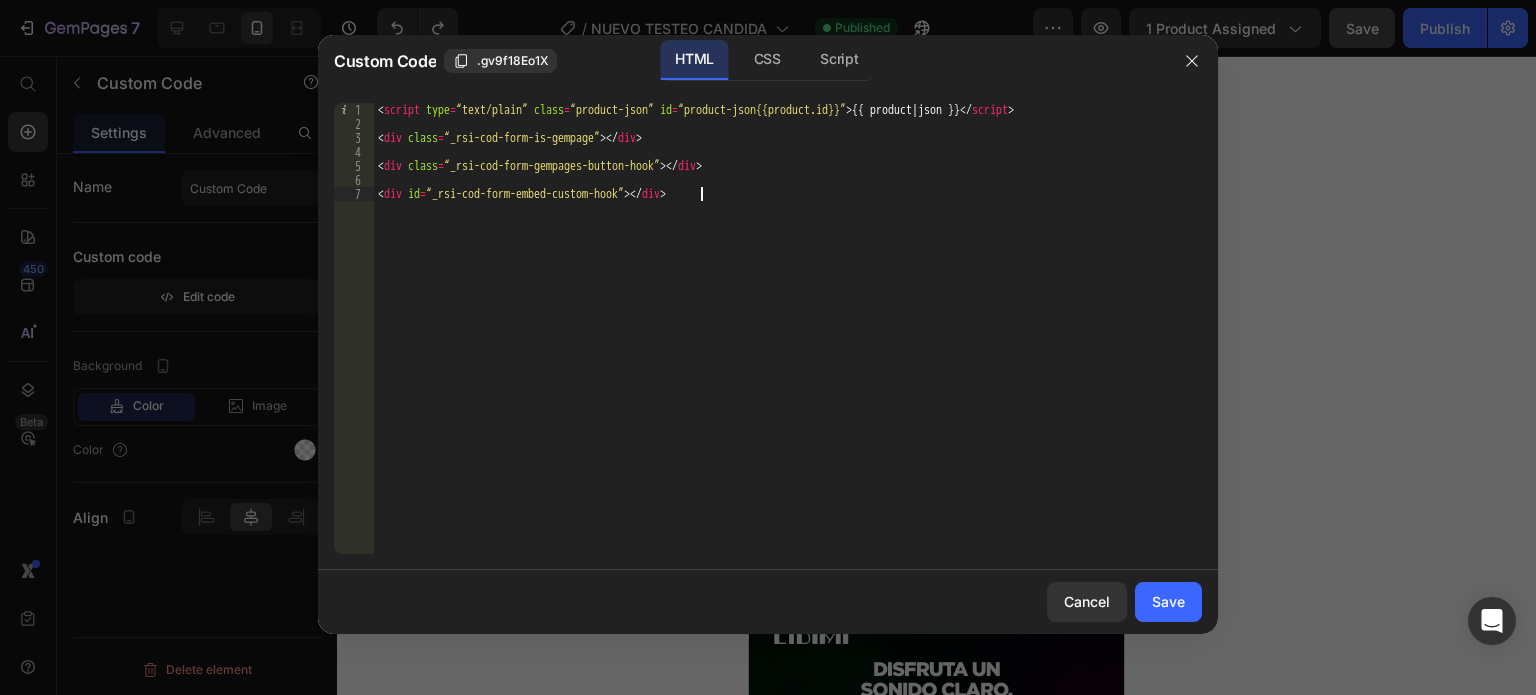 scroll, scrollTop: 0, scrollLeft: 25, axis: horizontal 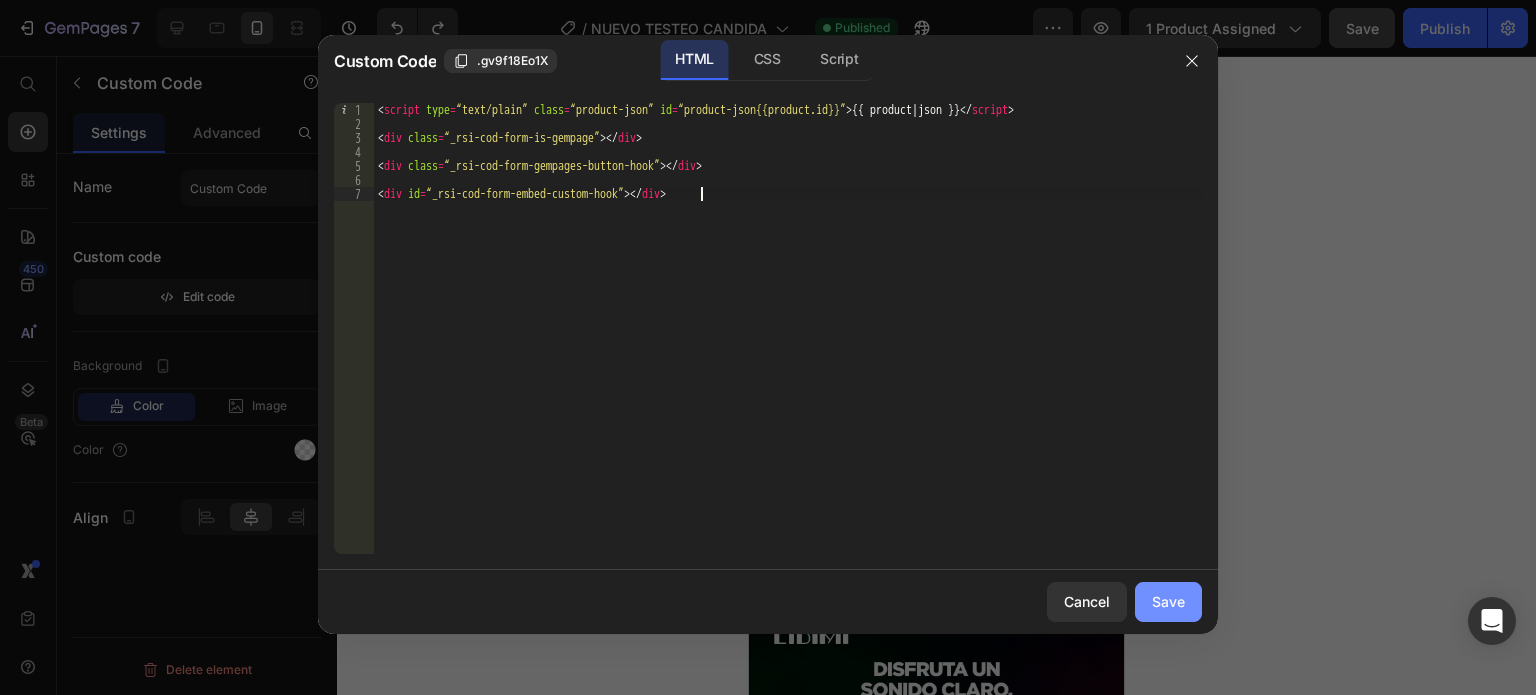 type on "<div id=“_rsi-cod-form-embed-custom-hook”></div>" 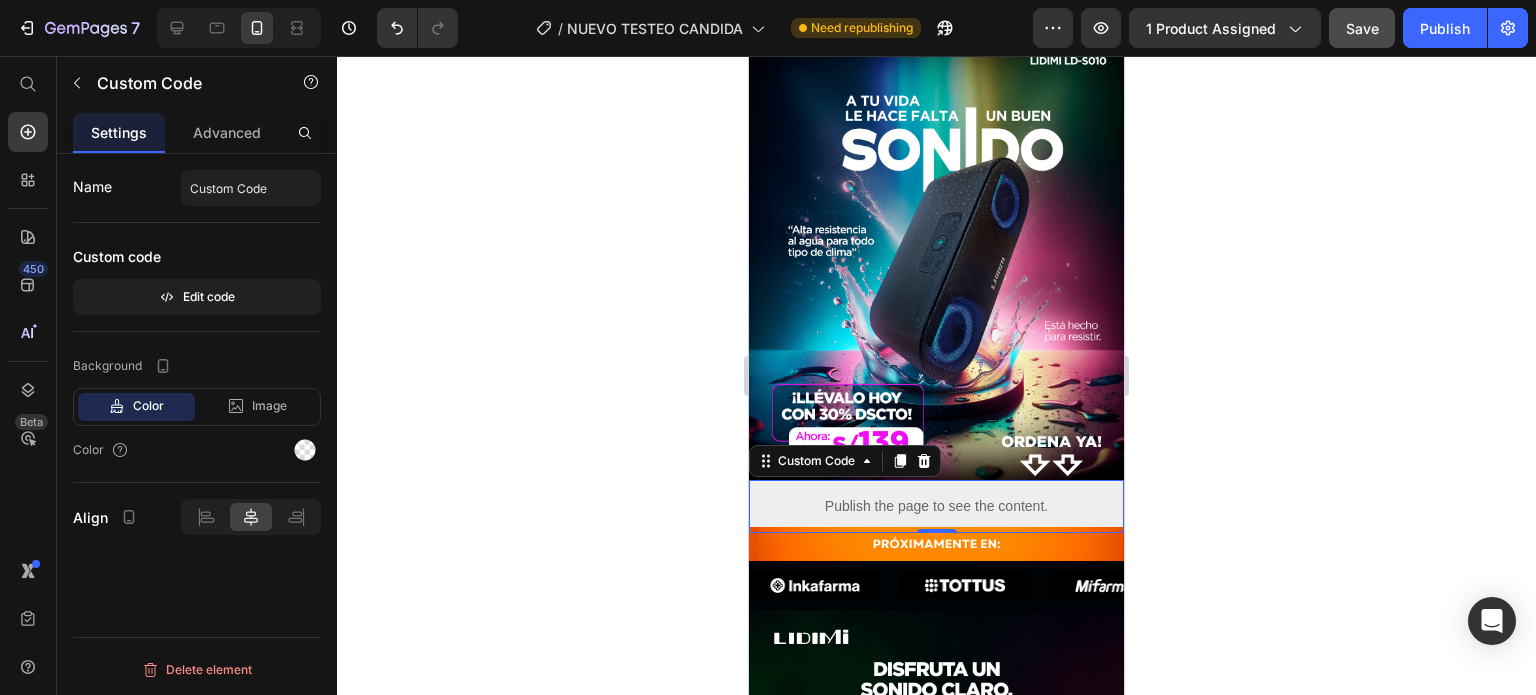 click on "Publish the page to see the content." at bounding box center (936, 506) 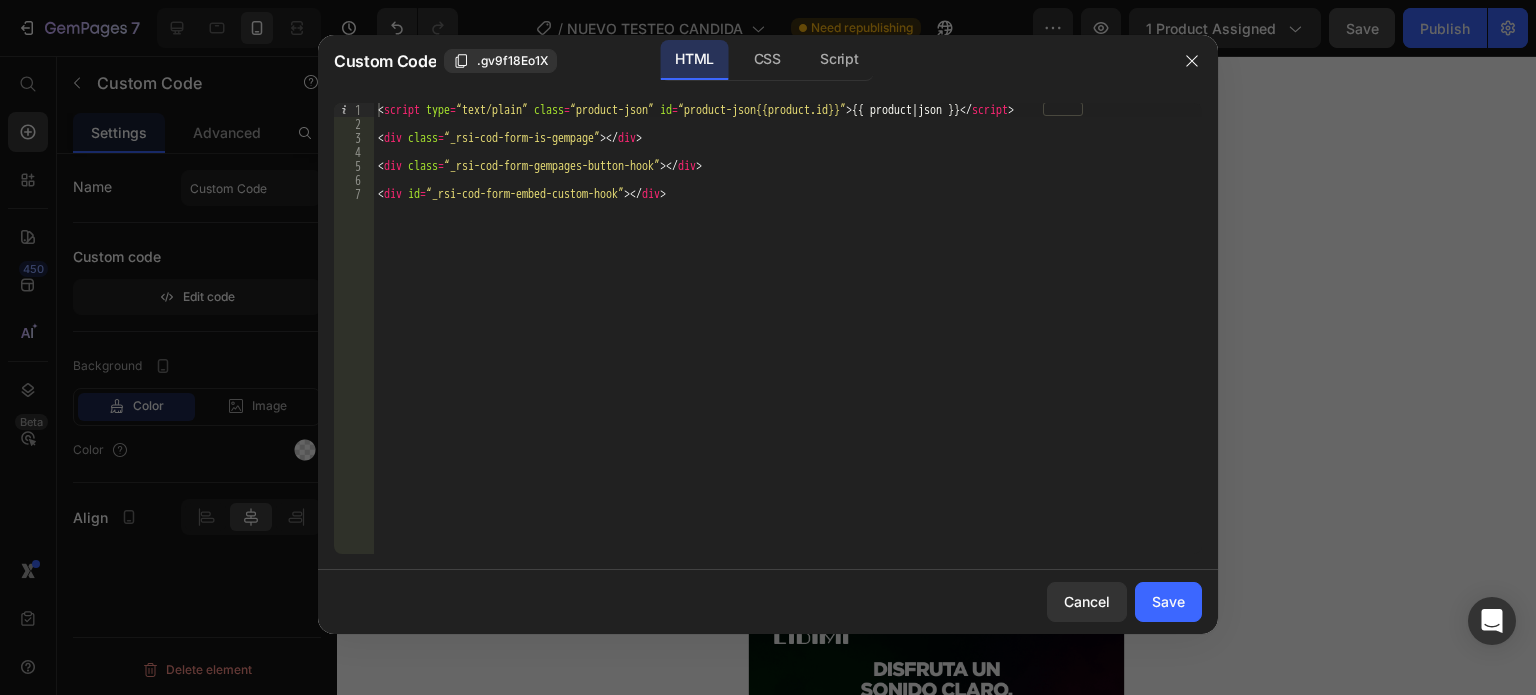 click on "< script   type = “text/plain”   class = “product-json”   id = “product-json{{product.id}}” > {{   product  |  json   }} </ script > < div   class = “_rsi-cod-form-is-gempage” > </ div > < div   class = “_rsi-cod-form-gempages-button-hook” > </ div > < div   id = “_rsi-cod-form-embed-custom-hook” > </ div >" at bounding box center [788, 342] 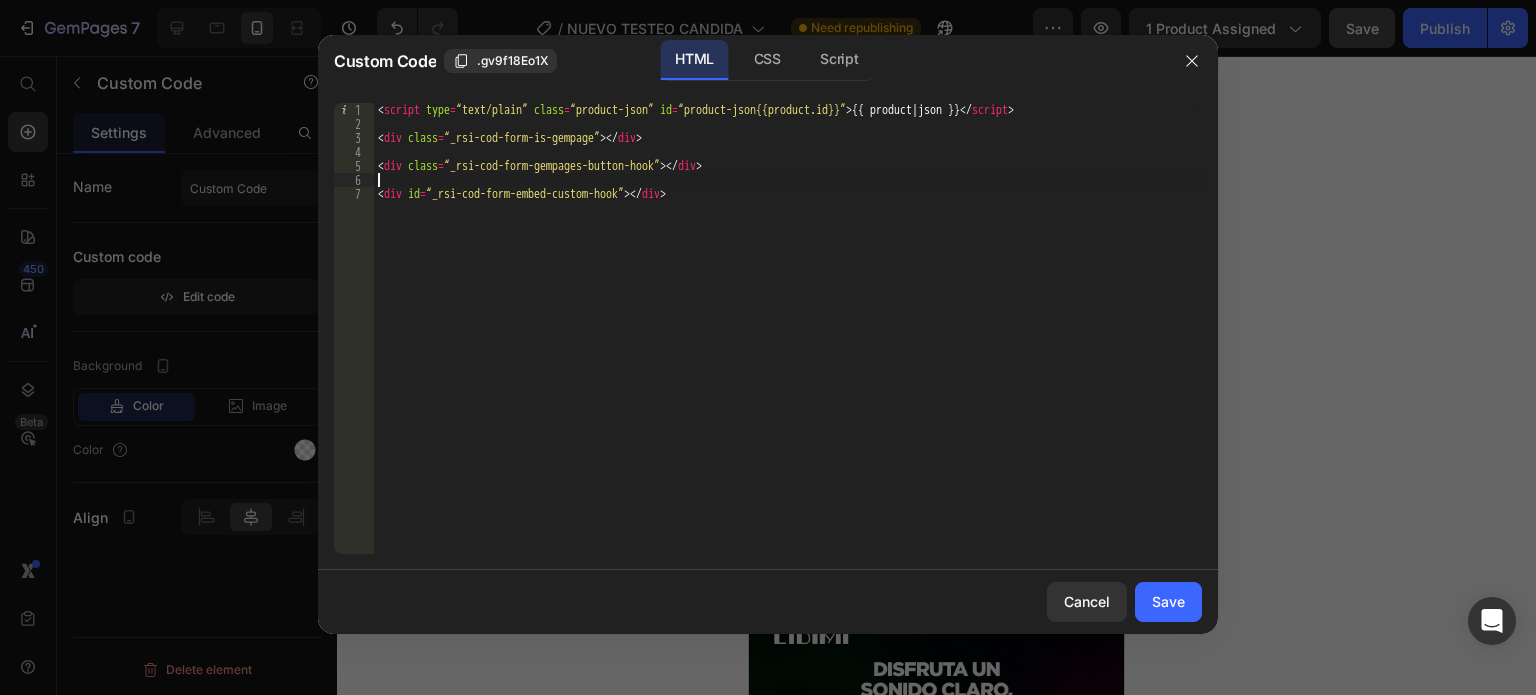 type on "<div class=“_rsi-cod-form-gempages-button-hook”></div>" 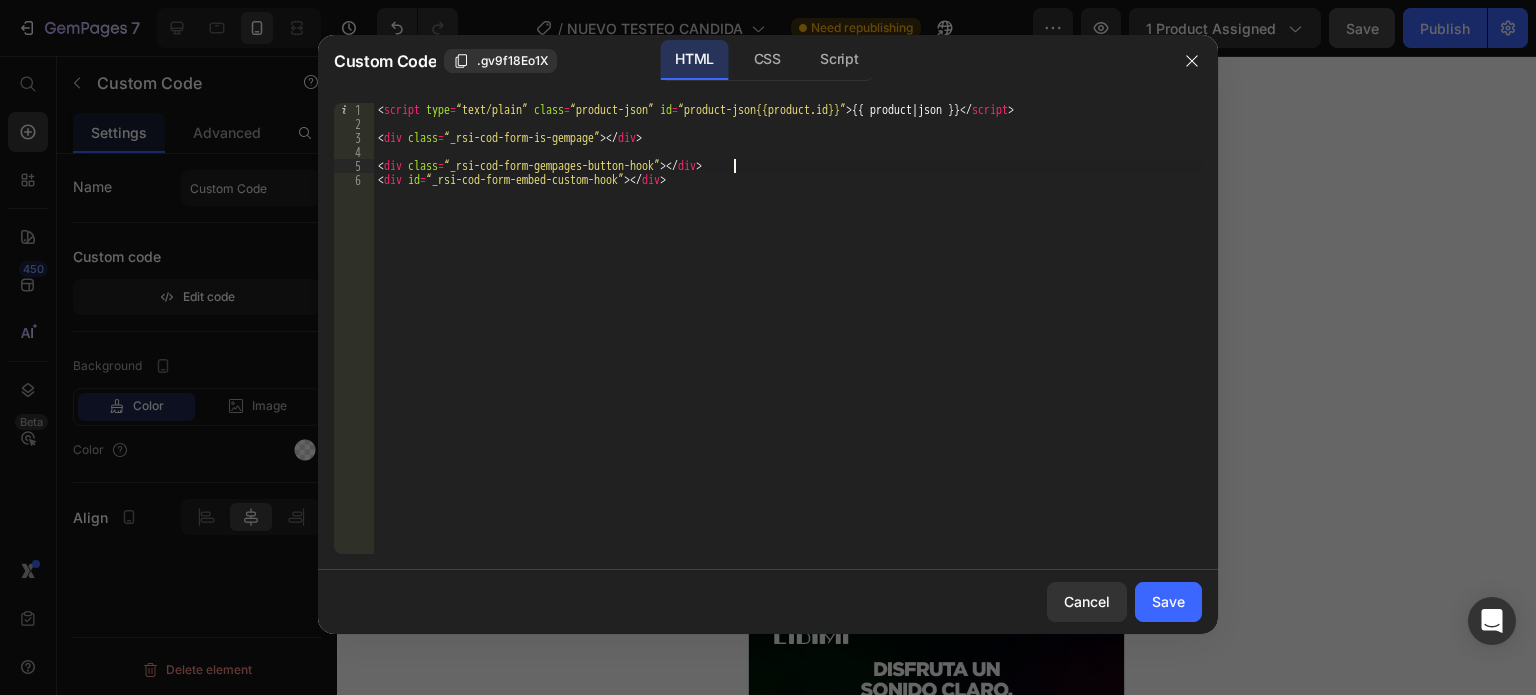 click on "< script   type = “text/plain”   class = “product-json”   id = “product-json{{product.id}}” > {{   product  |  json   }} </ script > < div   class = “_rsi-cod-form-is-gempage” > </ div > < div   class = “_rsi-cod-form-gempages-button-hook” > </ div > < div   id = “_rsi-cod-form-embed-custom-hook” > </ div >" at bounding box center [788, 342] 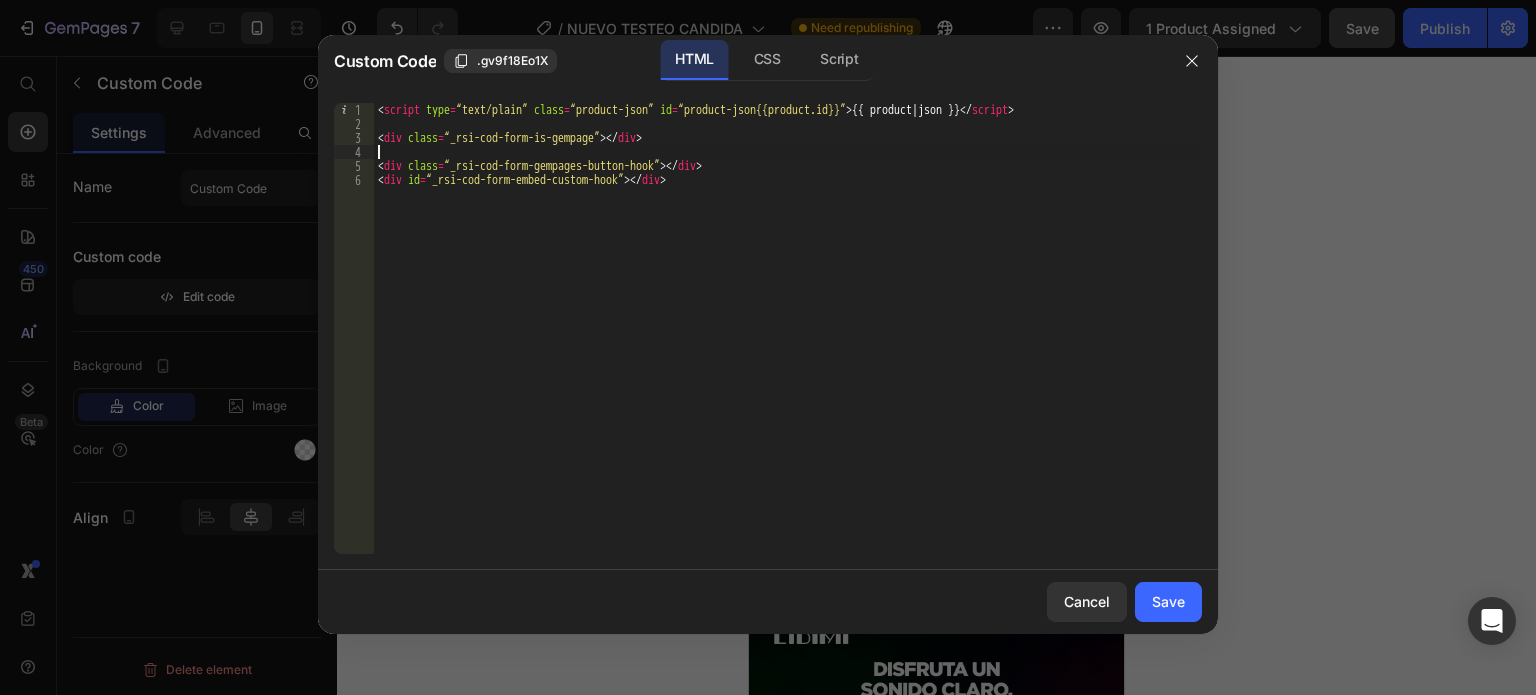 type on "<div class=“_rsi-cod-form-is-gempage”></div>" 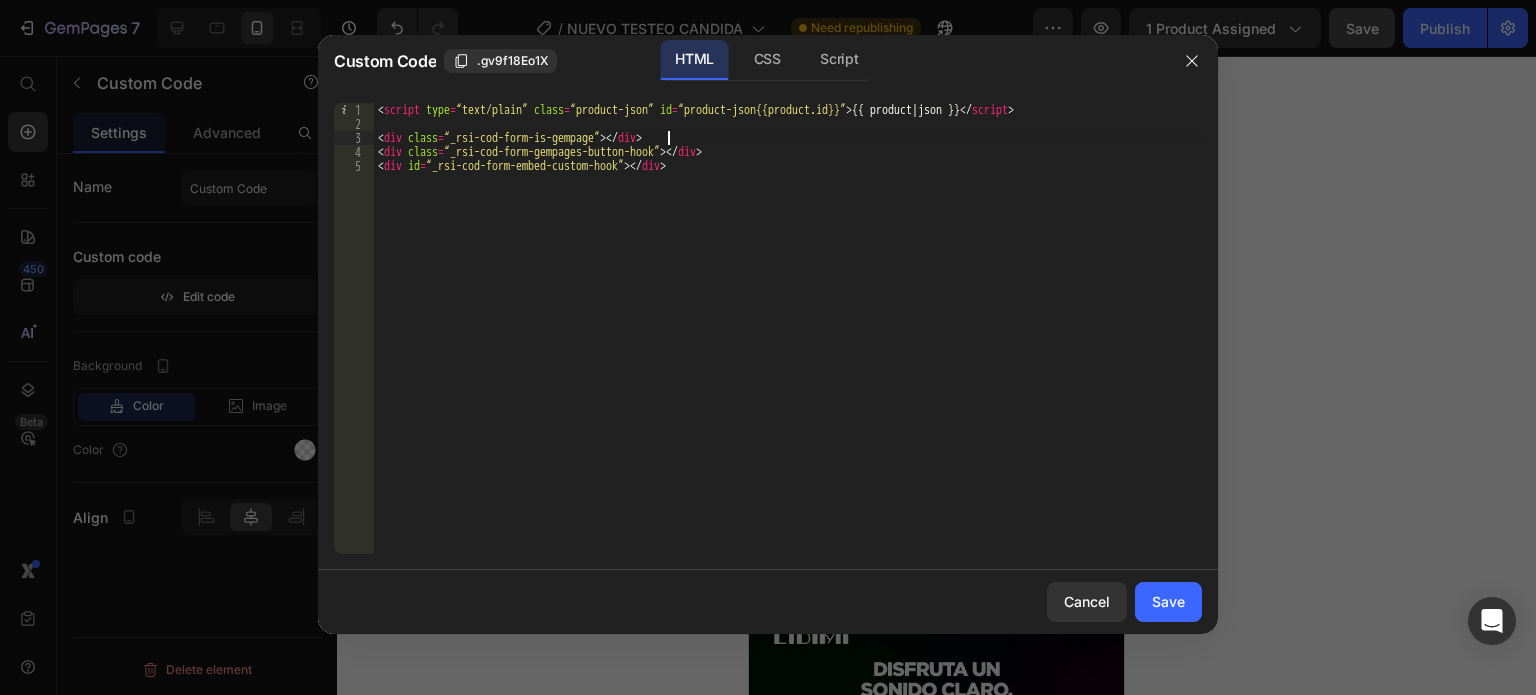 click on "< script   type = “text/plain”   class = “product-json”   id = “product-json{{product.id}}” > {{   product  |  json   }} </ script > < div   class = “_rsi-cod-form-is-gempage” > </ div > < div   class = “_rsi-cod-form-gempages-button-hook” > </ div > < div   id = “_rsi-cod-form-embed-custom-hook” > </ div >" at bounding box center (788, 342) 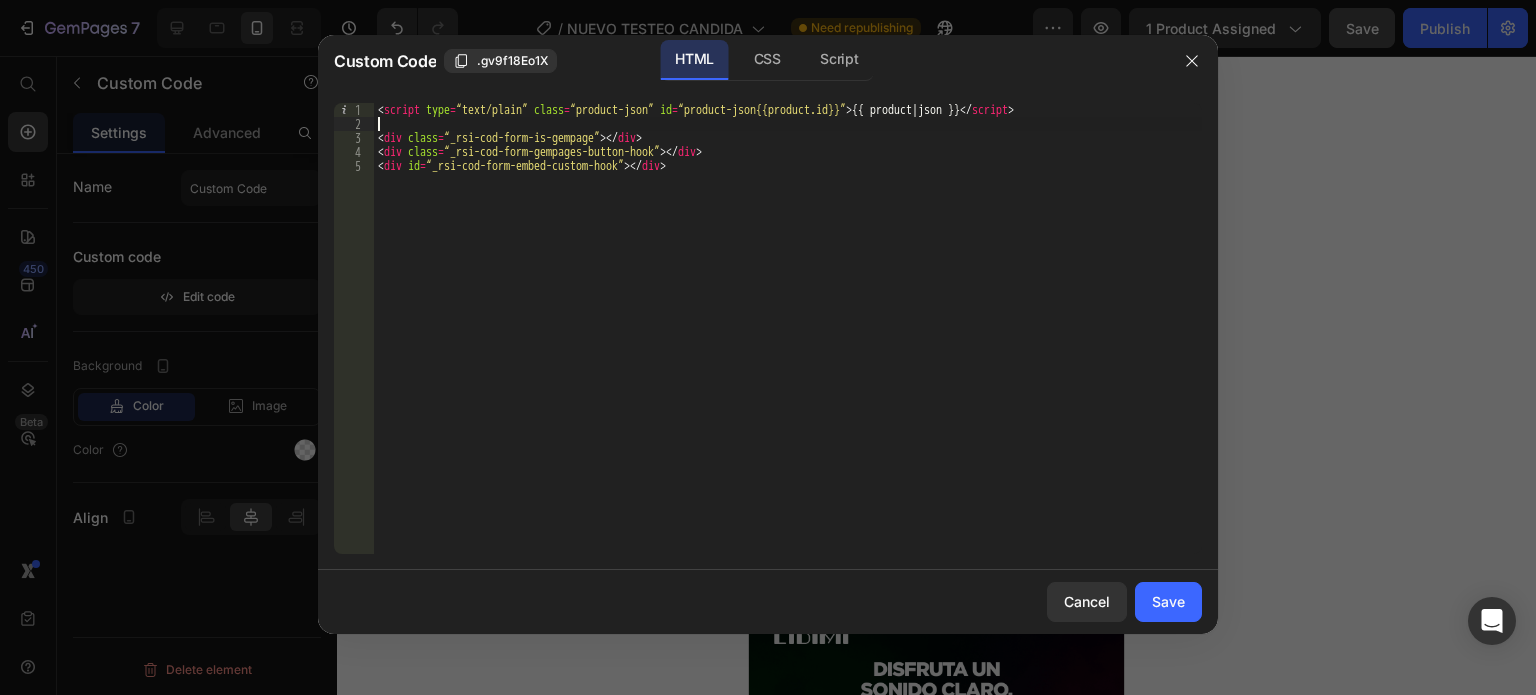 type on "<script type=“text/plain” class=“product-json” id=“product-json{{product.id}}”>{{ product | json }}</script>" 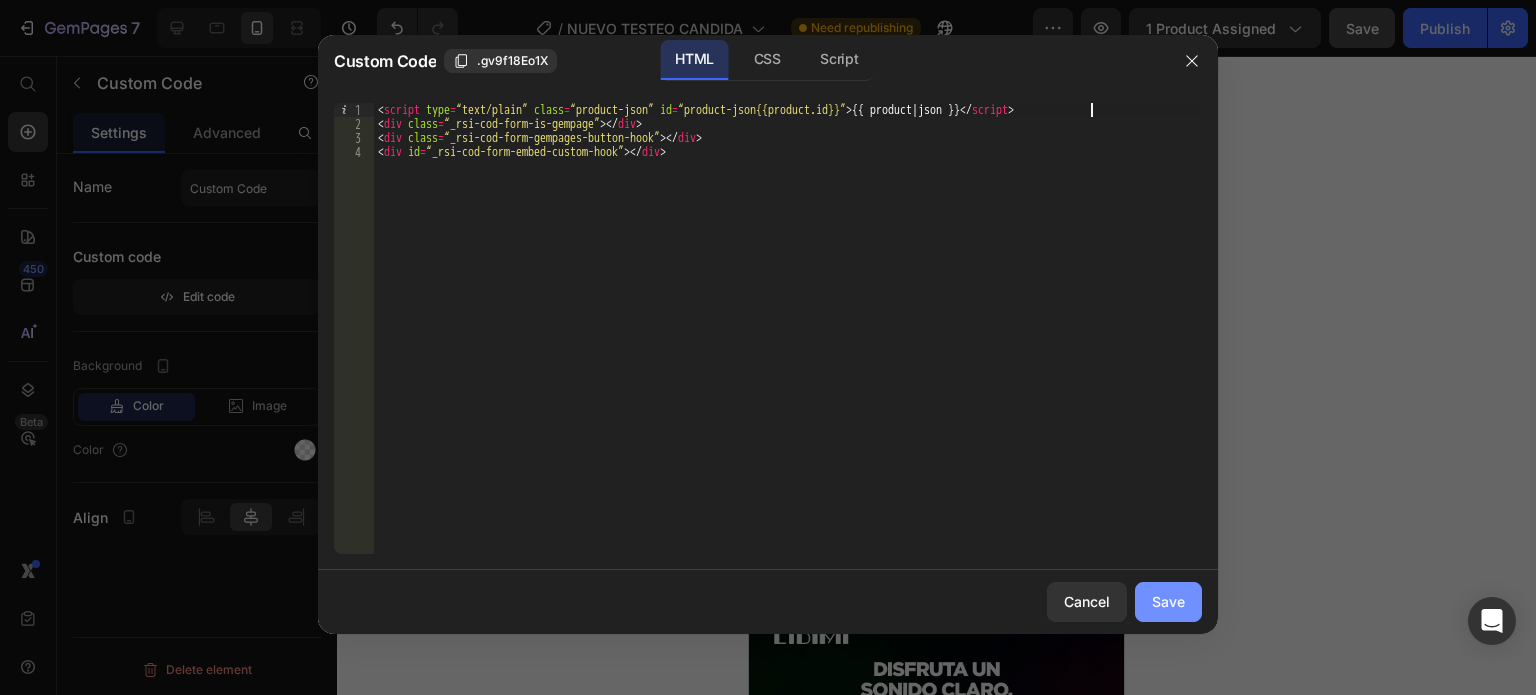click on "Save" at bounding box center (1168, 601) 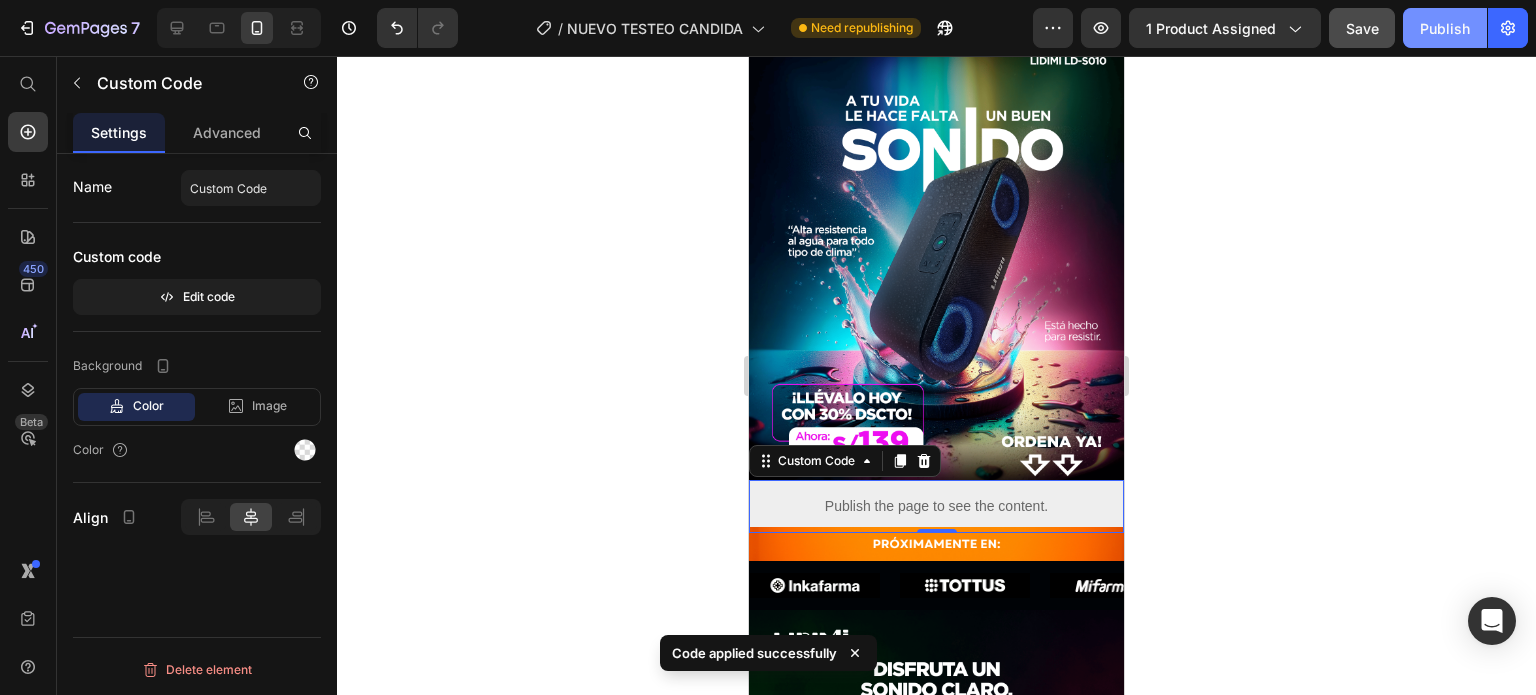click on "Publish" at bounding box center [1445, 28] 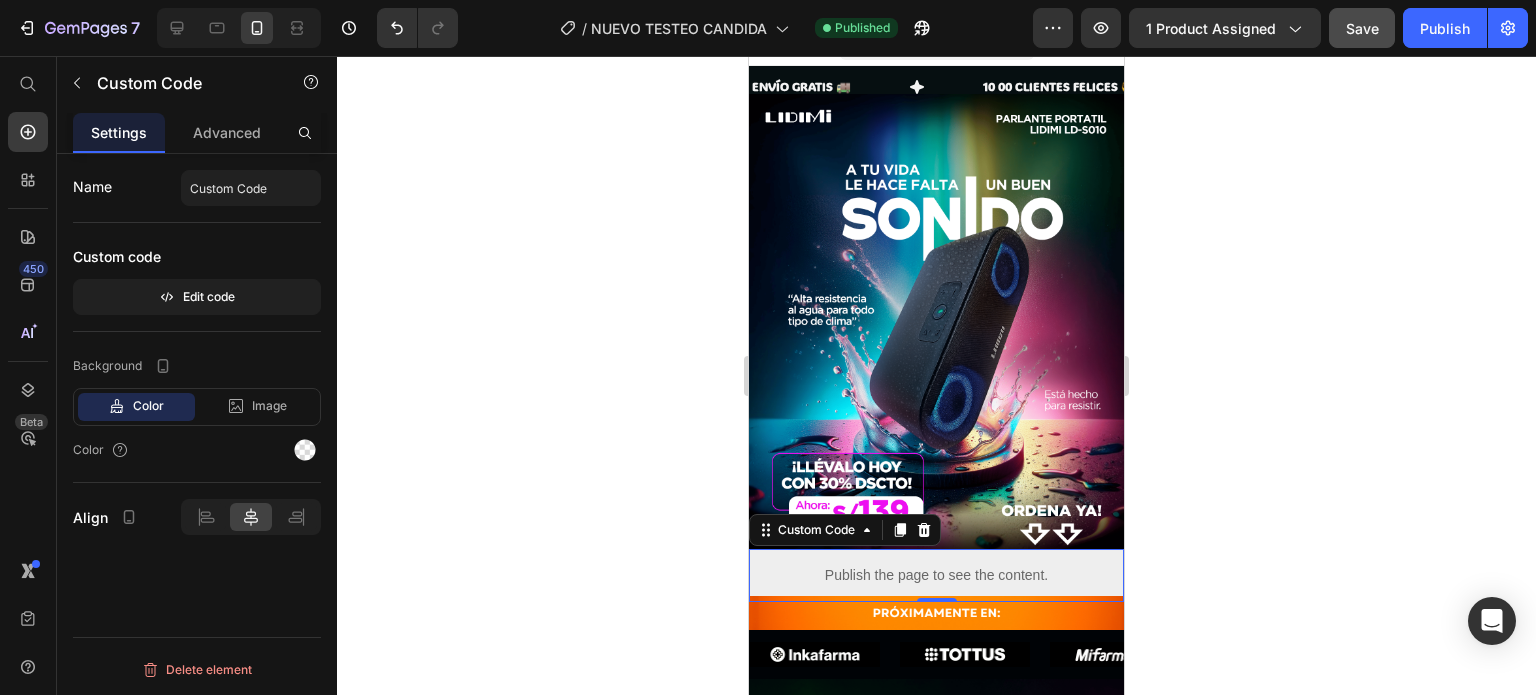 scroll, scrollTop: 0, scrollLeft: 0, axis: both 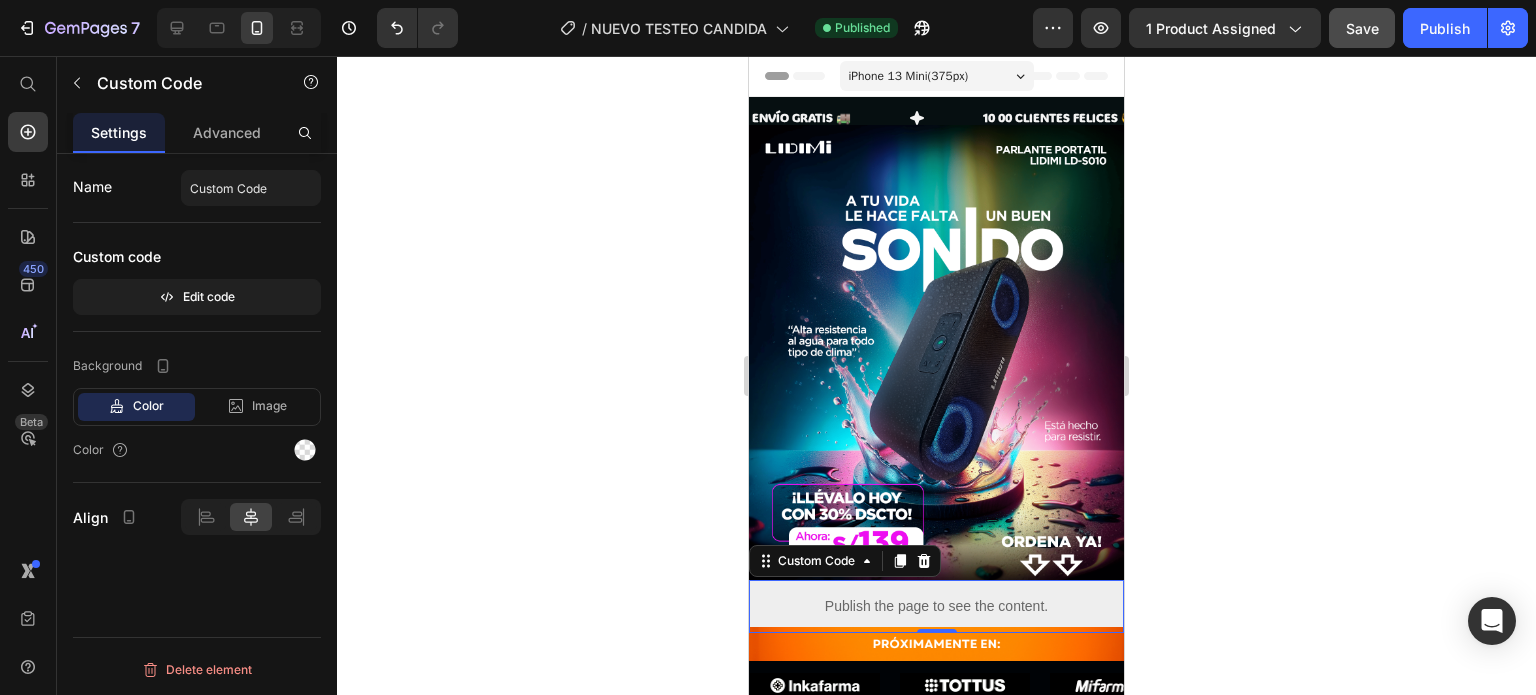click on "Publish the page to see the content." at bounding box center (936, 606) 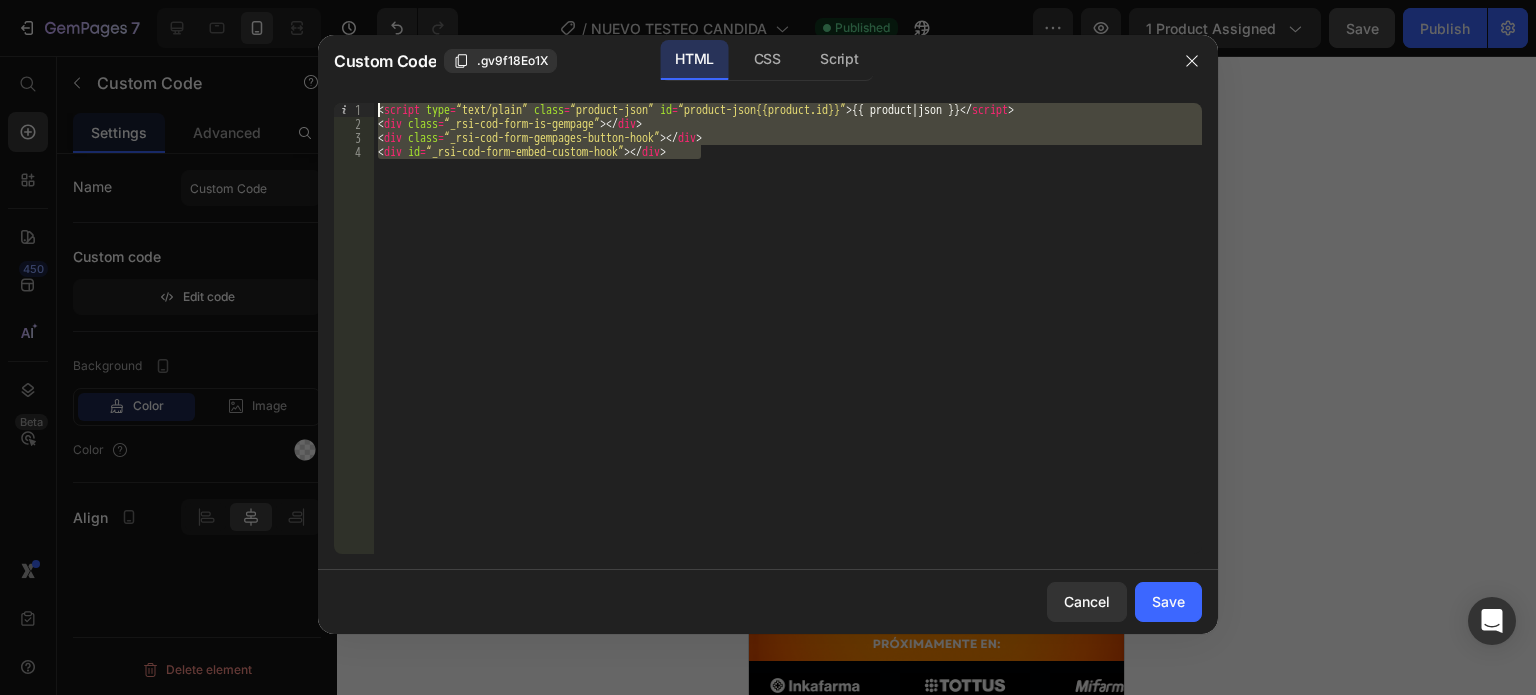 drag, startPoint x: 730, startPoint y: 158, endPoint x: 371, endPoint y: 110, distance: 362.1947 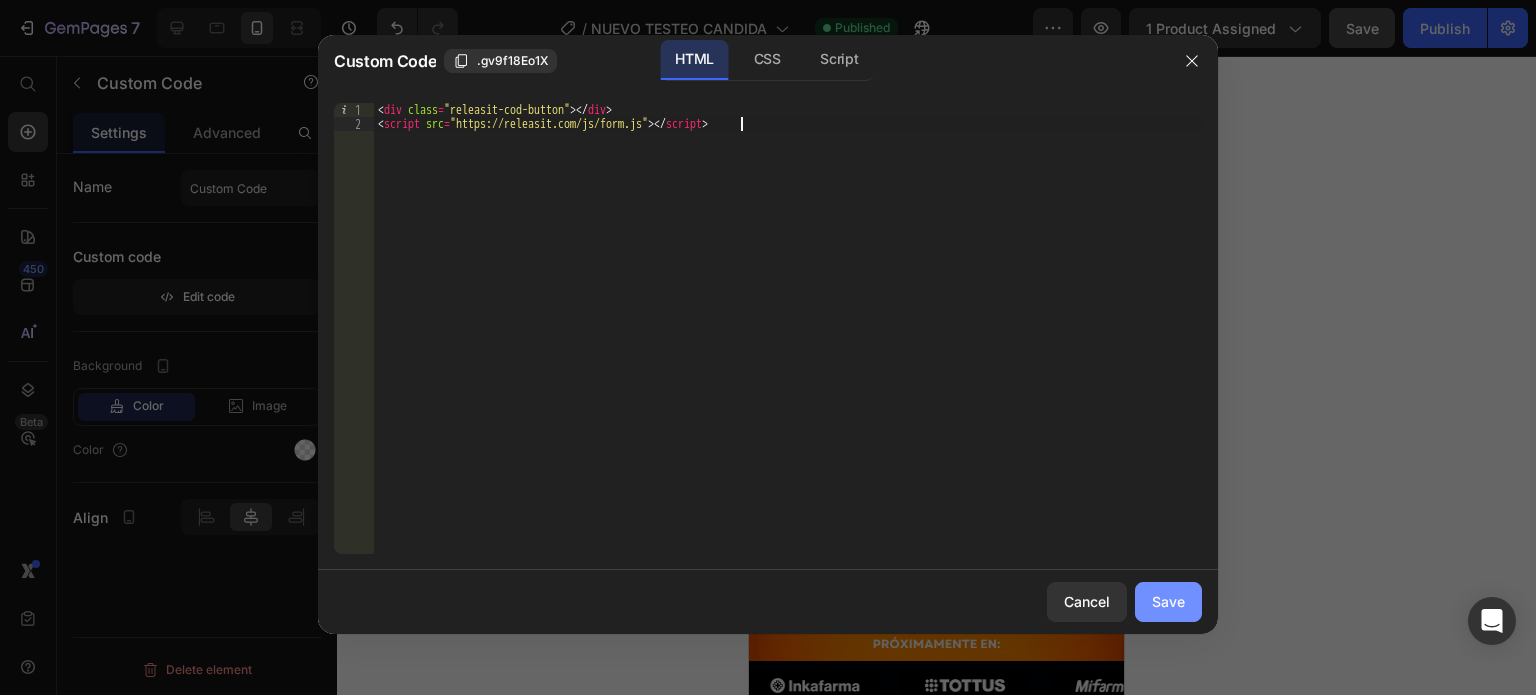 click on "Save" at bounding box center [1168, 601] 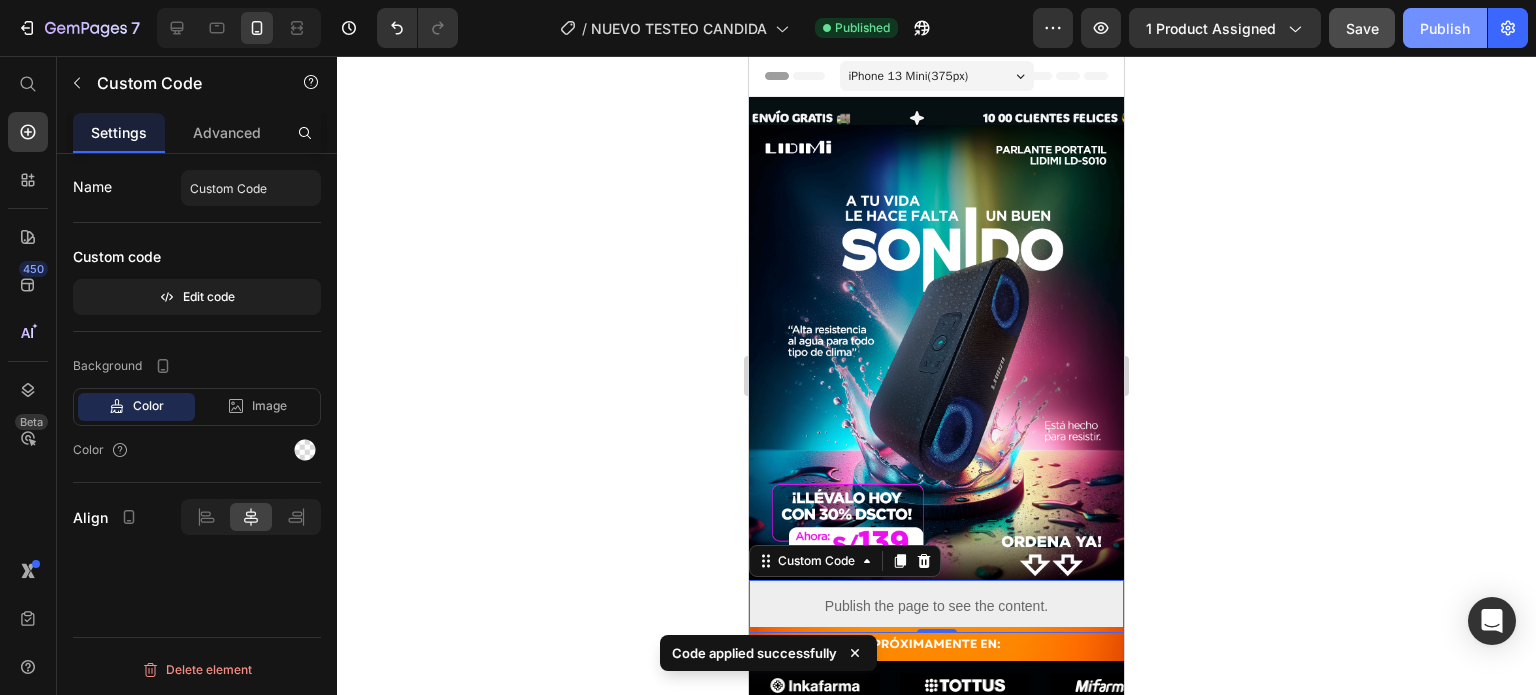 click on "Publish" at bounding box center [1445, 28] 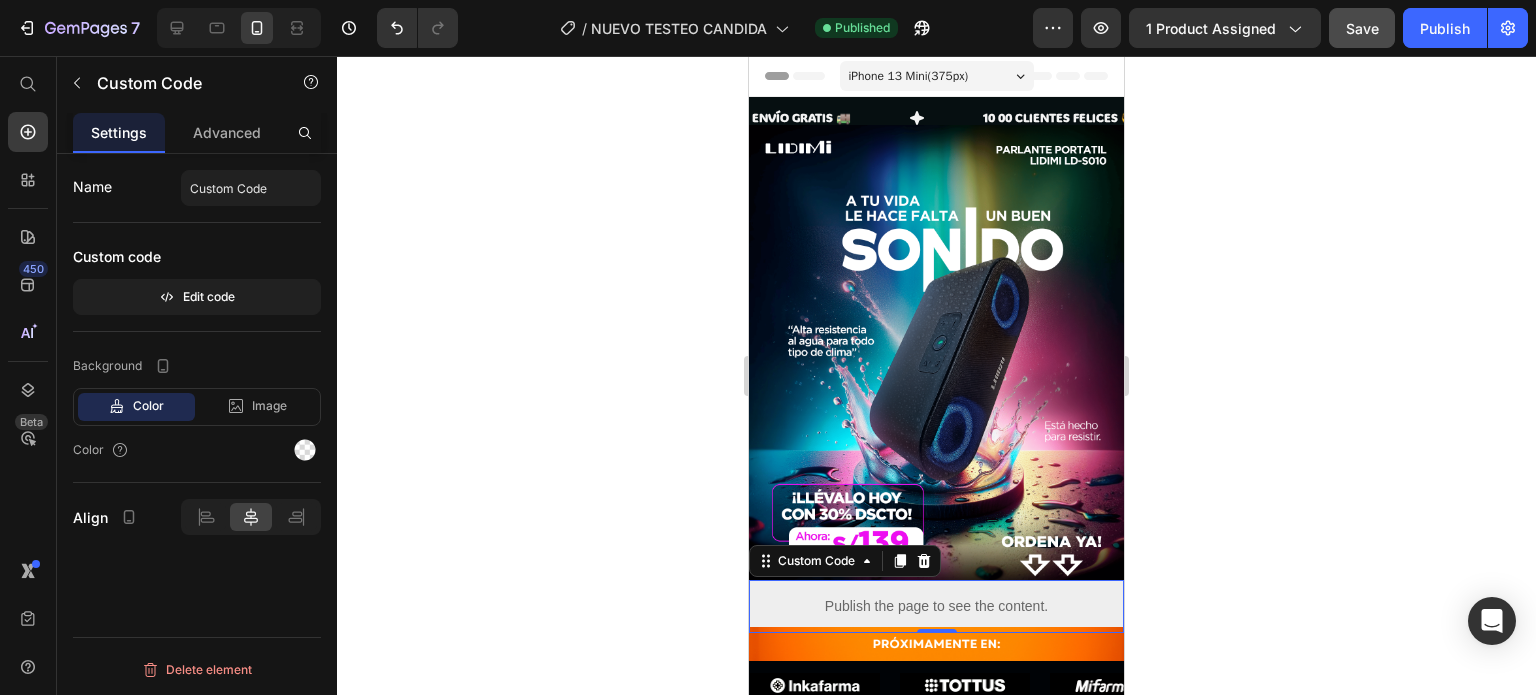 click 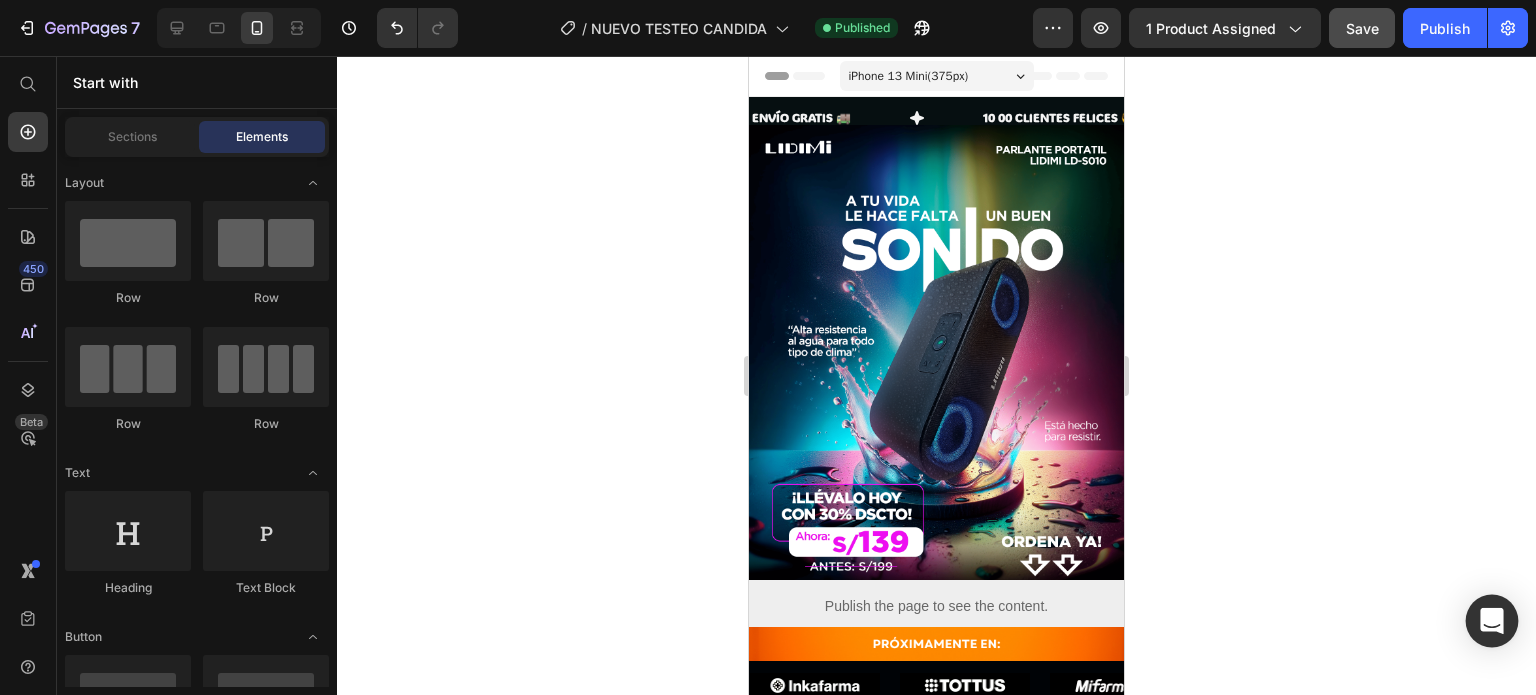 click at bounding box center (1492, 621) 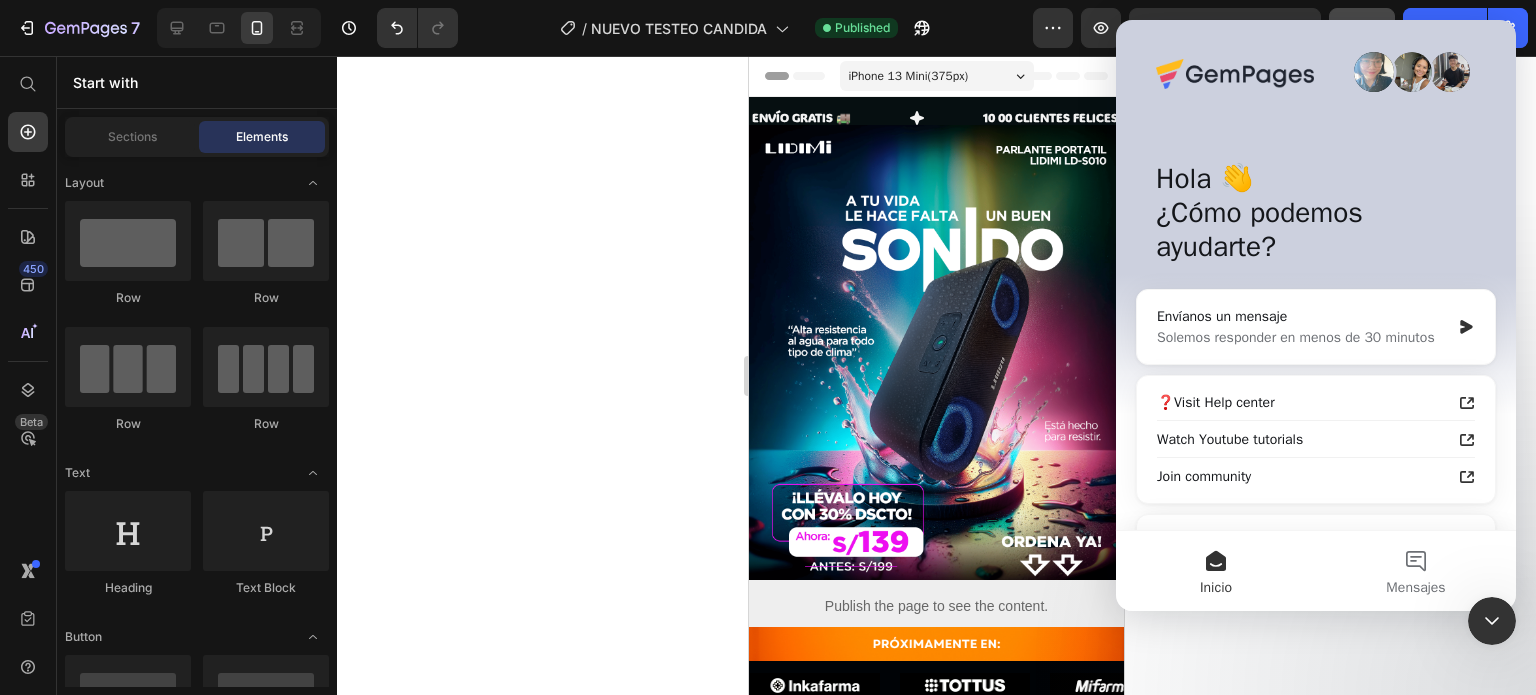 scroll, scrollTop: 0, scrollLeft: 0, axis: both 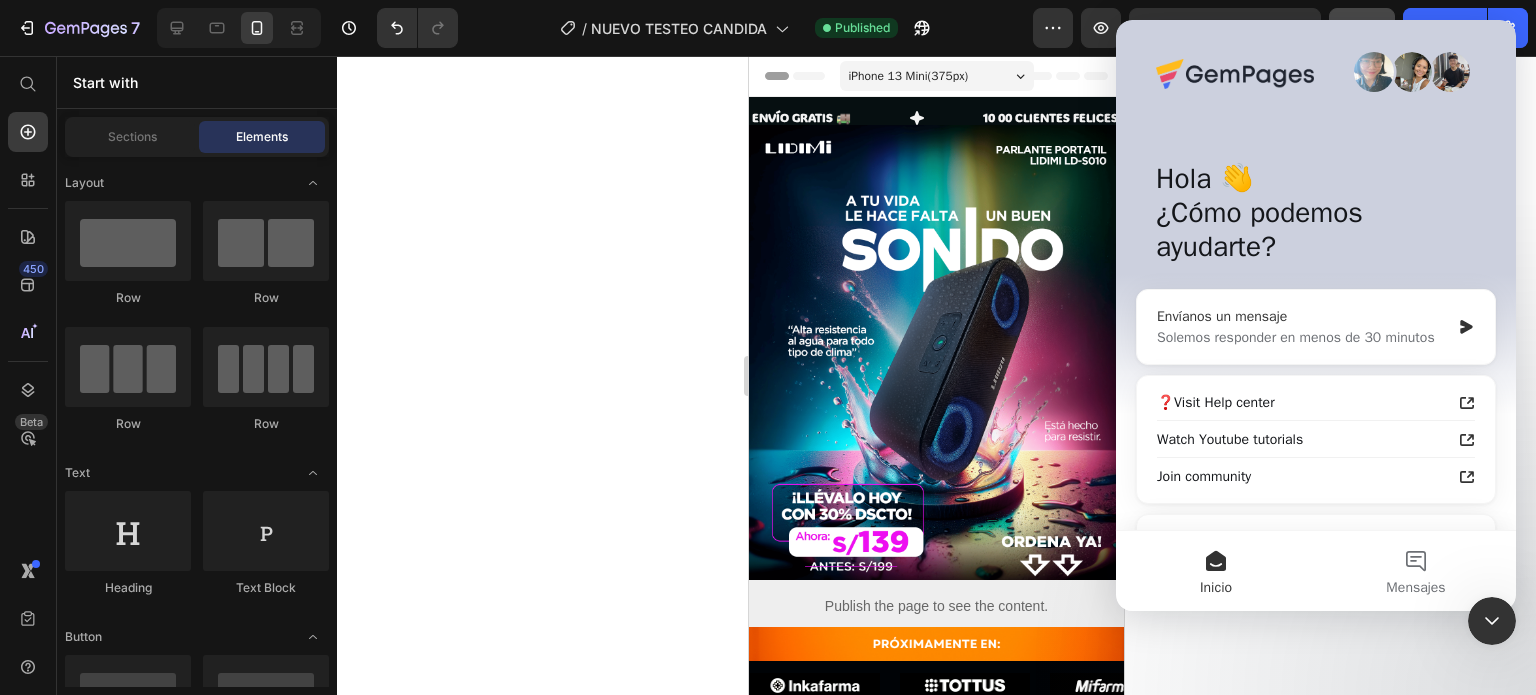 click on "Solemos responder en menos de 30 minutos" at bounding box center (1303, 337) 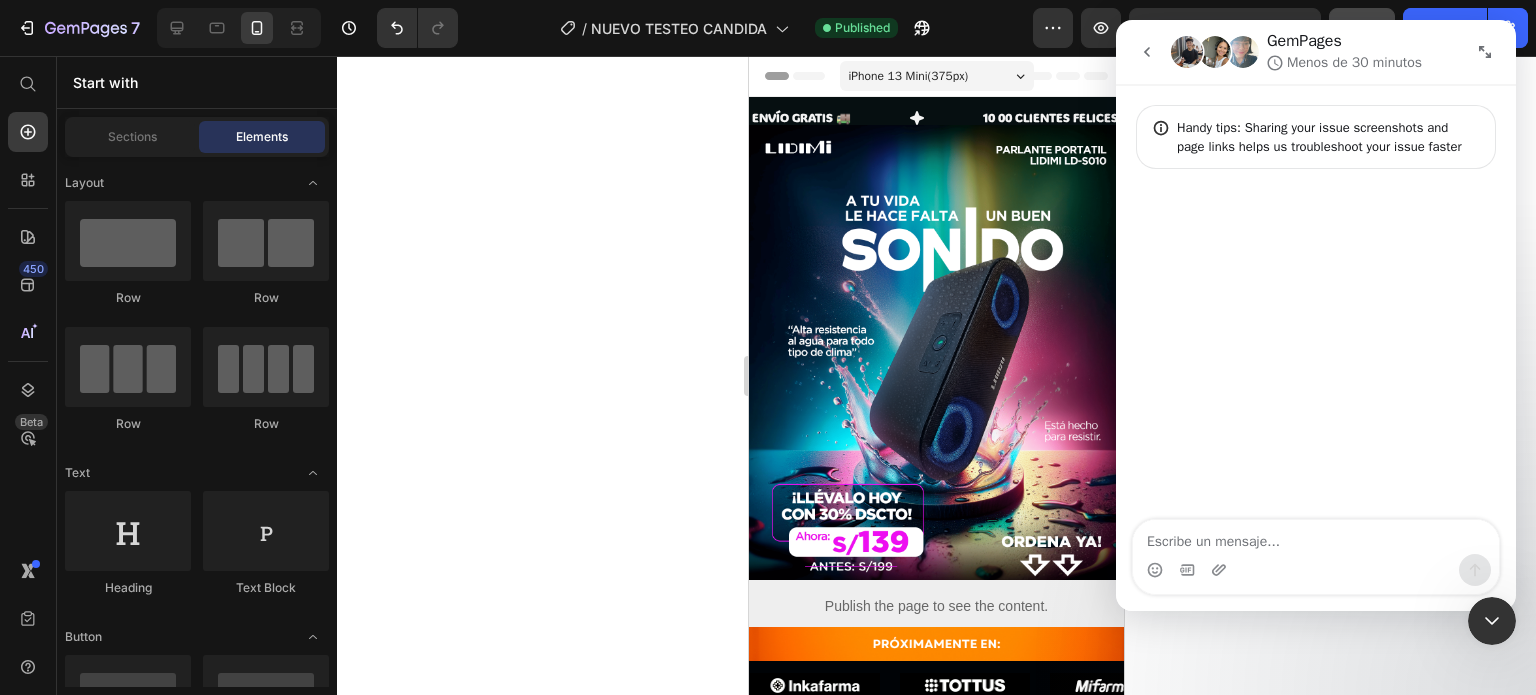 click at bounding box center [1316, 537] 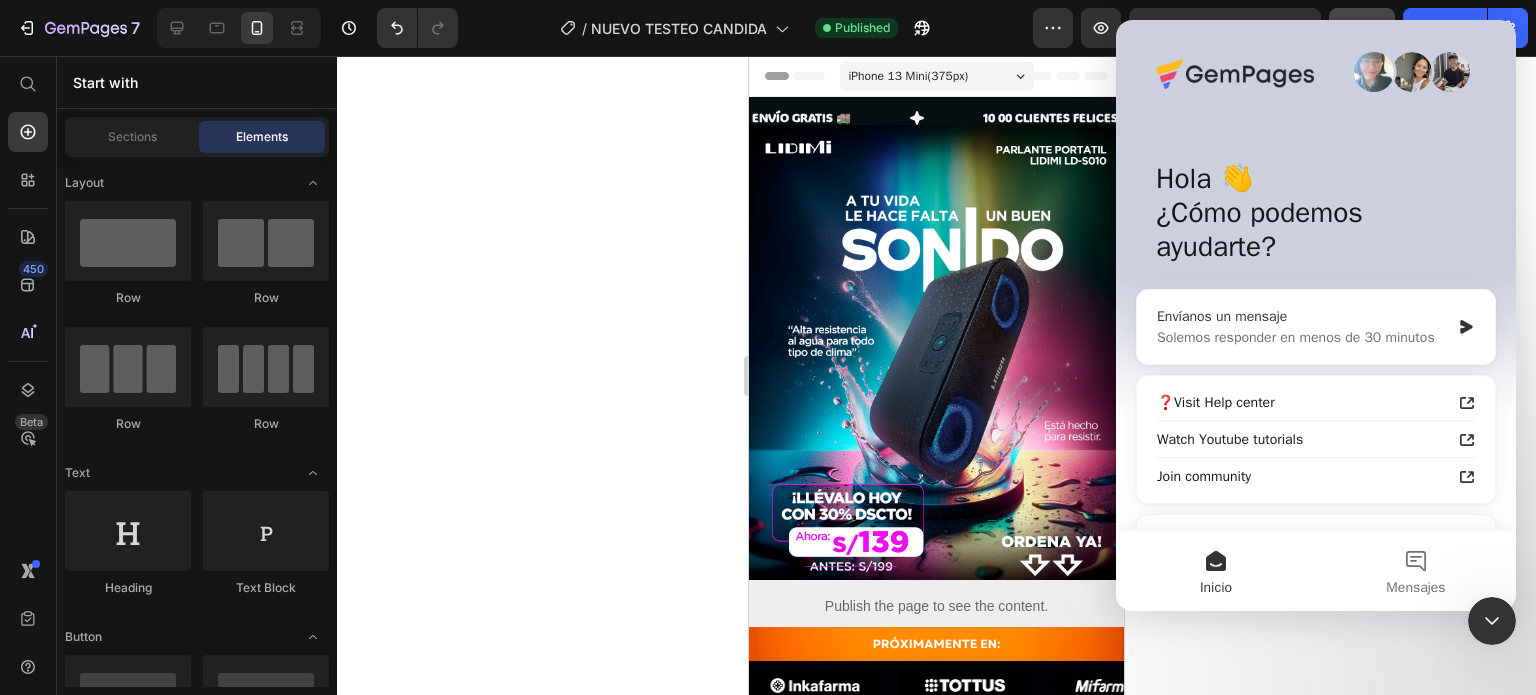 click on "Solemos responder en menos de 30 minutos" at bounding box center (1303, 337) 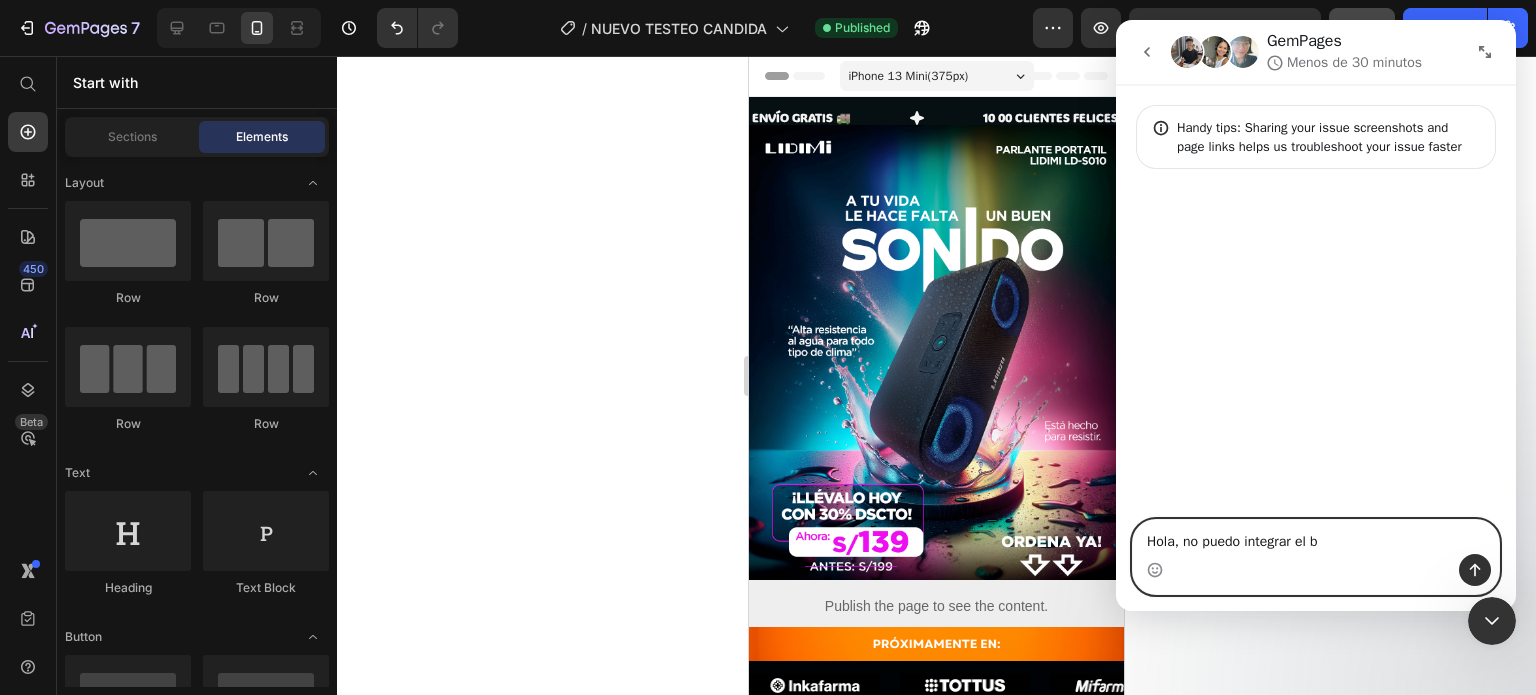 drag, startPoint x: 1347, startPoint y: 552, endPoint x: 1047, endPoint y: 539, distance: 300.28152 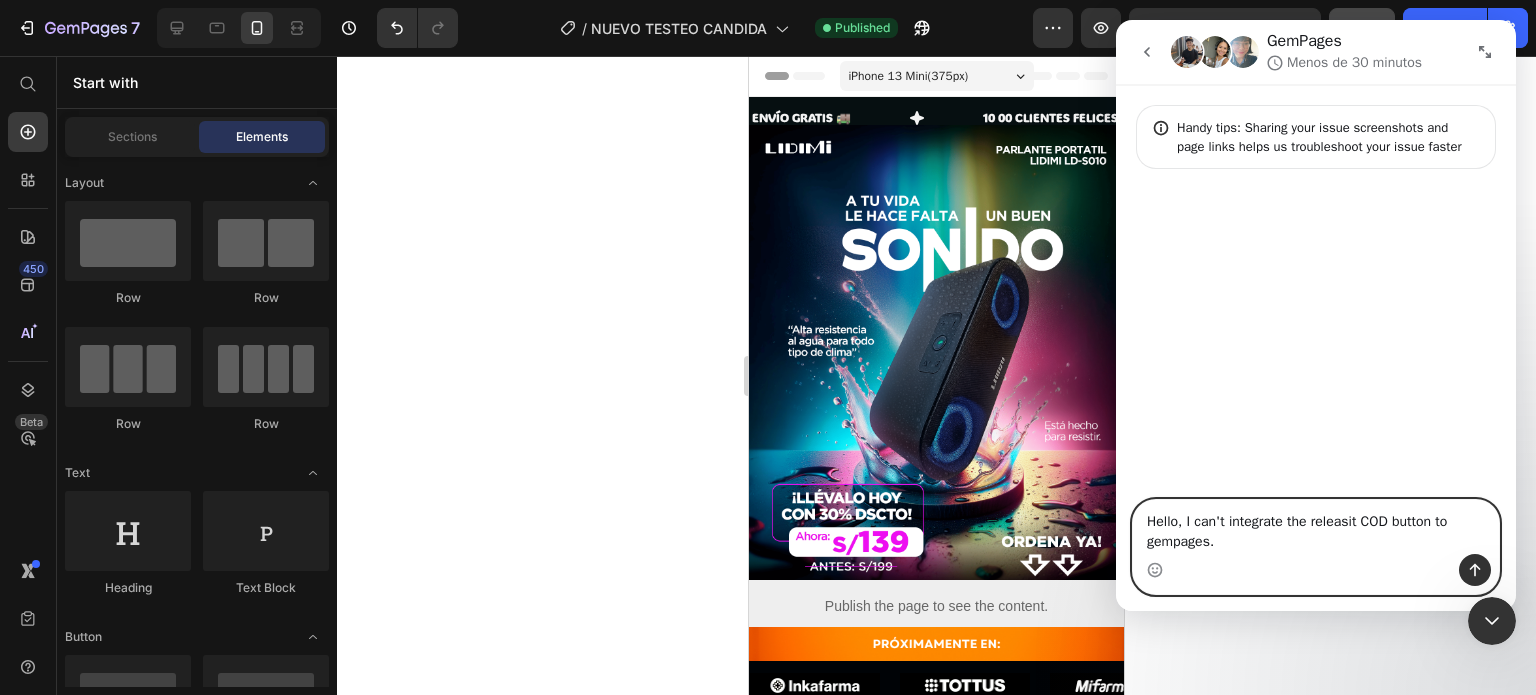 type on "Hello, I can't integrate the releasit COD button to gempages." 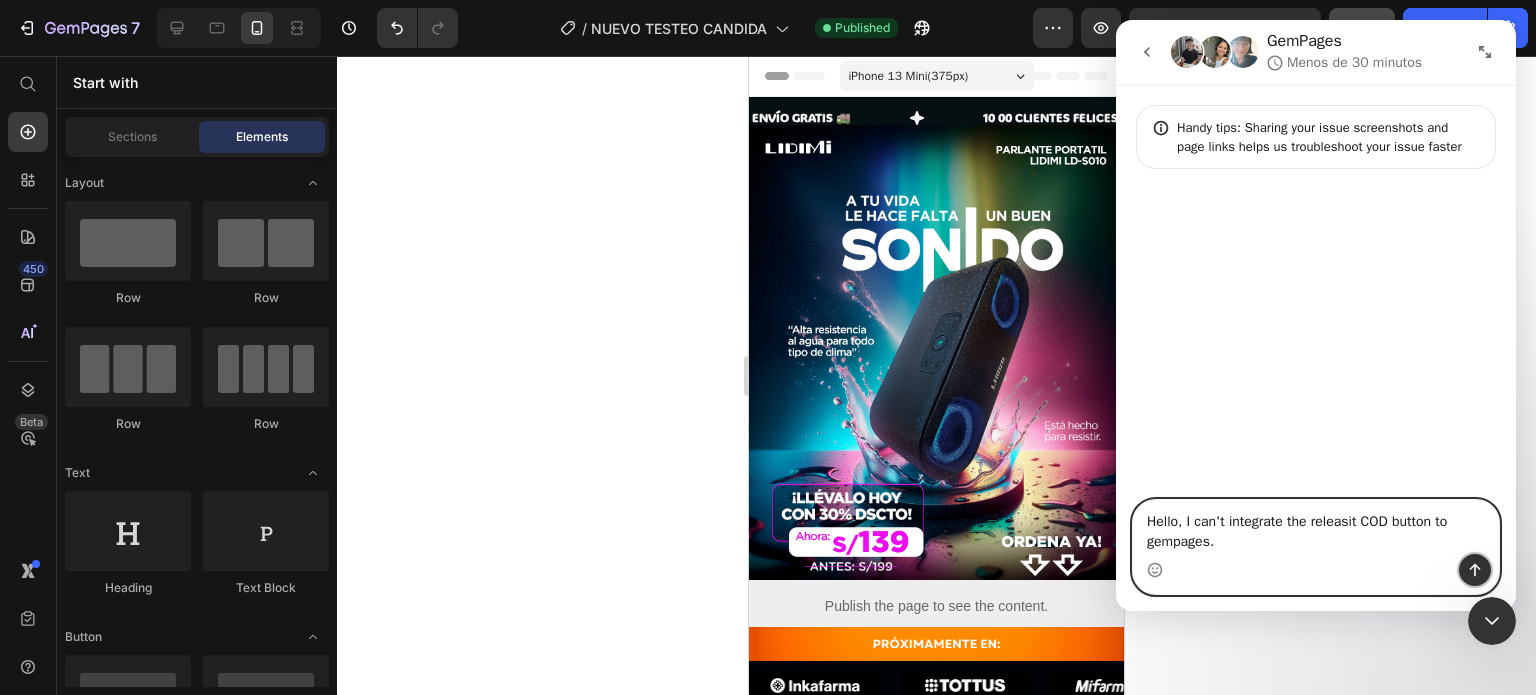 click 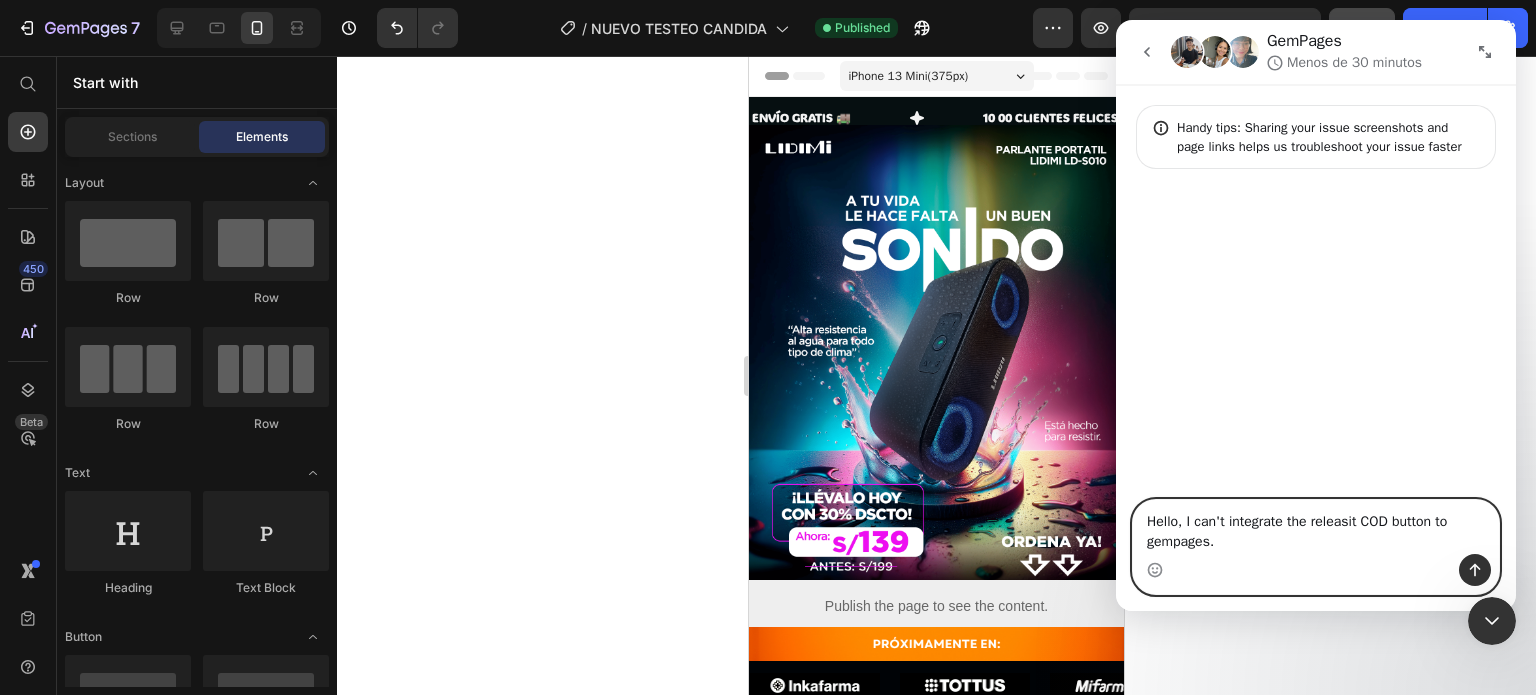 type 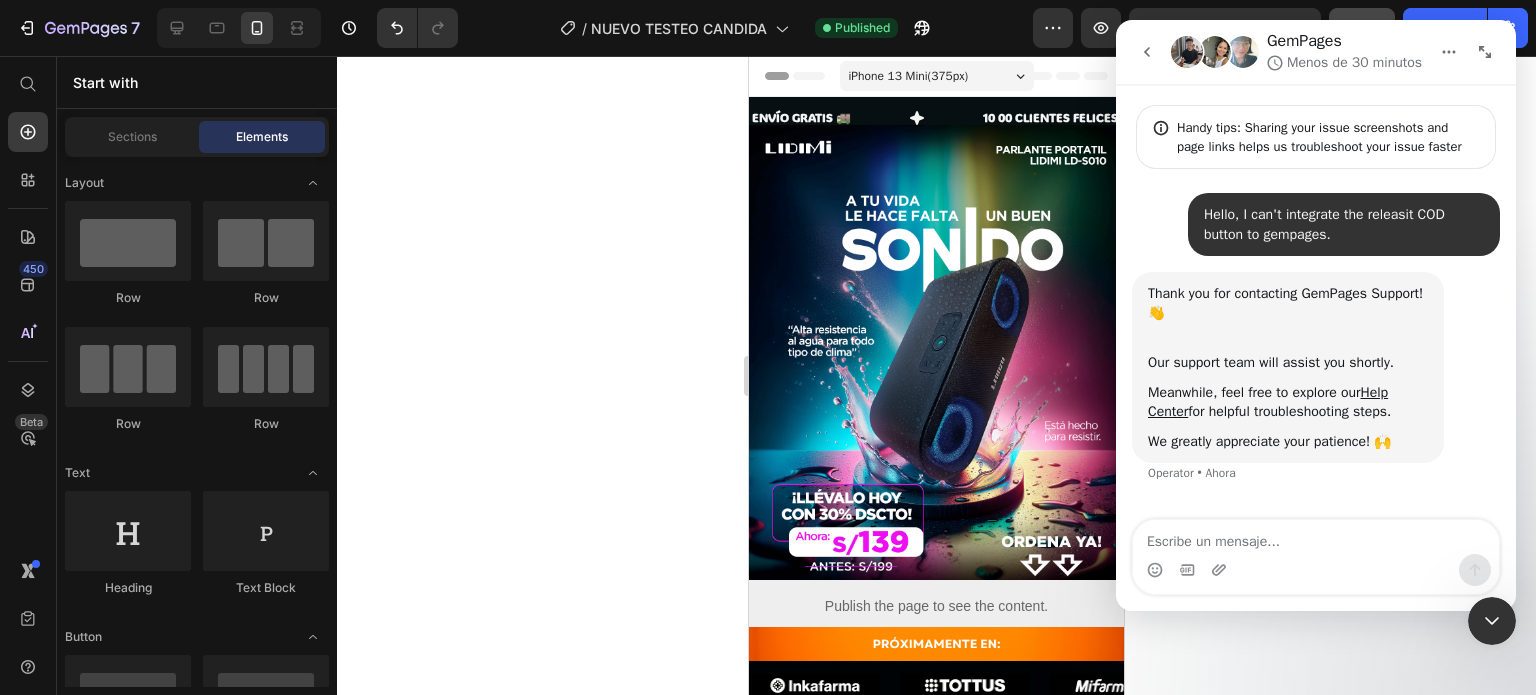 click at bounding box center (1492, 621) 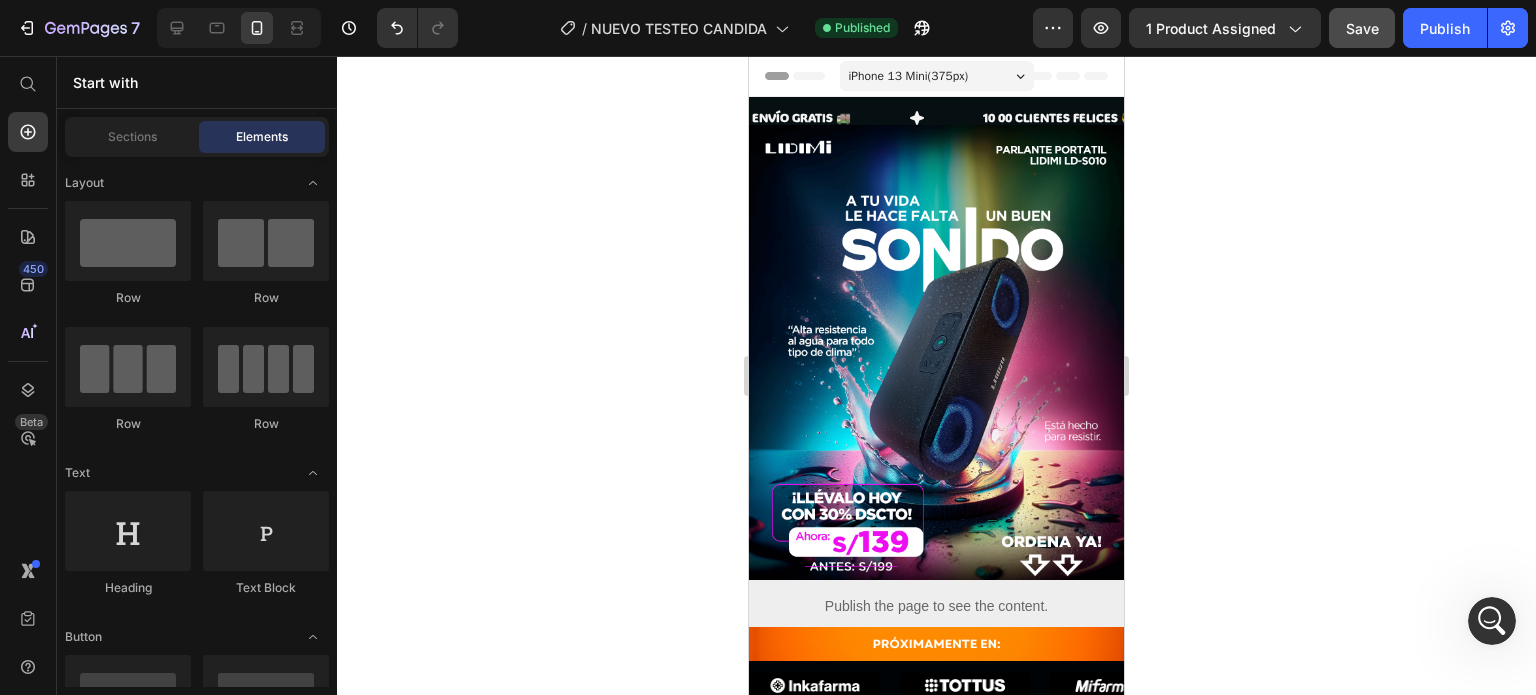 scroll, scrollTop: 0, scrollLeft: 0, axis: both 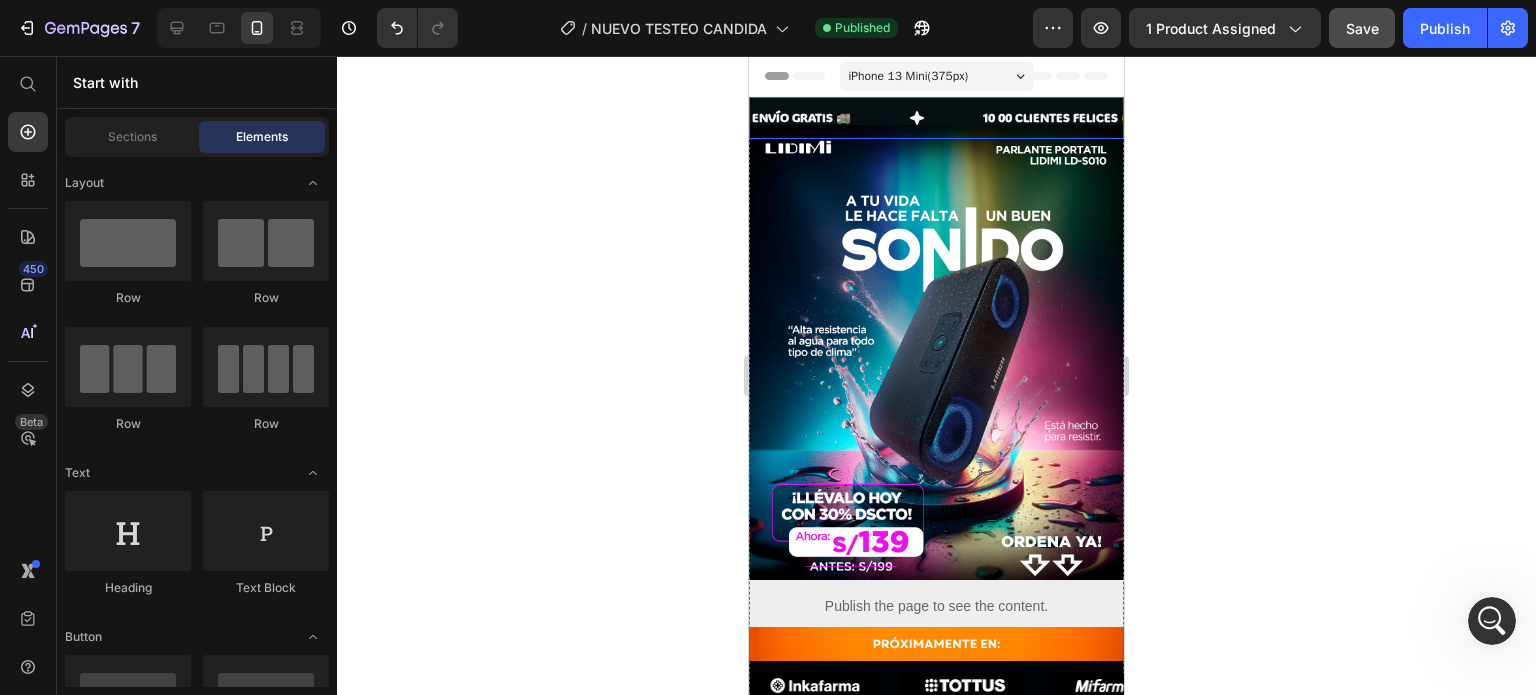 click on "ENVÍO GRATIS 🚚 Text" at bounding box center [865, 118] 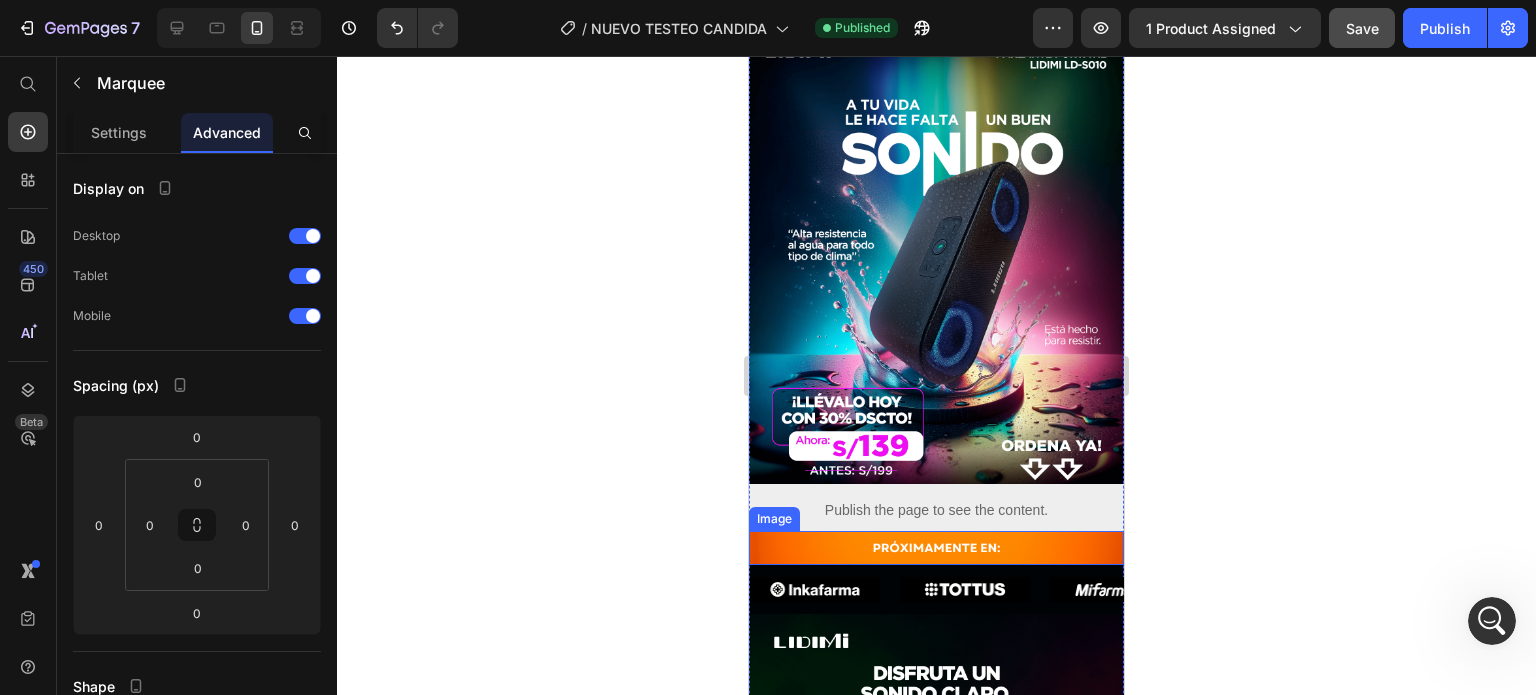 scroll, scrollTop: 0, scrollLeft: 0, axis: both 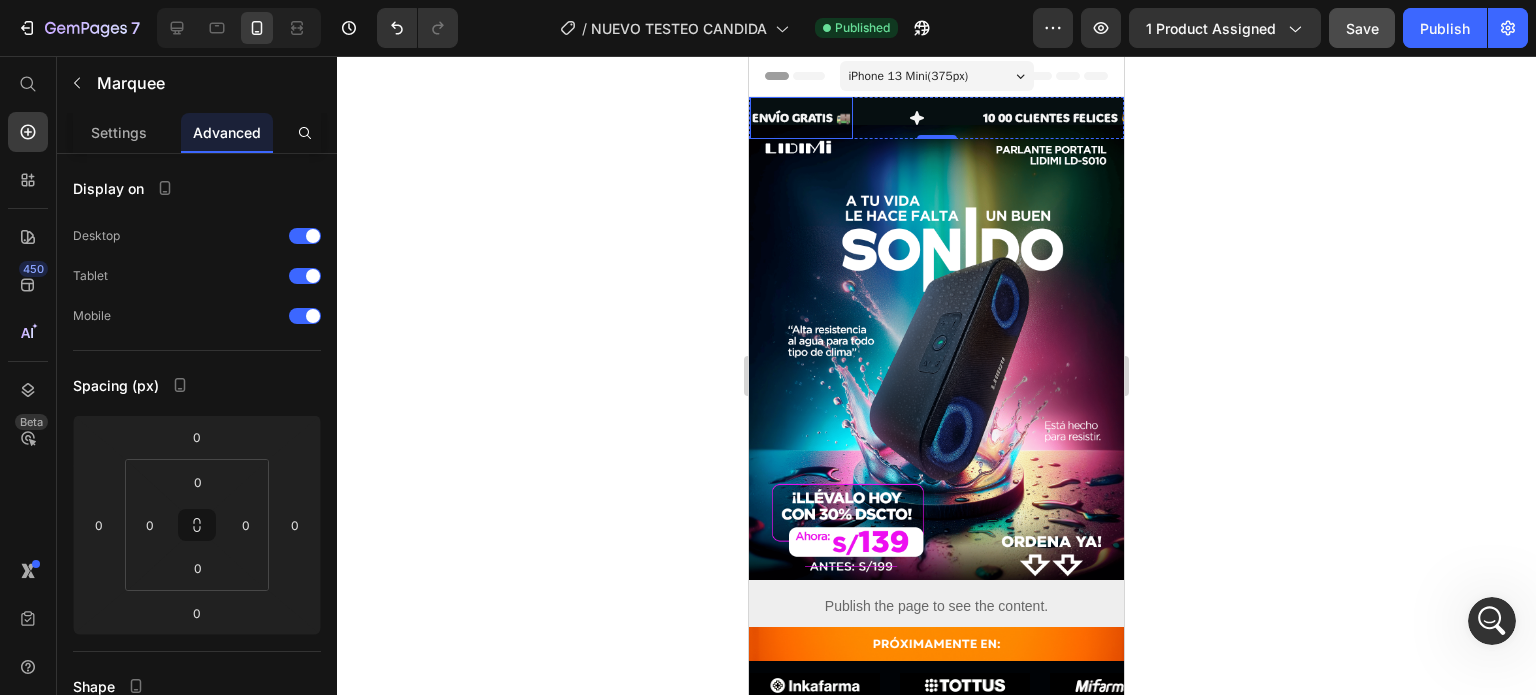 click on "ENVÍO GRATIS 🚚" at bounding box center (801, 118) 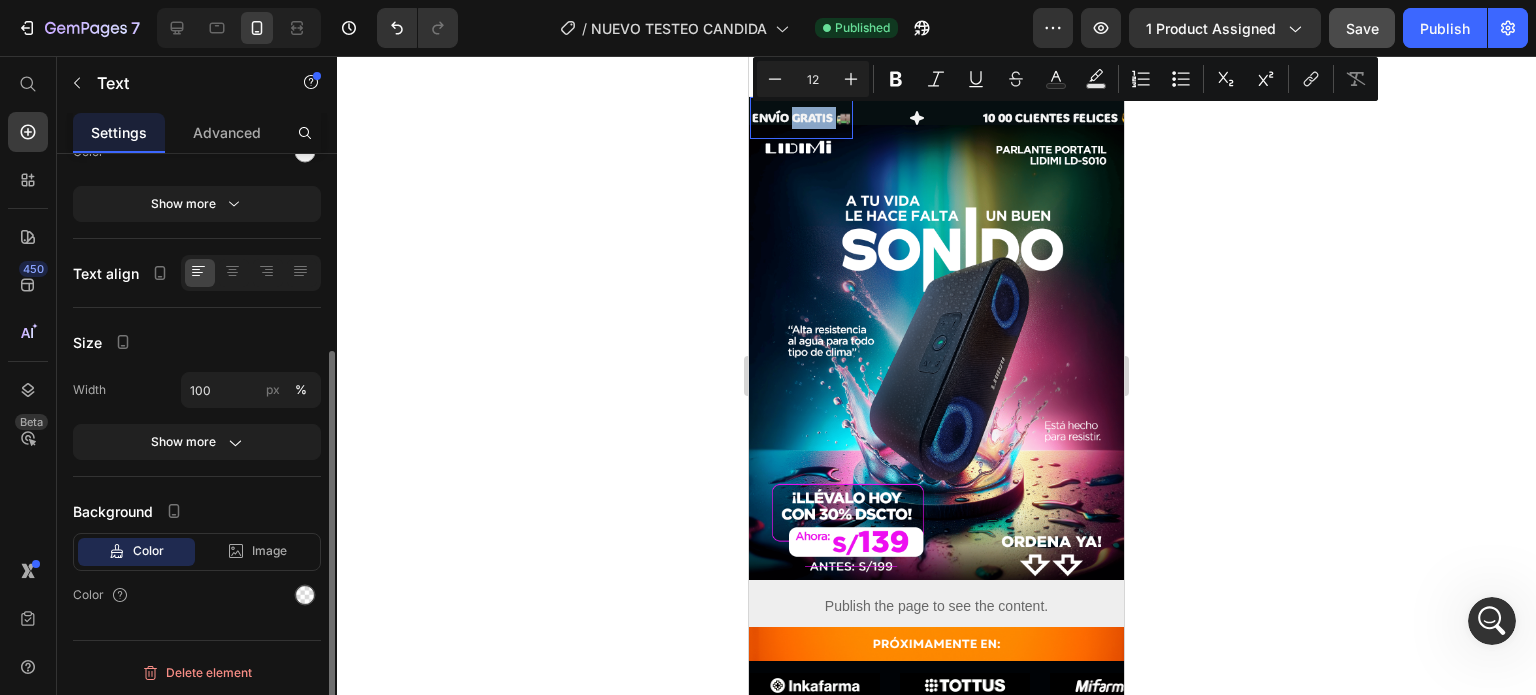 scroll, scrollTop: 0, scrollLeft: 0, axis: both 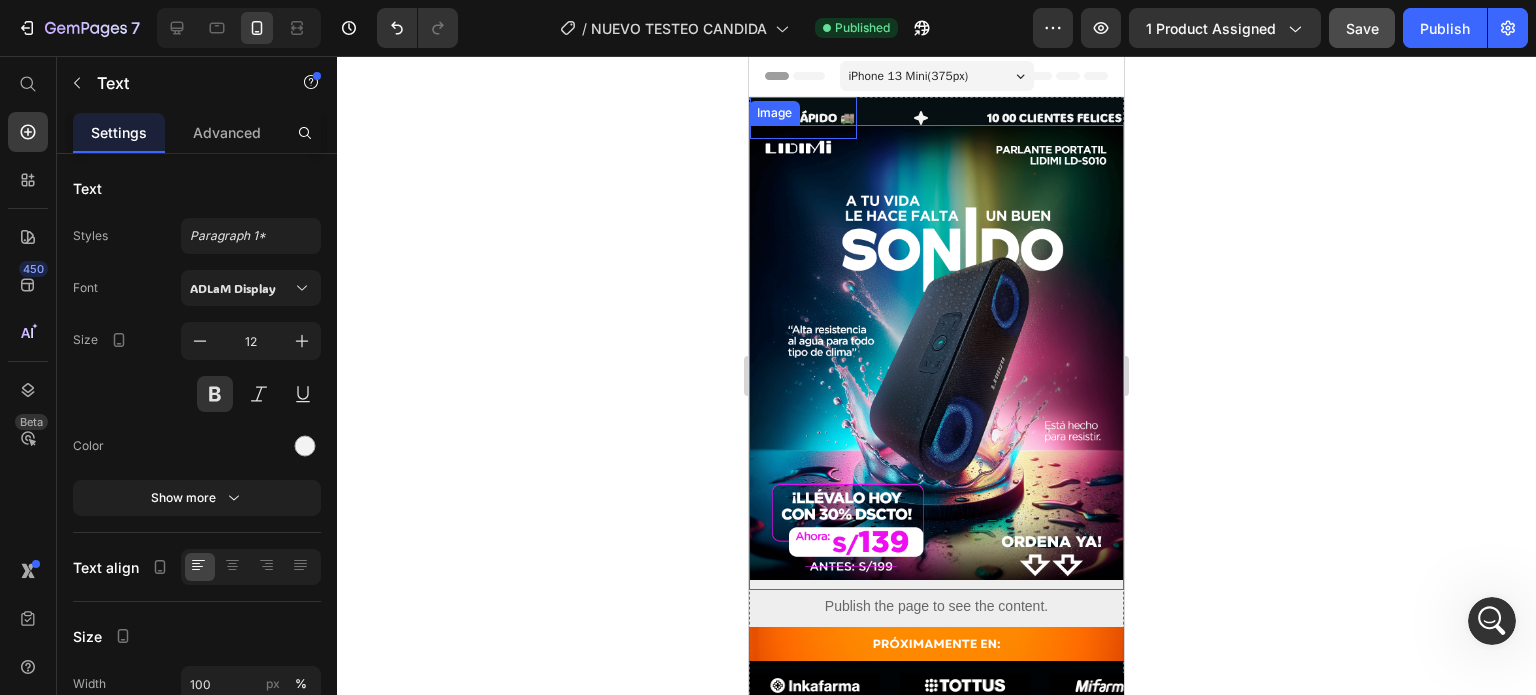 click 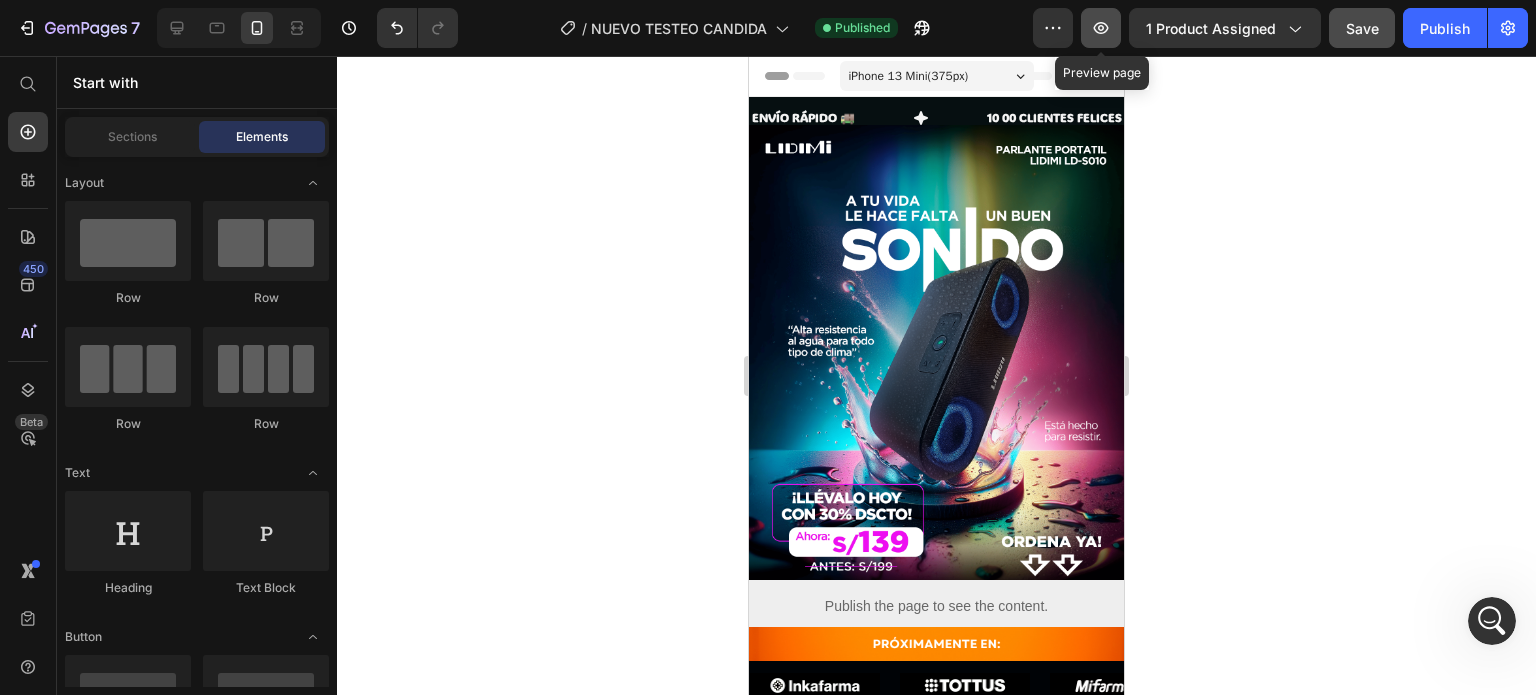 click 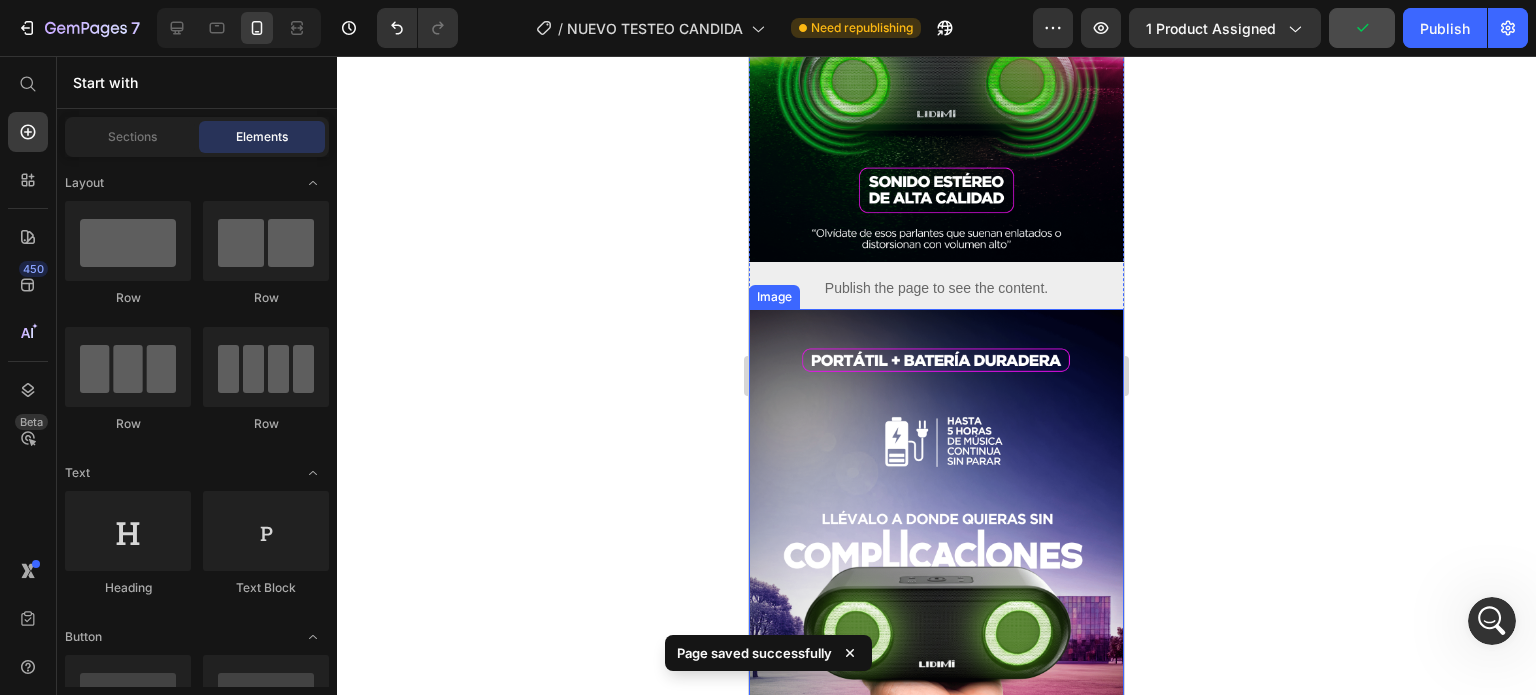 scroll, scrollTop: 800, scrollLeft: 0, axis: vertical 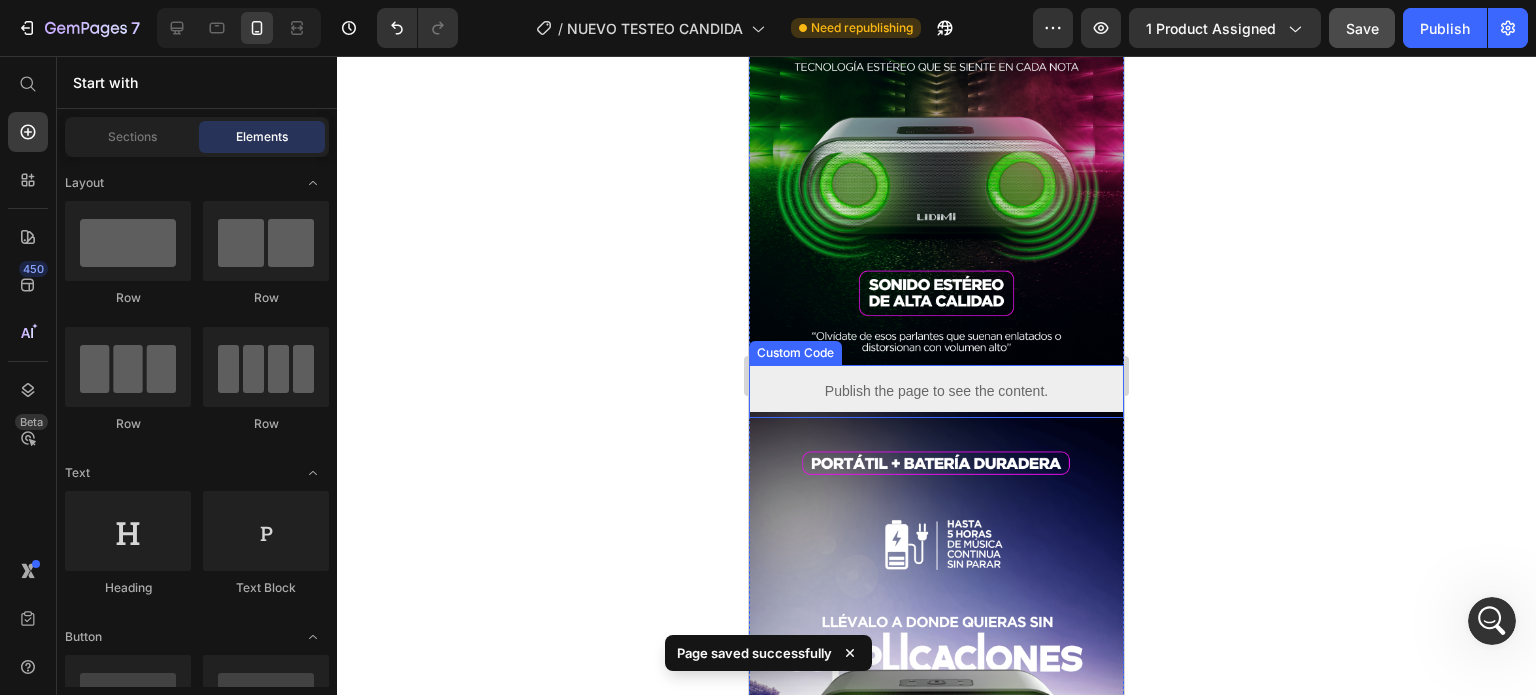 click on "Publish the page to see the content." at bounding box center [936, 391] 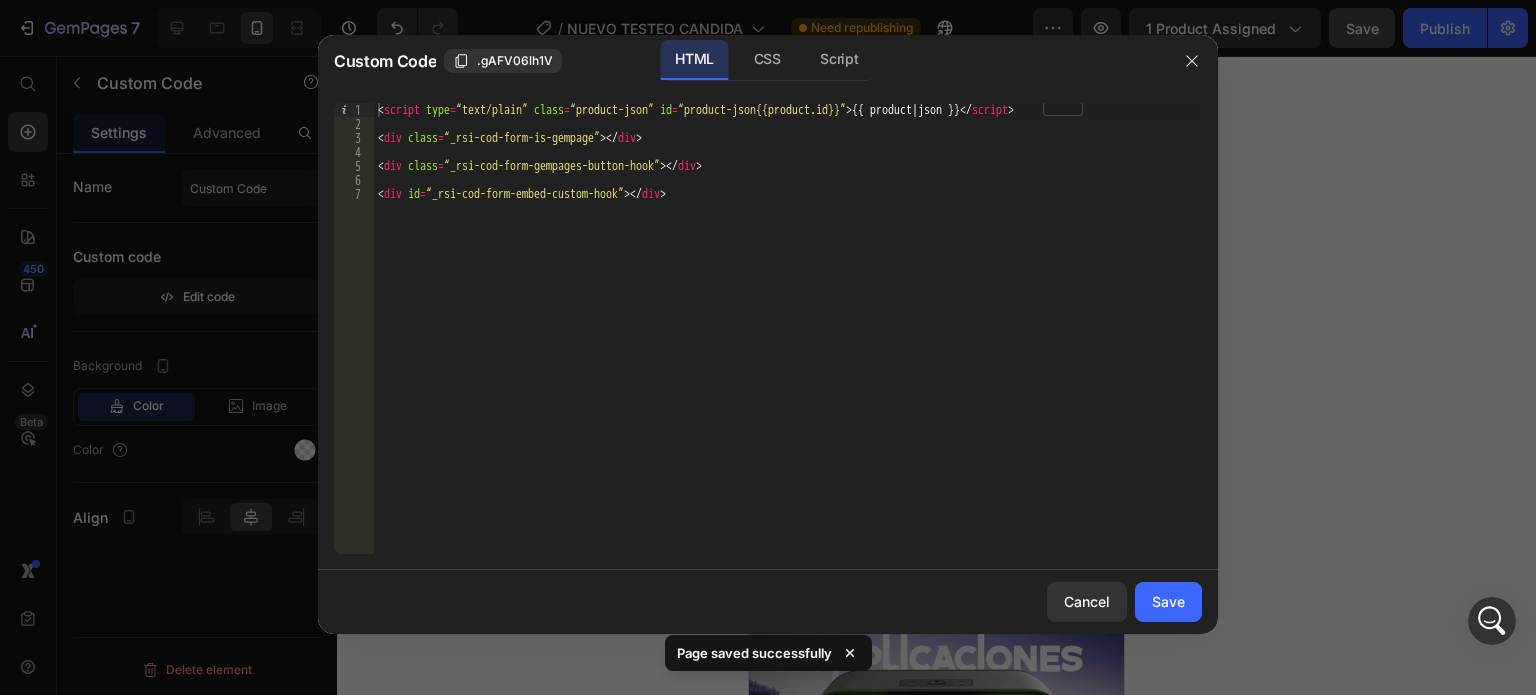 drag, startPoint x: 757, startPoint y: 219, endPoint x: 699, endPoint y: 215, distance: 58.137768 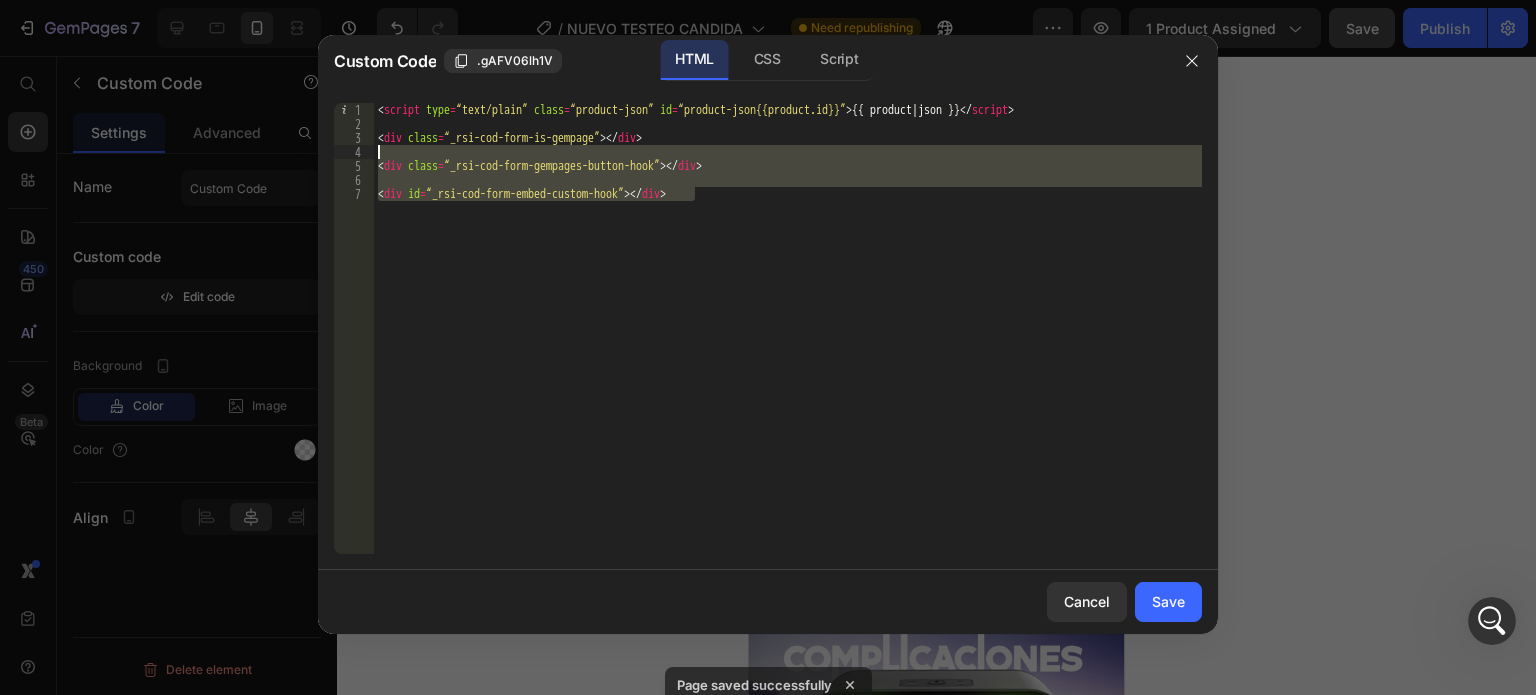 drag, startPoint x: 720, startPoint y: 205, endPoint x: 416, endPoint y: 149, distance: 309.11487 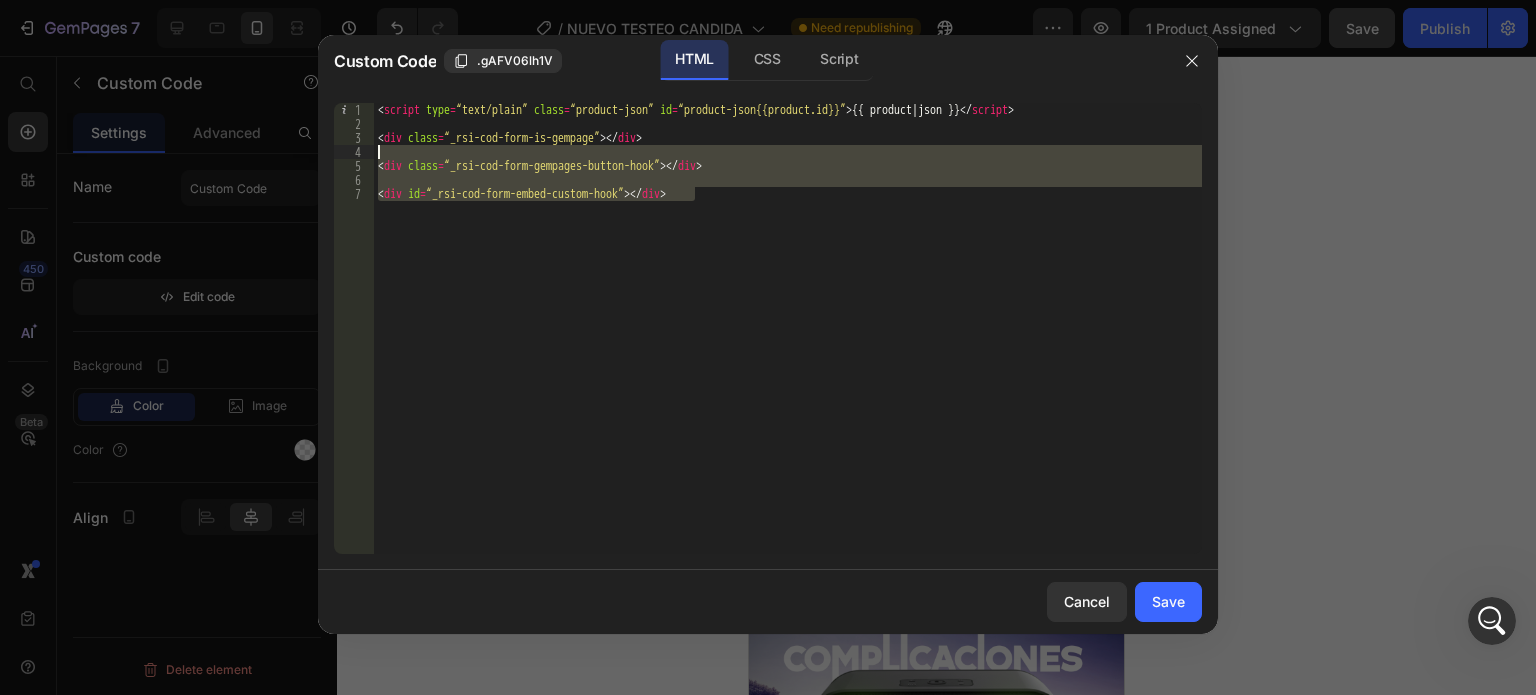 click on "< script   type = “text/plain”   class = “product-json”   id = “product-json{{product.id}}” > {{   product  |  json   }} </ script > < div   class = “_rsi-cod-form-is-gempage” > </ div > < div   class = “_rsi-cod-form-gempages-button-hook” > </ div > < div   id = “_rsi-cod-form-embed-custom-hook” > </ div >" at bounding box center [788, 328] 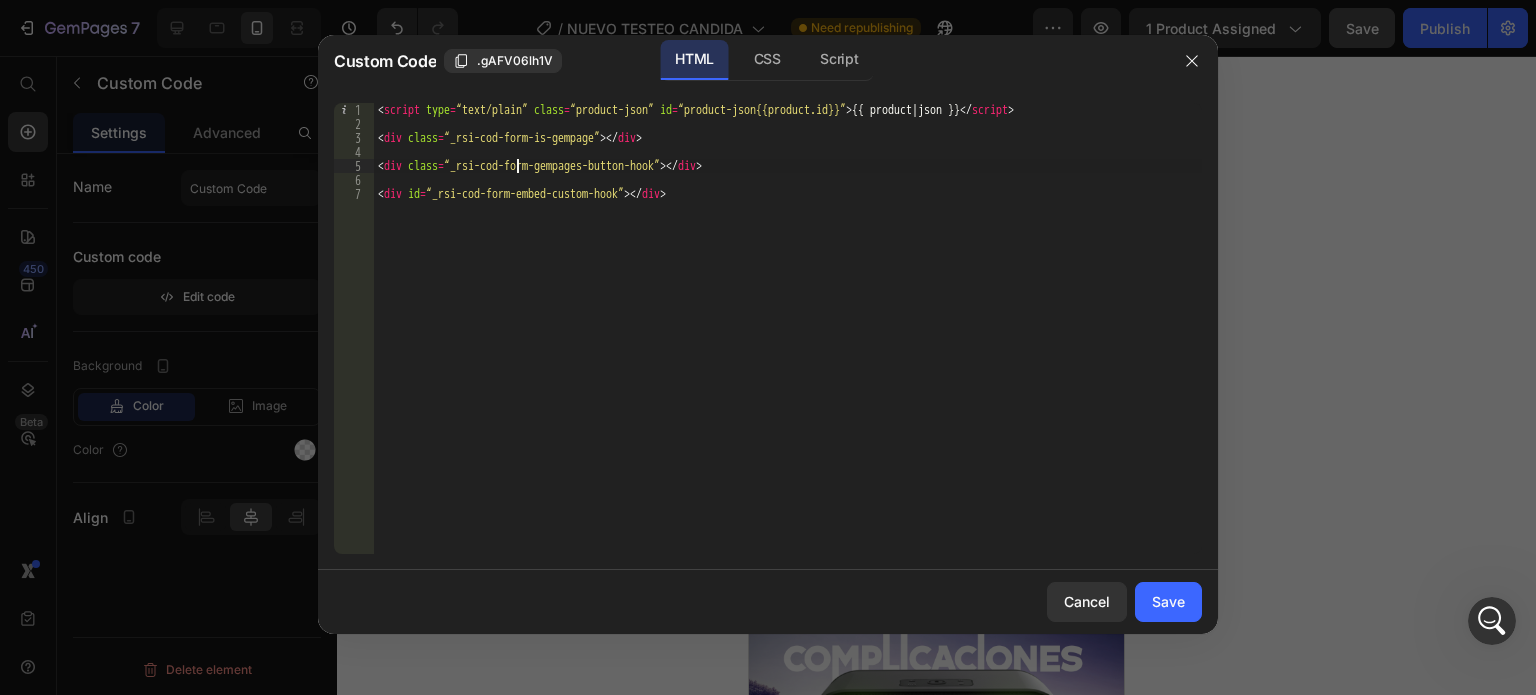 click on "< script   type = “text/plain”   class = “product-json”   id = “product-json{{product.id}}” > {{   product  |  json   }} </ script > < div   class = “_rsi-cod-form-is-gempage” > </ div > < div   class = “_rsi-cod-form-gempages-button-hook” > </ div > < div   id = “_rsi-cod-form-embed-custom-hook” > </ div >" at bounding box center [788, 342] 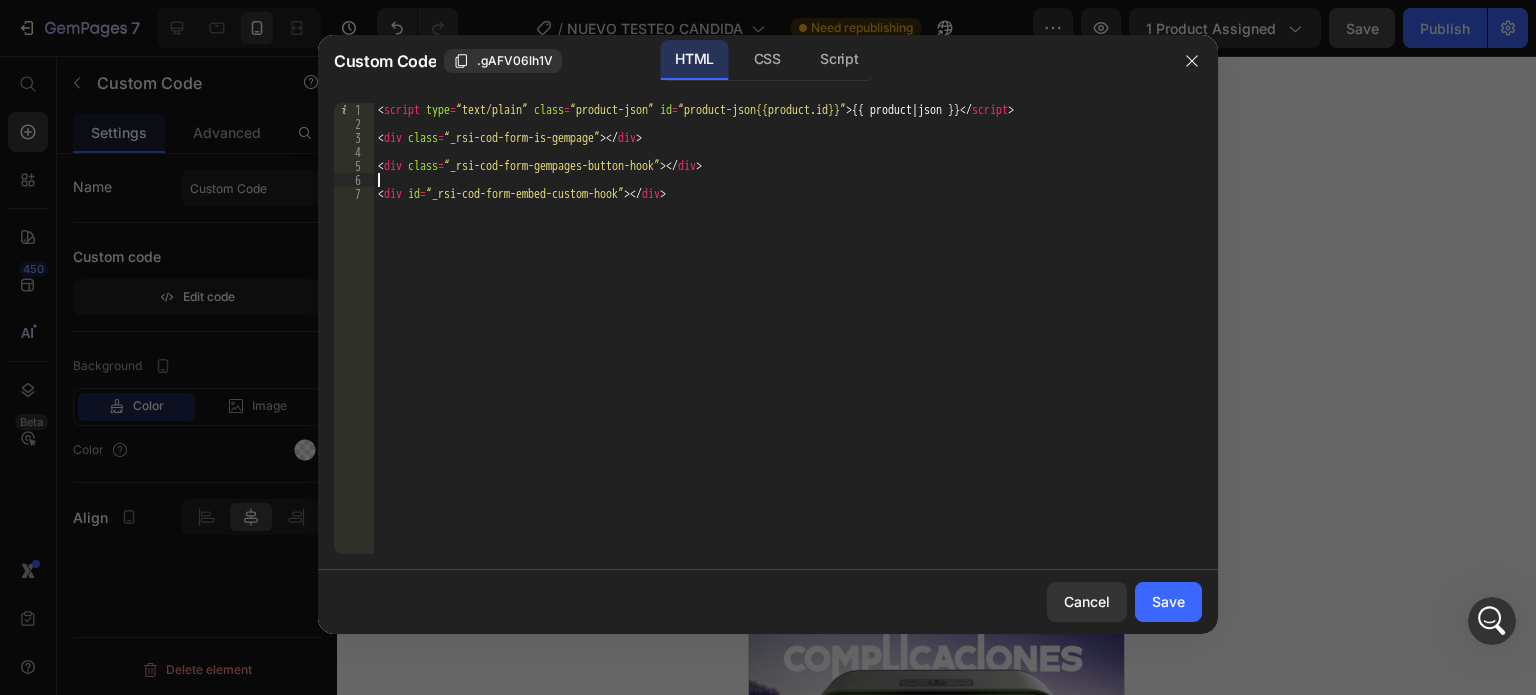type on "<div class=“_rsi-cod-form-gempages-button-hook”></div>" 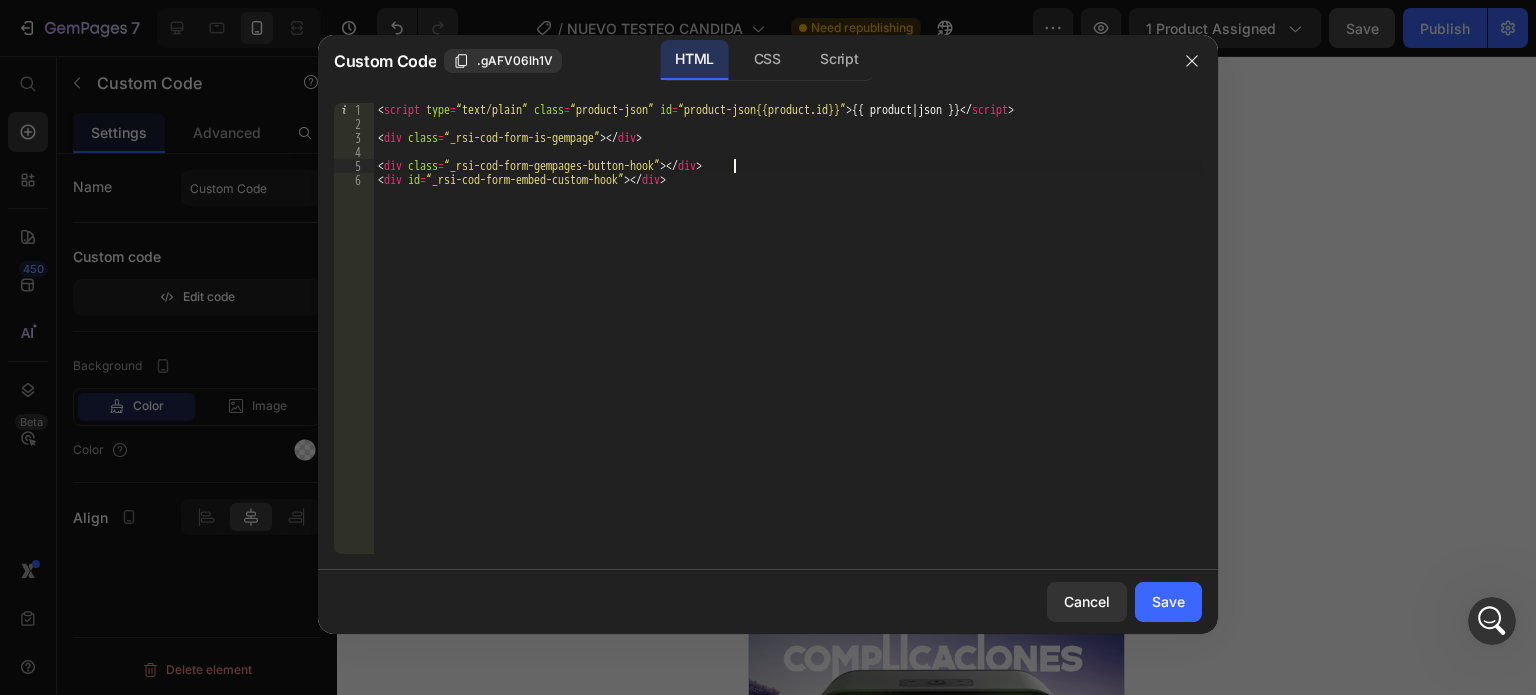 click on "< script   type = “text/plain”   class = “product-json”   id = “product-json{{product.id}}” > {{   product  |  json   }} </ script > < div   class = “_rsi-cod-form-is-gempage” > </ div > < div   class = “_rsi-cod-form-gempages-button-hook” > </ div > < div   id = “_rsi-cod-form-embed-custom-hook” > </ div >" at bounding box center (788, 342) 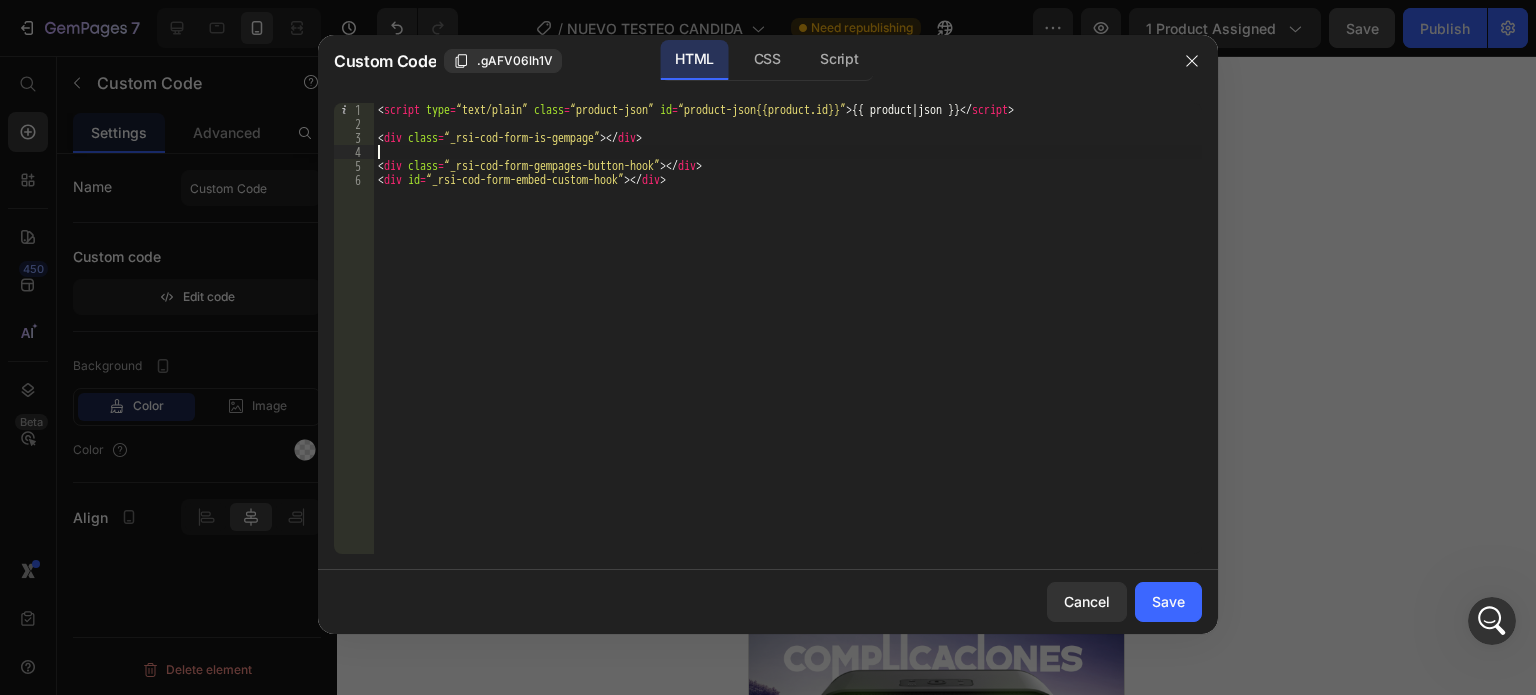type on "<div class=“_rsi-cod-form-is-gempage”></div>" 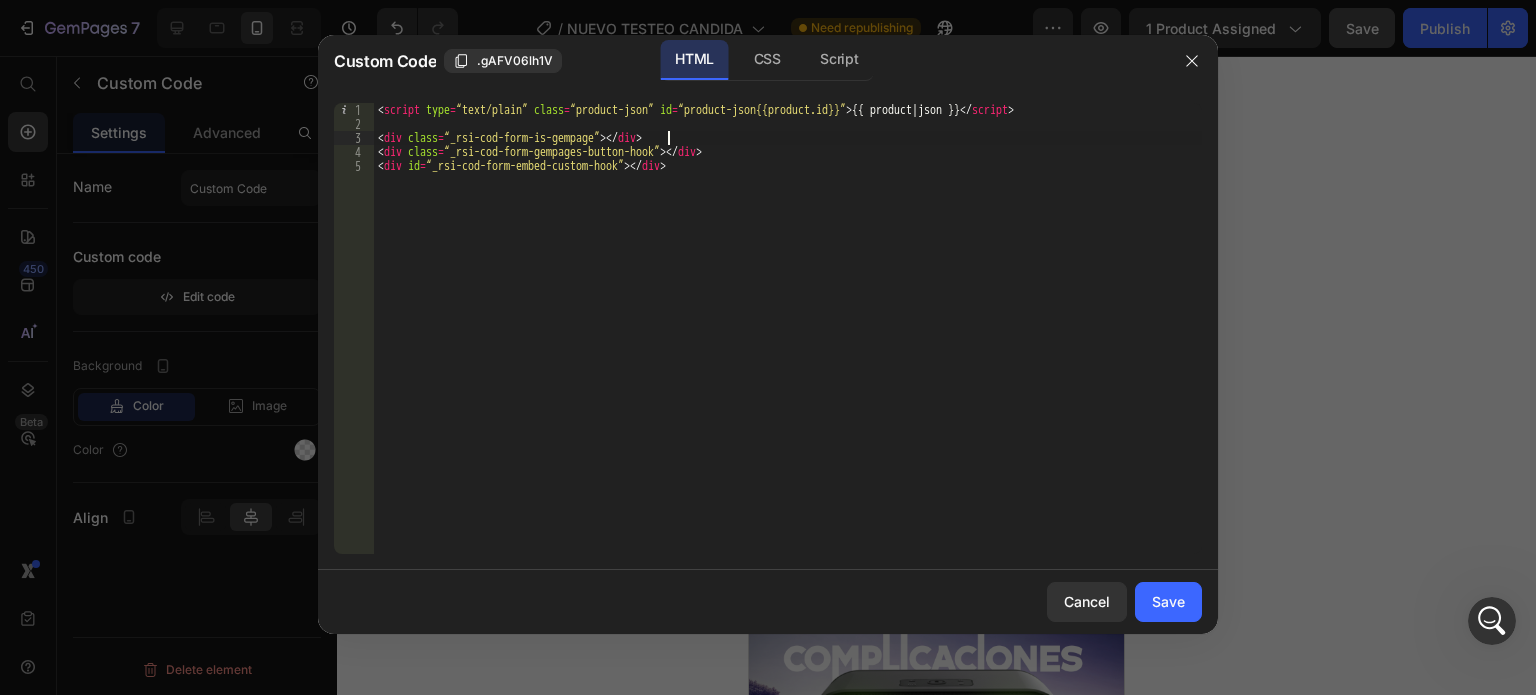 click on "< script   type = “text/plain”   class = “product-json”   id = “product-json{{product.id}}” > {{   product  |  json   }} </ script > < div   class = “_rsi-cod-form-is-gempage” > </ div > < div   class = “_rsi-cod-form-gempages-button-hook” > </ div > < div   id = “_rsi-cod-form-embed-custom-hook” > </ div >" at bounding box center (788, 342) 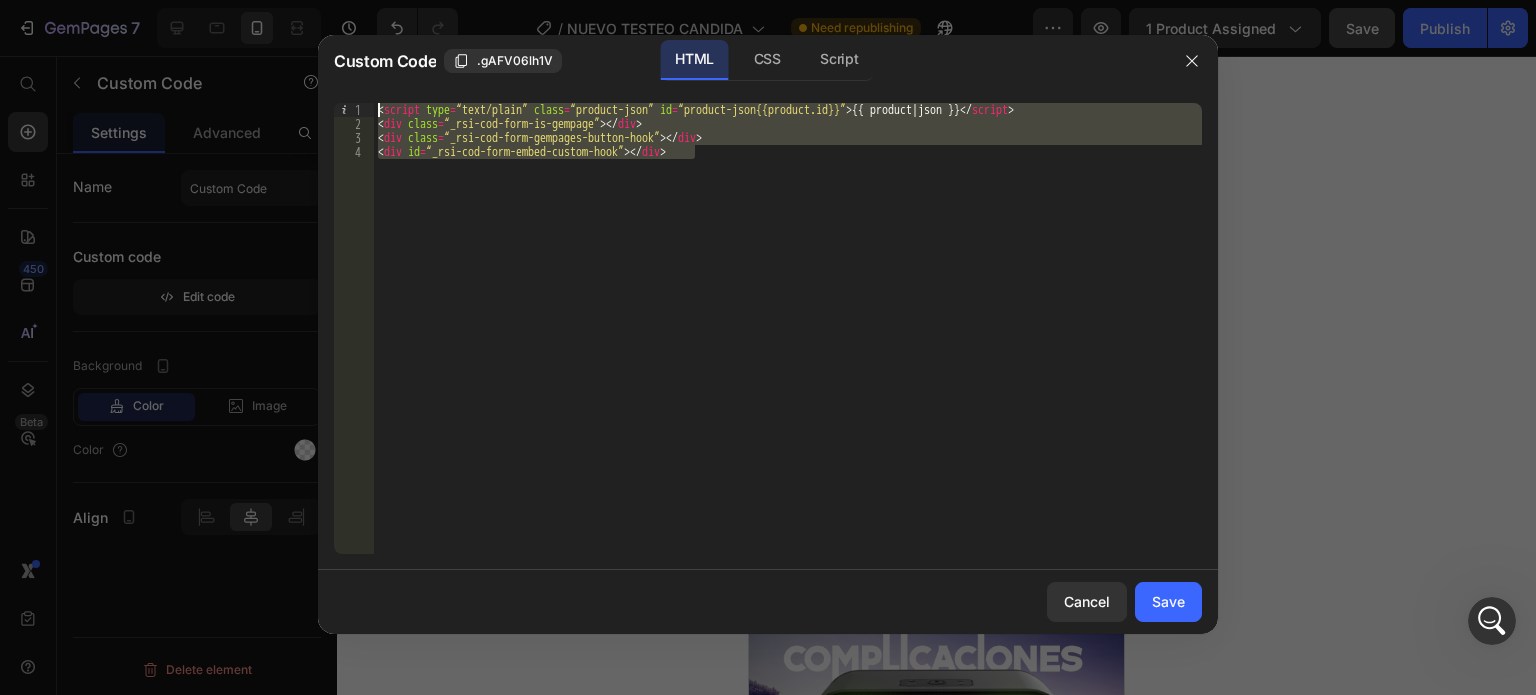 drag, startPoint x: 705, startPoint y: 158, endPoint x: 370, endPoint y: 112, distance: 338.14346 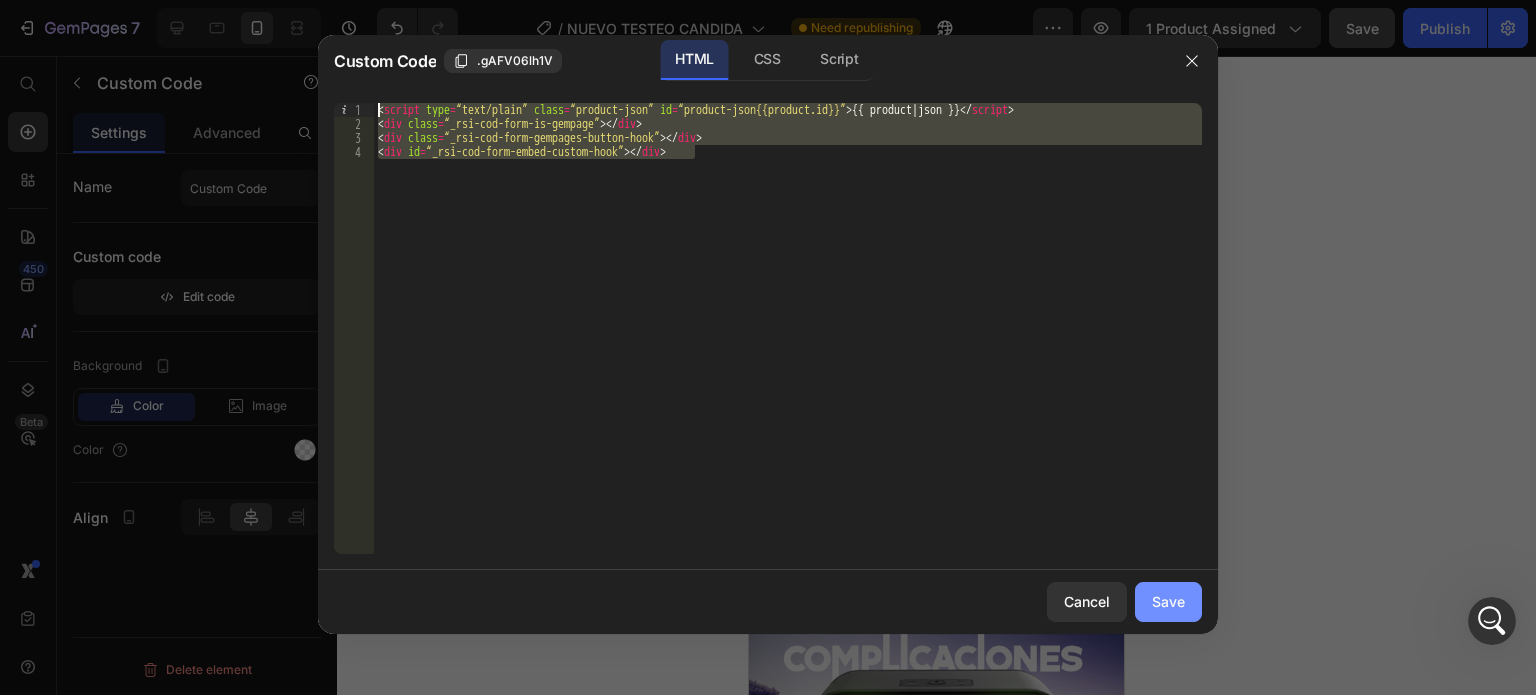 click on "Save" 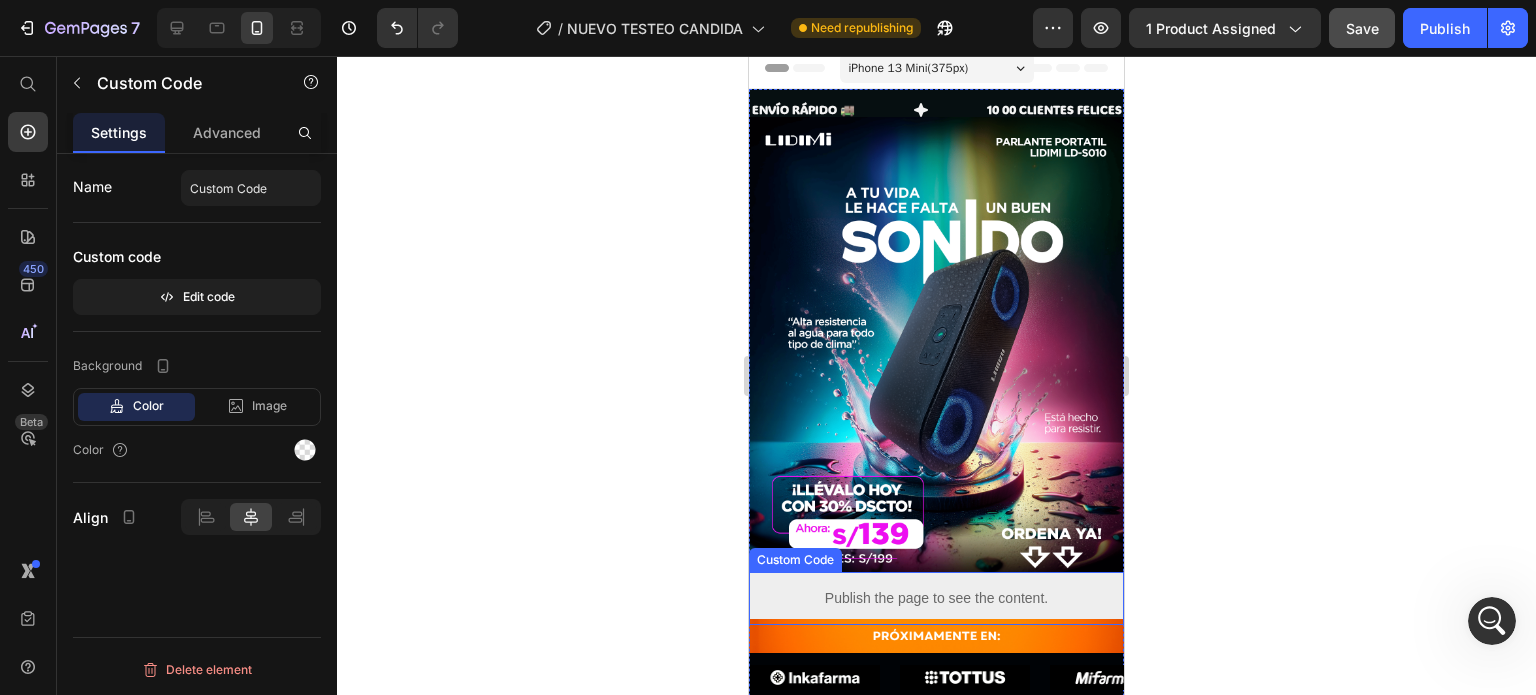 scroll, scrollTop: 0, scrollLeft: 0, axis: both 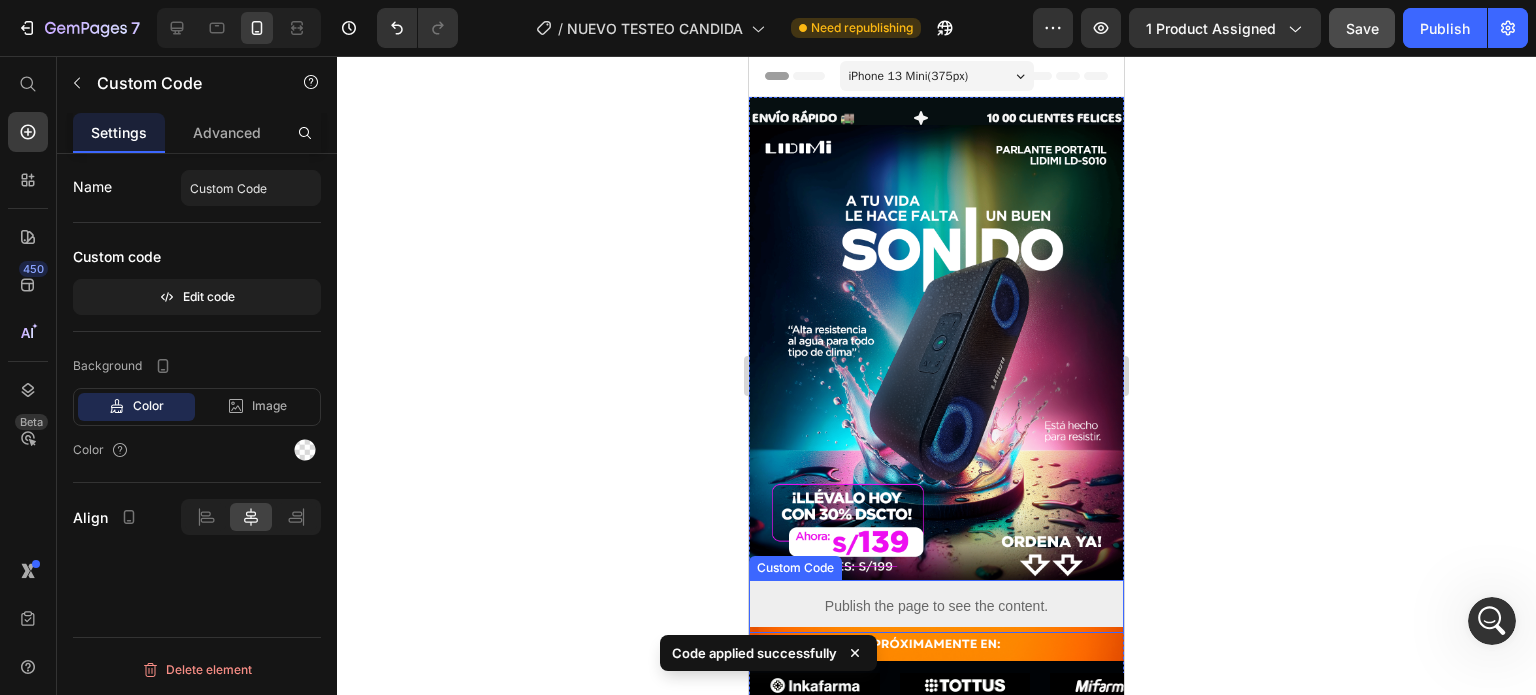 click on "Publish the page to see the content." at bounding box center [936, 606] 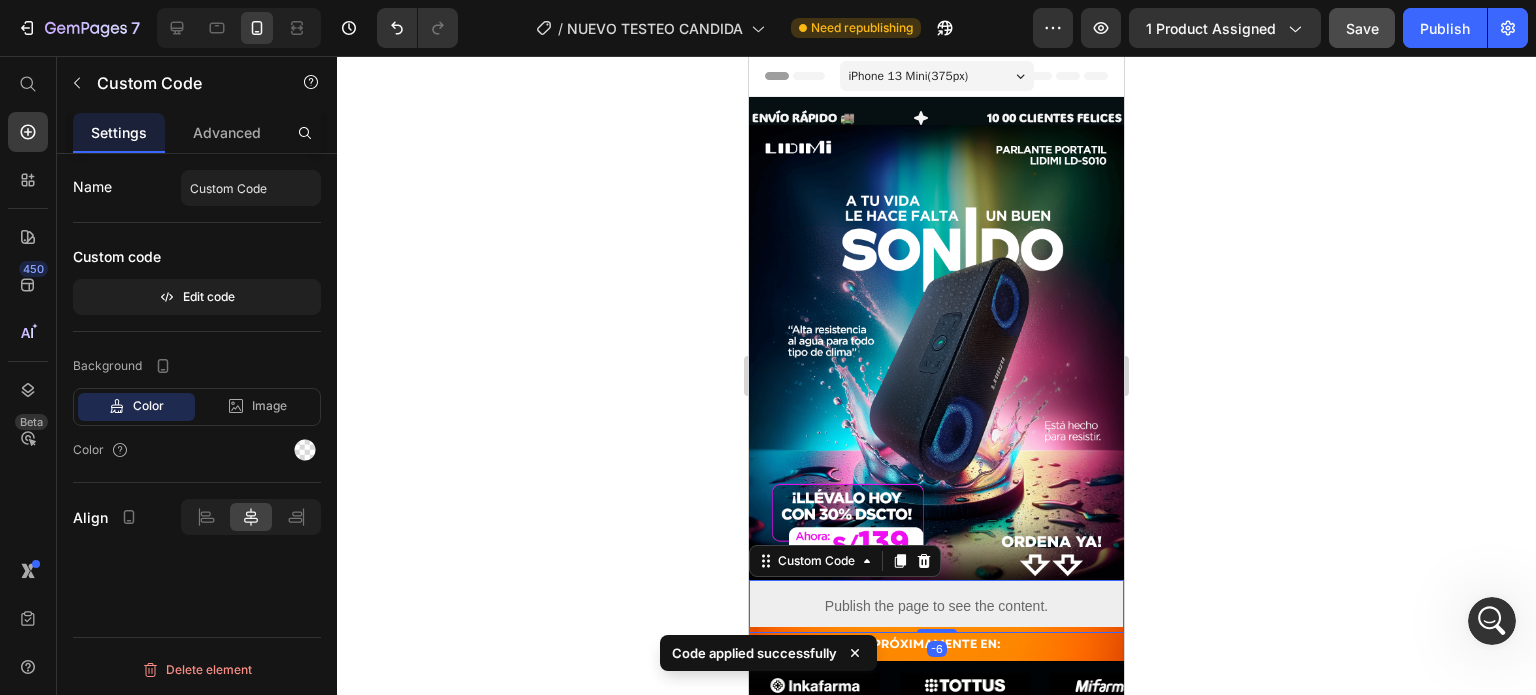 click on "Publish the page to see the content." at bounding box center (936, 606) 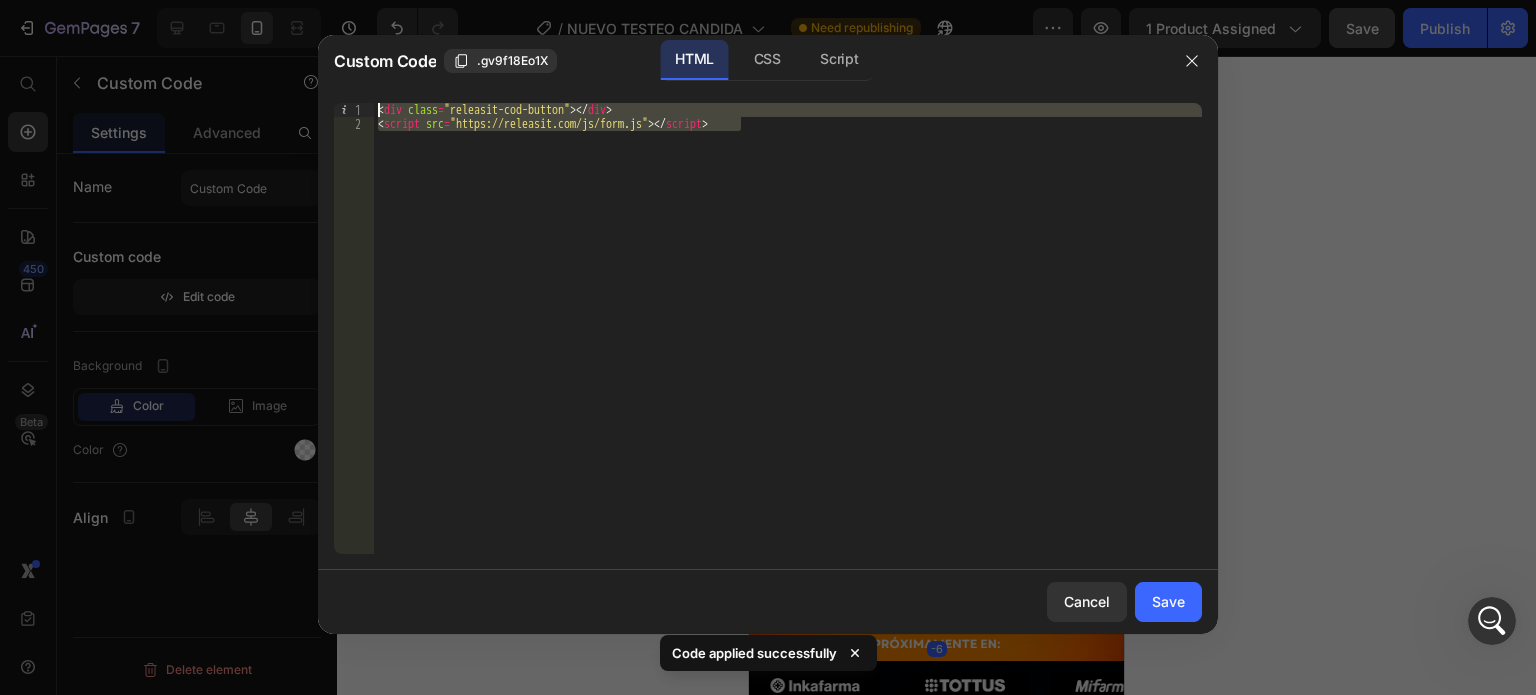 drag, startPoint x: 768, startPoint y: 127, endPoint x: 325, endPoint y: 114, distance: 443.1907 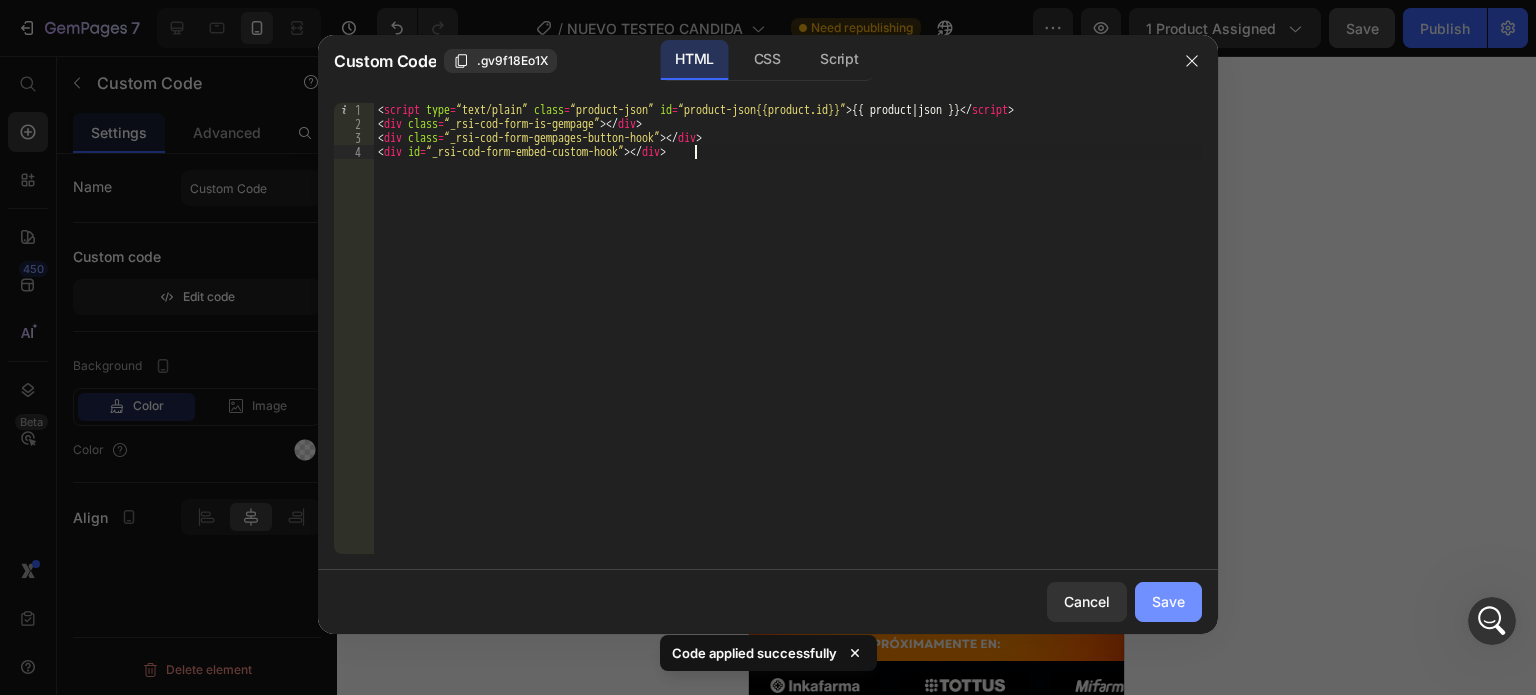 click on "Save" 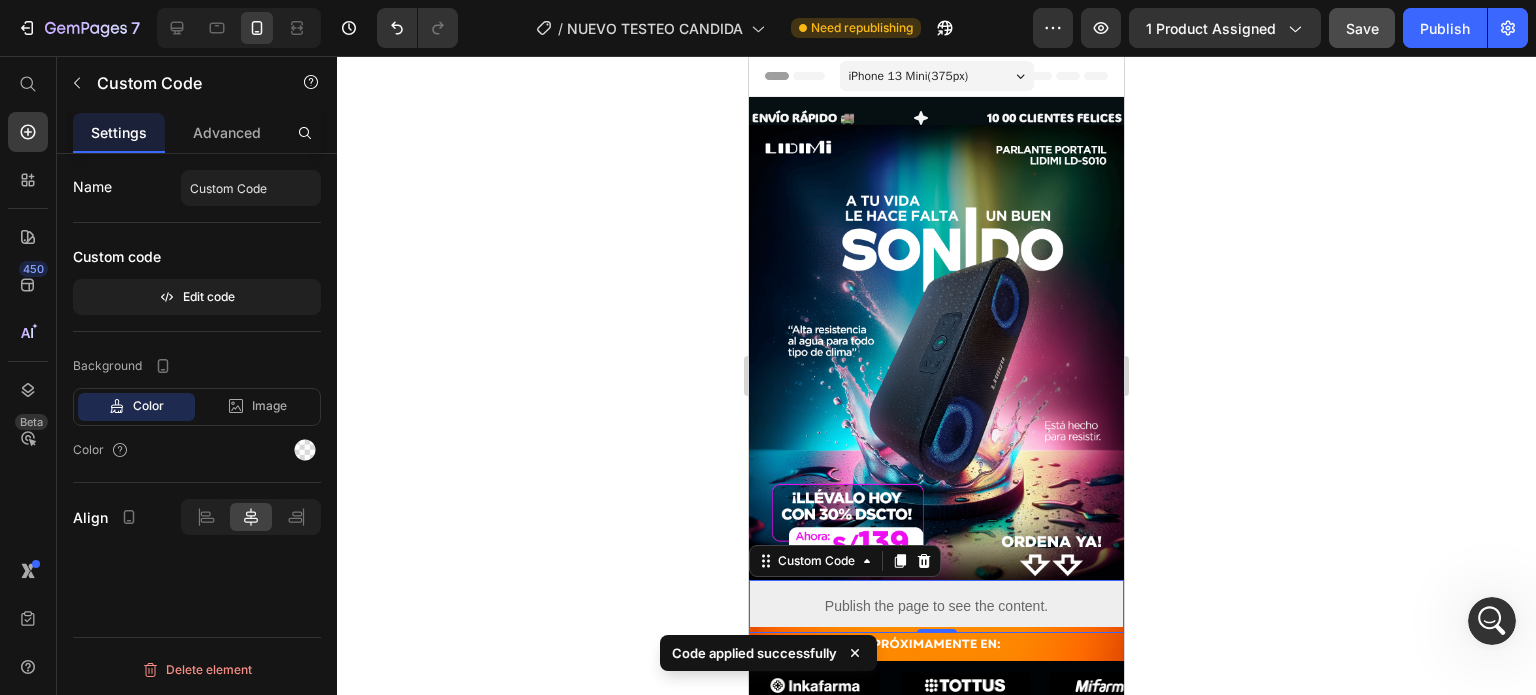 click on "7  Version history  /  NUEVO TESTEO CANDIDA Need republishing Preview 1 product assigned  Save   Publish" 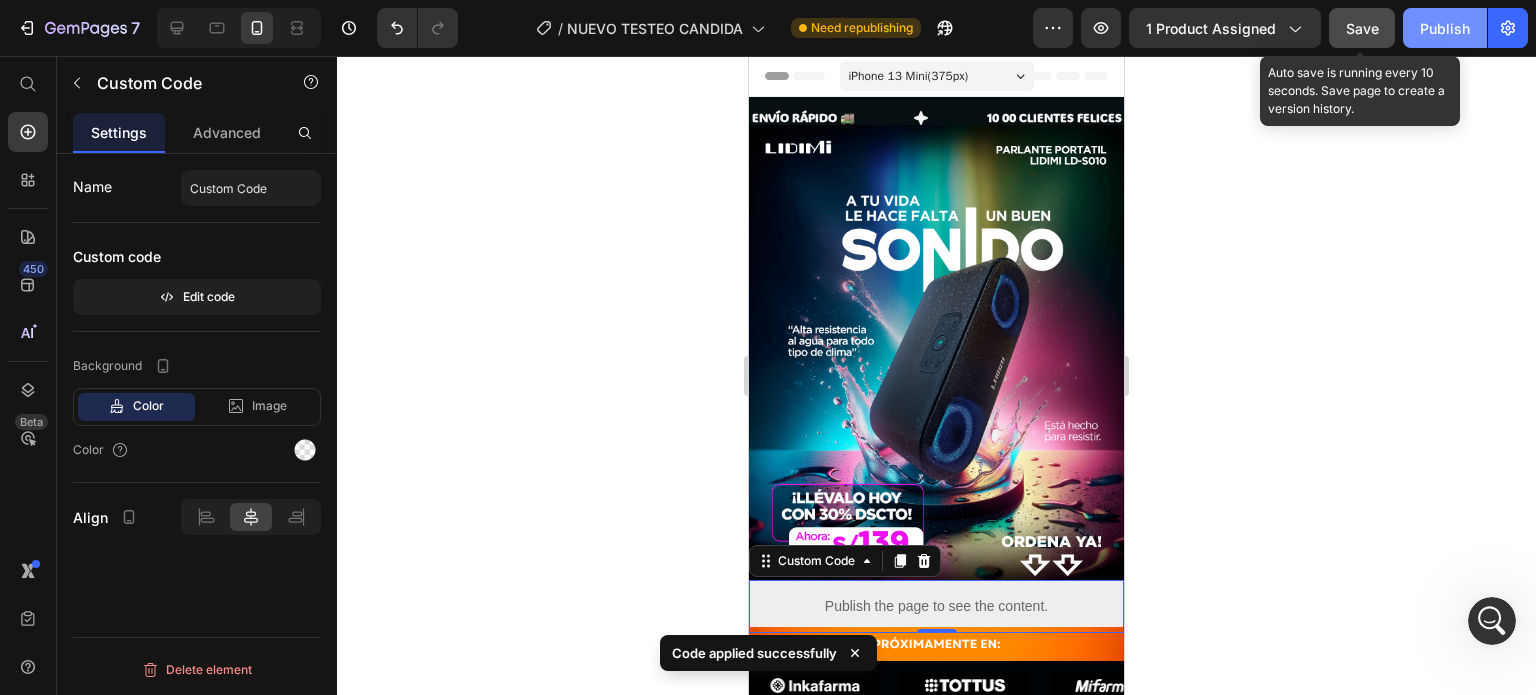 click on "Publish" at bounding box center [1445, 28] 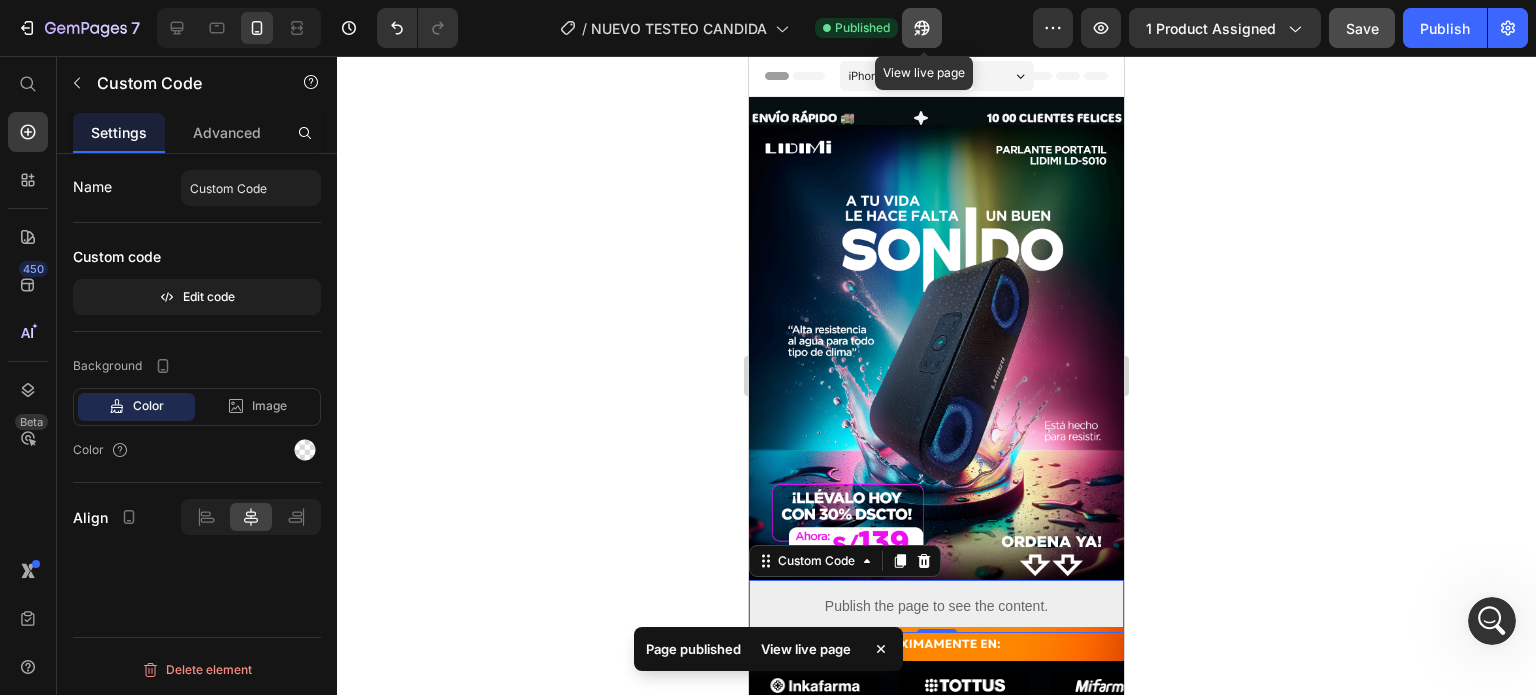 click 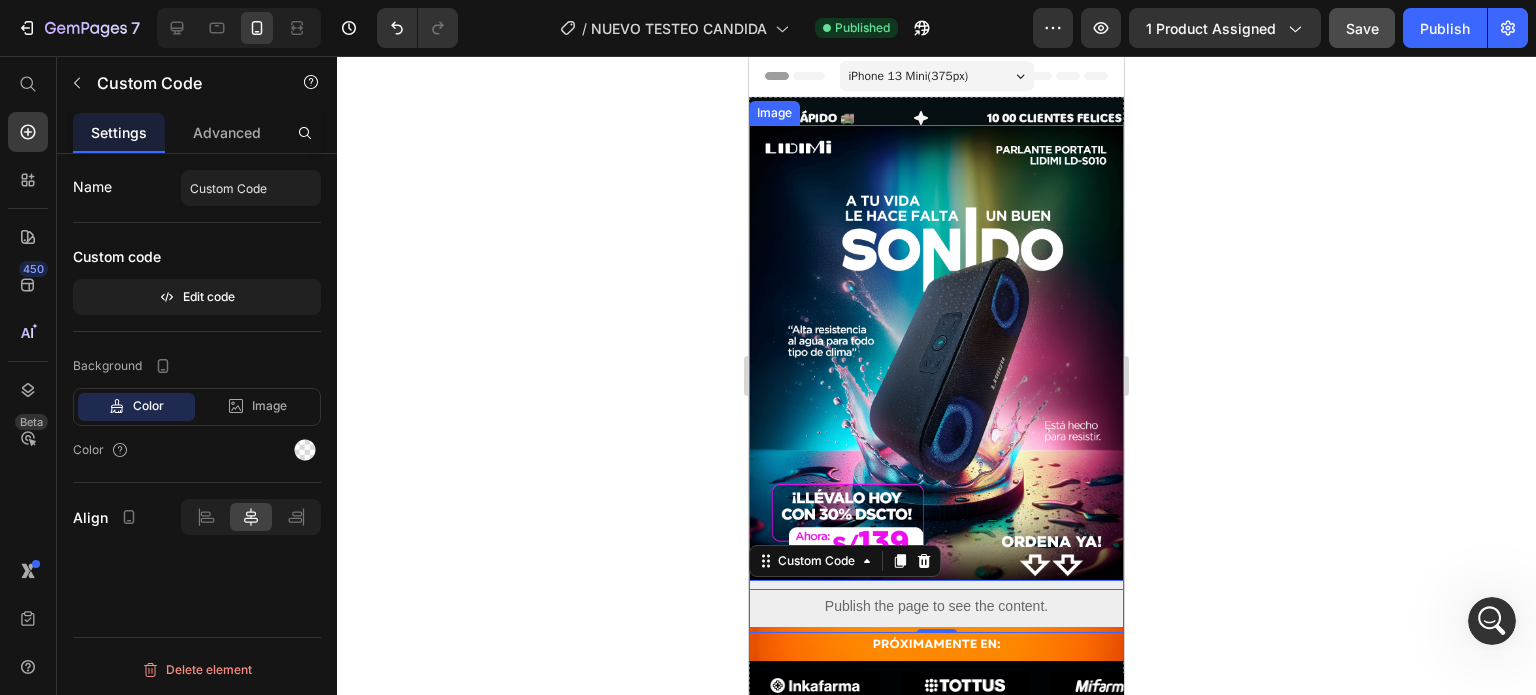 scroll, scrollTop: 100, scrollLeft: 0, axis: vertical 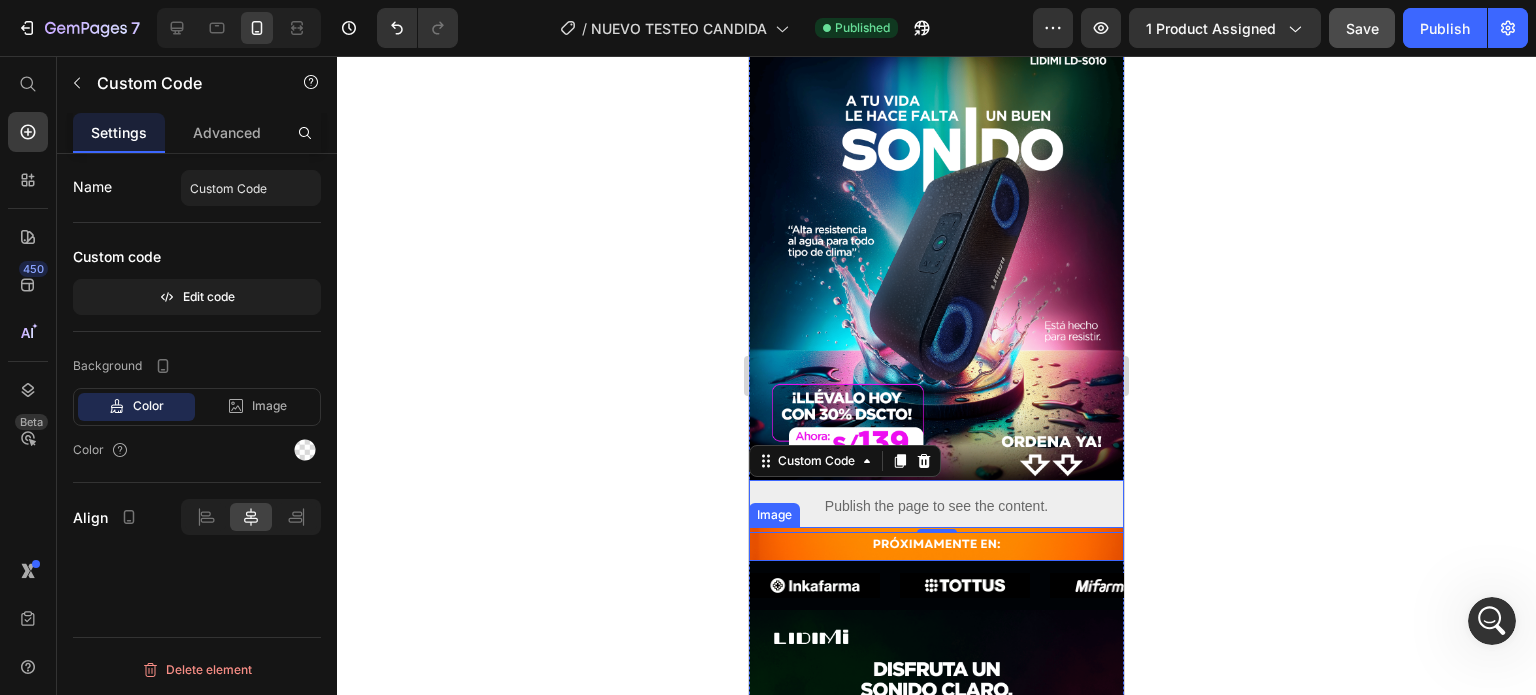 click at bounding box center (936, 544) 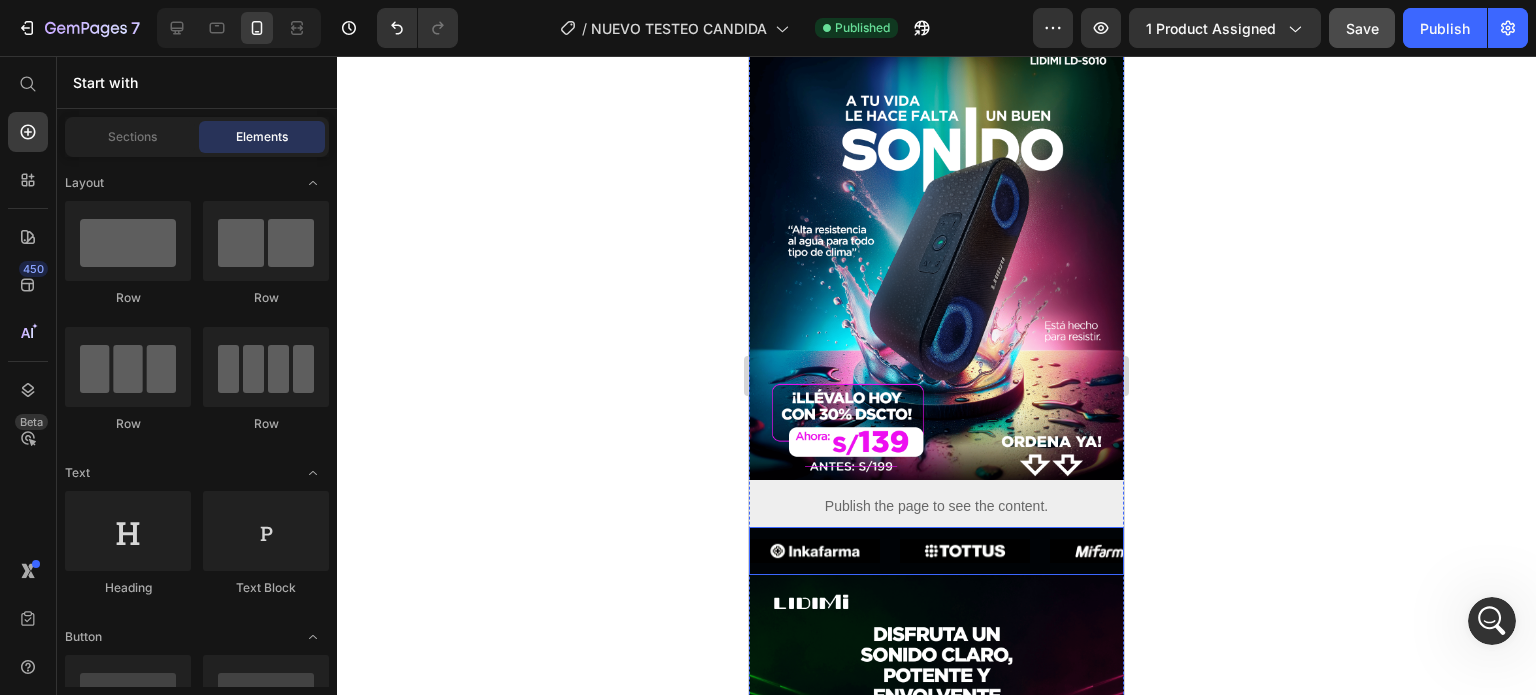 click on "Image" at bounding box center [975, 551] 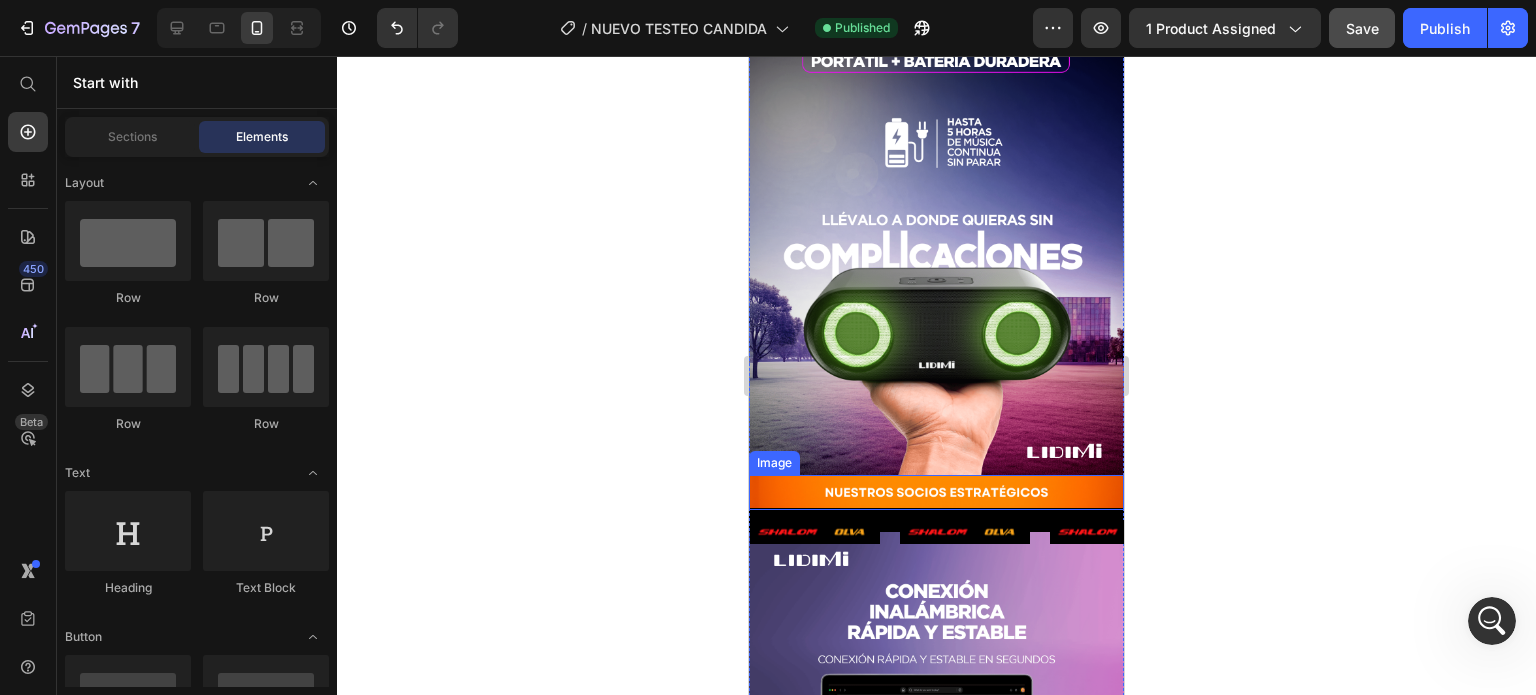 scroll, scrollTop: 1100, scrollLeft: 0, axis: vertical 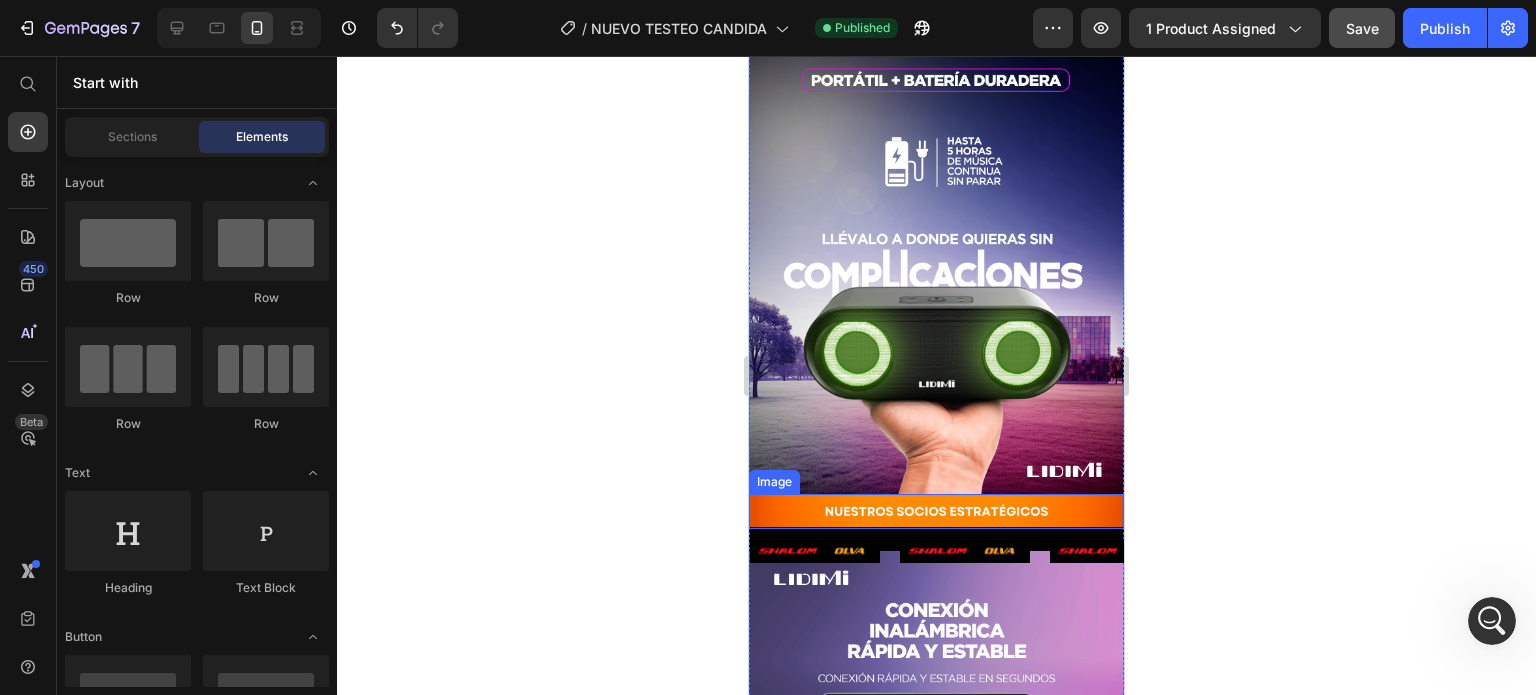 click at bounding box center [936, 511] 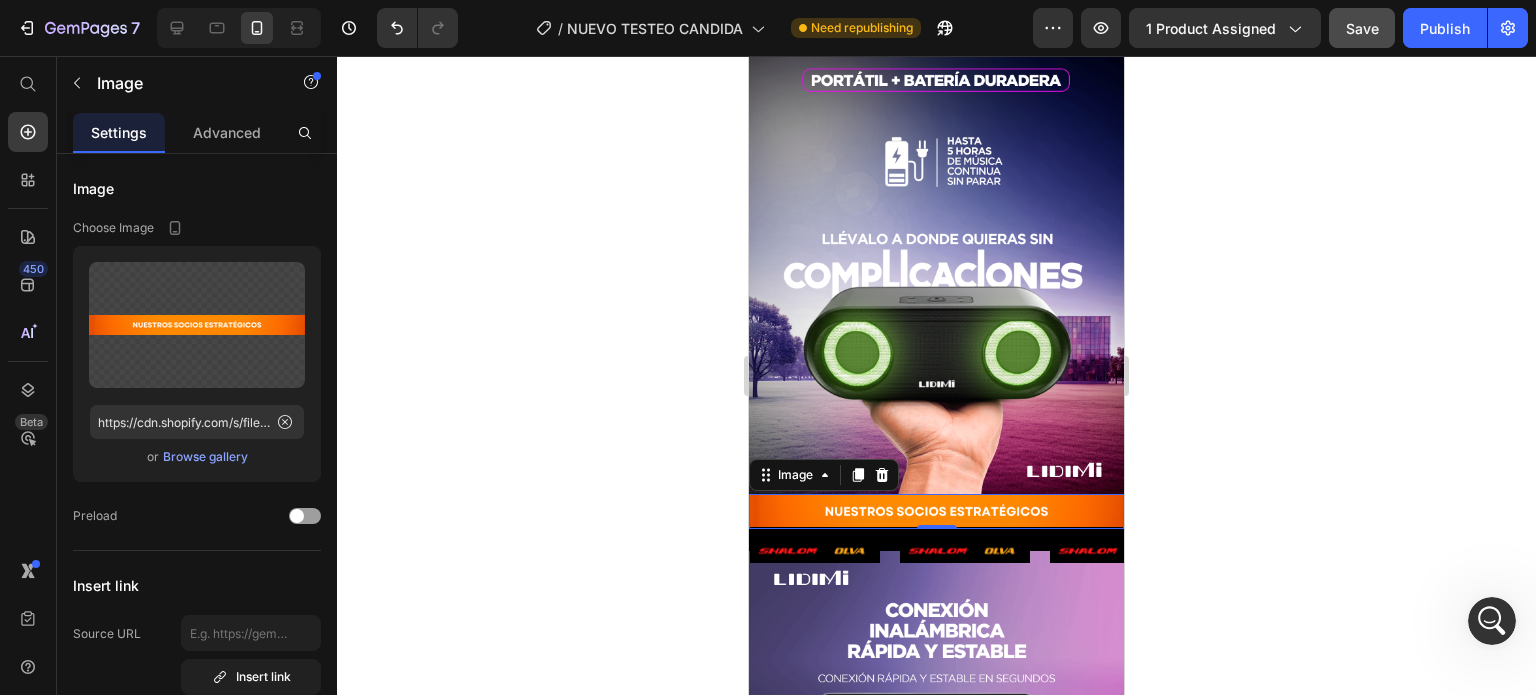 click at bounding box center [936, 511] 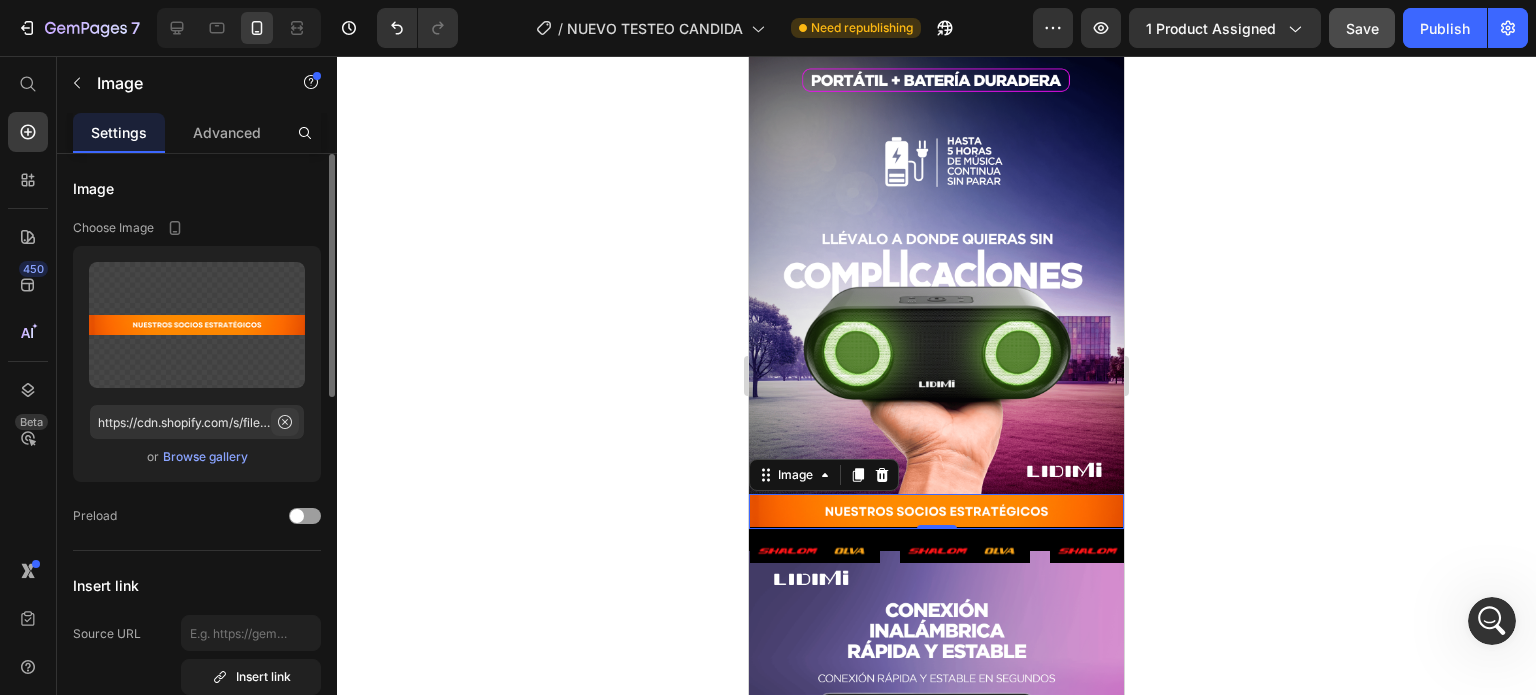 click 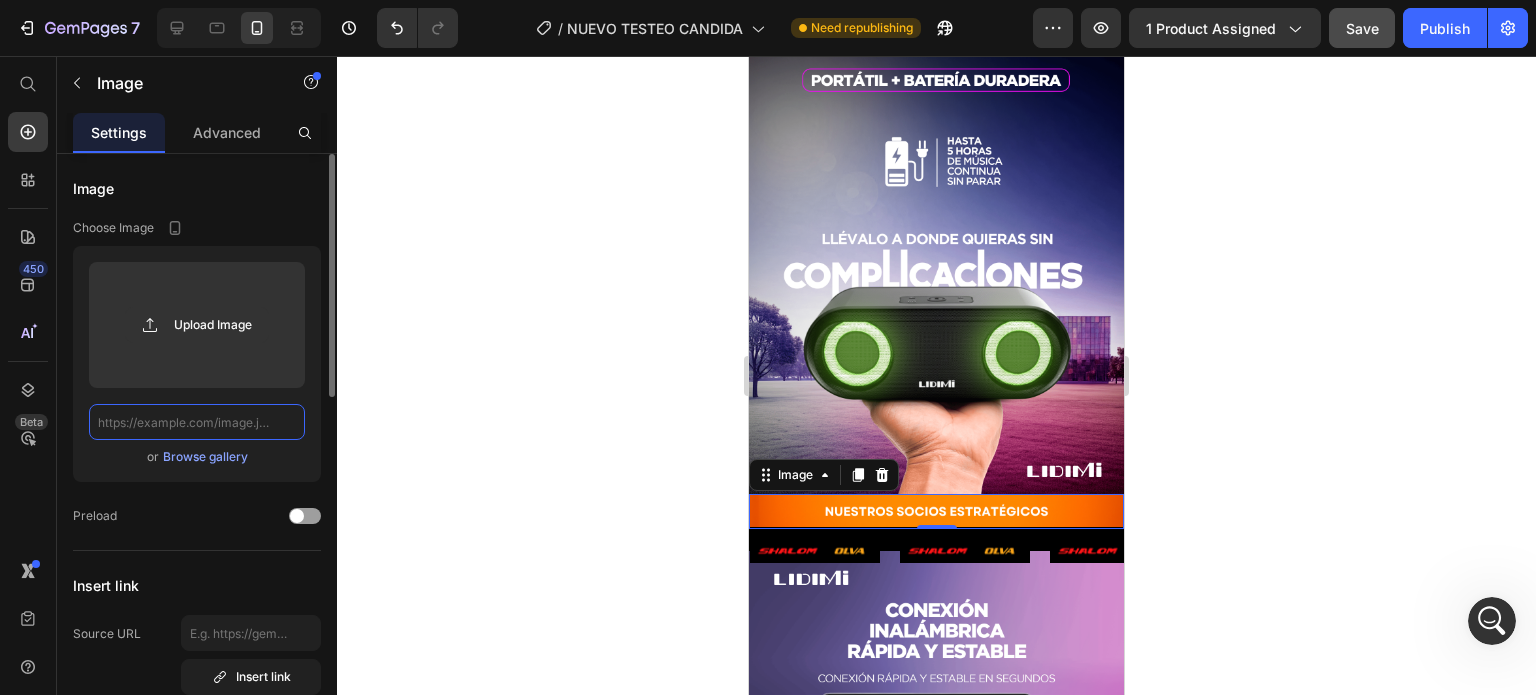 scroll, scrollTop: 0, scrollLeft: 0, axis: both 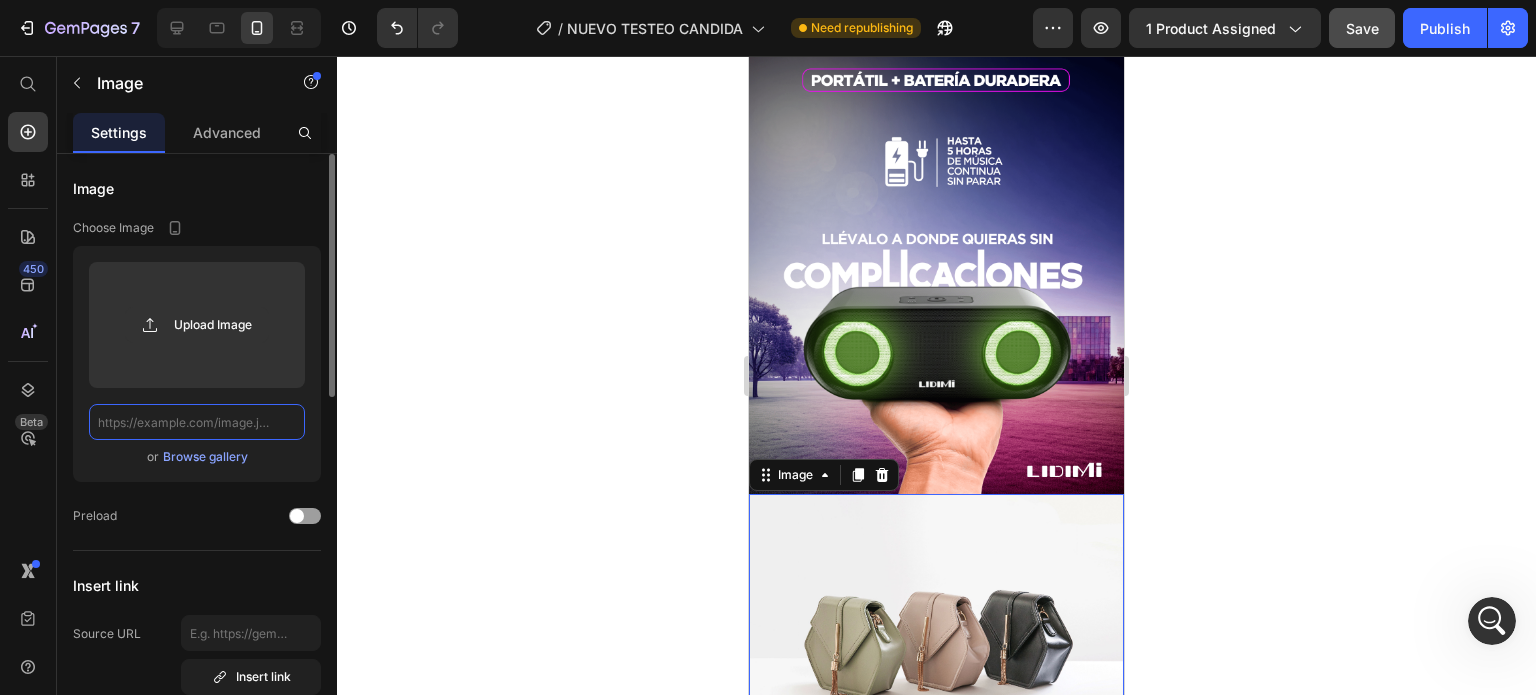 paste on "https://cdn.shopify.com/s/files/1/0680/0549/4836/files/SHALOM_Y_OLVA.png?v=1742262042" 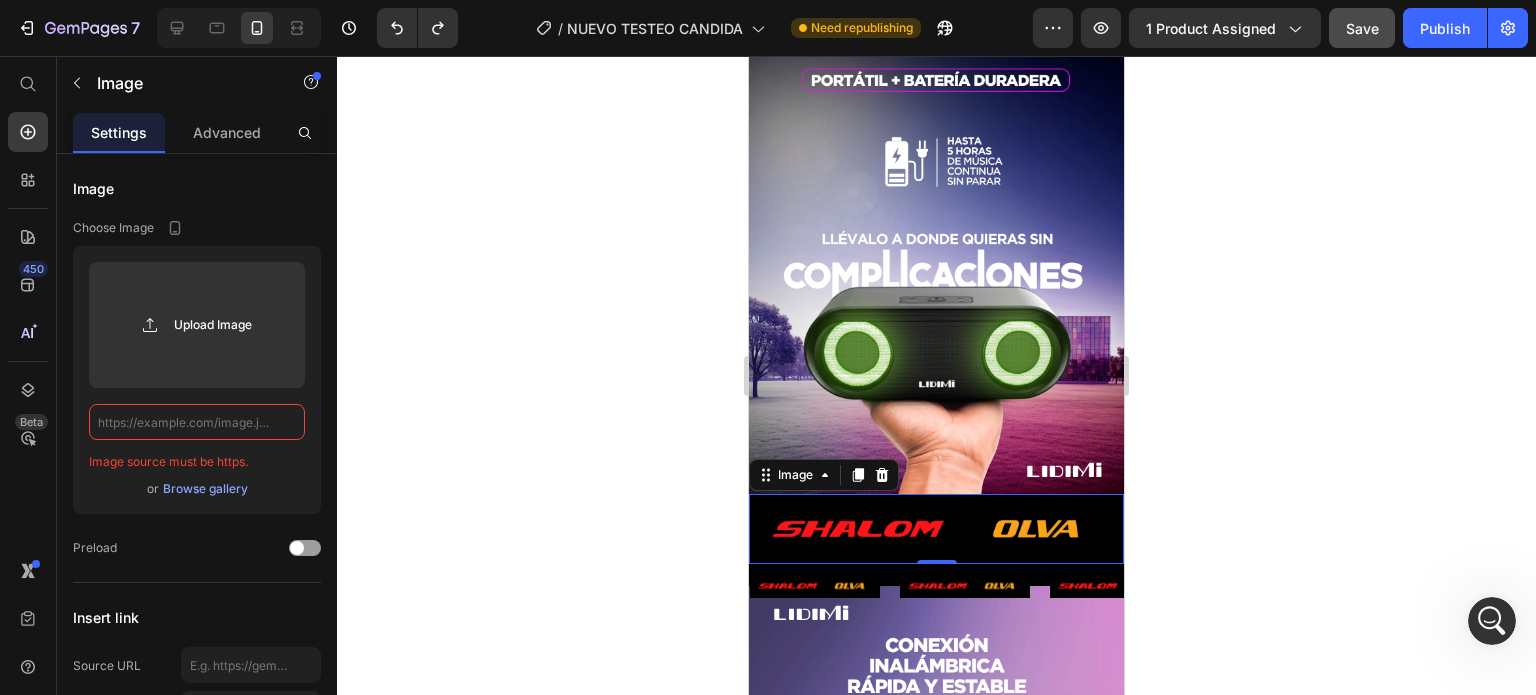 scroll, scrollTop: 0, scrollLeft: 0, axis: both 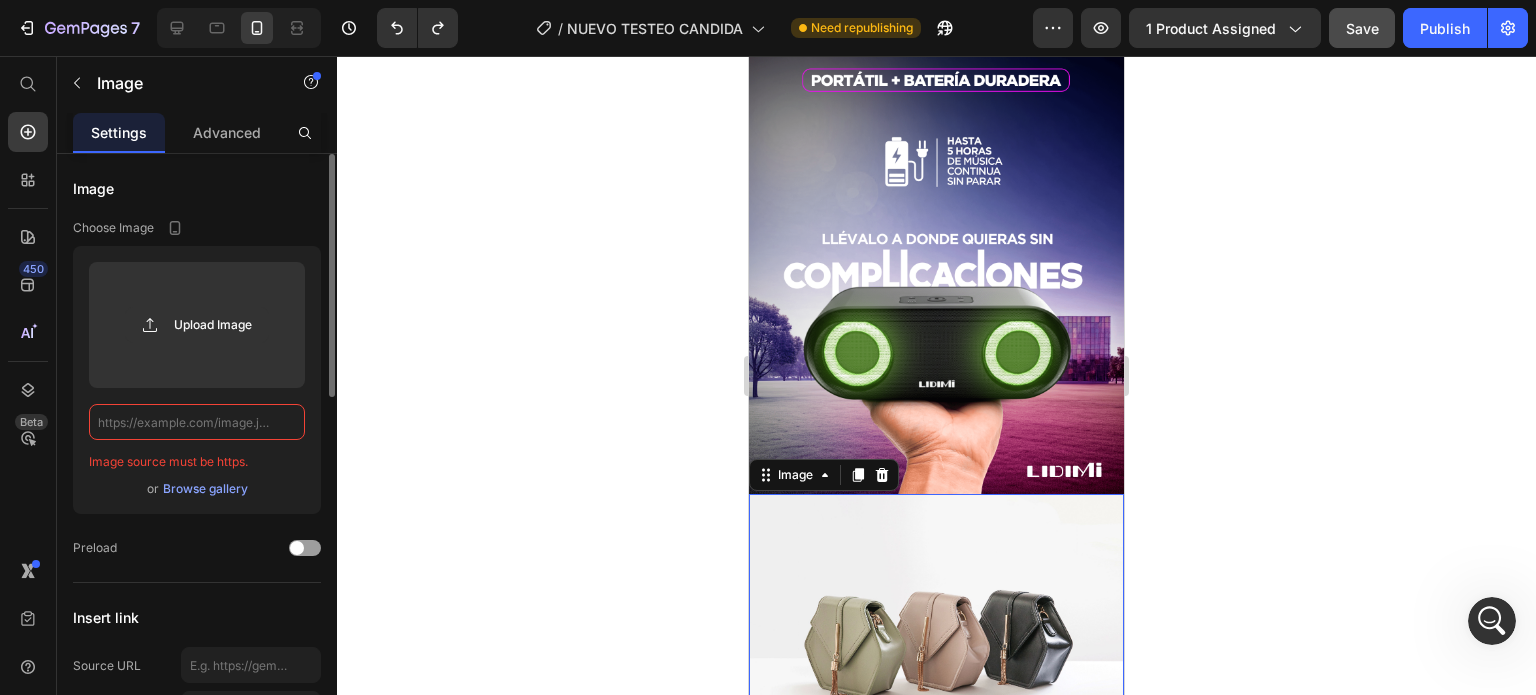 click 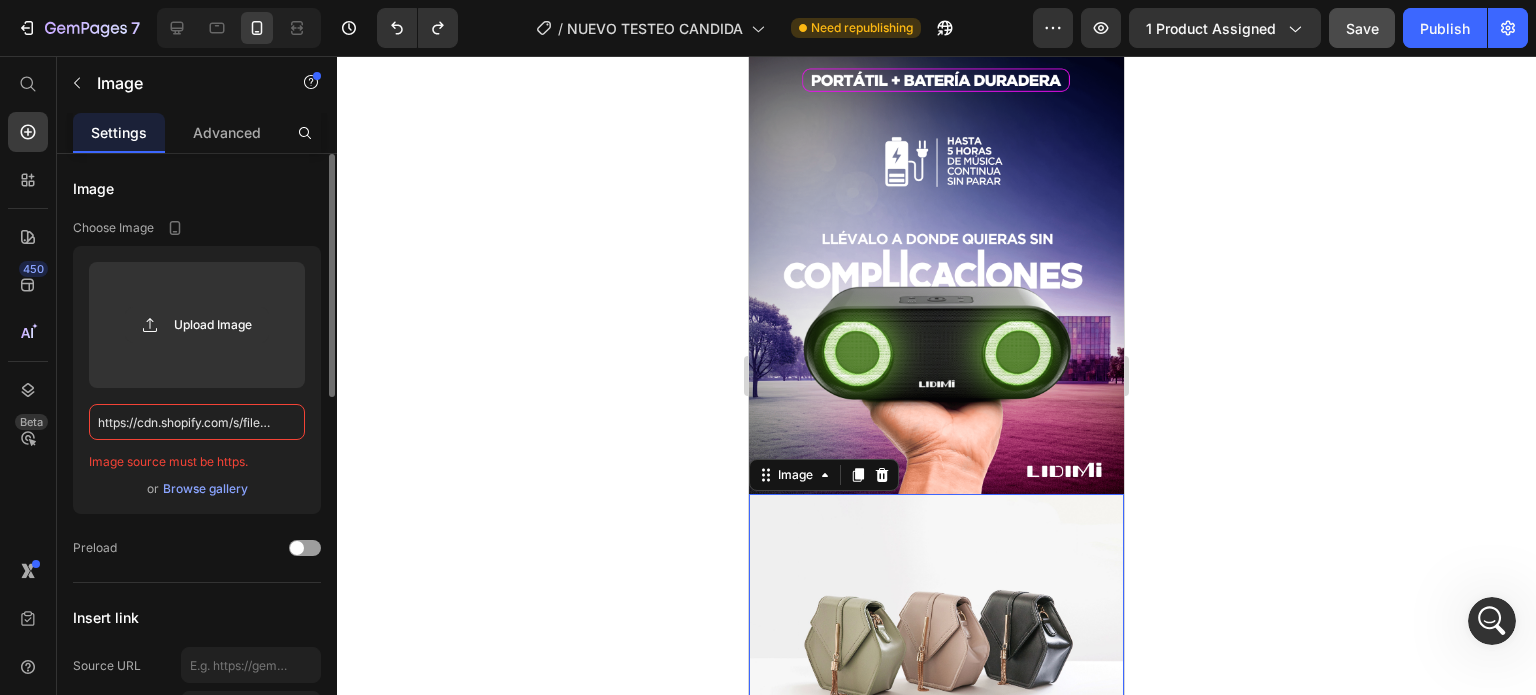 scroll, scrollTop: 0, scrollLeft: 704, axis: horizontal 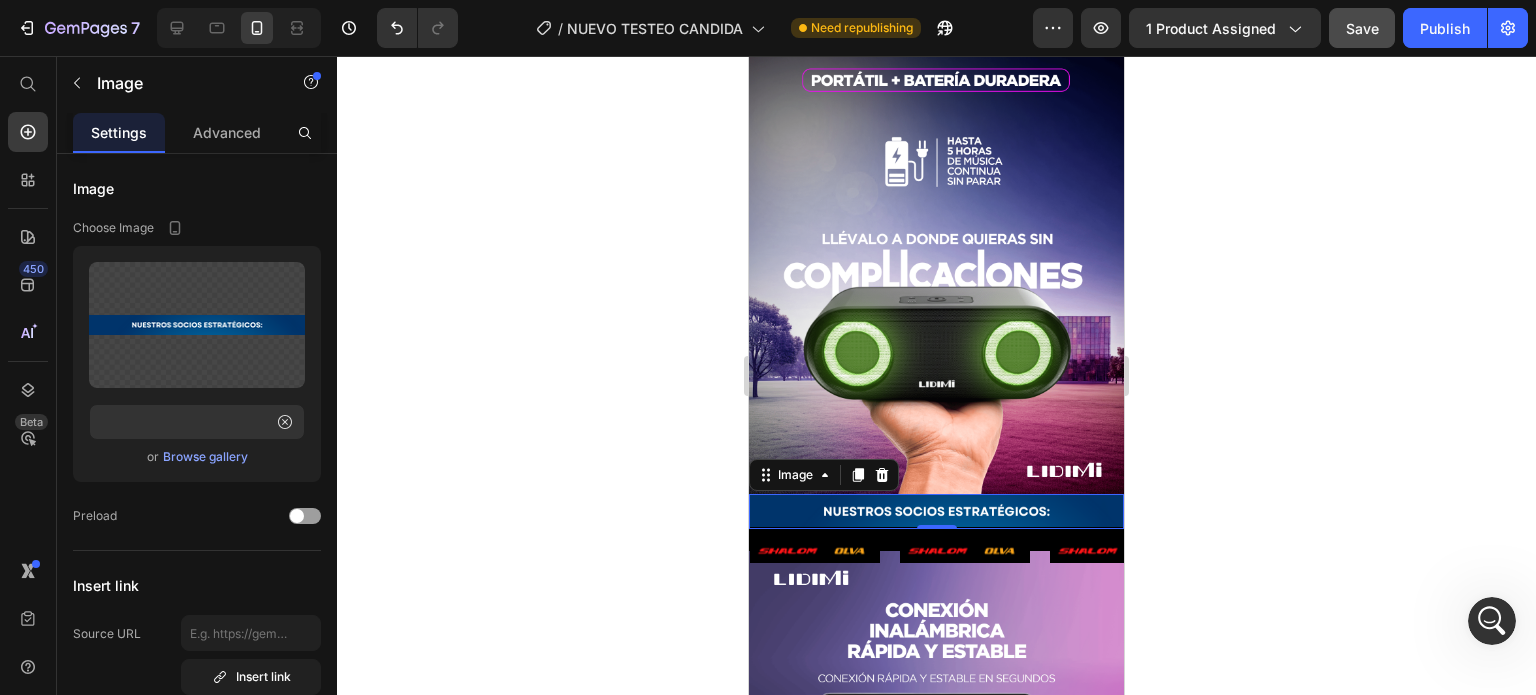 click 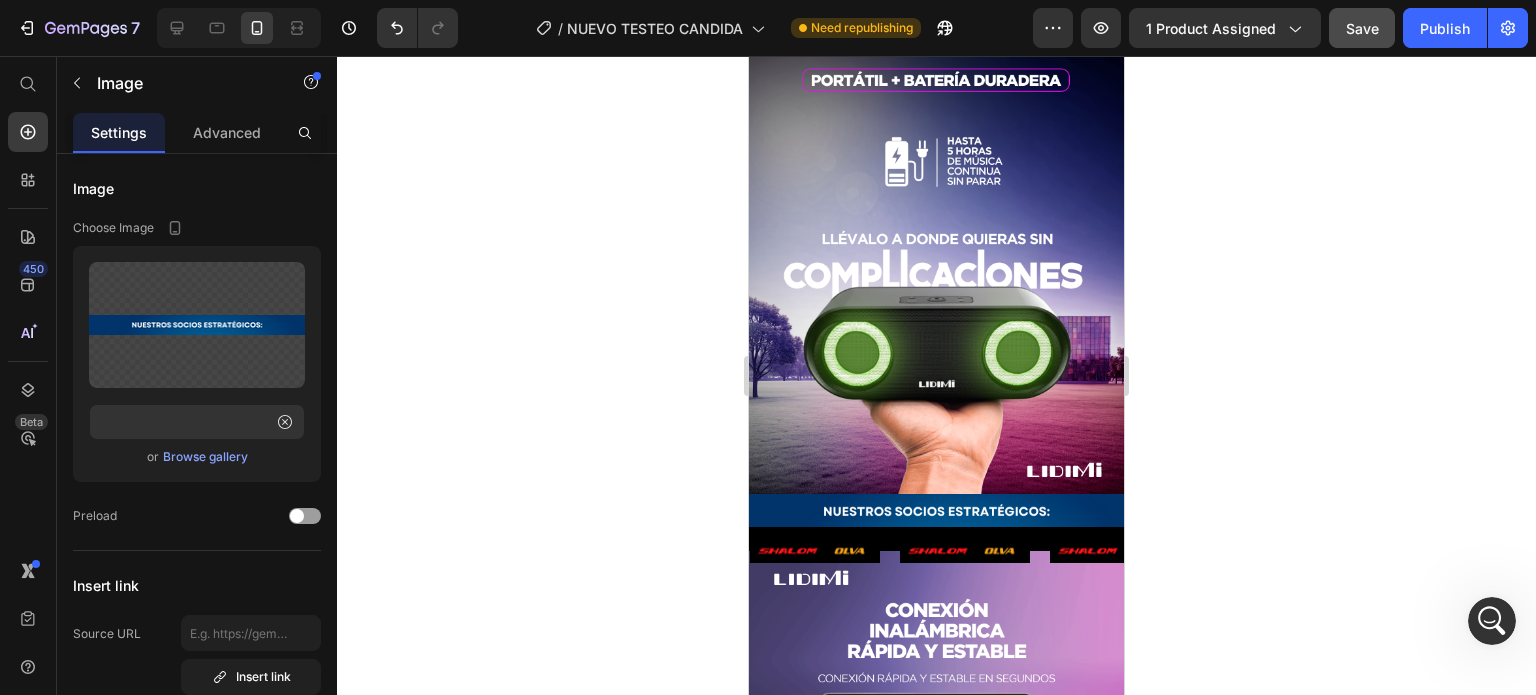 scroll, scrollTop: 0, scrollLeft: 0, axis: both 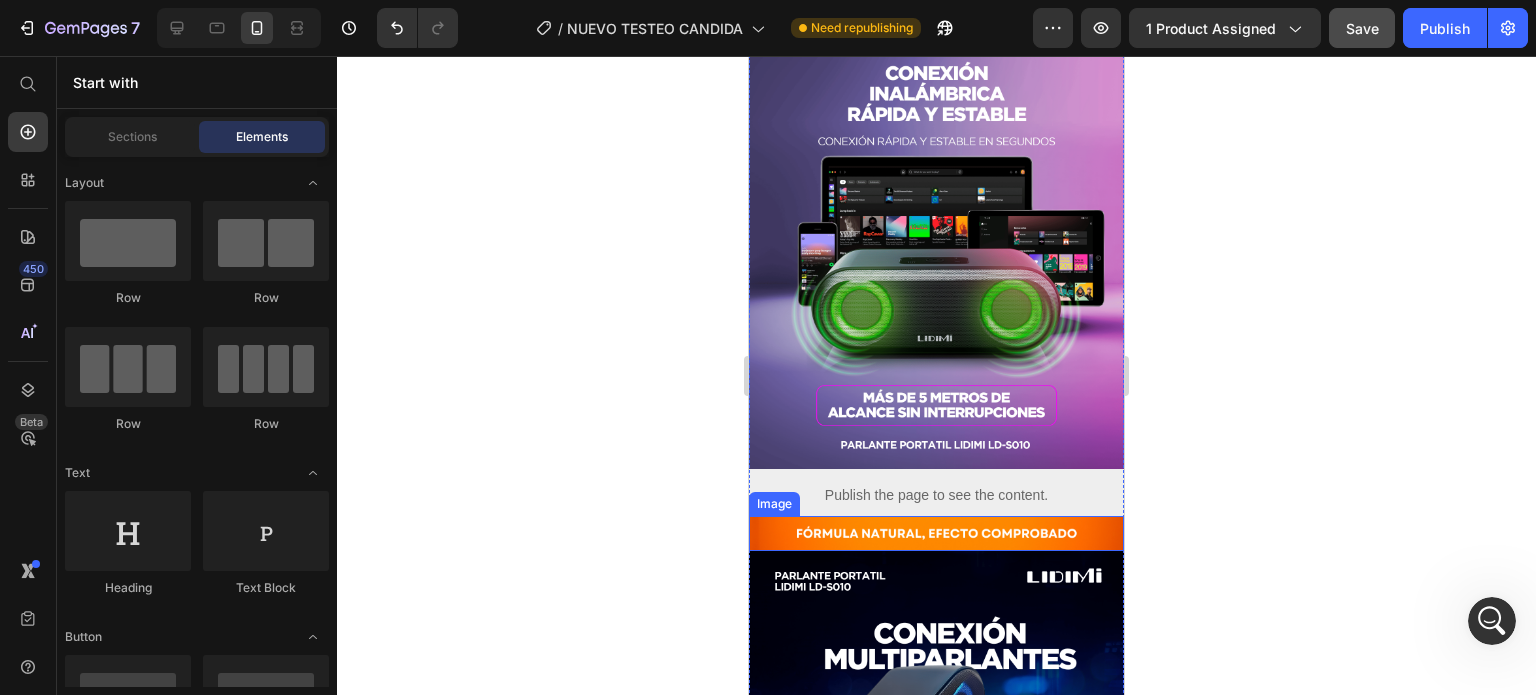 click at bounding box center [936, 533] 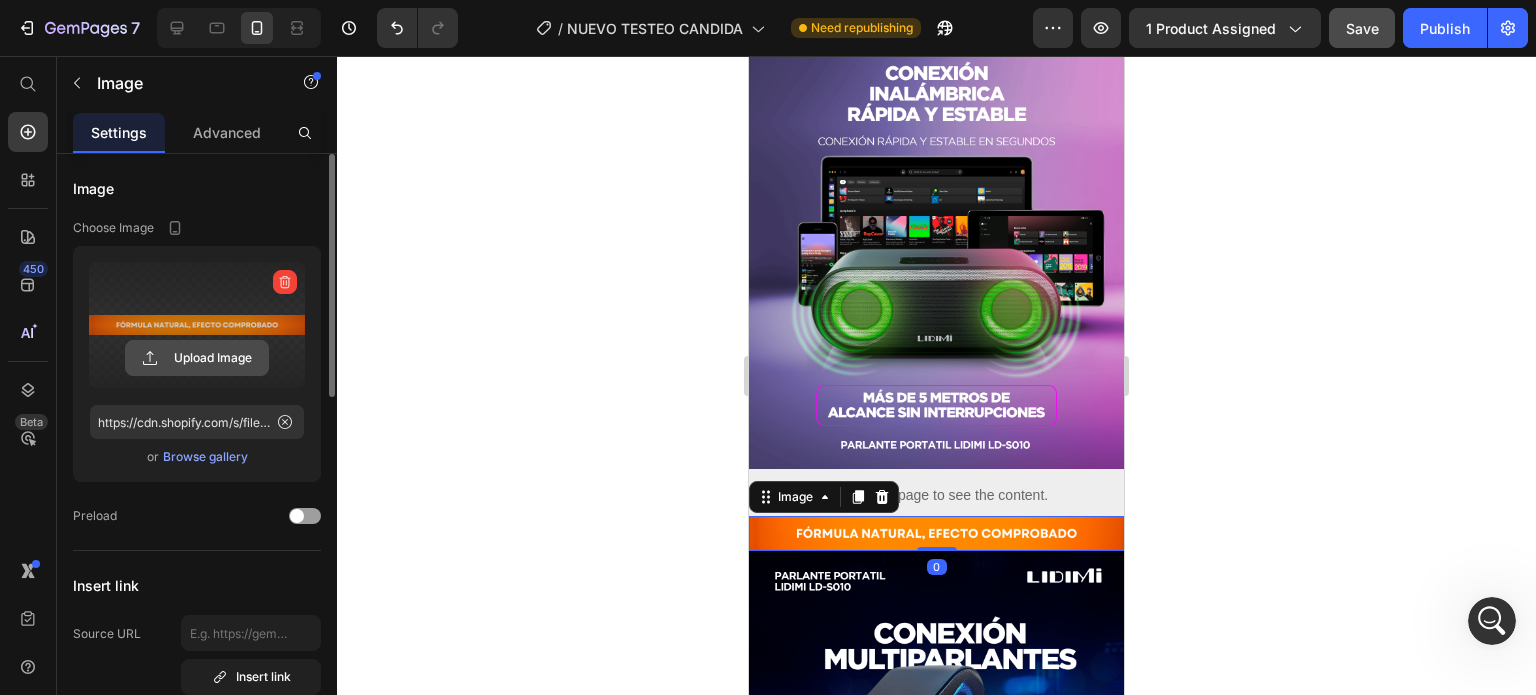 click 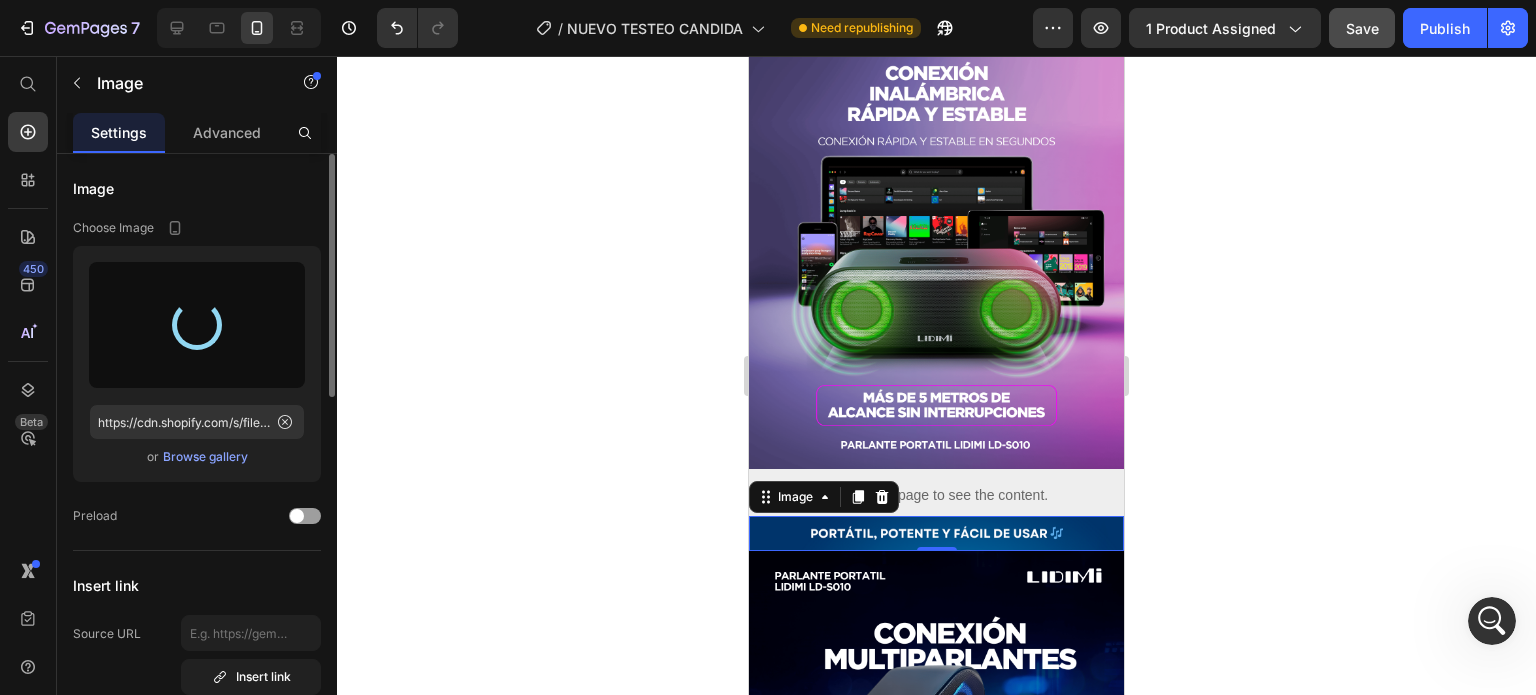 type on "https://cdn.shopify.com/s/files/1/0711/1855/3276/files/gempages_575357294104019530-9d9d5b73-9d3c-491c-8c71-f05067c408f0.png" 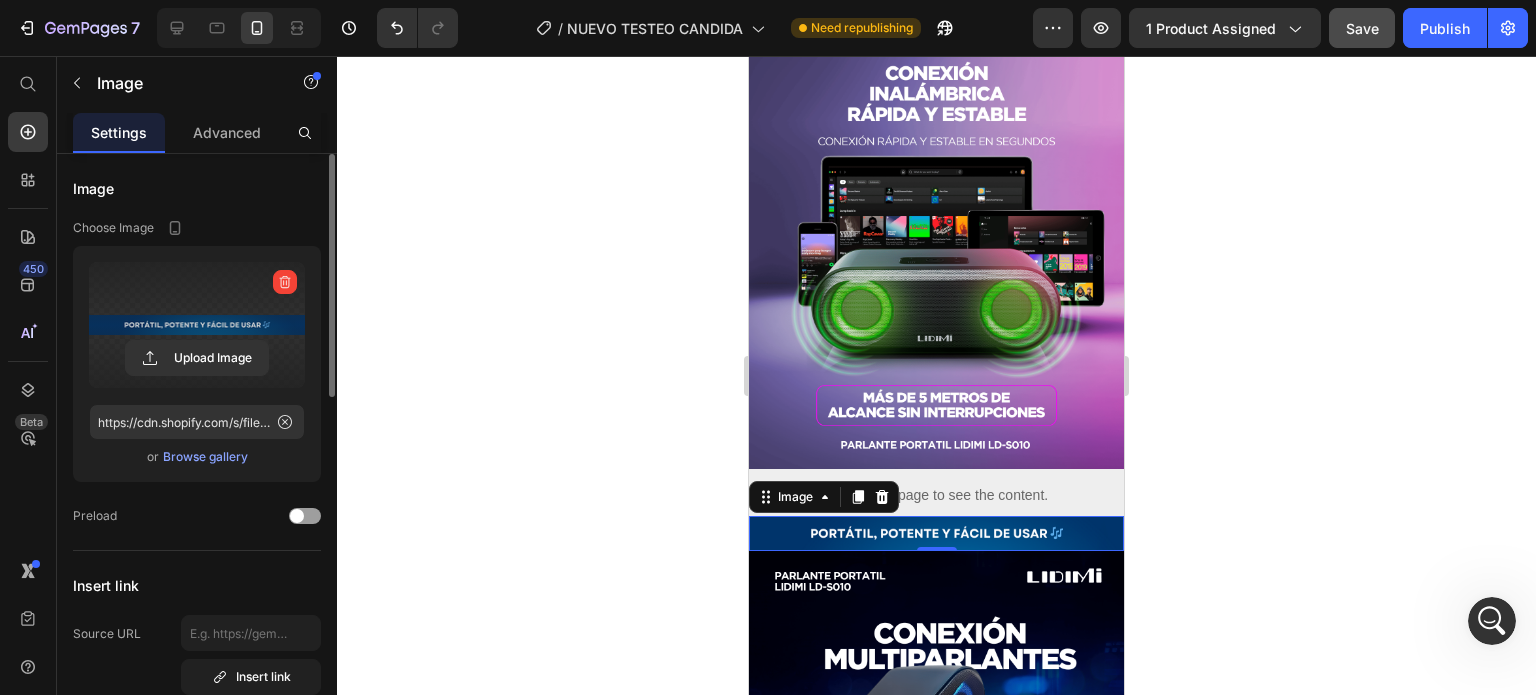 click 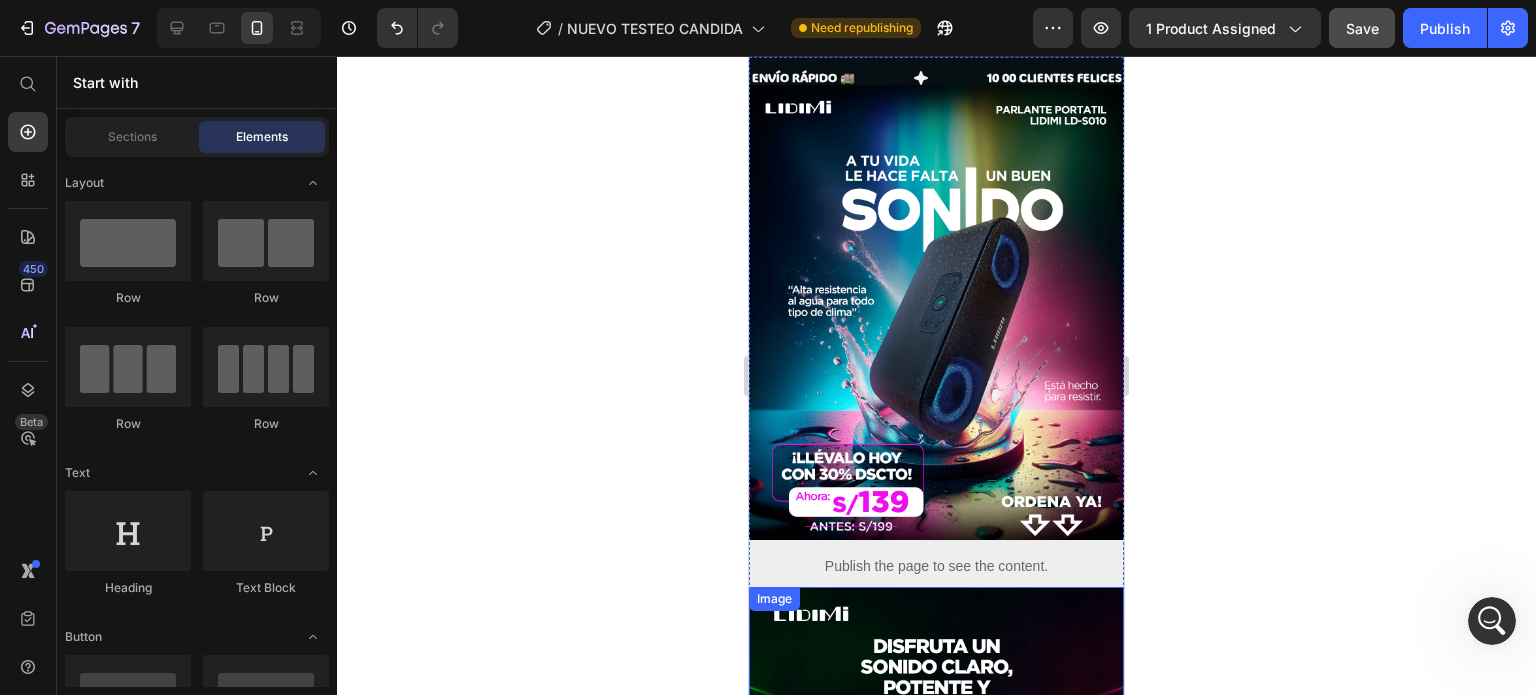 scroll, scrollTop: 37, scrollLeft: 0, axis: vertical 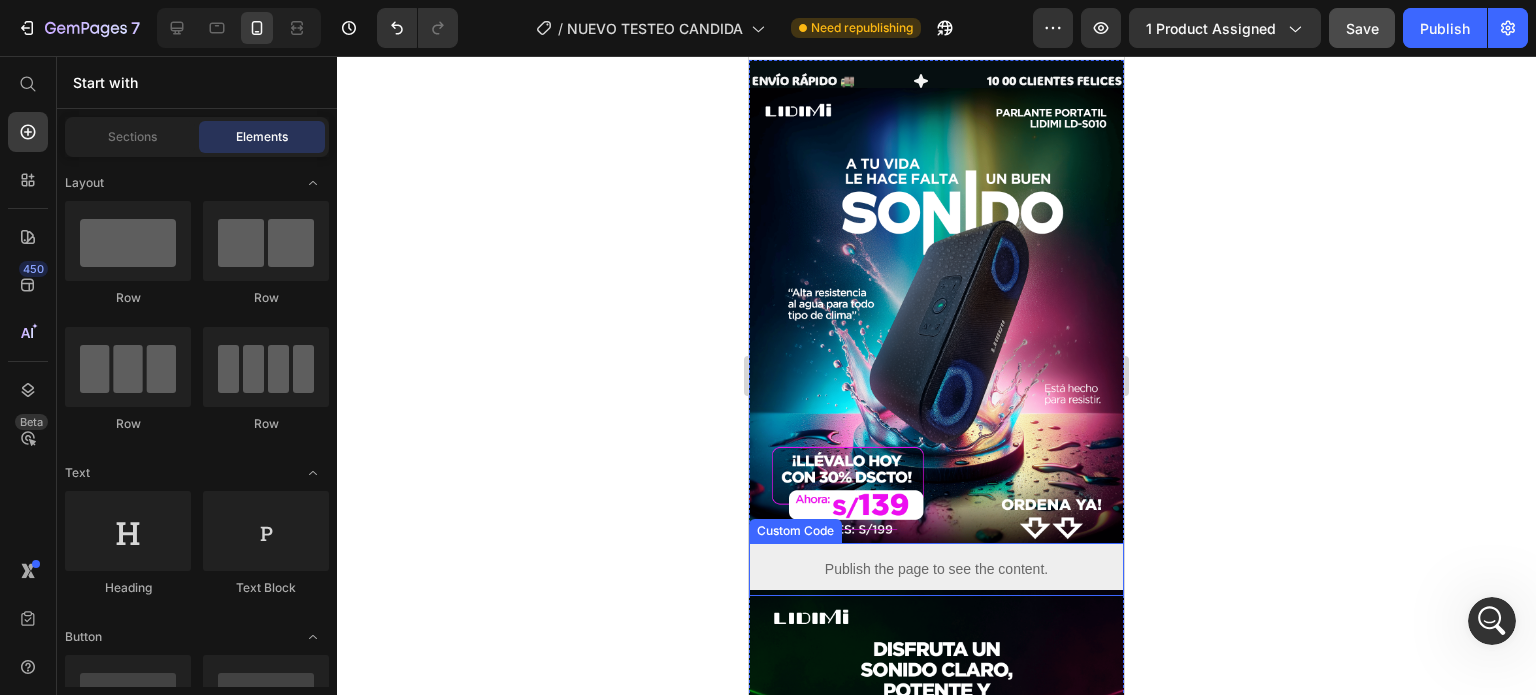 click on "Publish the page to see the content." at bounding box center [936, 569] 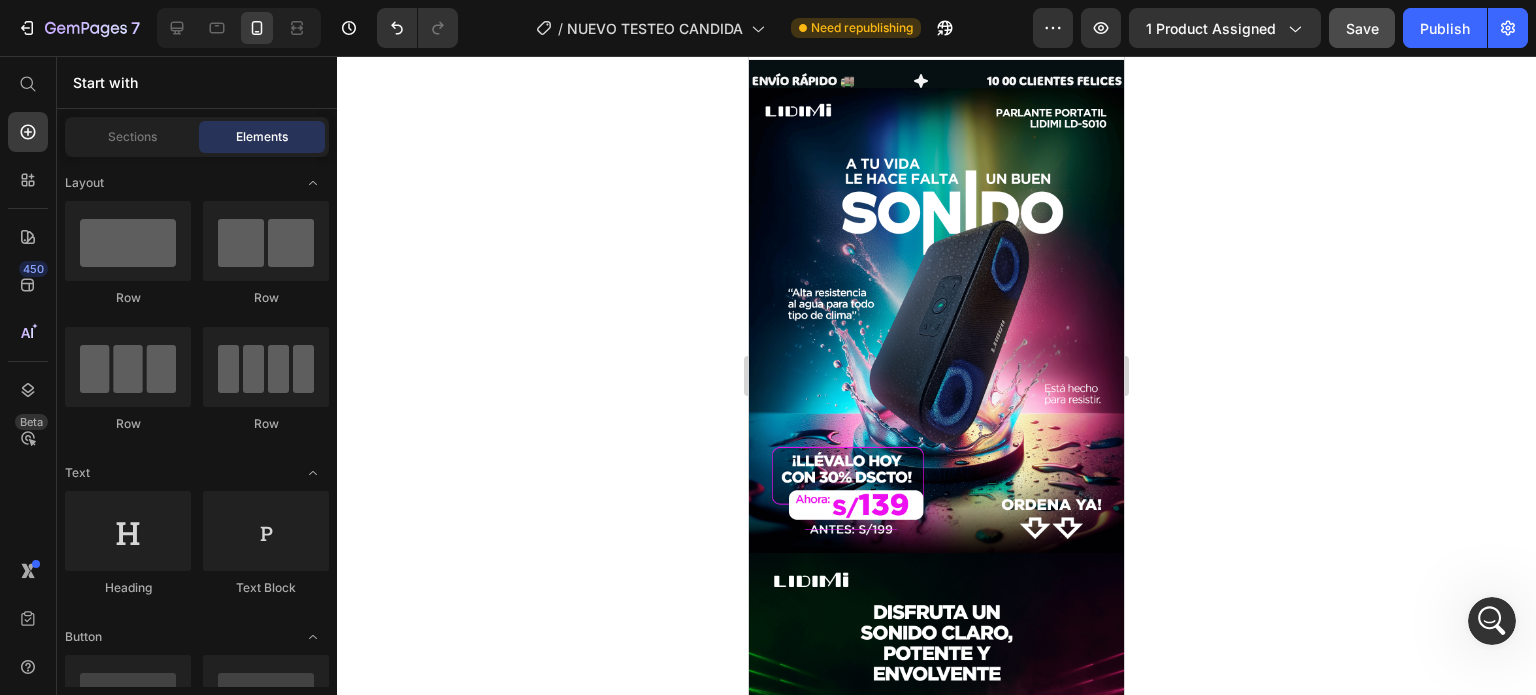 click on "Elements" at bounding box center [262, 137] 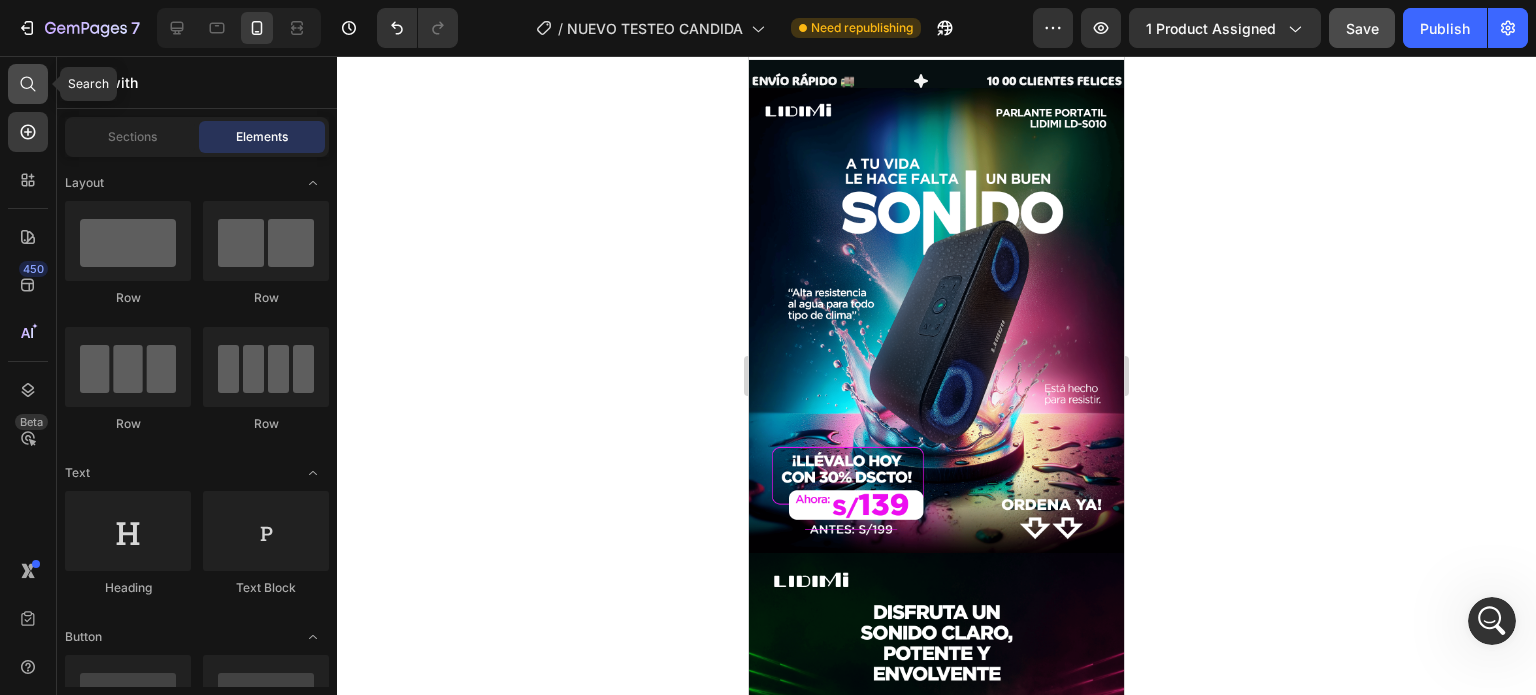 click 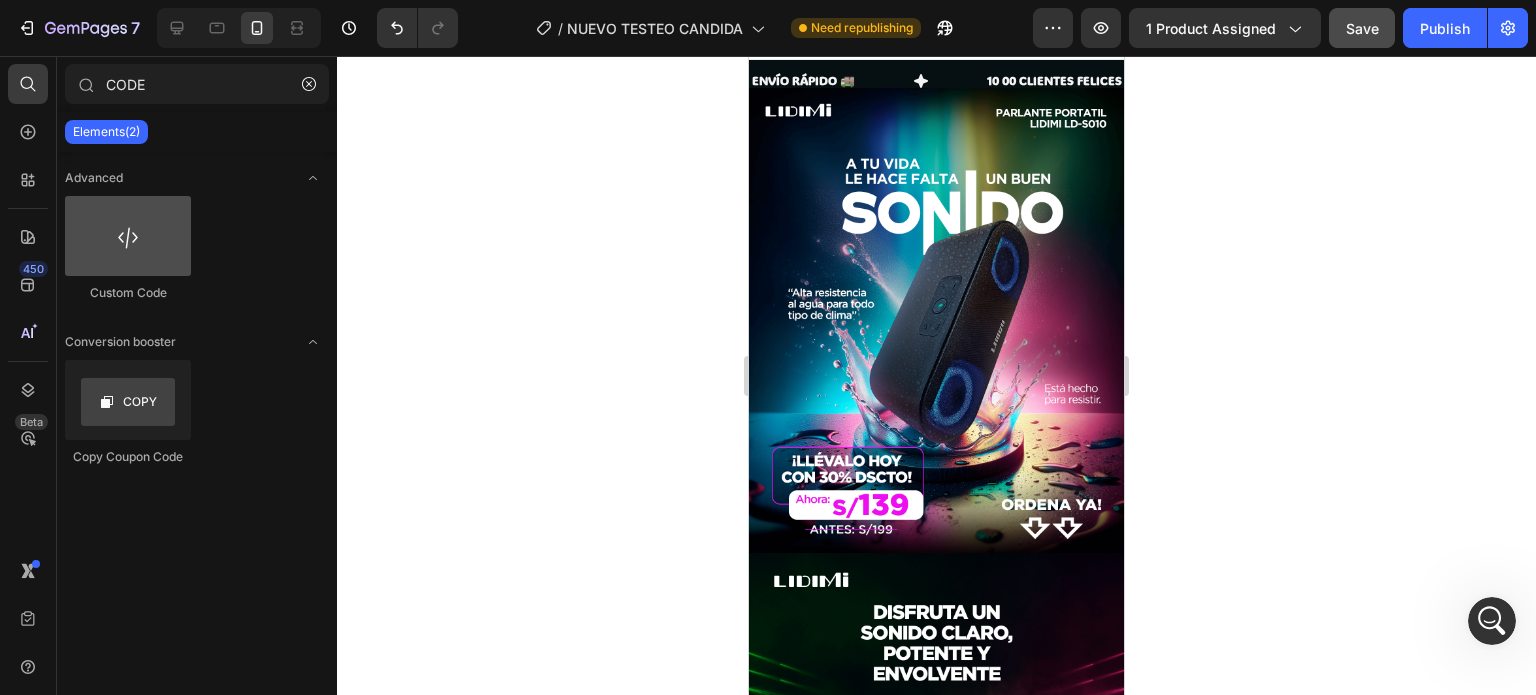 type on "CODE" 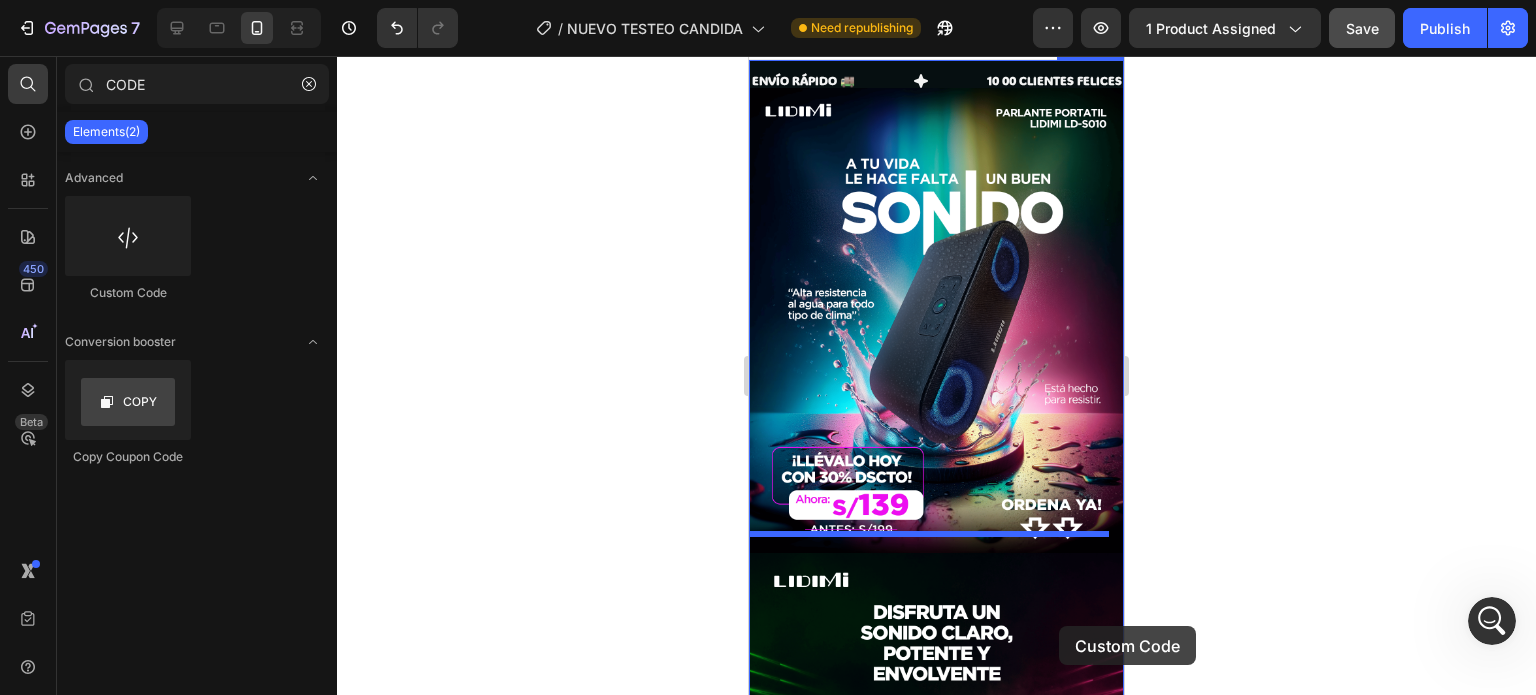scroll, scrollTop: 46, scrollLeft: 0, axis: vertical 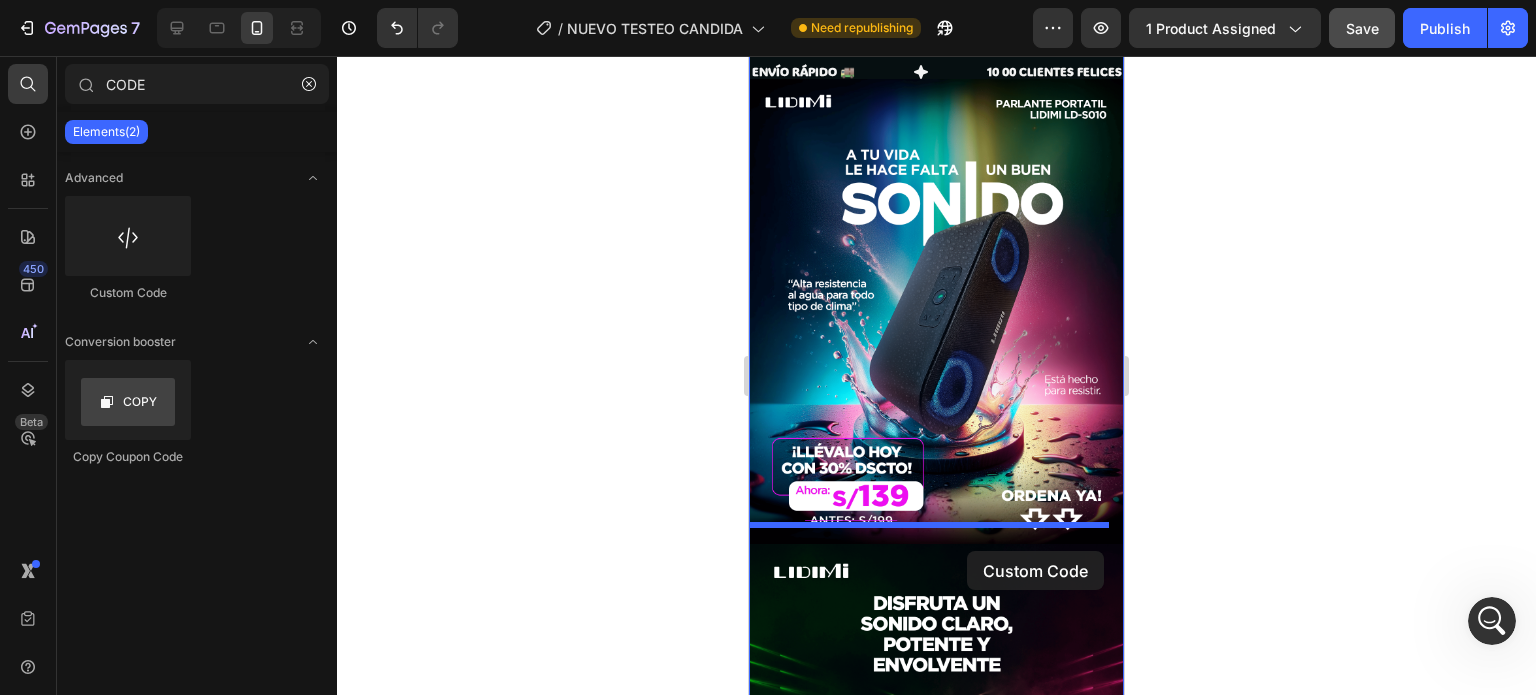 drag, startPoint x: 876, startPoint y: 303, endPoint x: 952, endPoint y: 537, distance: 246.03252 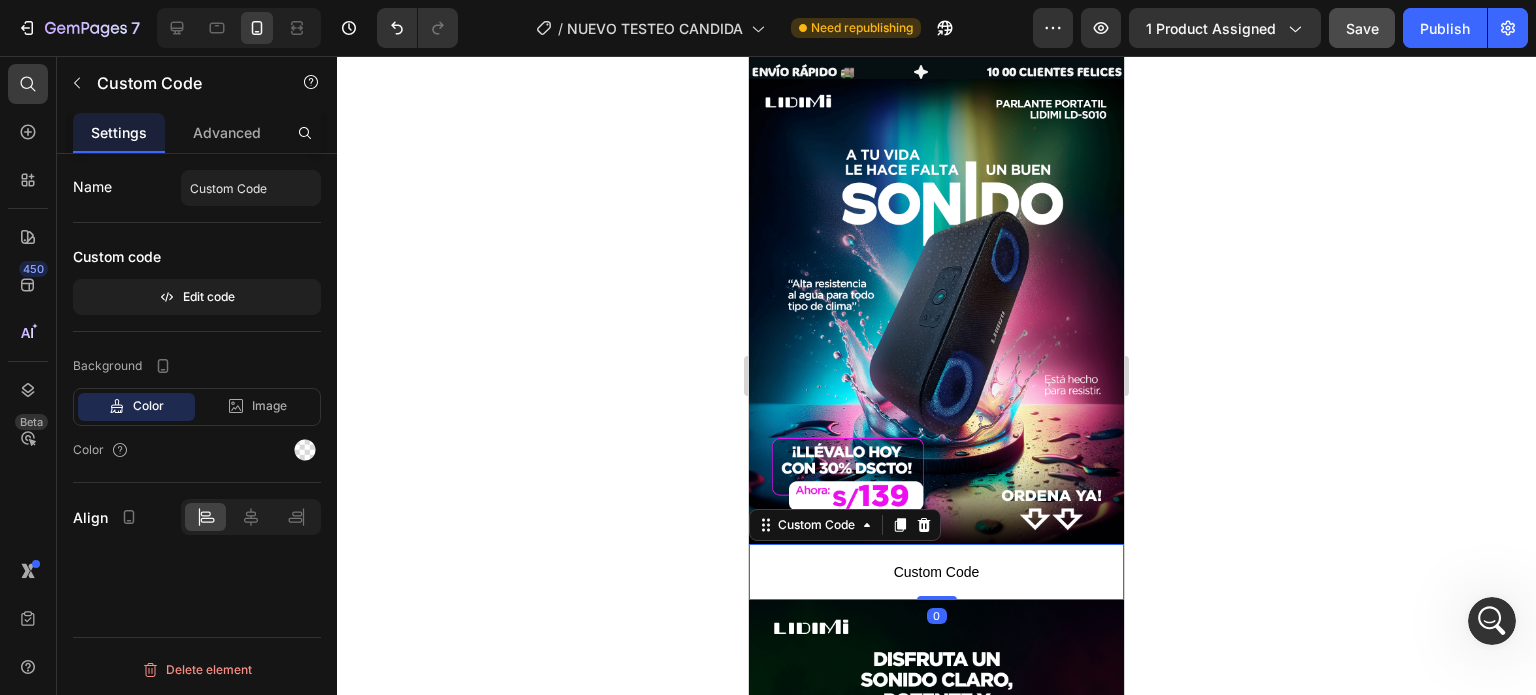 click on "Custom Code" at bounding box center [936, 572] 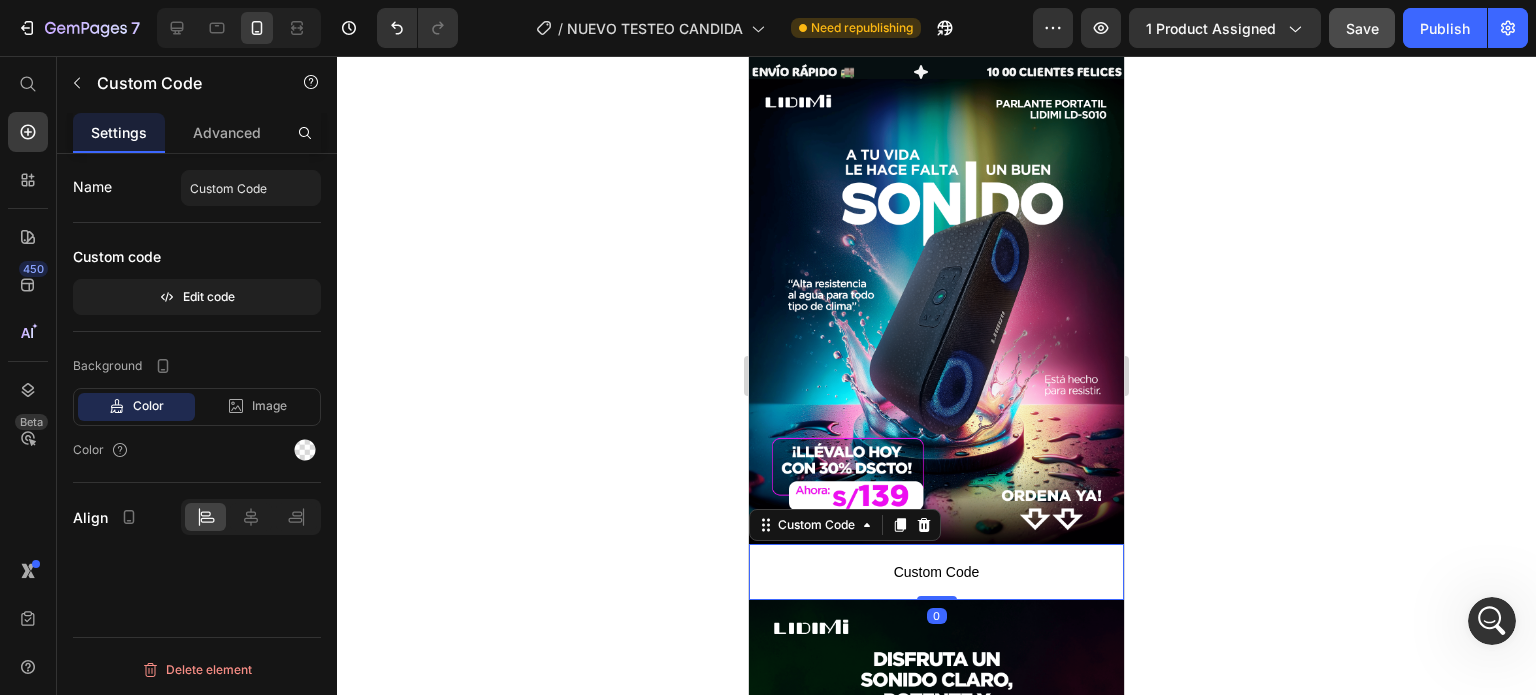 click on "Custom Code" at bounding box center [936, 572] 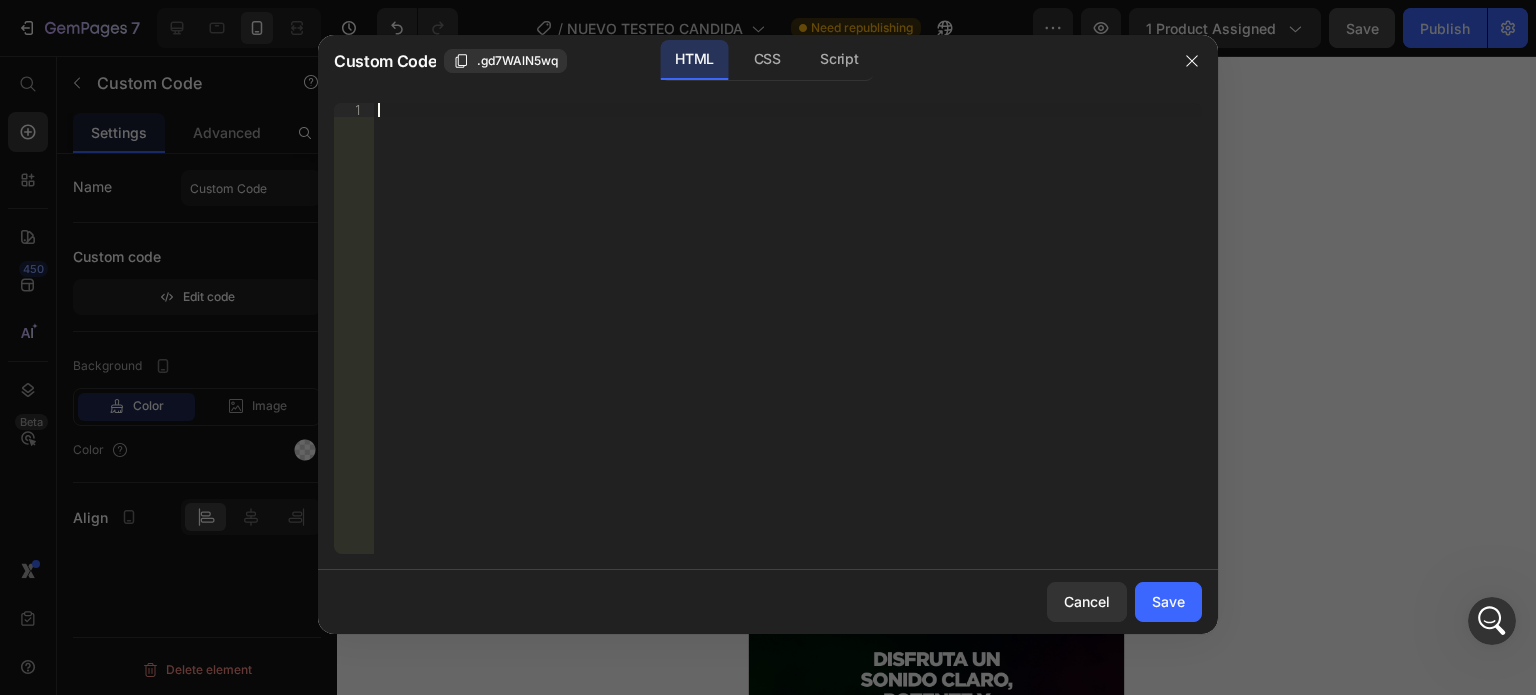 type on "PORTÁTIL, POTENTE Y FÁCIL DE USAR 🎶" 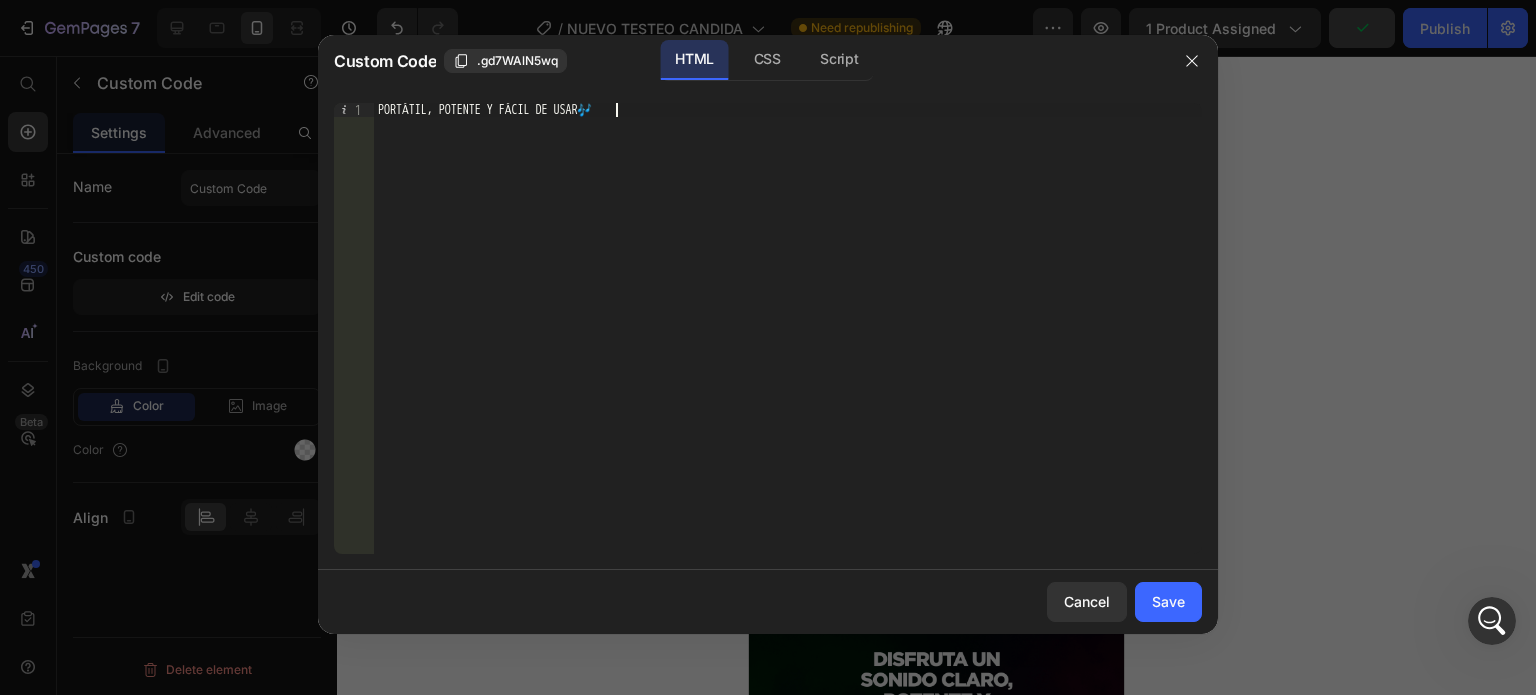 type 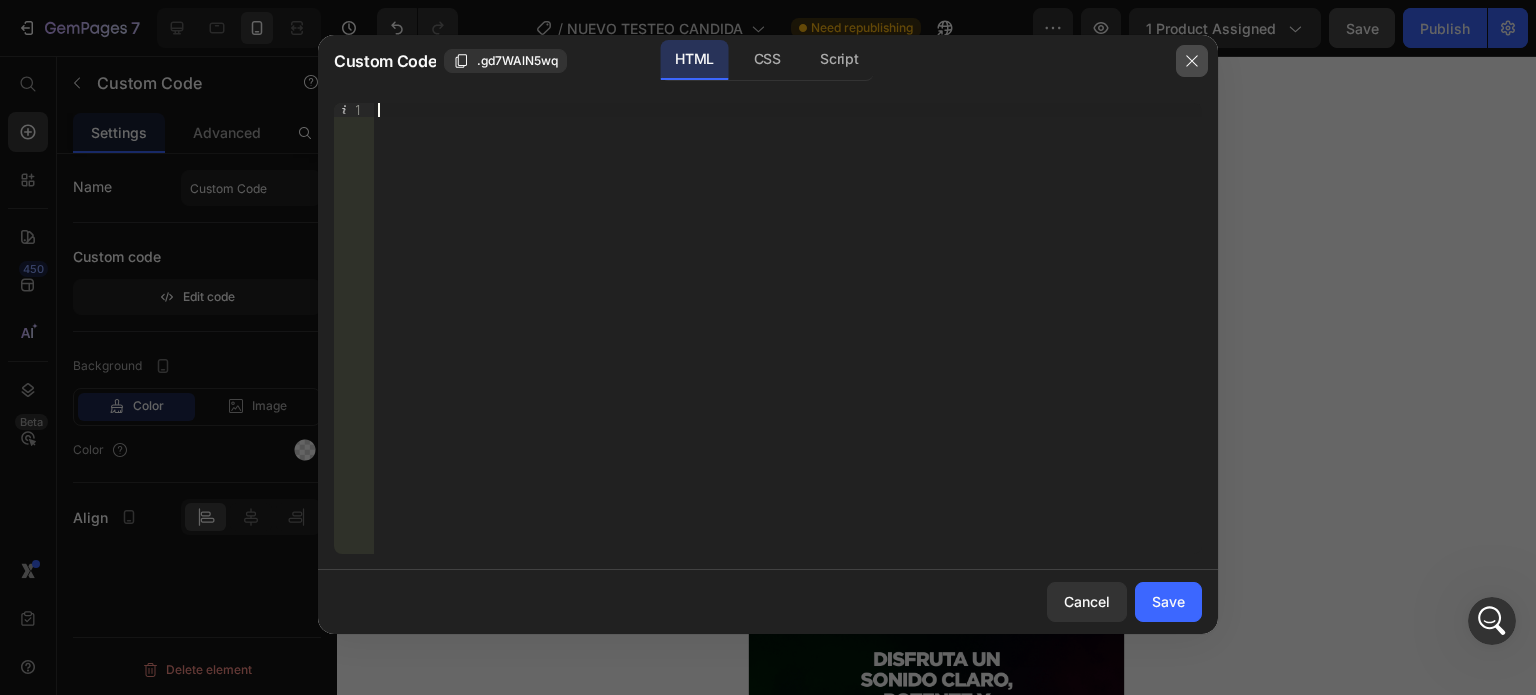 click at bounding box center [1192, 61] 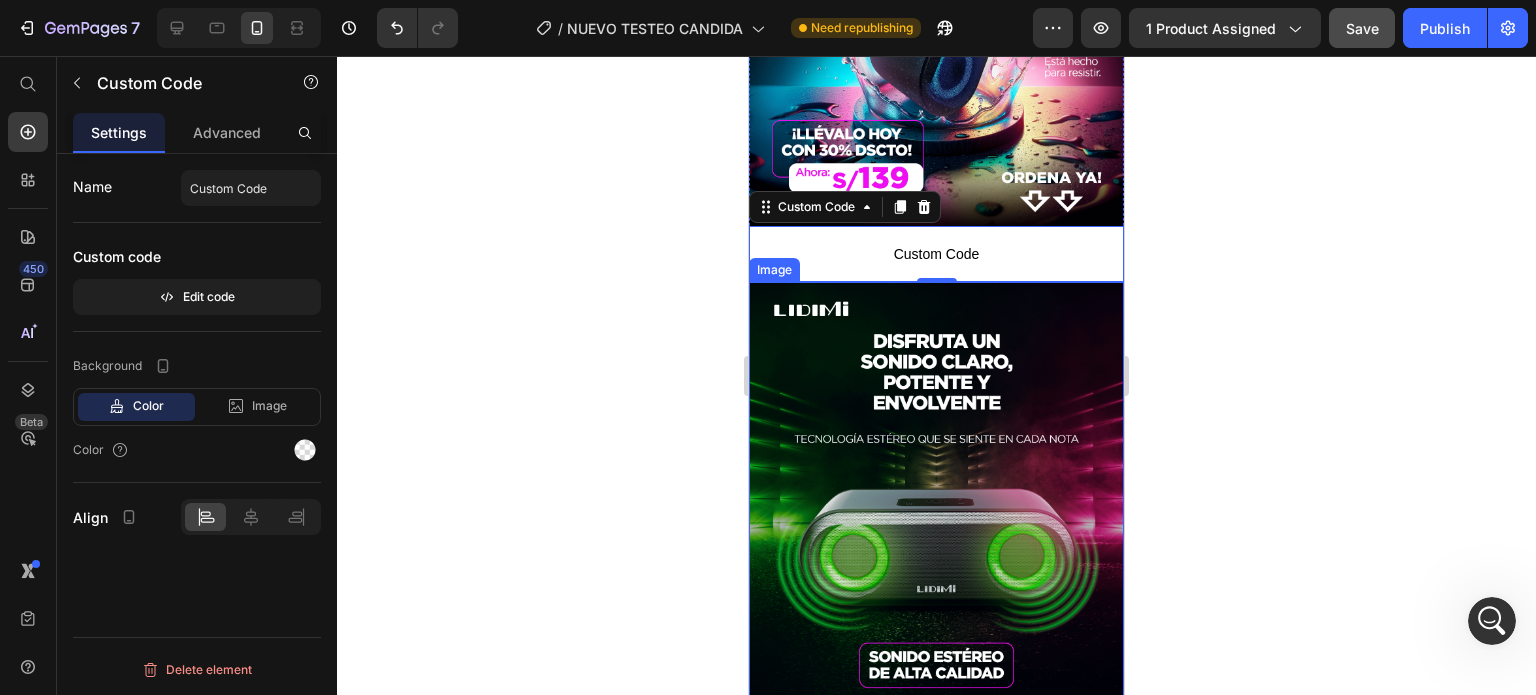 scroll, scrollTop: 646, scrollLeft: 0, axis: vertical 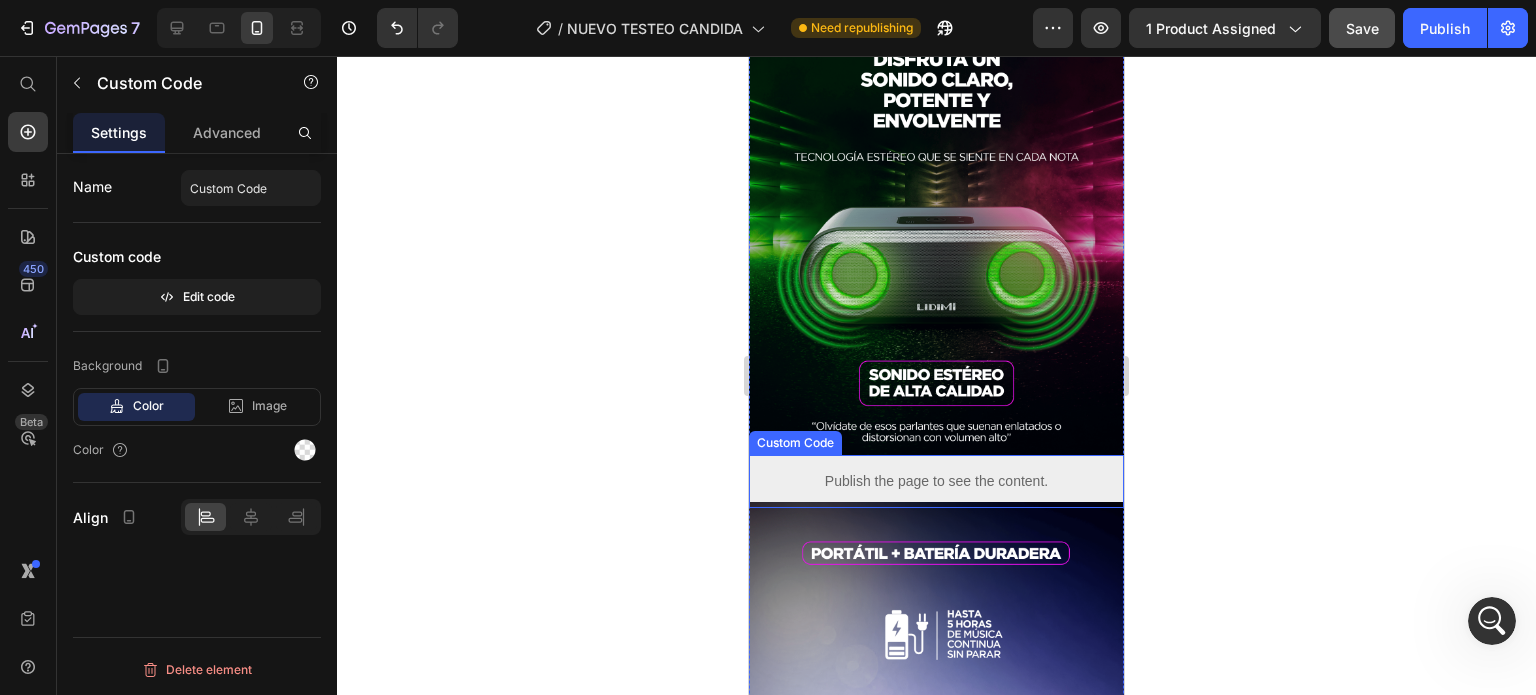 click on "Publish the page to see the content." at bounding box center [936, 481] 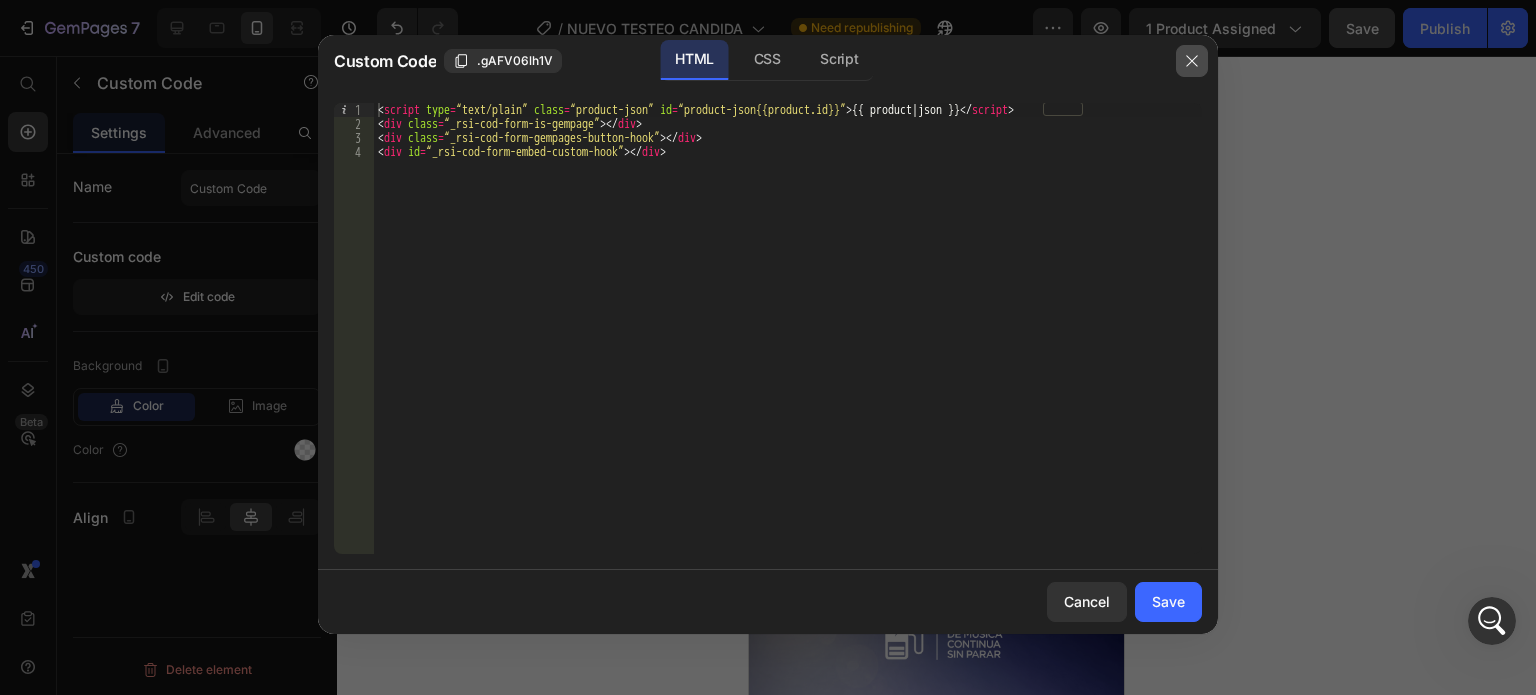 click at bounding box center (1192, 61) 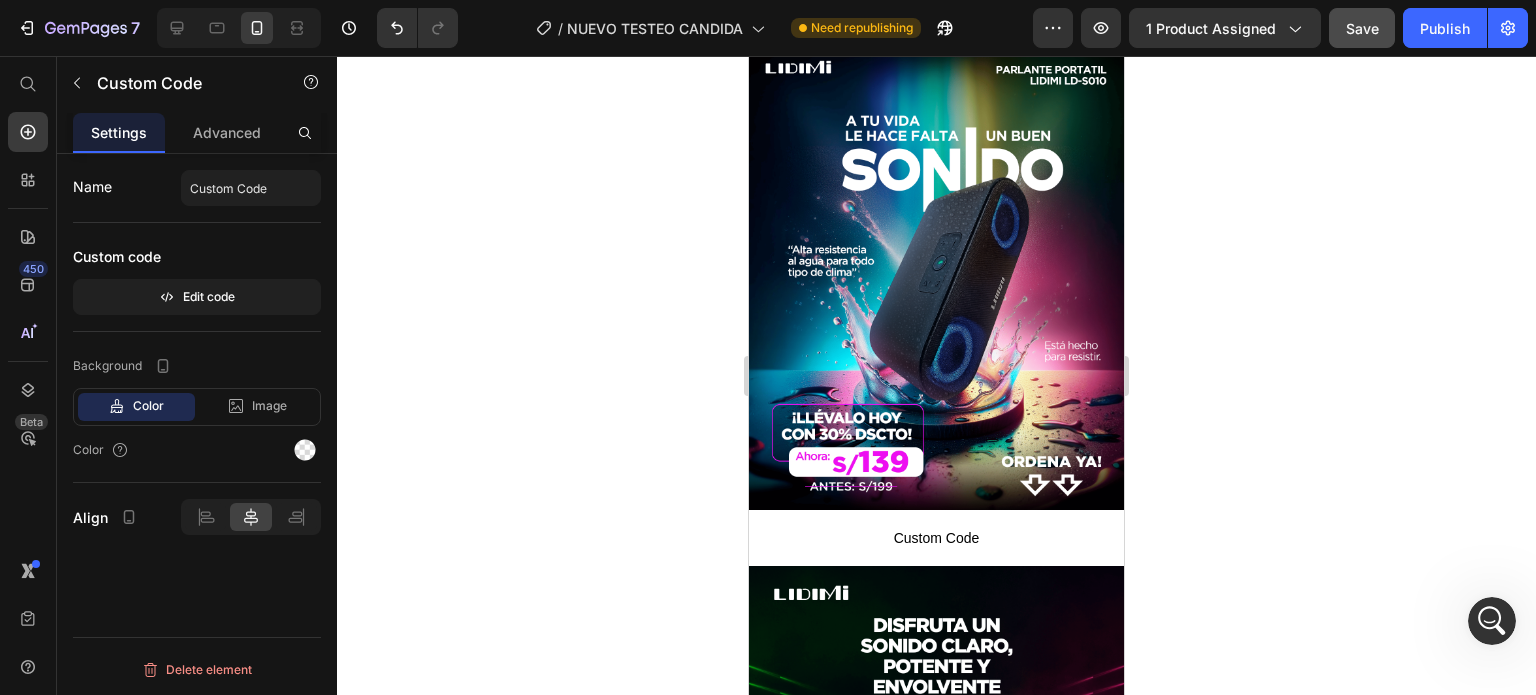 scroll, scrollTop: 0, scrollLeft: 0, axis: both 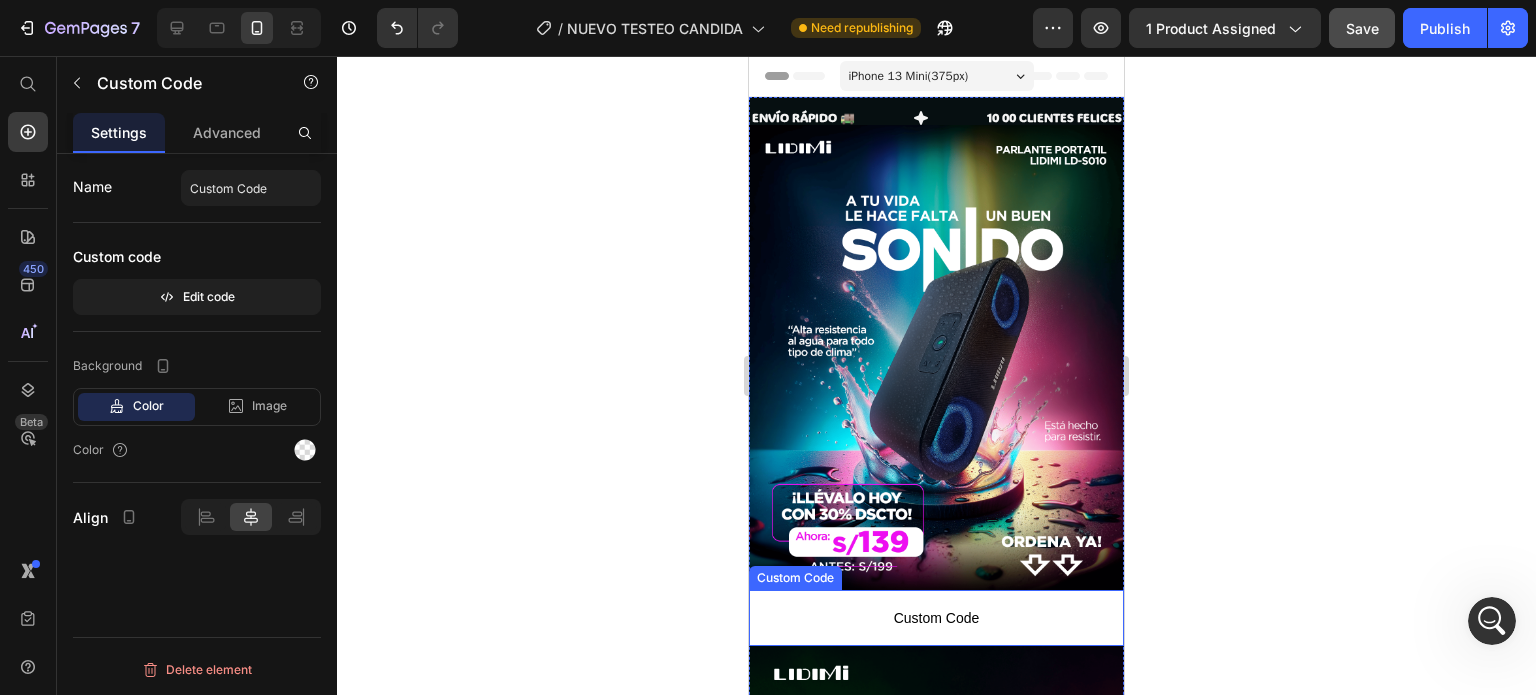 click on "Custom Code" at bounding box center [936, 618] 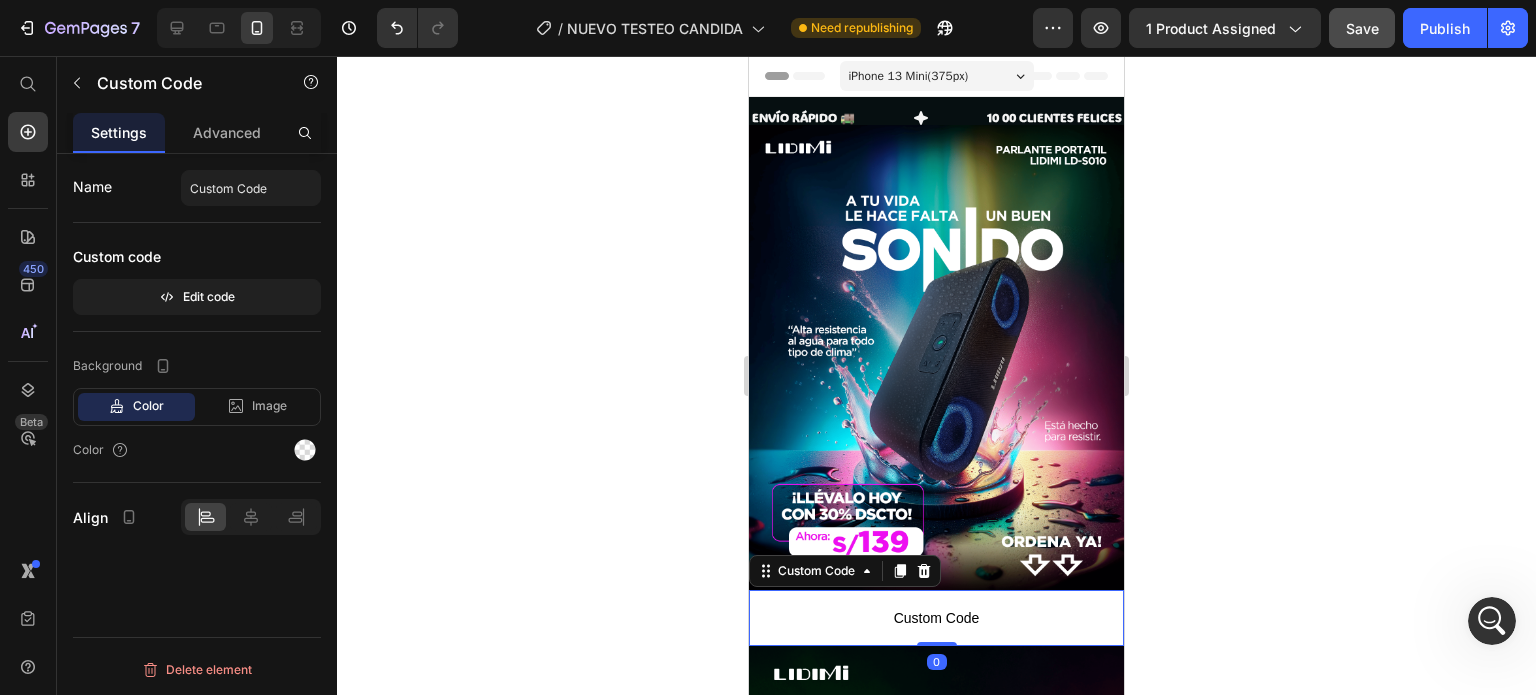click on "Custom Code" at bounding box center [936, 618] 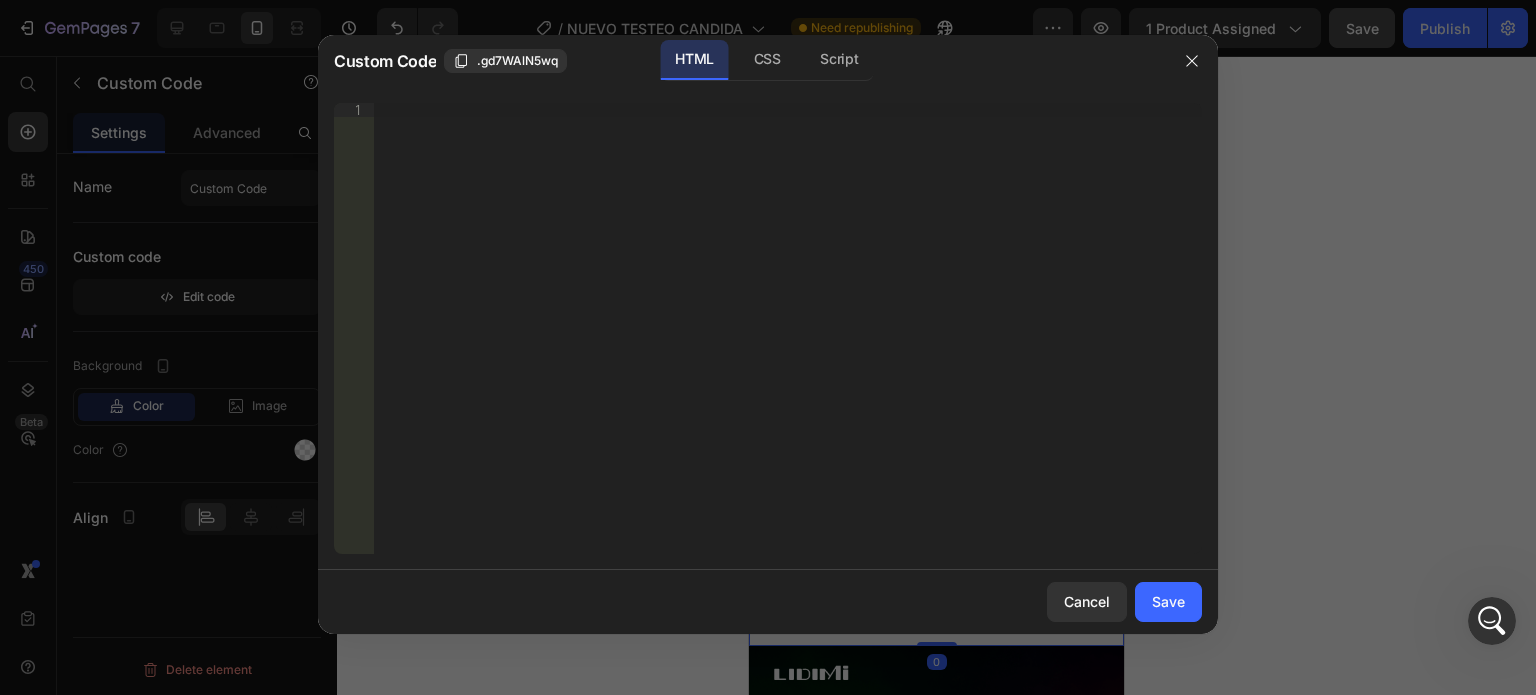 click on "Insert the 3rd-party installation code, HTML code, or Liquid code to display custom content." at bounding box center (788, 342) 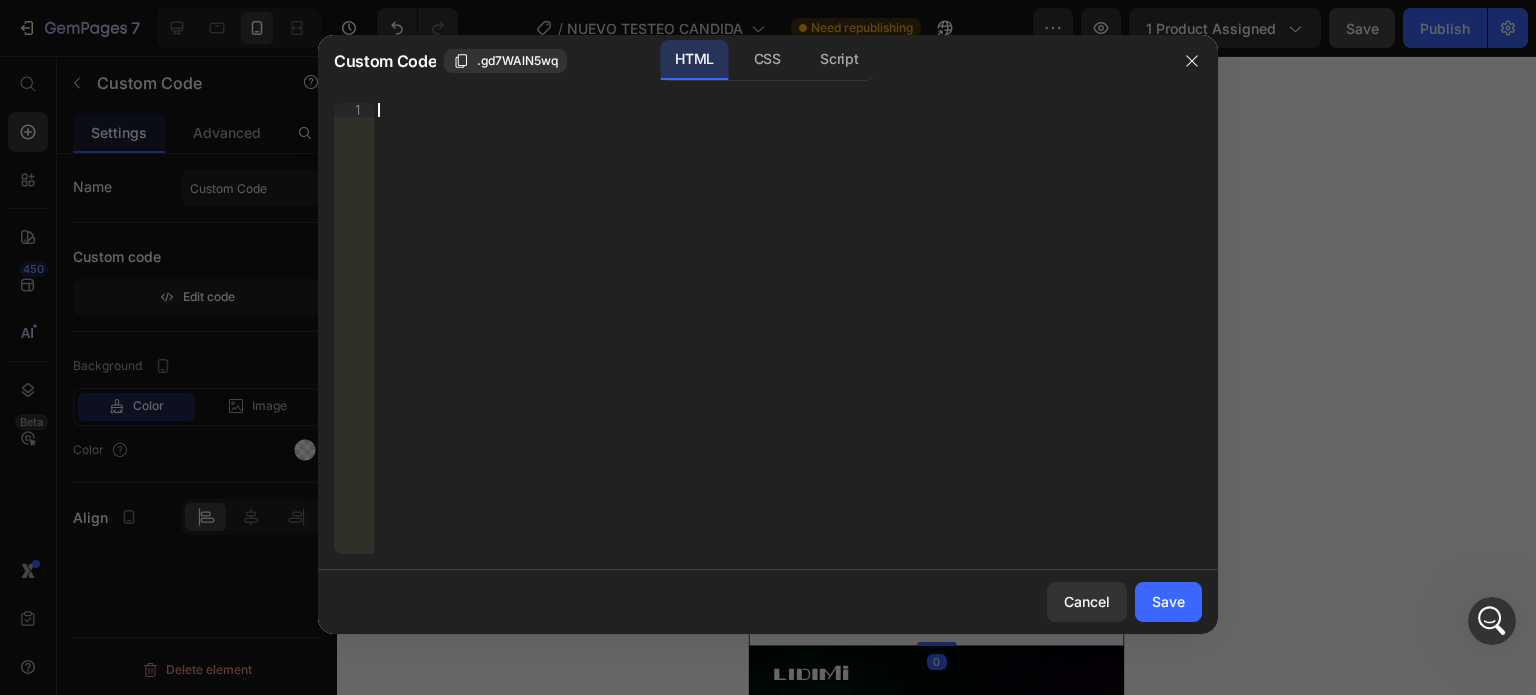 paste on "<div id=“_rsi-cod-form-embed-custom-hook”></div>" 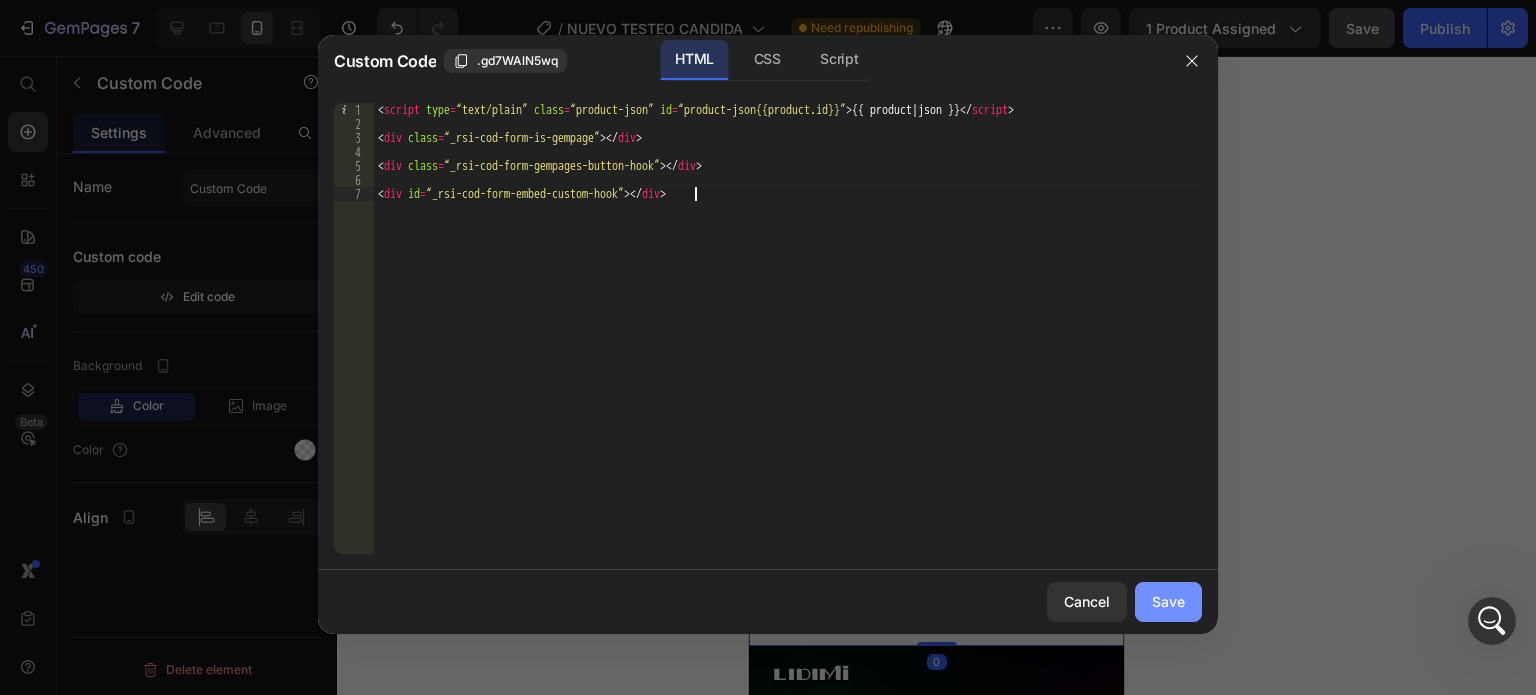click on "Save" at bounding box center [1168, 601] 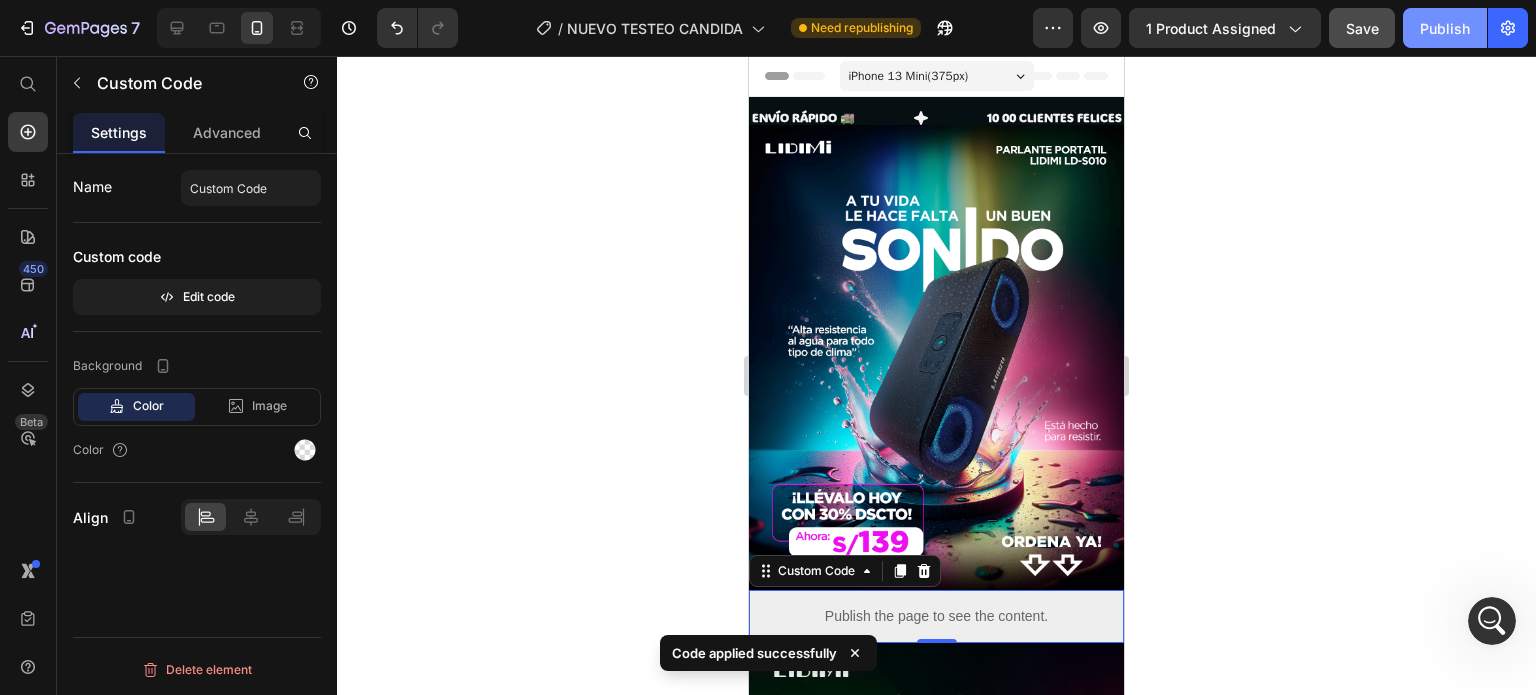 click on "Publish" at bounding box center (1445, 28) 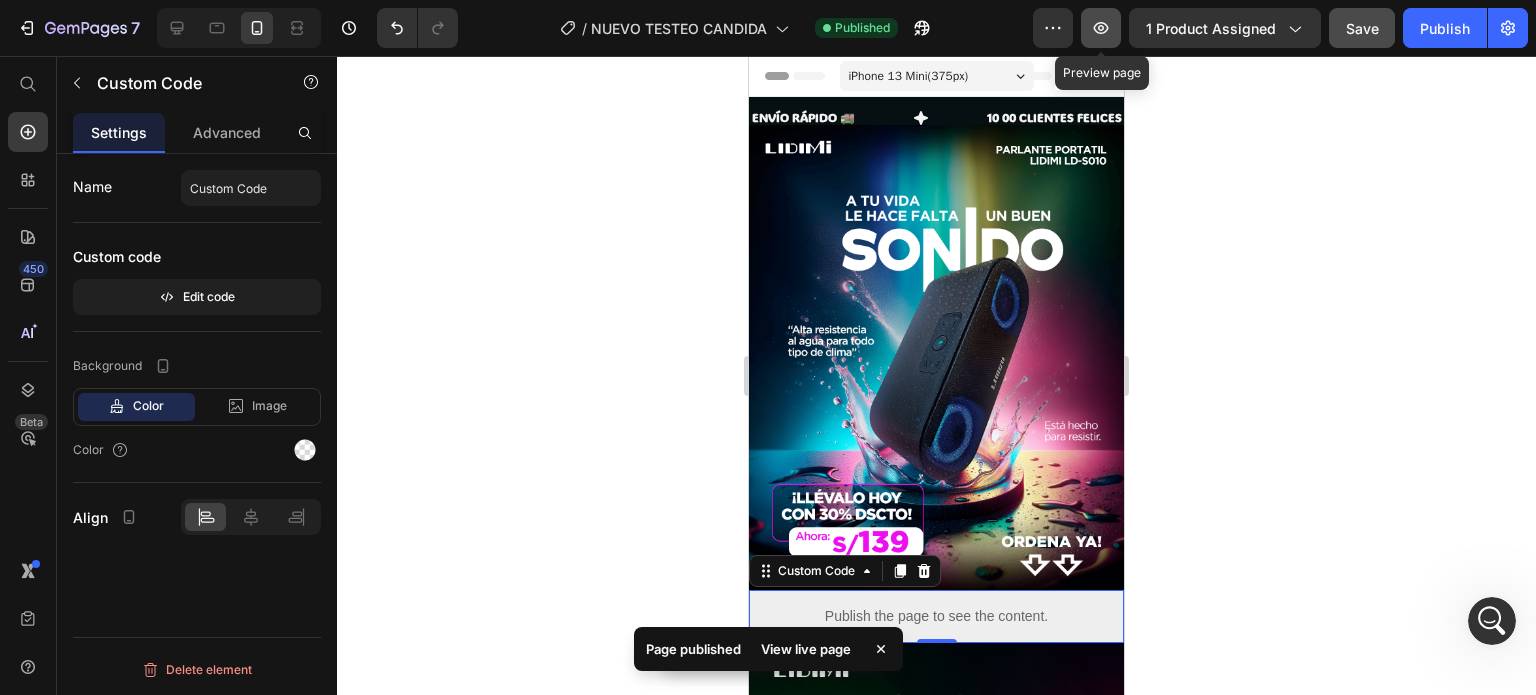 click 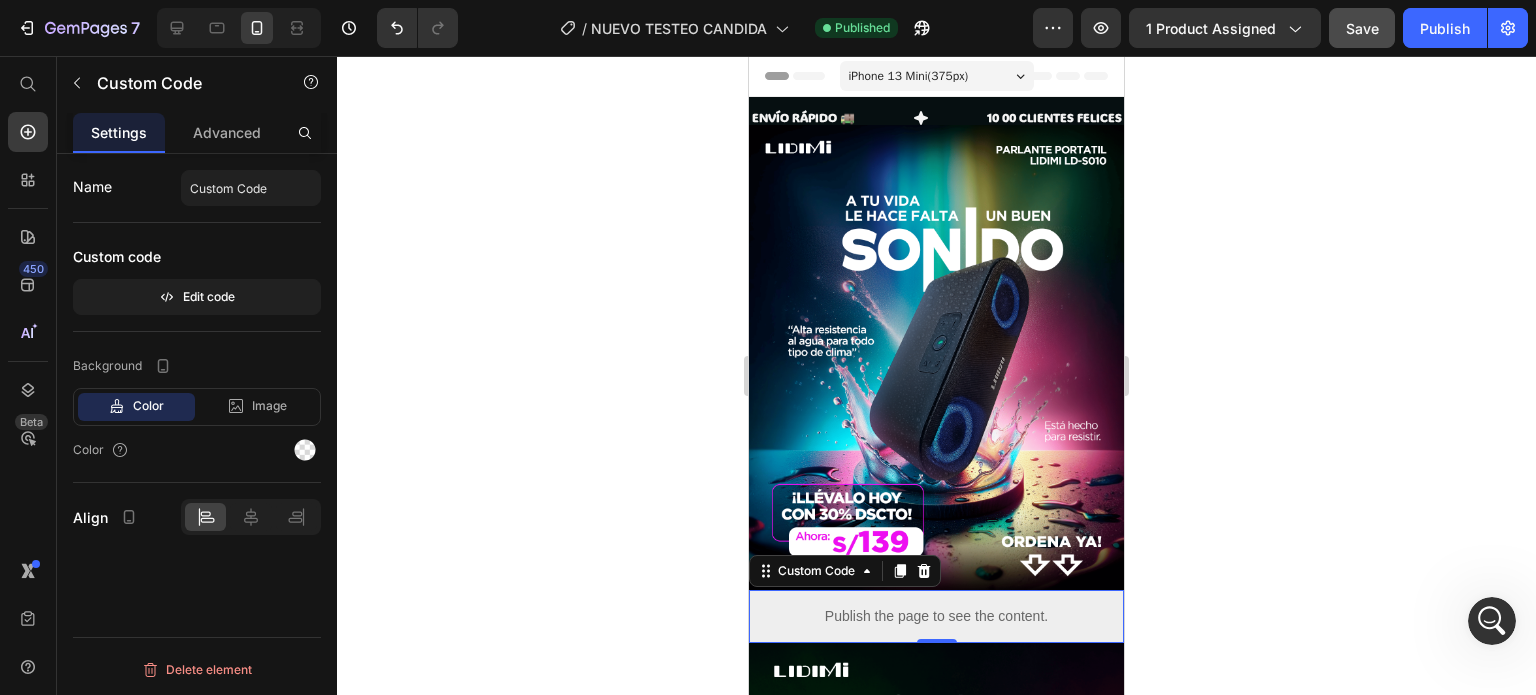 click on "Publish the page to see the content." at bounding box center [936, 616] 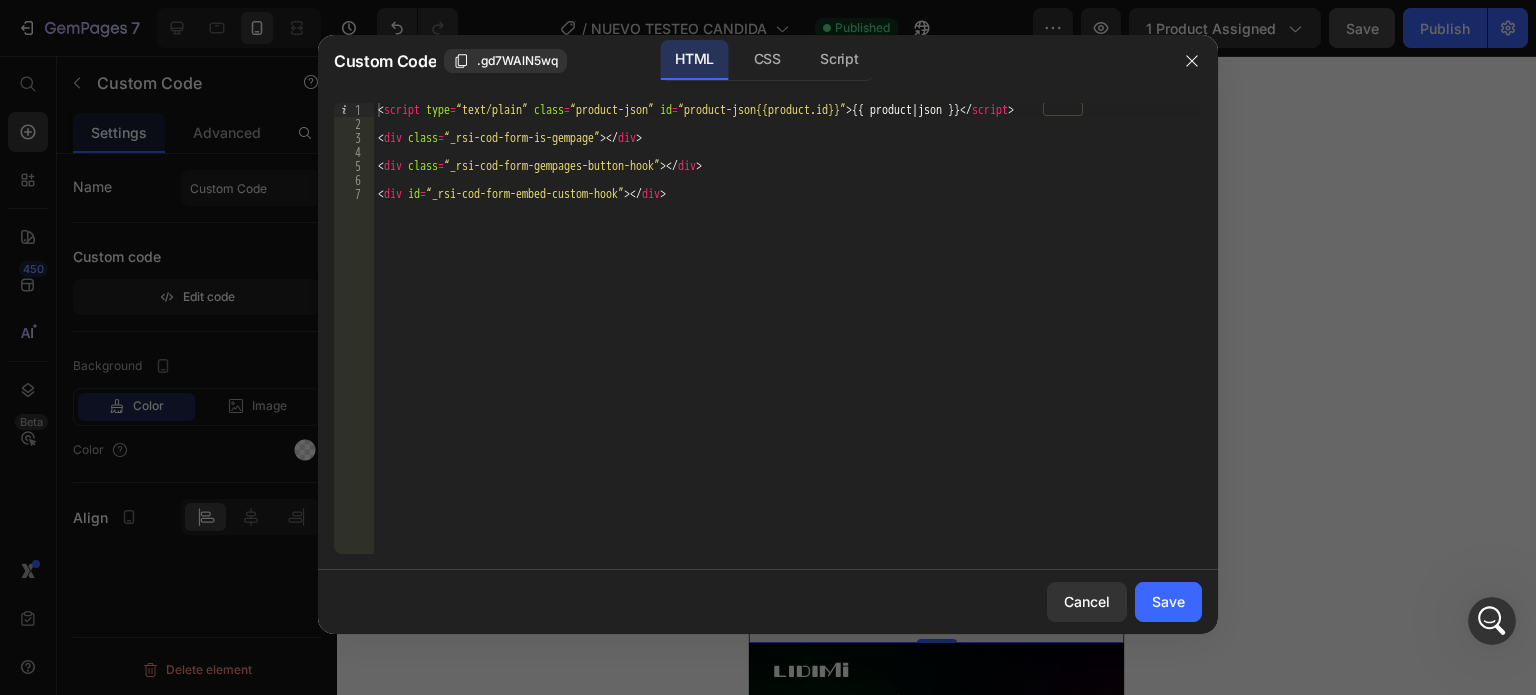 type on "<div id=“_rsi-cod-form-embed-custom-hook”></div>" 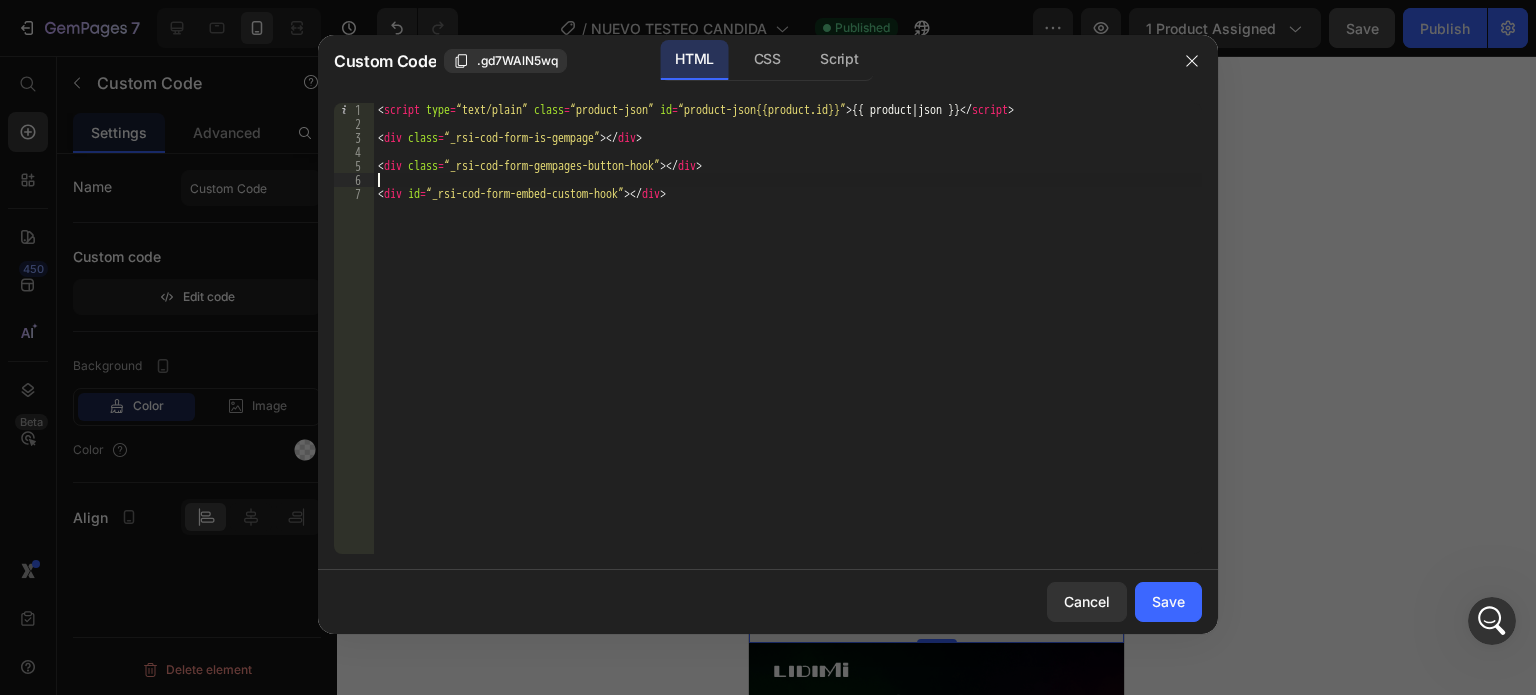 click on "< script   type = “text/plain”   class = “product-json”   id = “product-json{{product.id}}” > {{   product  |  json   }} </ script > < div   class = “_rsi-cod-form-is-gempage” > </ div > < div   class = “_rsi-cod-form-gempages-button-hook” > </ div > < div   id = “_rsi-cod-form-embed-custom-hook” > </ div >" at bounding box center (788, 342) 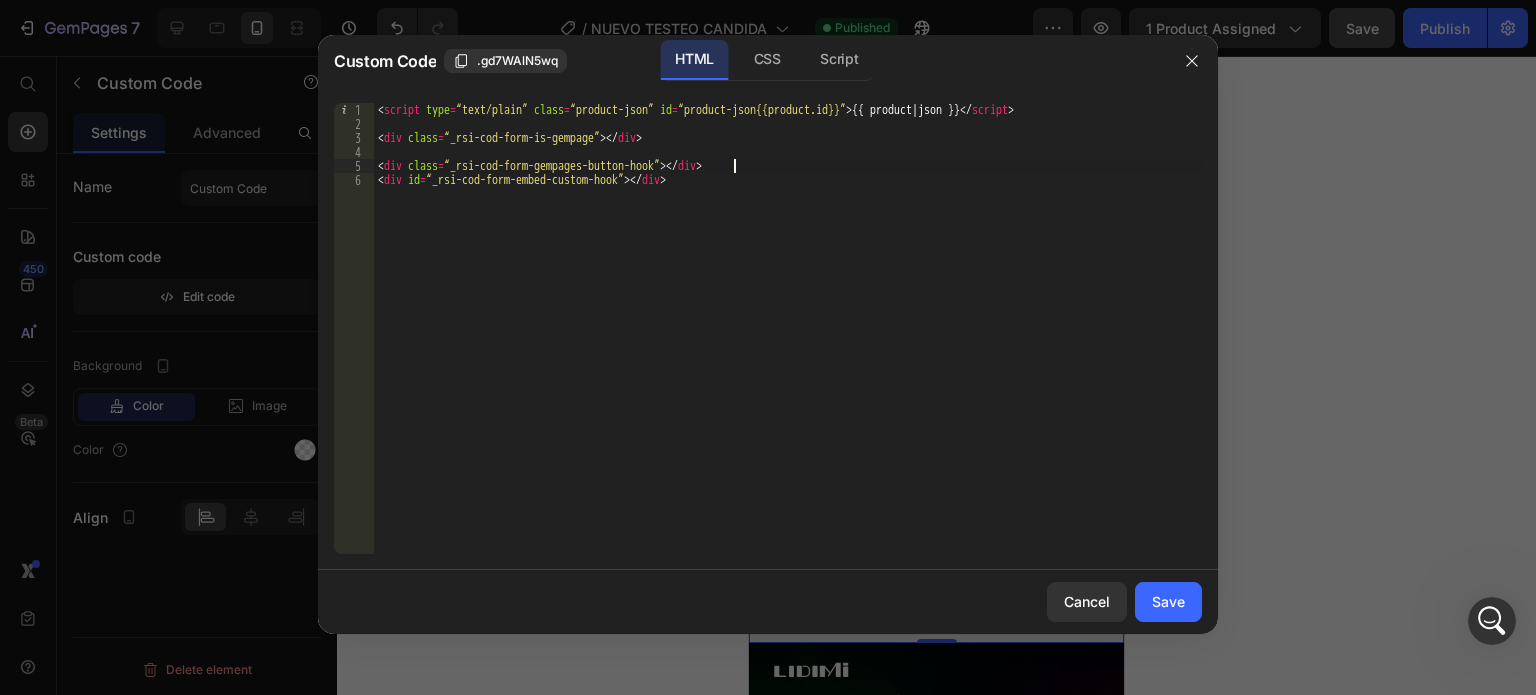 click on "< script   type = “text/plain”   class = “product-json”   id = “product-json{{product.id}}” > {{   product  |  json   }} </ script > < div   class = “_rsi-cod-form-is-gempage” > </ div > < div   class = “_rsi-cod-form-gempages-button-hook” > </ div > < div   id = “_rsi-cod-form-embed-custom-hook” > </ div >" at bounding box center (788, 342) 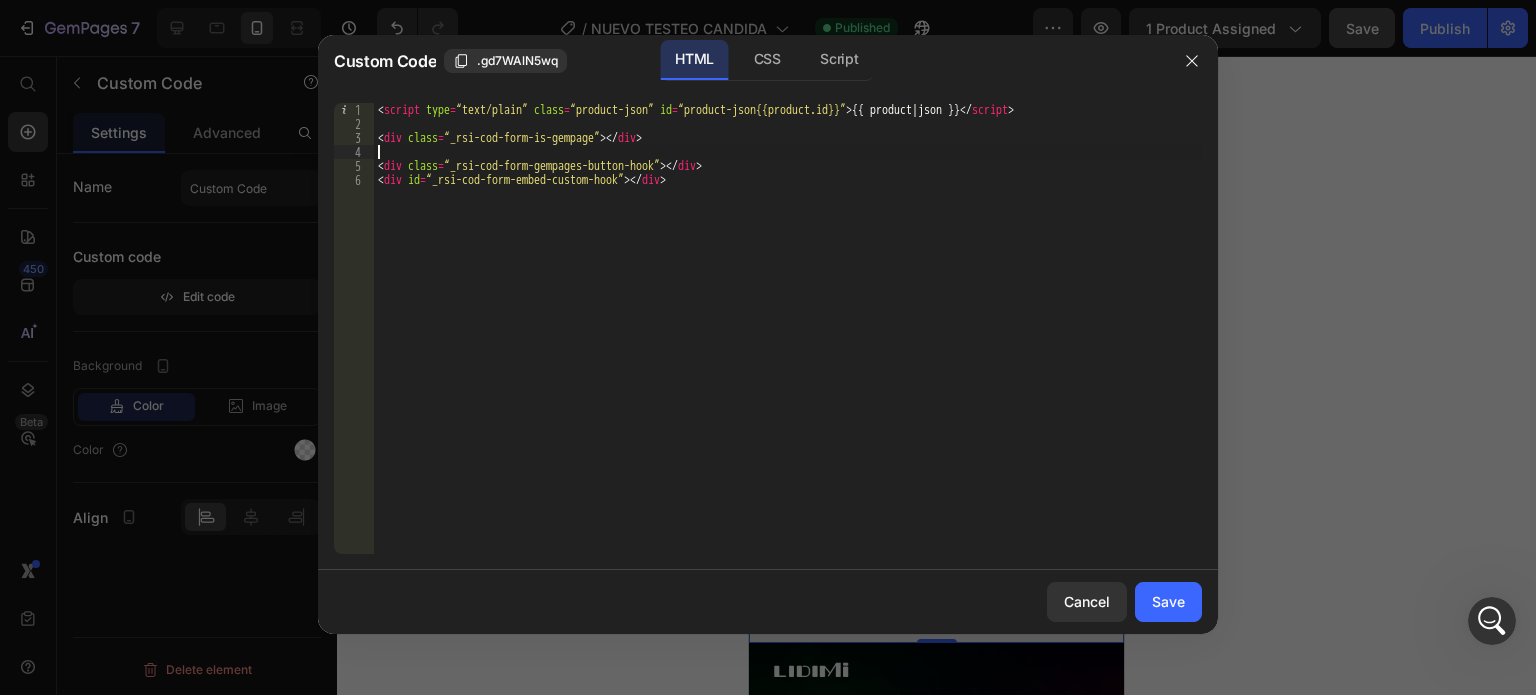 type on "<div class=“_rsi-cod-form-is-gempage”></div>" 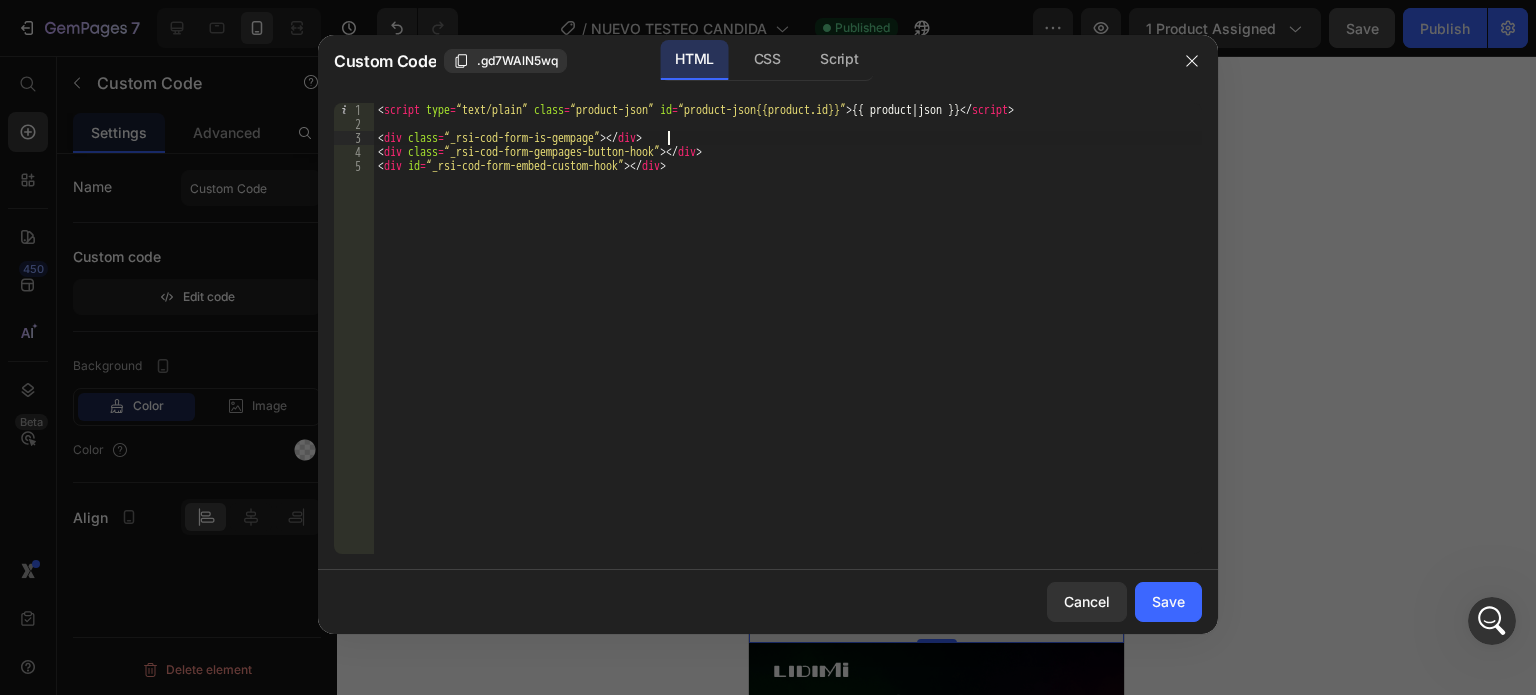 click on "< script   type = “text/plain”   class = “product-json”   id = “product-json{{product.id}}” > {{   product  |  json   }} </ script > < div   class = “_rsi-cod-form-is-gempage” > </ div > < div   class = “_rsi-cod-form-gempages-button-hook” > </ div > < div   id = “_rsi-cod-form-embed-custom-hook” > </ div >" at bounding box center [788, 342] 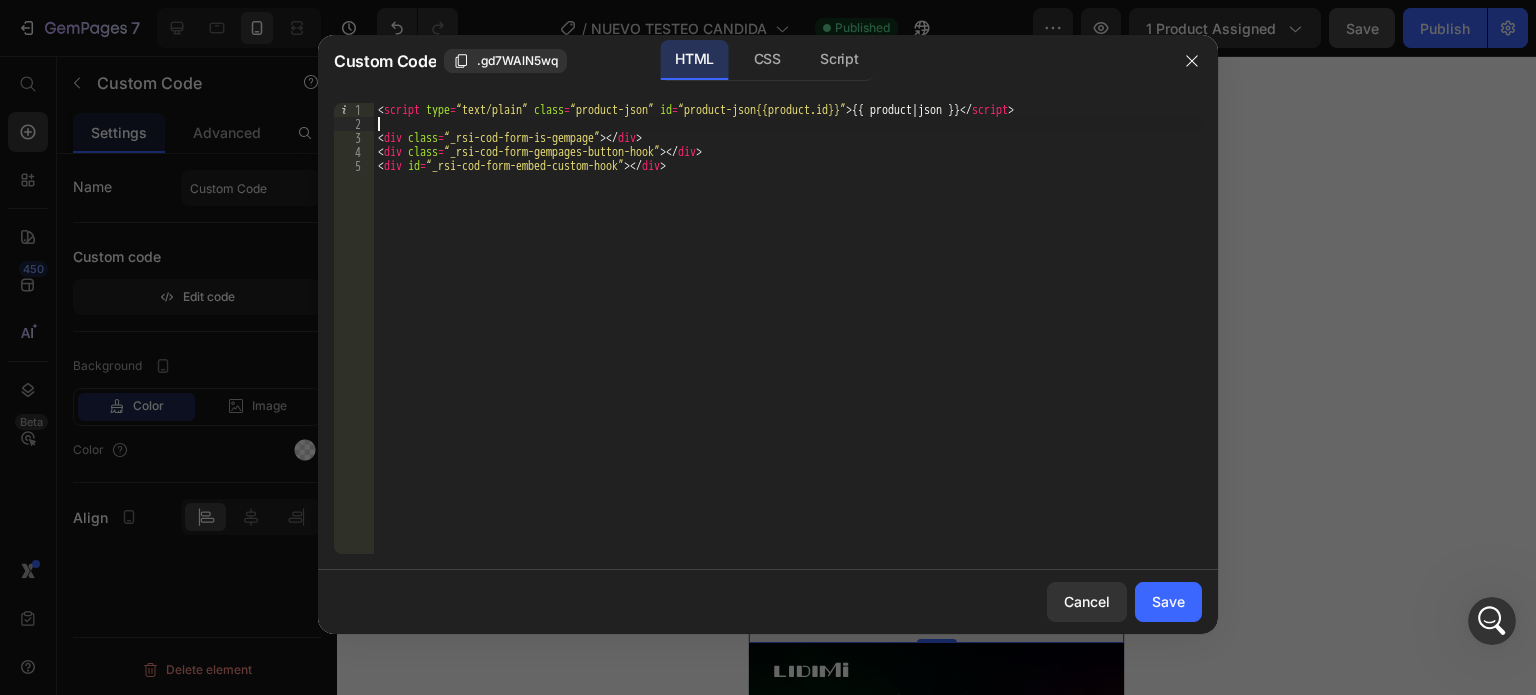 type on "<script type=“text/plain” class=“product-json” id=“product-json{{product.id}}”>{{ product | json }}</script>" 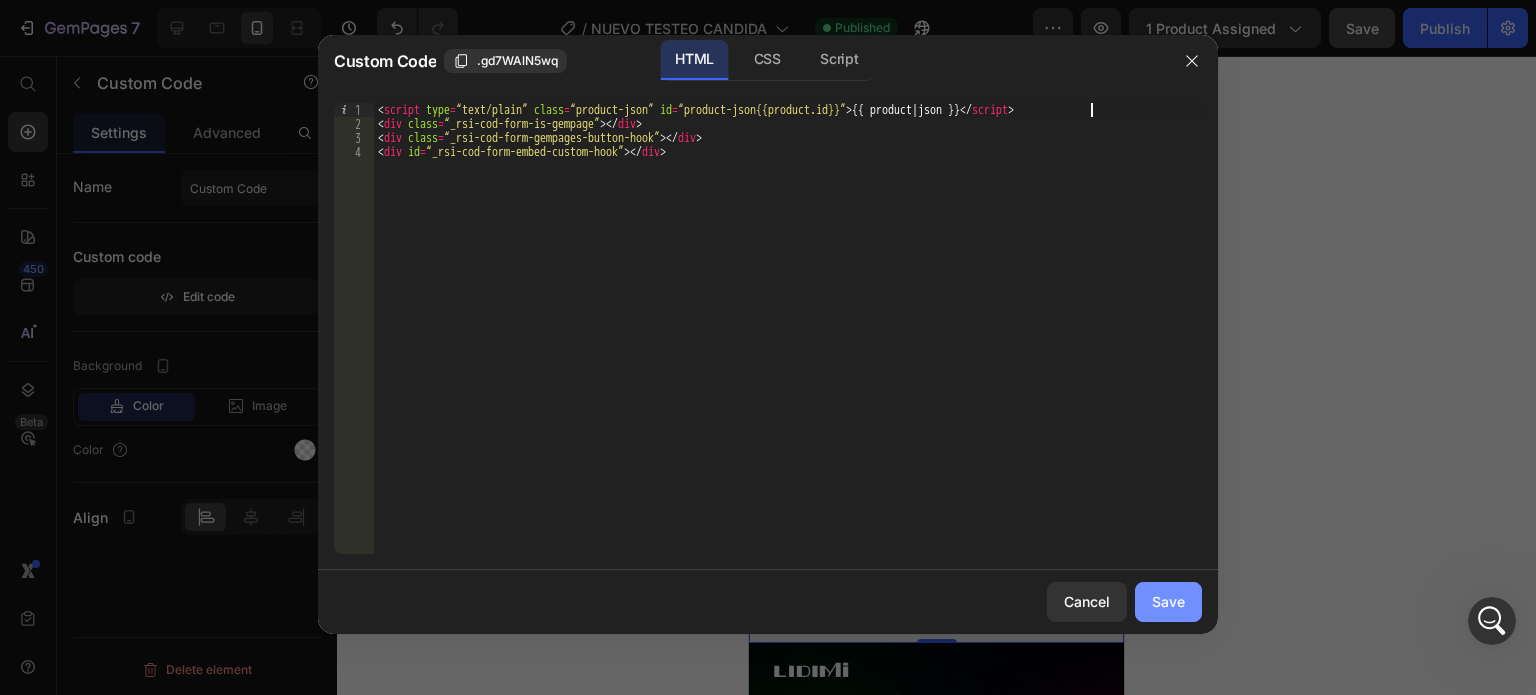 click on "Save" at bounding box center (1168, 601) 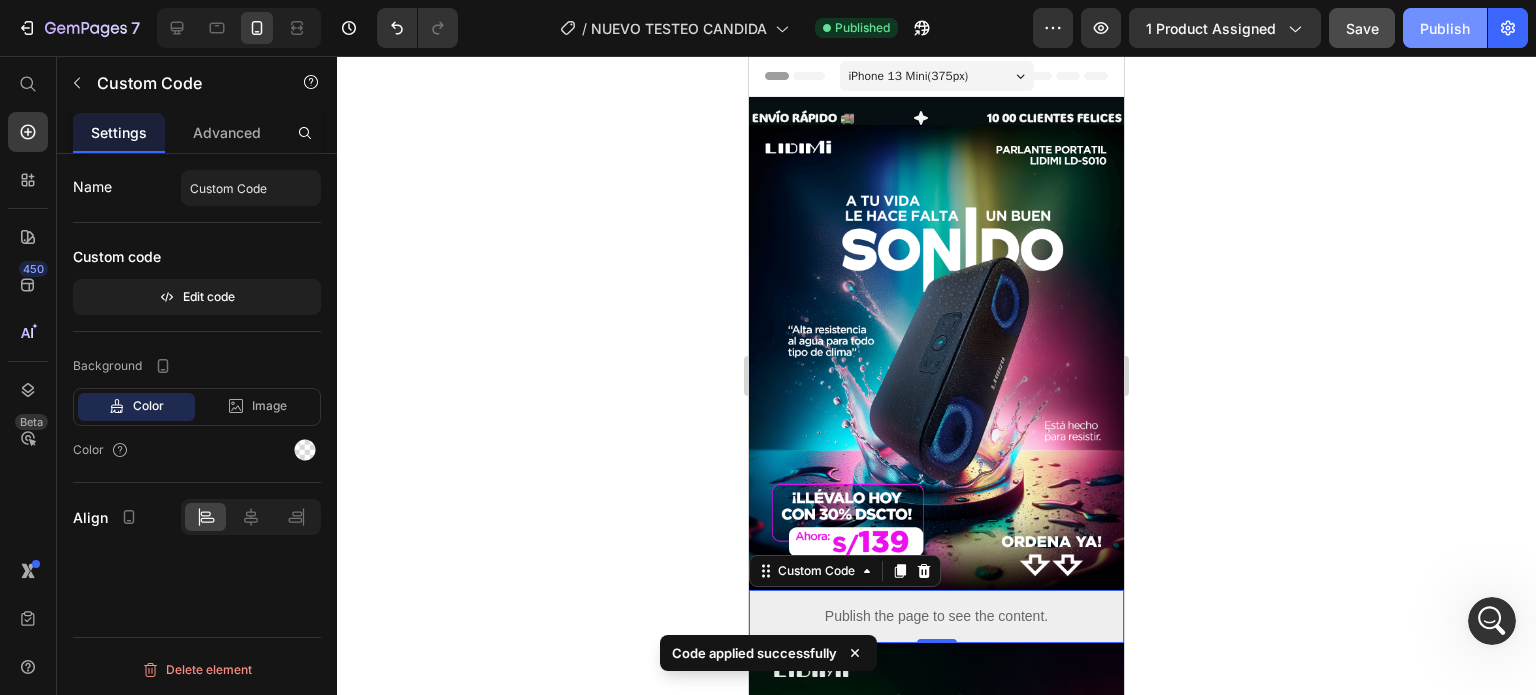 click on "Publish" 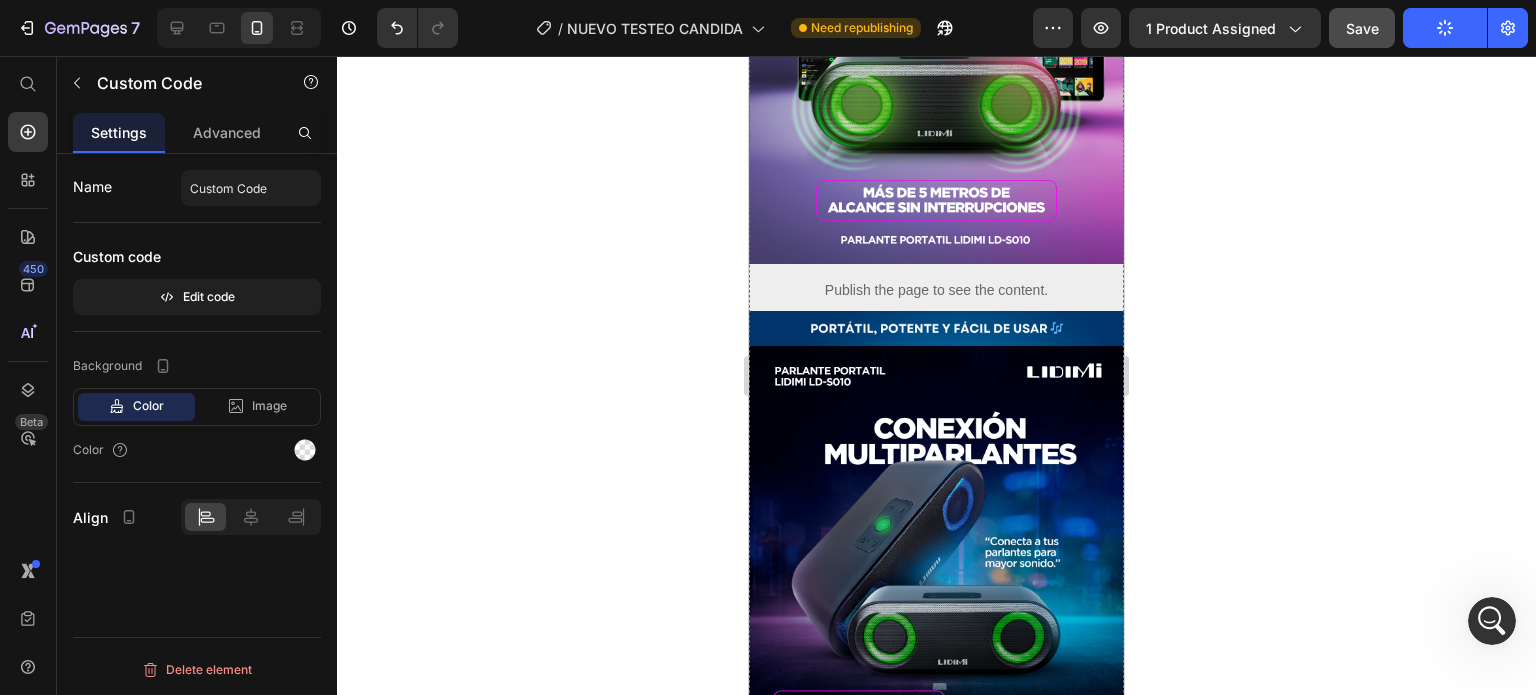 scroll, scrollTop: 1853, scrollLeft: 0, axis: vertical 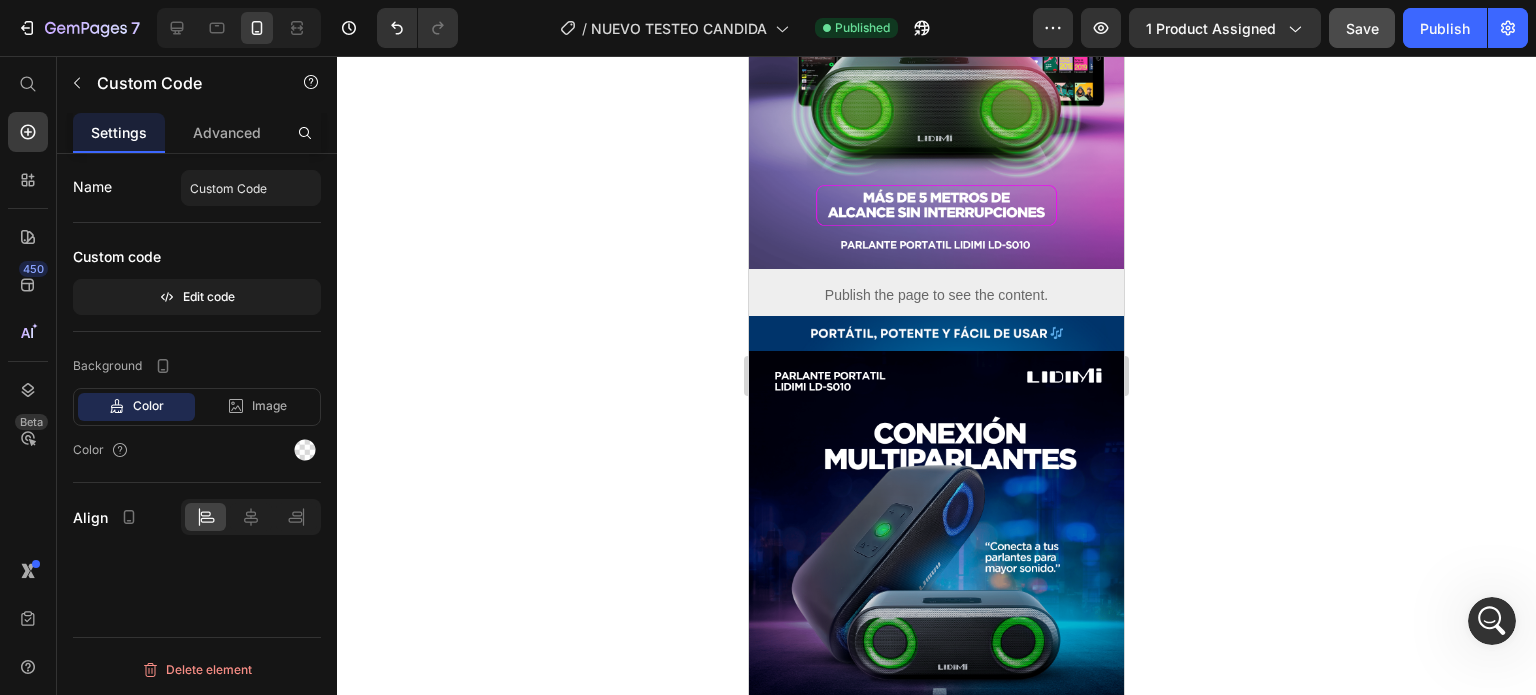 click at bounding box center (1492, 621) 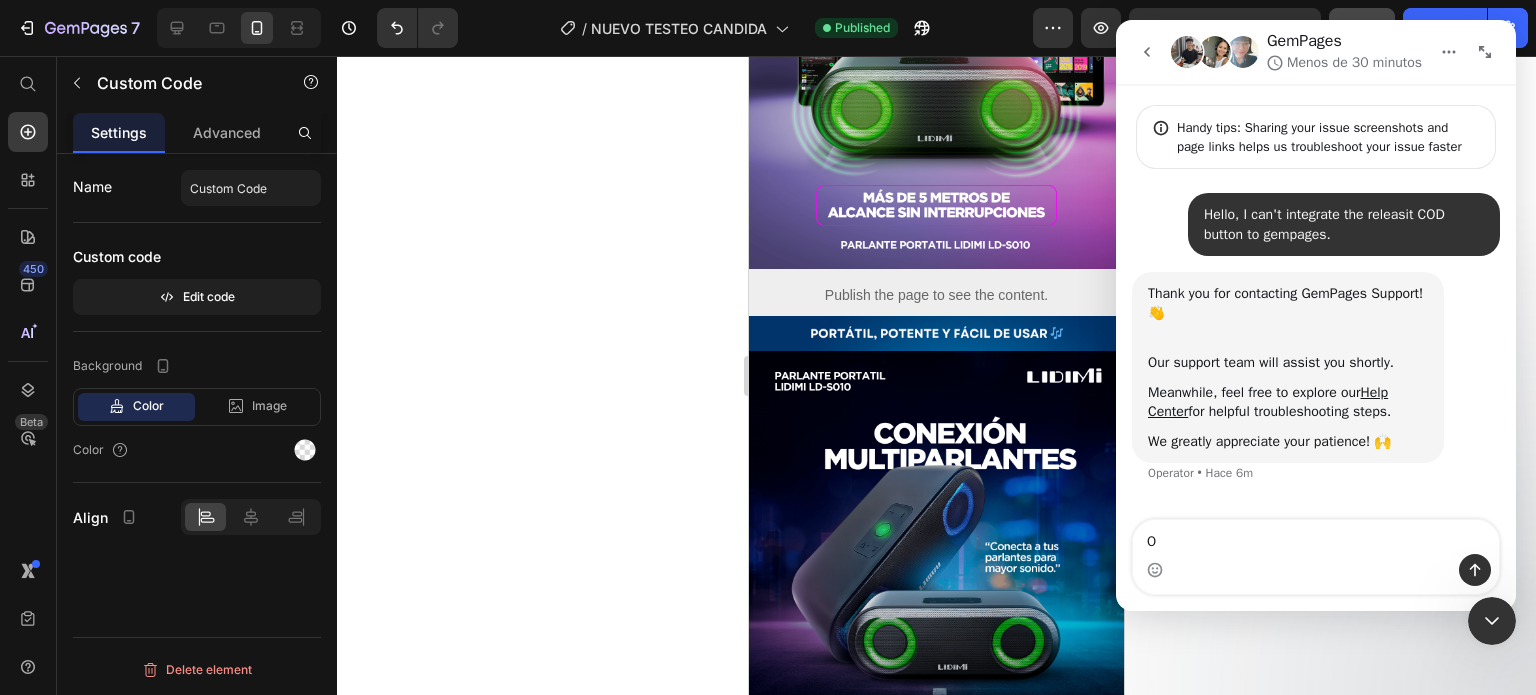 type on "Ok" 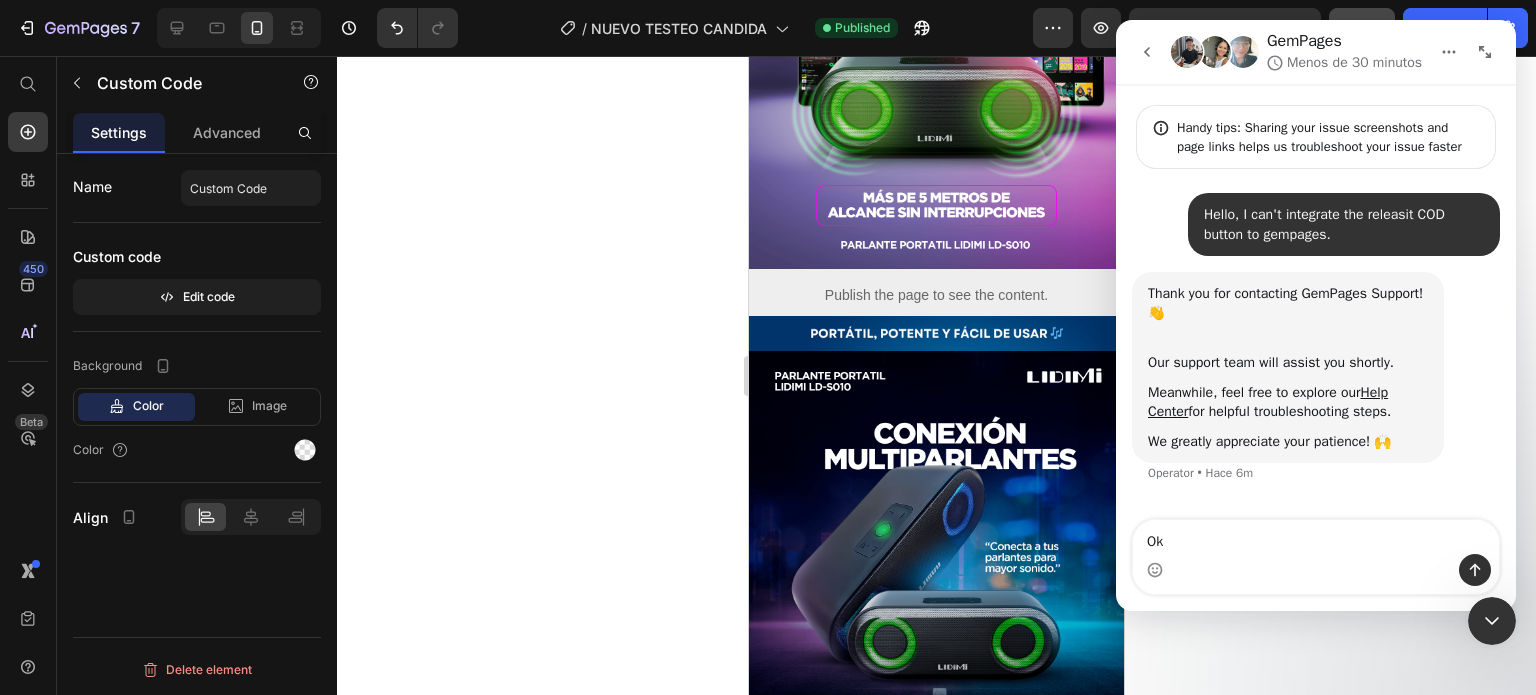 type 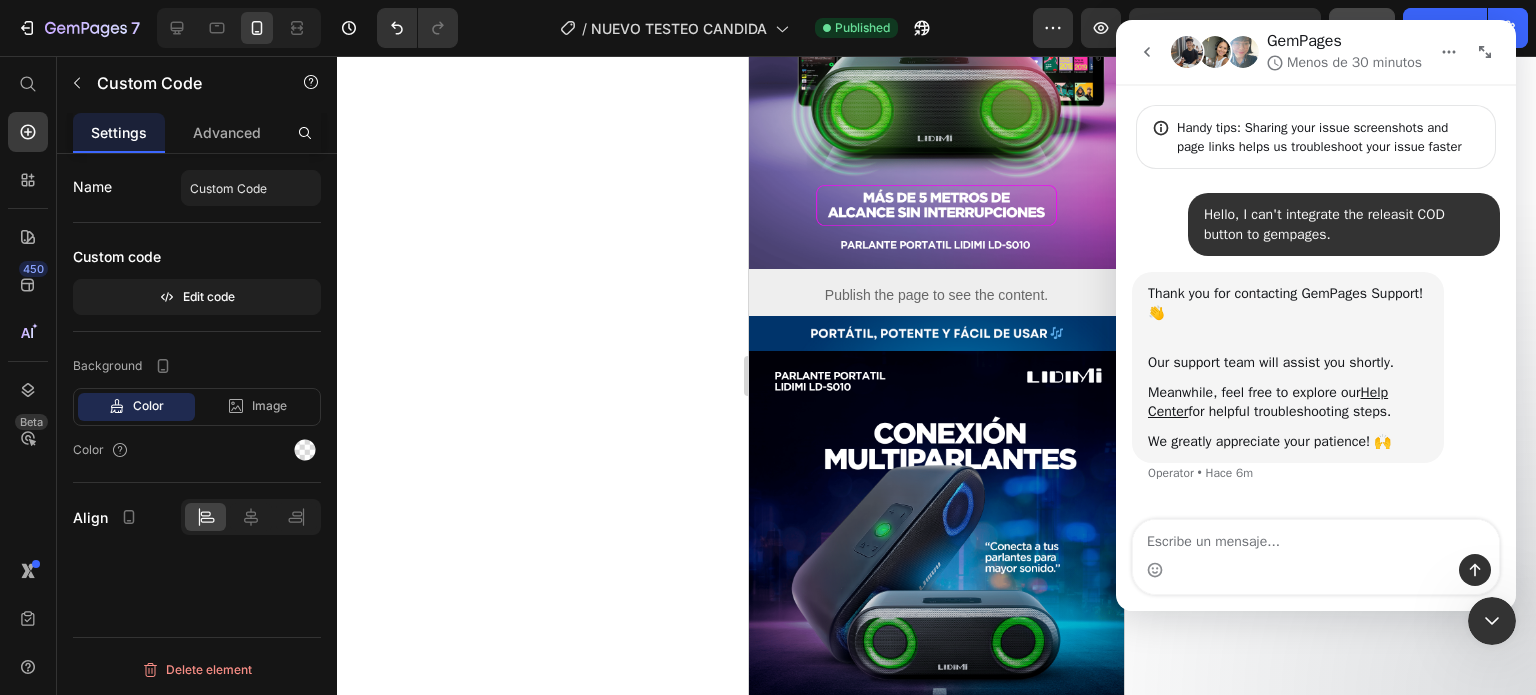 scroll, scrollTop: 43, scrollLeft: 0, axis: vertical 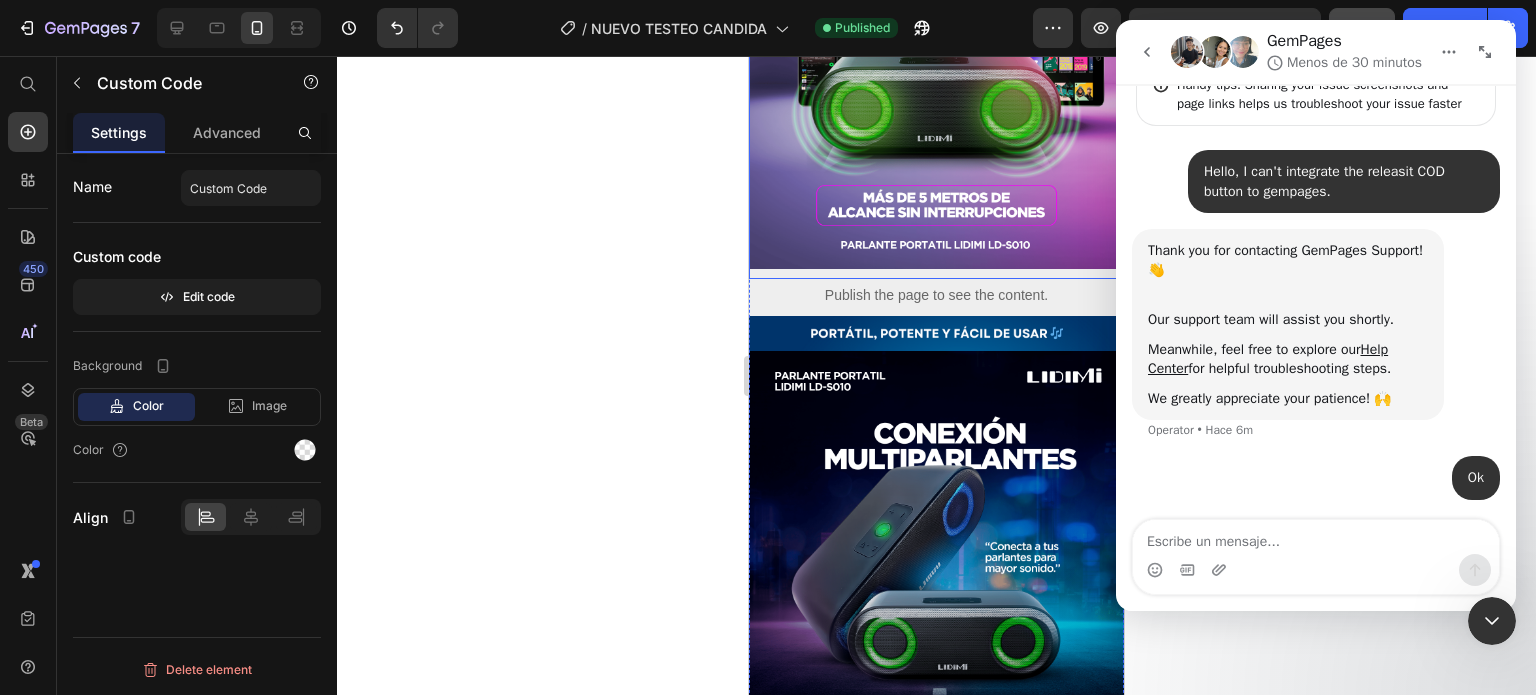 click 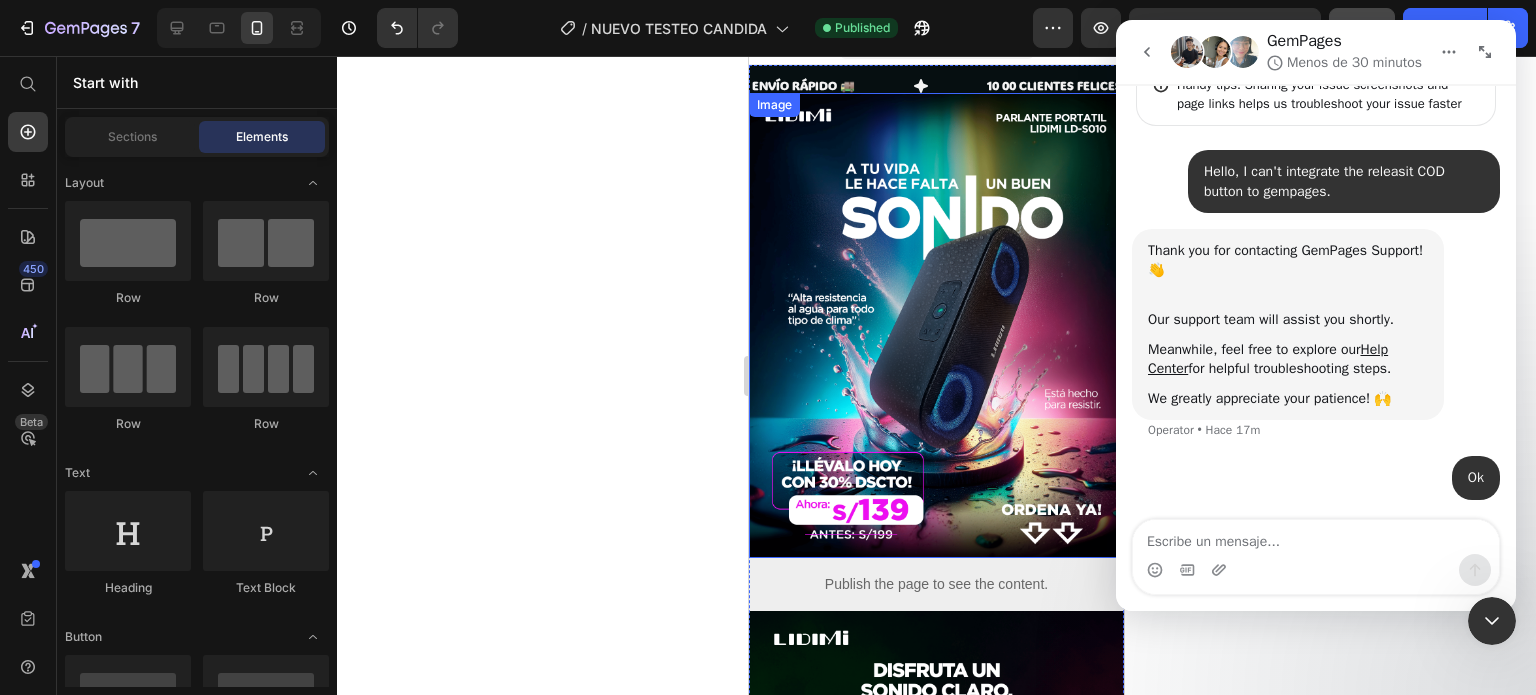 scroll, scrollTop: 0, scrollLeft: 0, axis: both 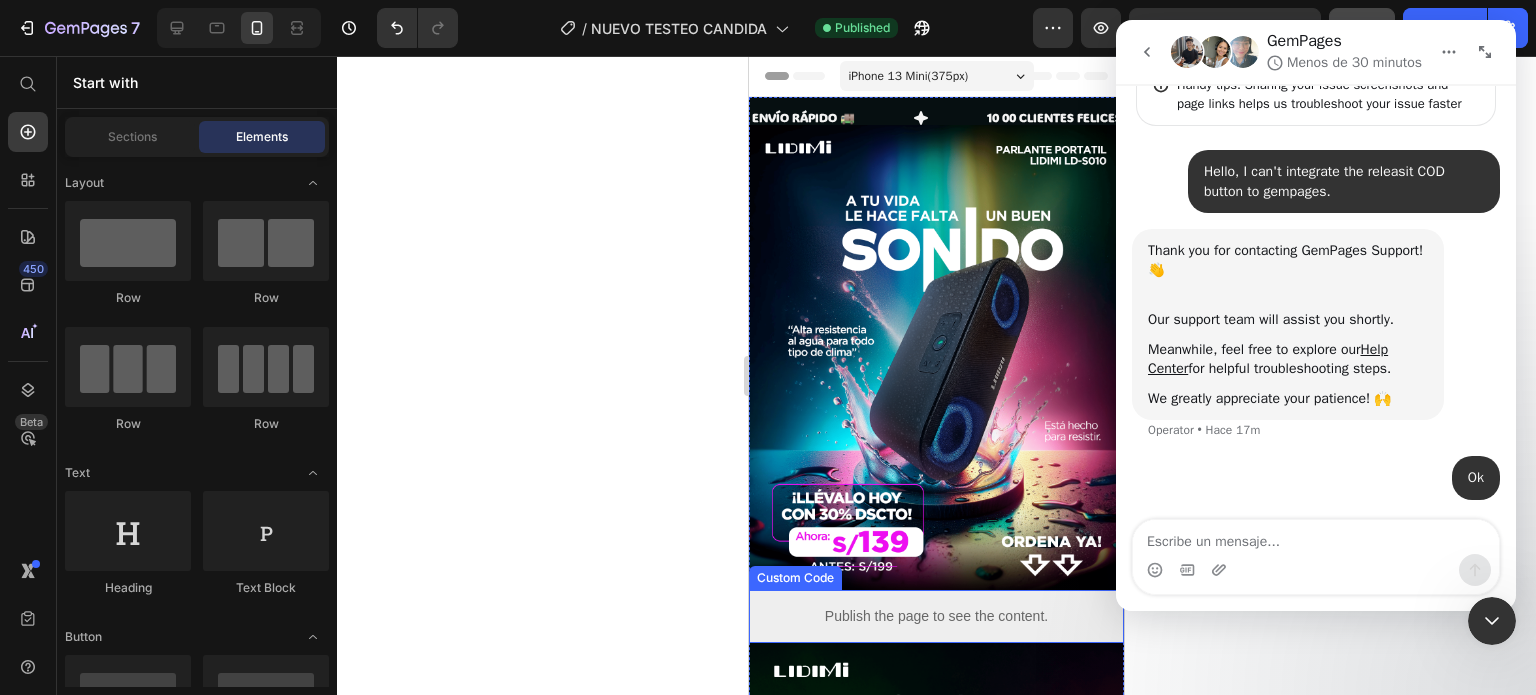 click on "Publish the page to see the content." at bounding box center (936, 616) 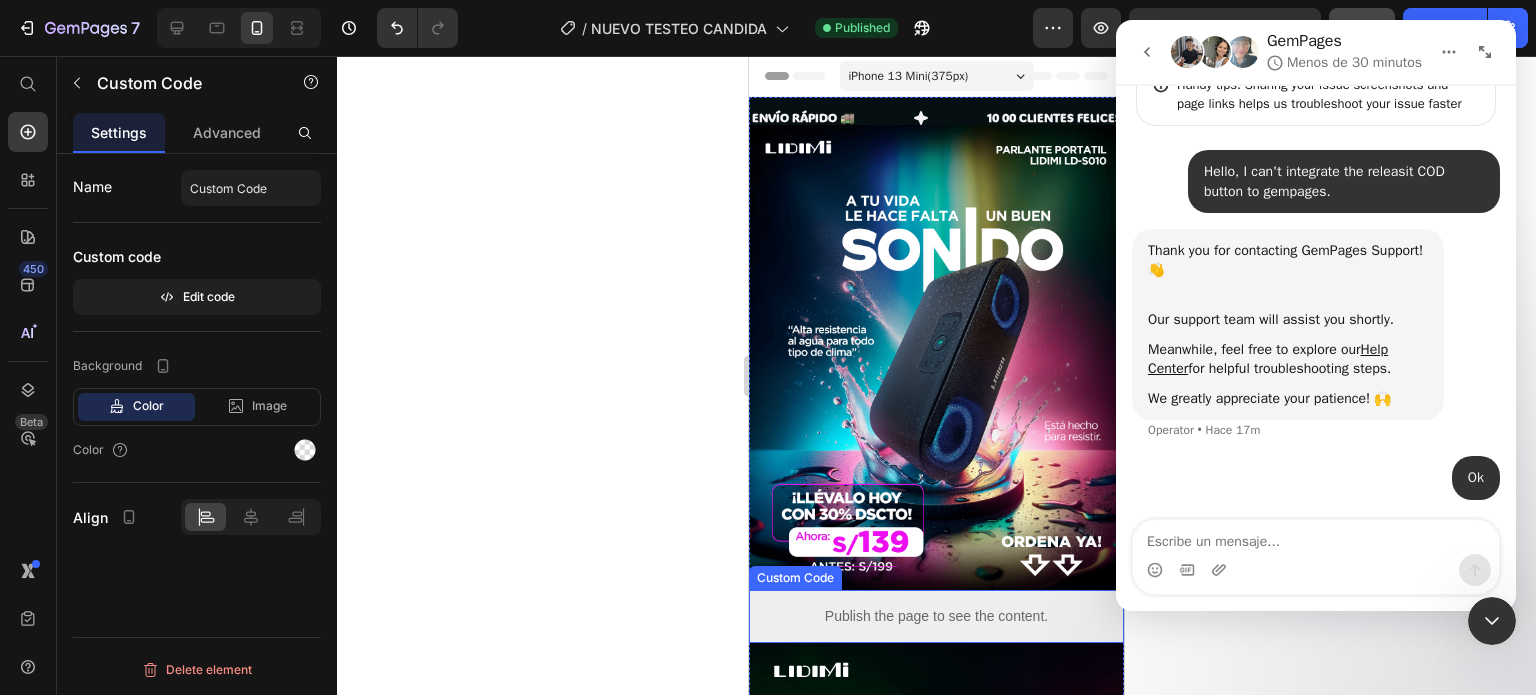 click on "Publish the page to see the content." at bounding box center (936, 616) 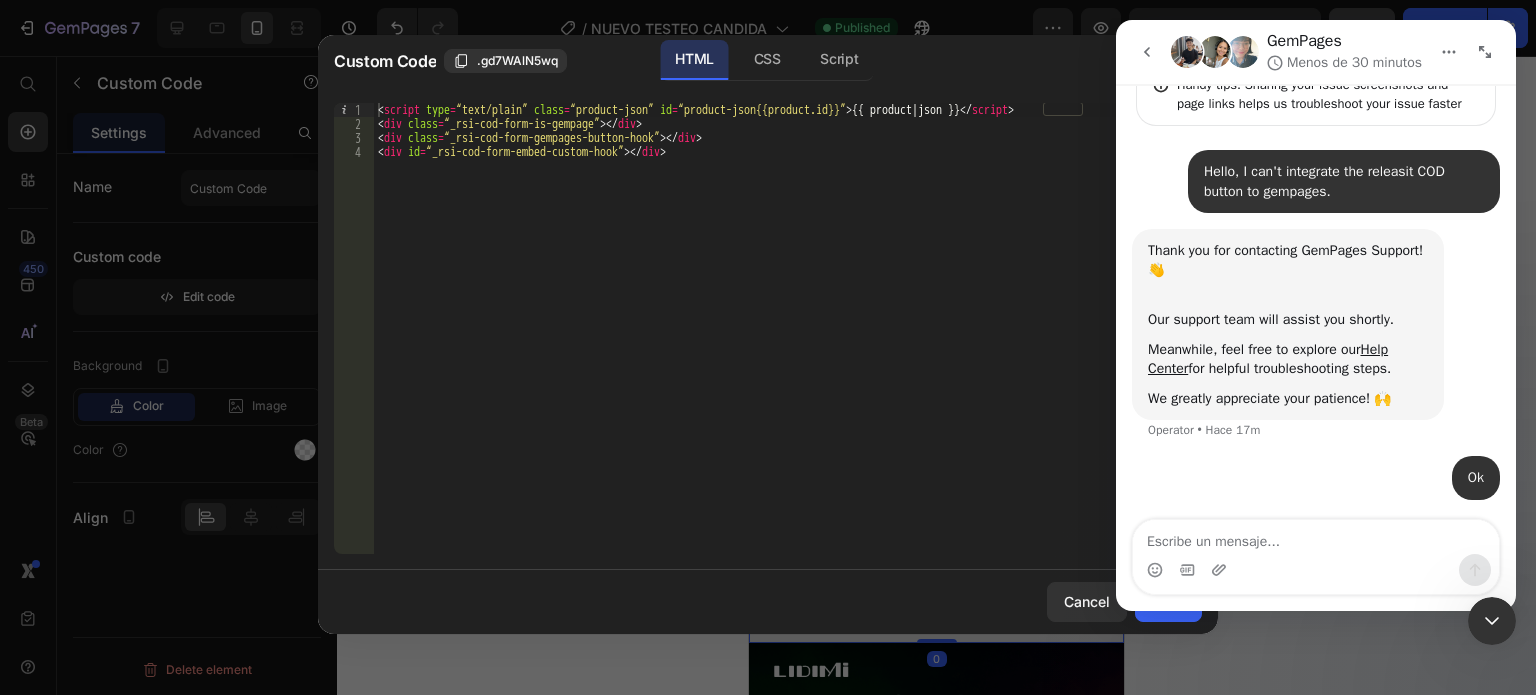 type on "<div id=“_rsi-cod-form-embed-custom-hook”></div>" 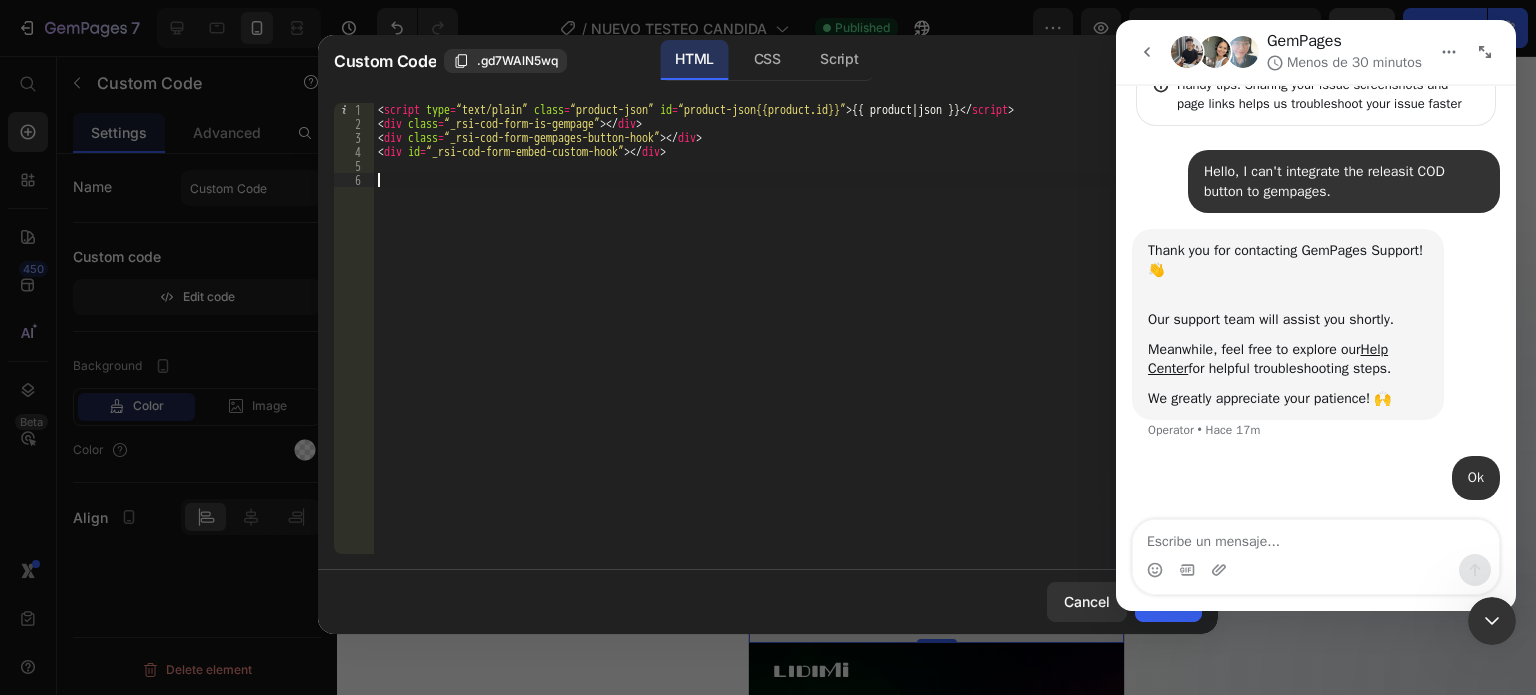paste on "<div class="_rsi-cod-form-is-gempage"></div><div class="_rsi-cod-form-gempages-button-hook"></div><div id="_rsi-cod-form-embed-custom-hook"></div>" 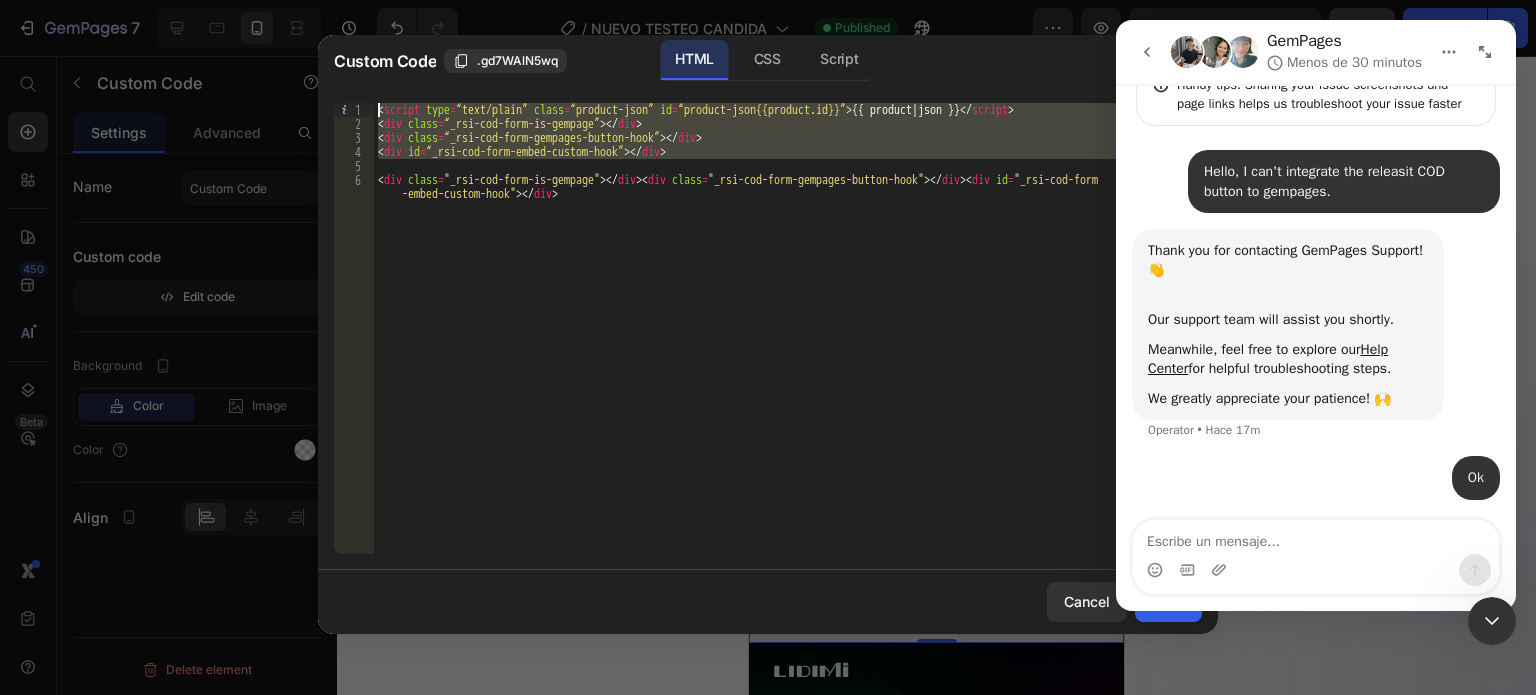 drag, startPoint x: 688, startPoint y: 163, endPoint x: 363, endPoint y: 102, distance: 330.67508 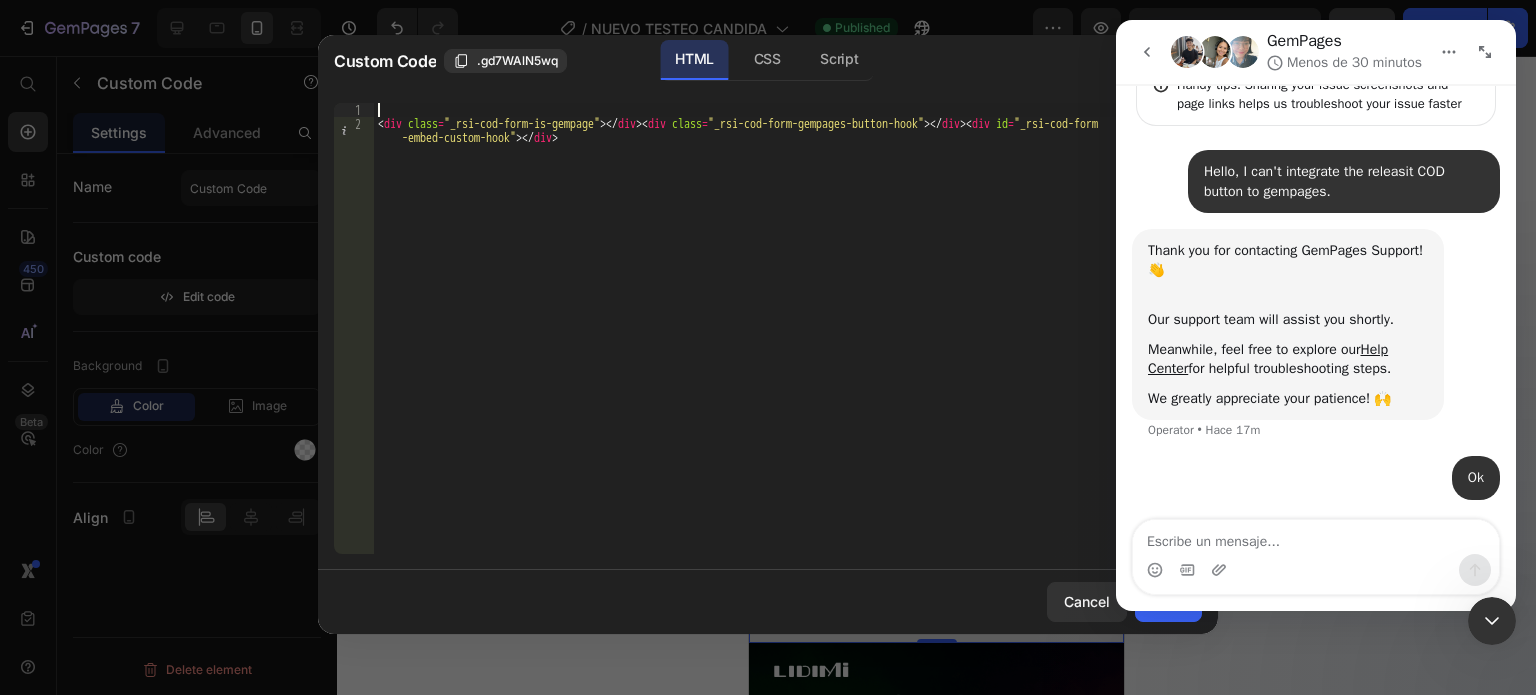 click on "< div   class = "_rsi-cod-form-is-gempage" > </ div > < div   class = "_rsi-cod-form-gempages-button-hook" > </ div > < div   id = "_rsi-cod-form      -embed-custom-hook" > </ div >" at bounding box center (788, 349) 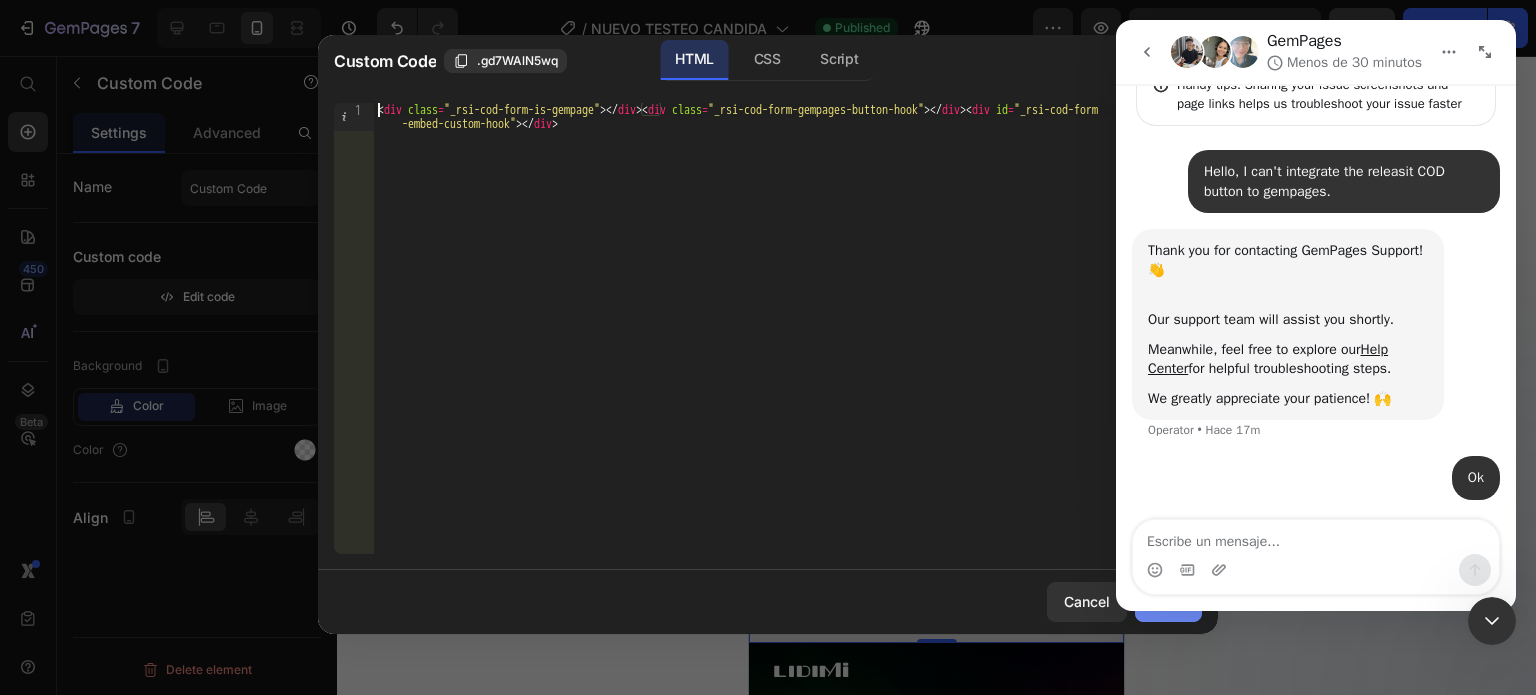 type on "<div class="_rsi-cod-form-is-gempage"></div><div class="_rsi-cod-form-gempages-button-hook"></div><div id="_rsi-cod-form-embed-custom-hook"></div>" 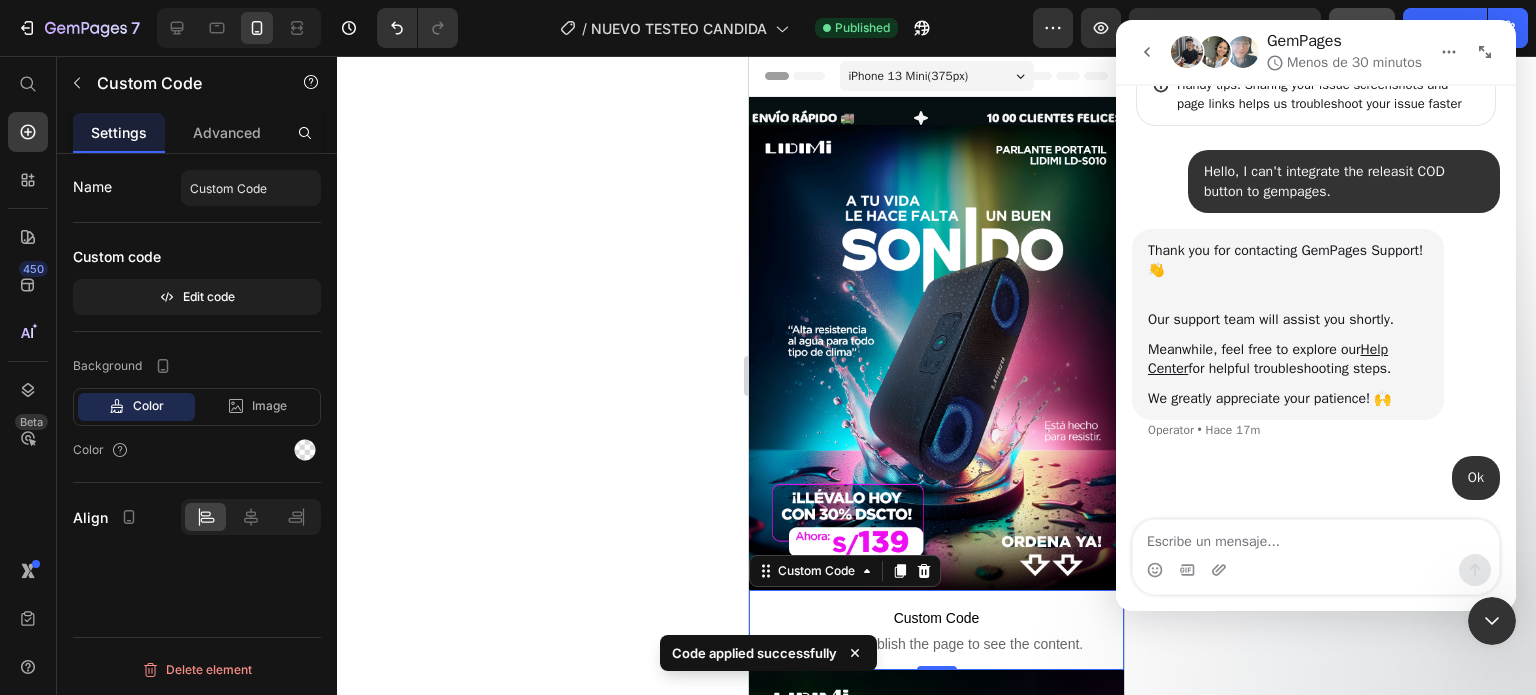 click 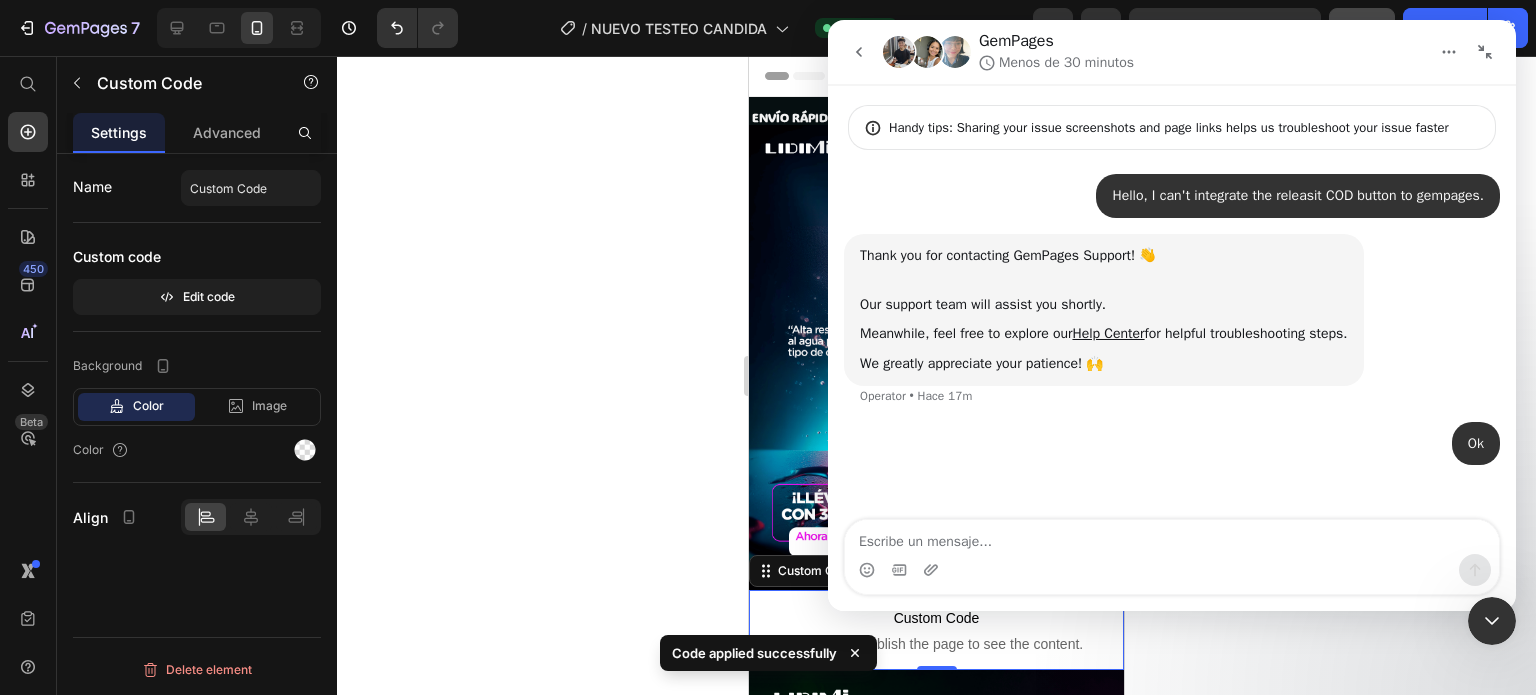 click 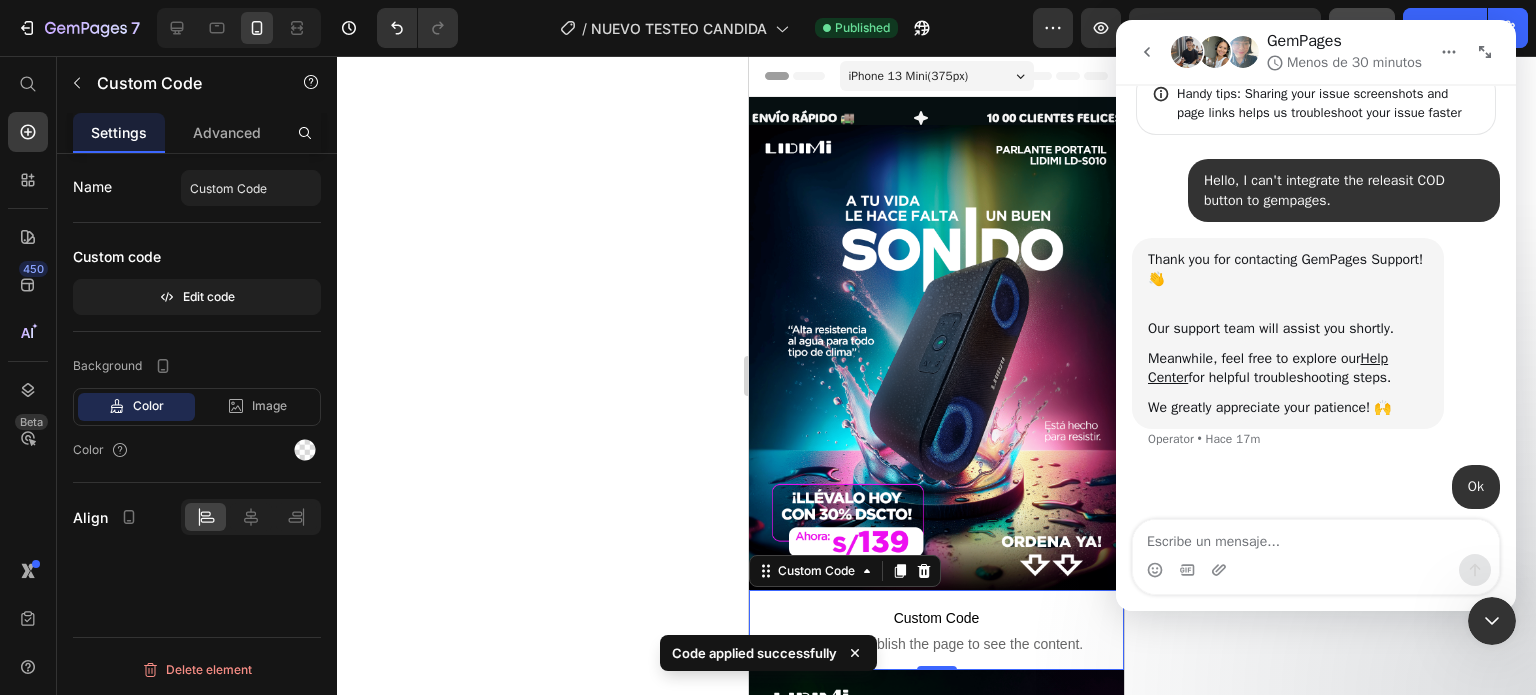 scroll, scrollTop: 43, scrollLeft: 0, axis: vertical 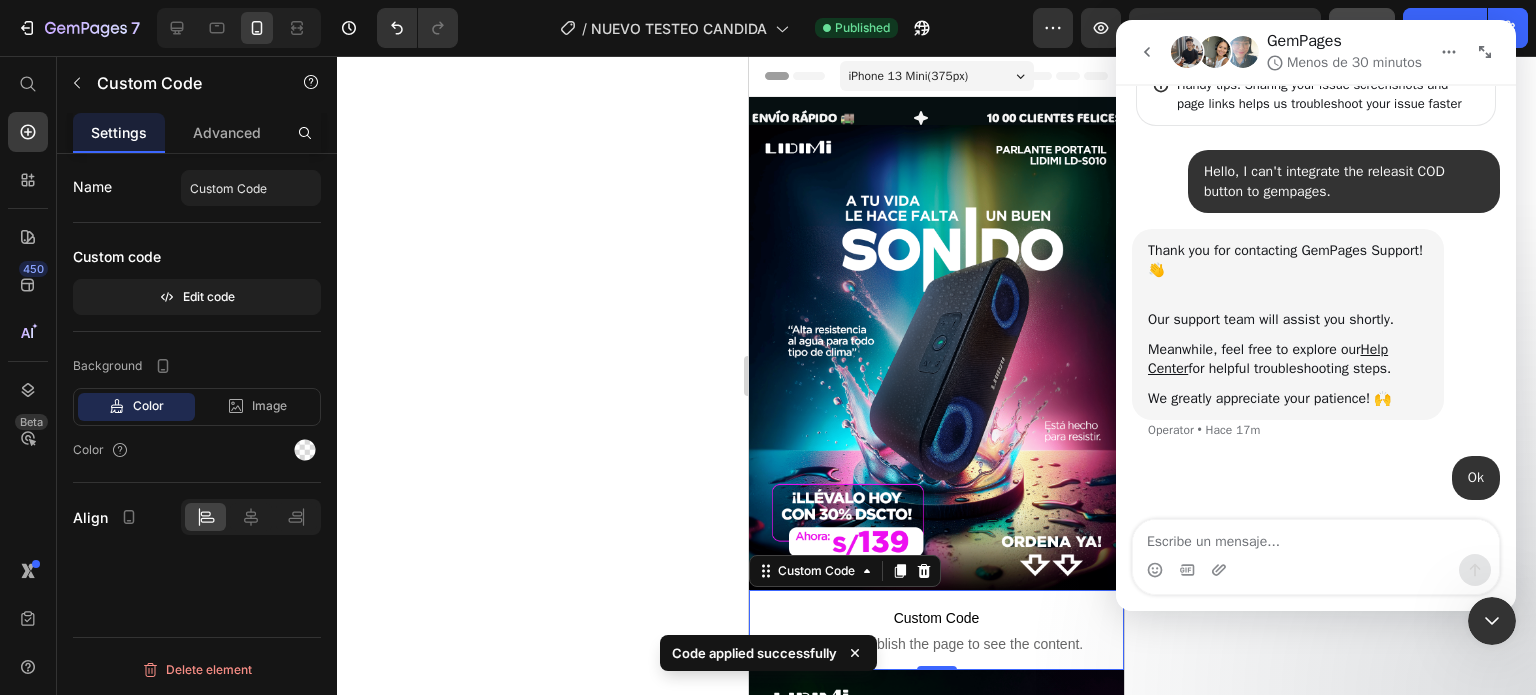 click 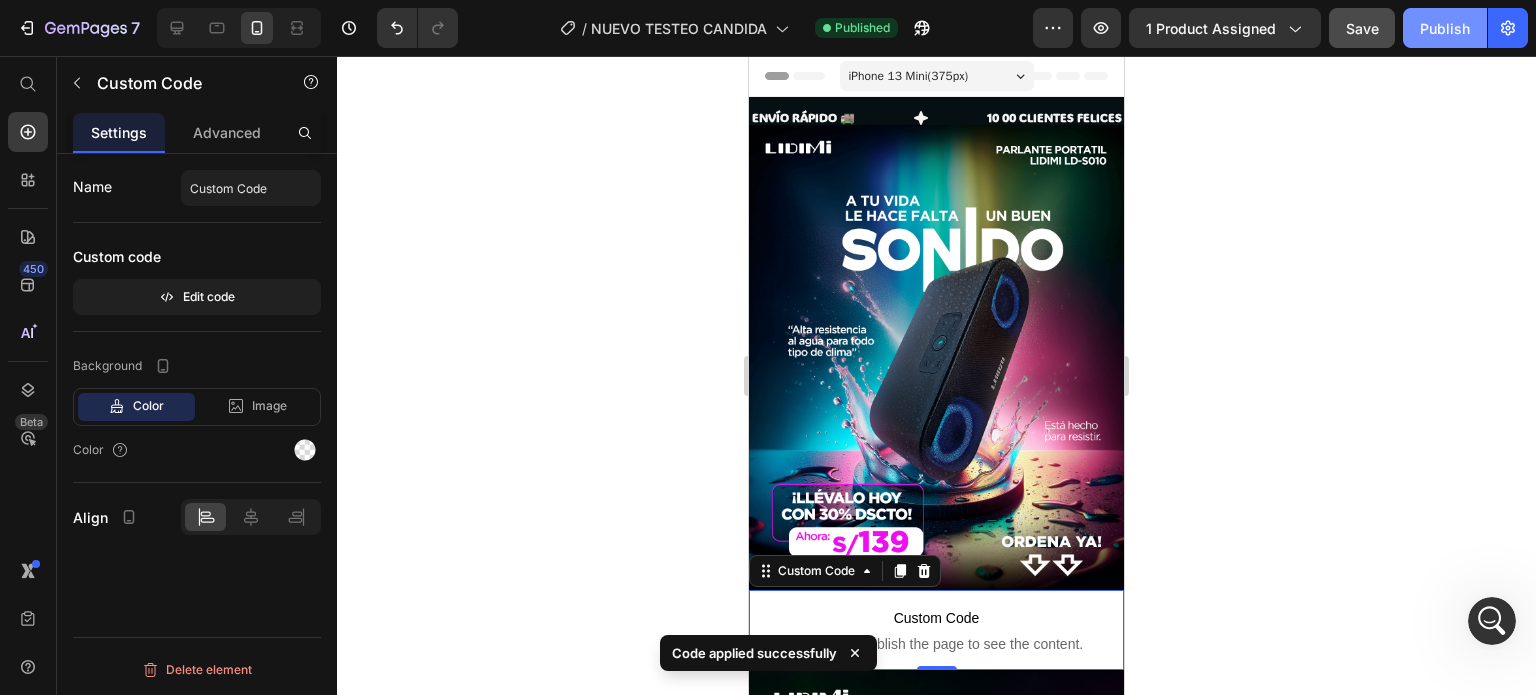 click on "Publish" at bounding box center [1445, 28] 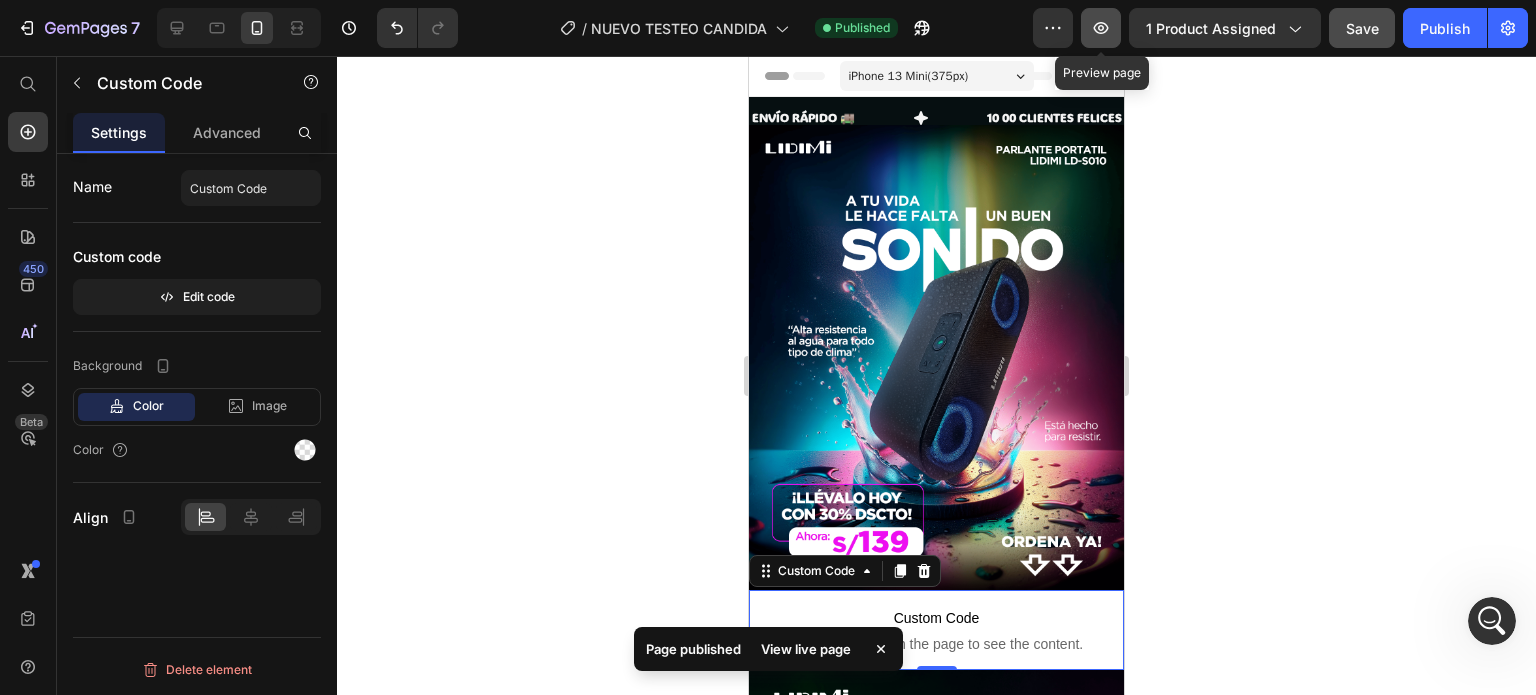 click 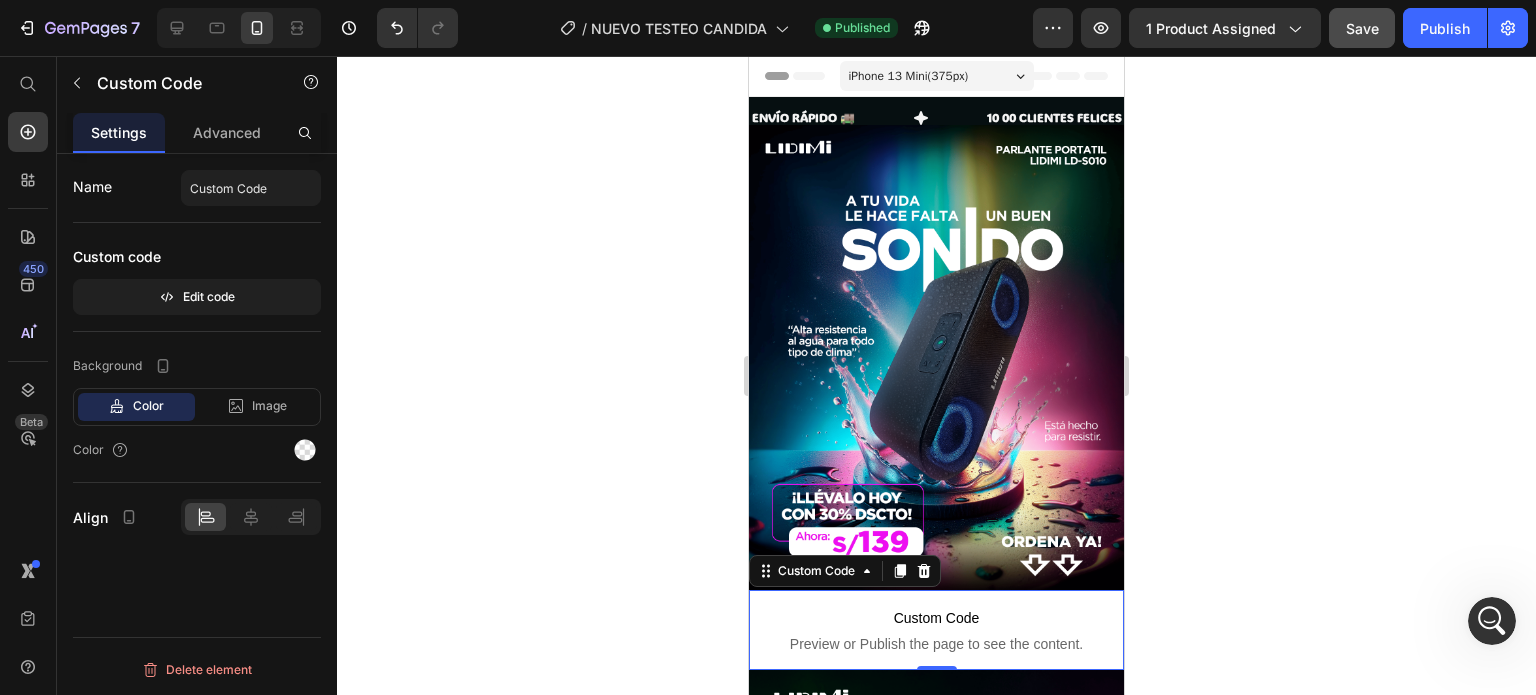 click on "Preview or Publish the page to see the content." at bounding box center (936, 644) 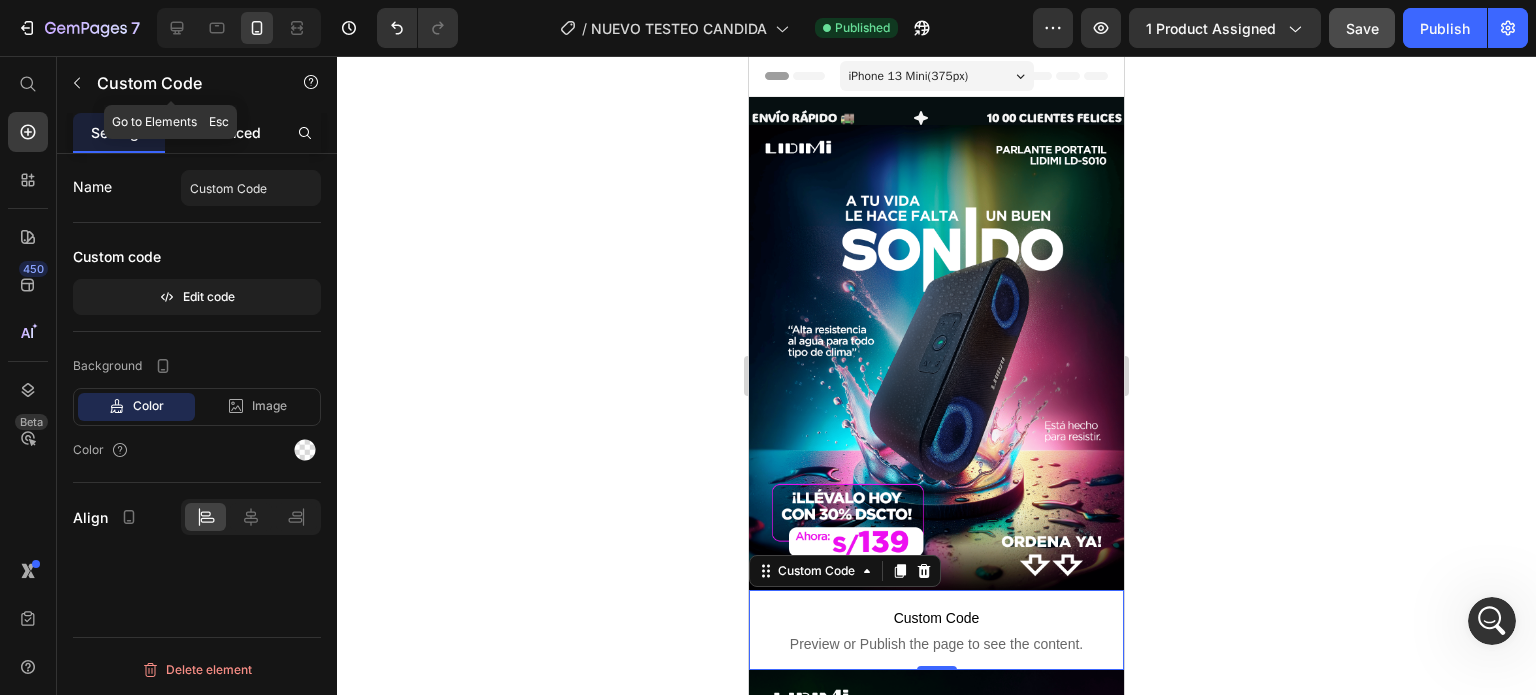 click on "Advanced" at bounding box center (227, 132) 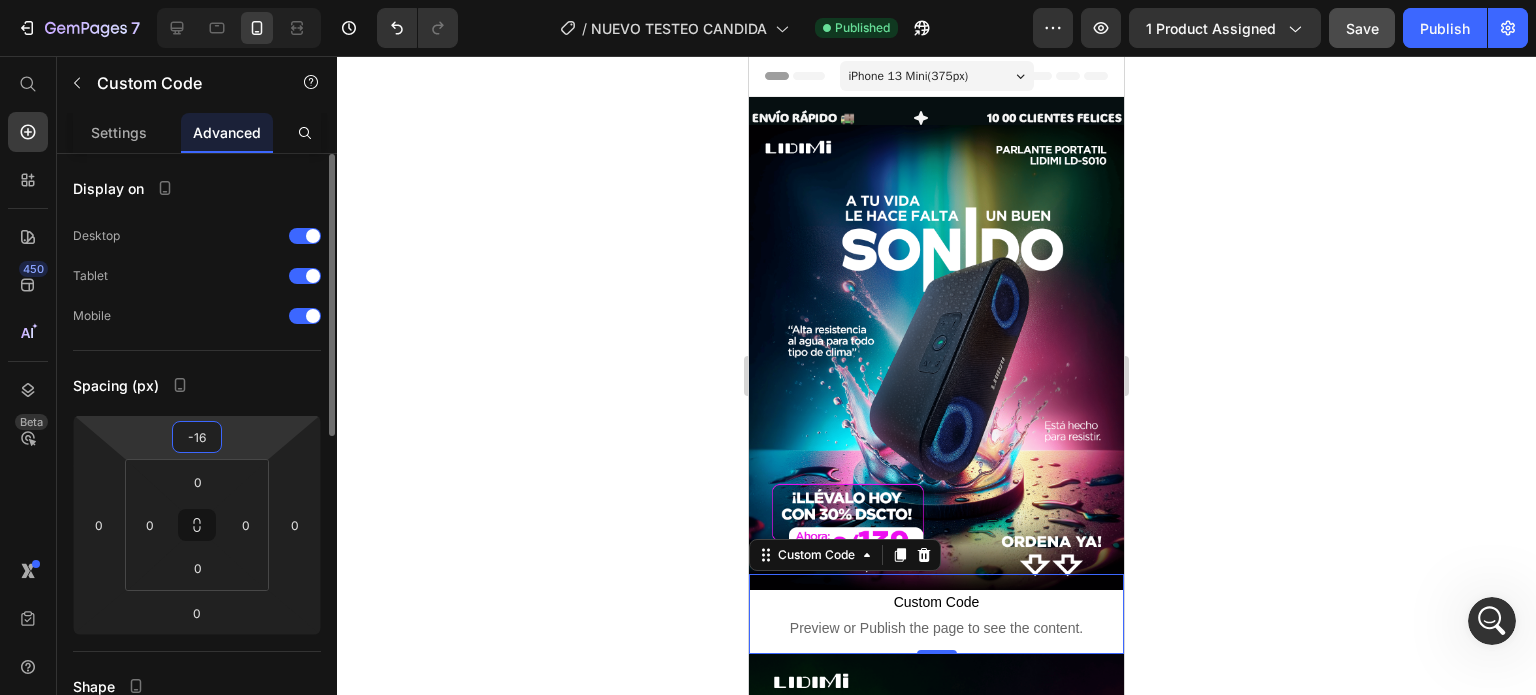 type on "-14" 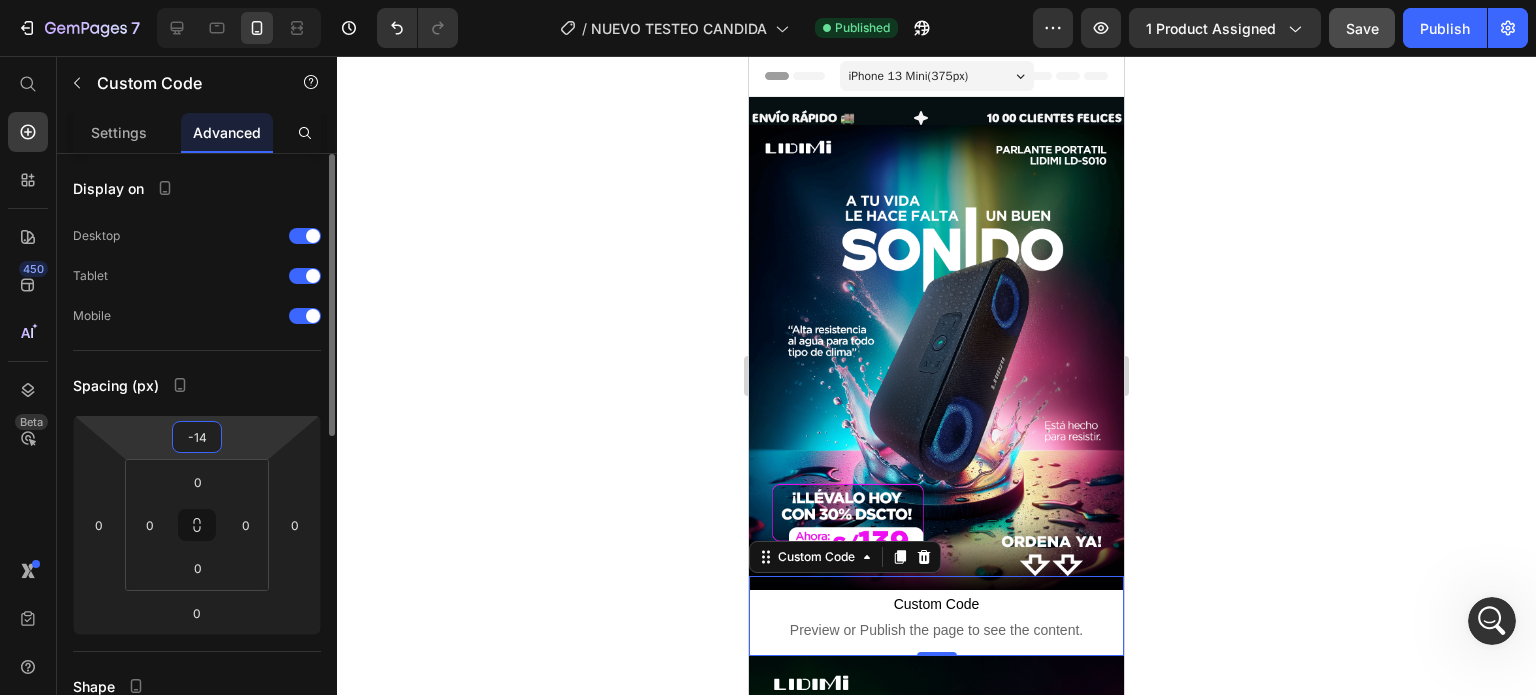 click on "7  Version history  /  NUEVO TESTEO CANDIDA Published Preview 1 product assigned  Save   Publish  450 Beta Start with Sections Elements Hero Section Product Detail Brands Trusted Badges Guarantee Product Breakdown How to use Testimonials Compare Bundle FAQs Social Proof Brand Story Product List Collection Blog List Contact Sticky Add to Cart Custom Footer Browse Library 450 Layout
Row
Row
Row
Row Text
Heading
Text Block Button
Button
Button
Sticky Back to top Media" at bounding box center [768, 0] 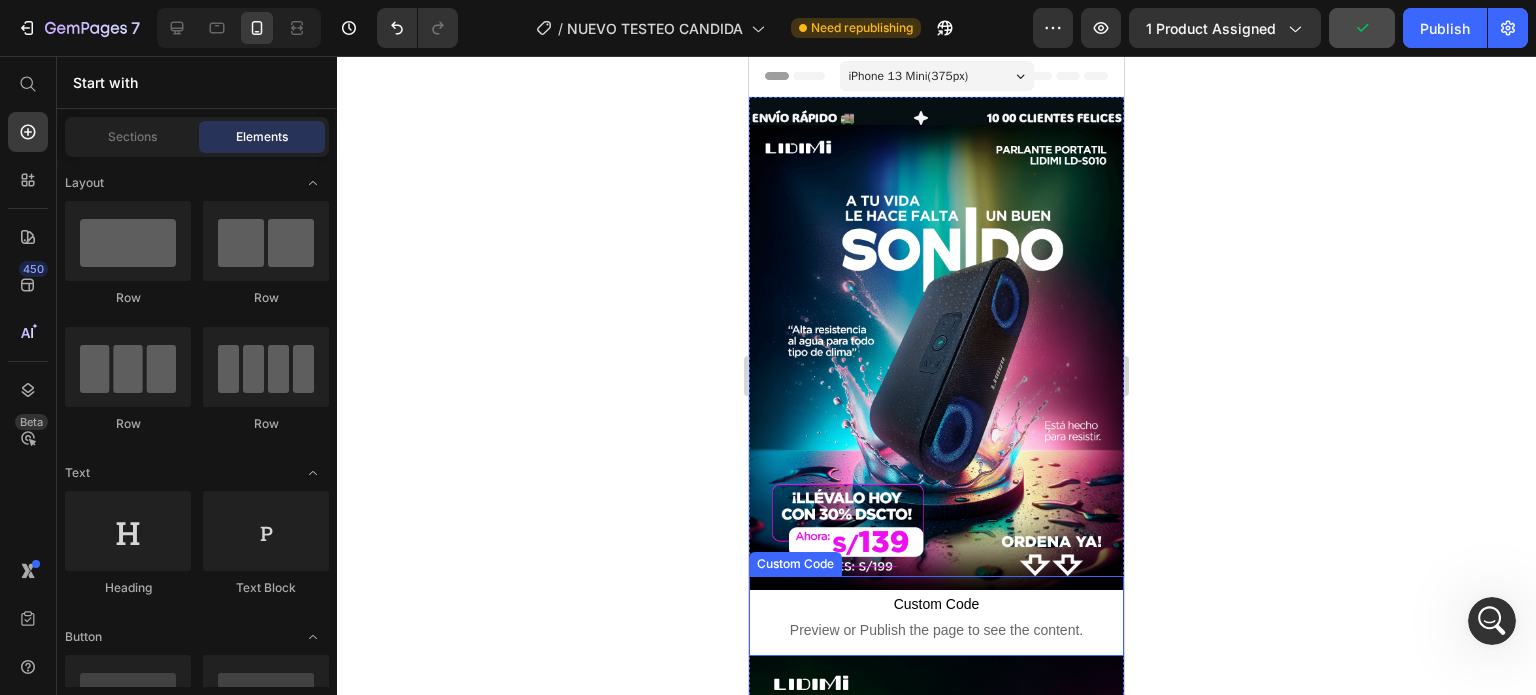 click on "Preview or Publish the page to see the content." at bounding box center (936, 630) 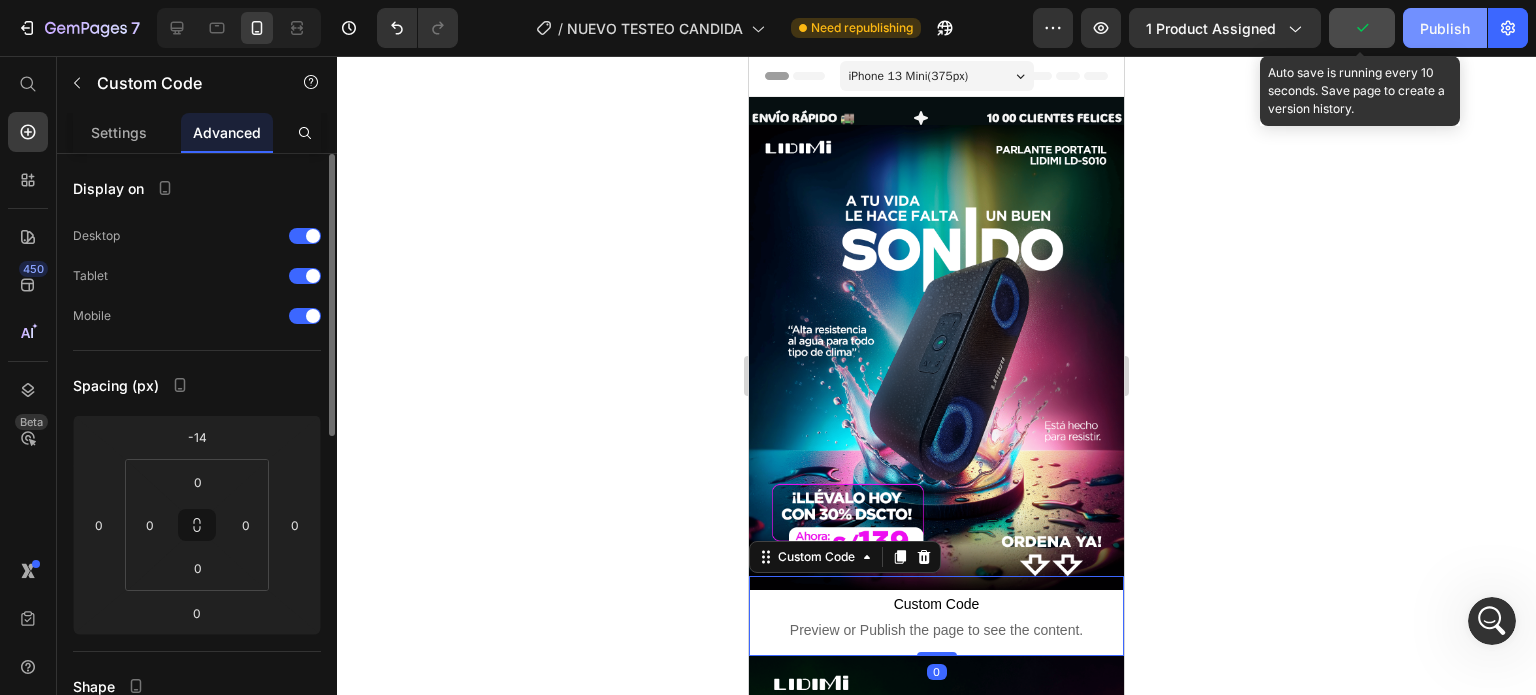 click on "Publish" at bounding box center (1445, 28) 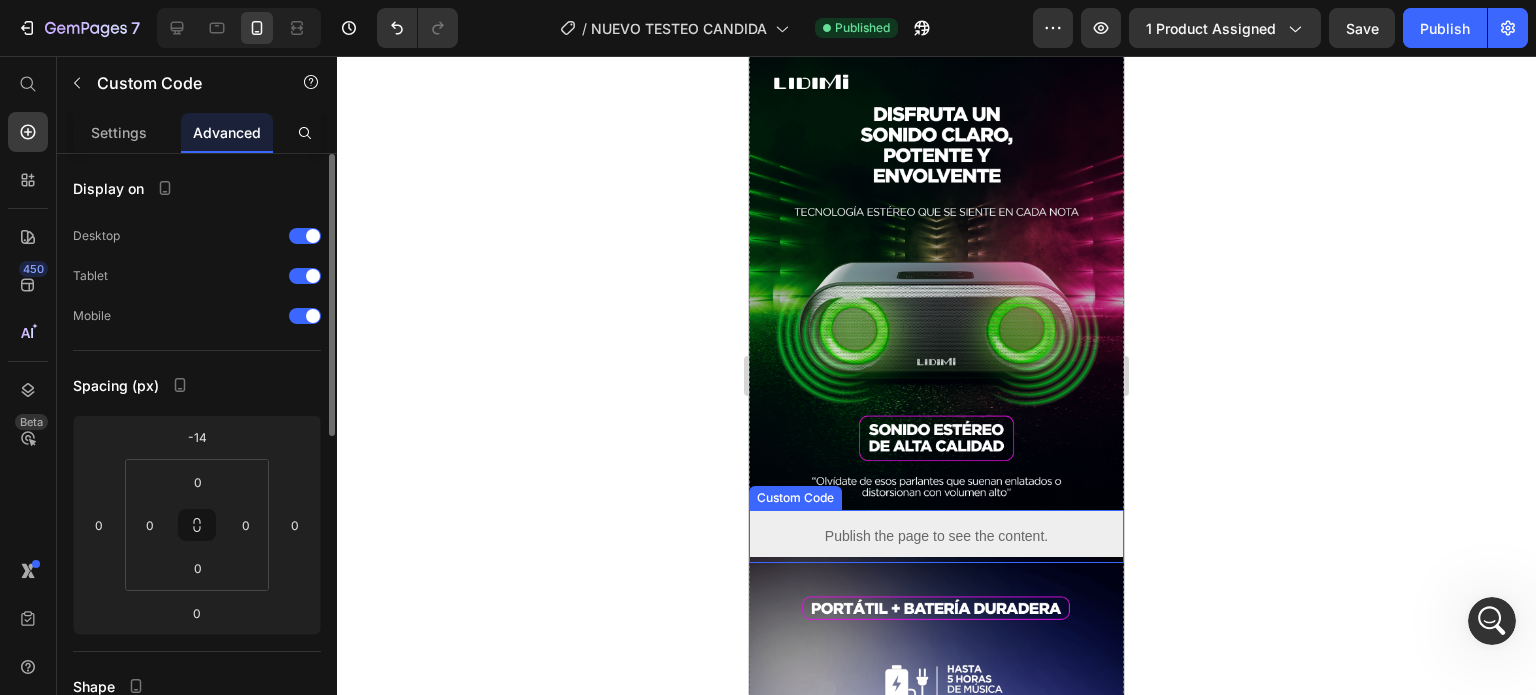 scroll, scrollTop: 900, scrollLeft: 0, axis: vertical 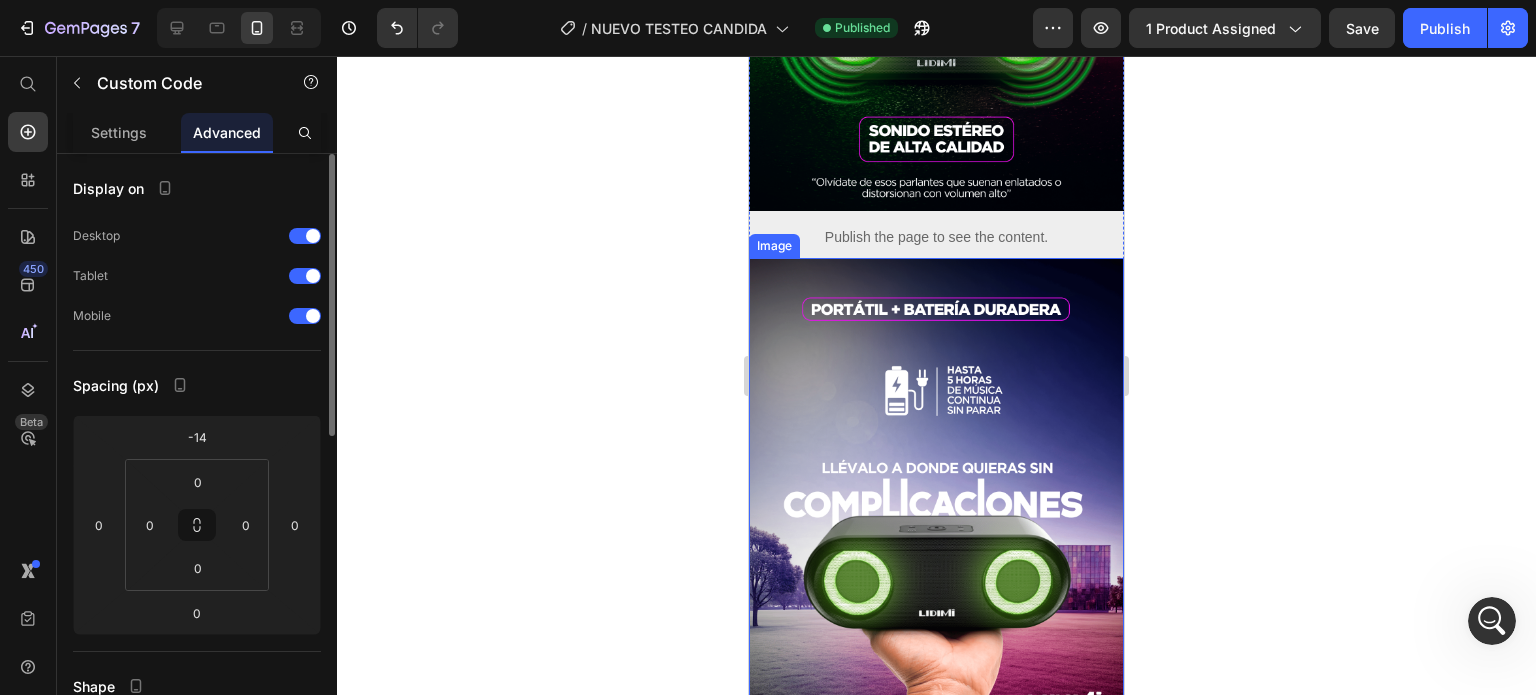 click on "Publish the page to see the content." at bounding box center (936, 237) 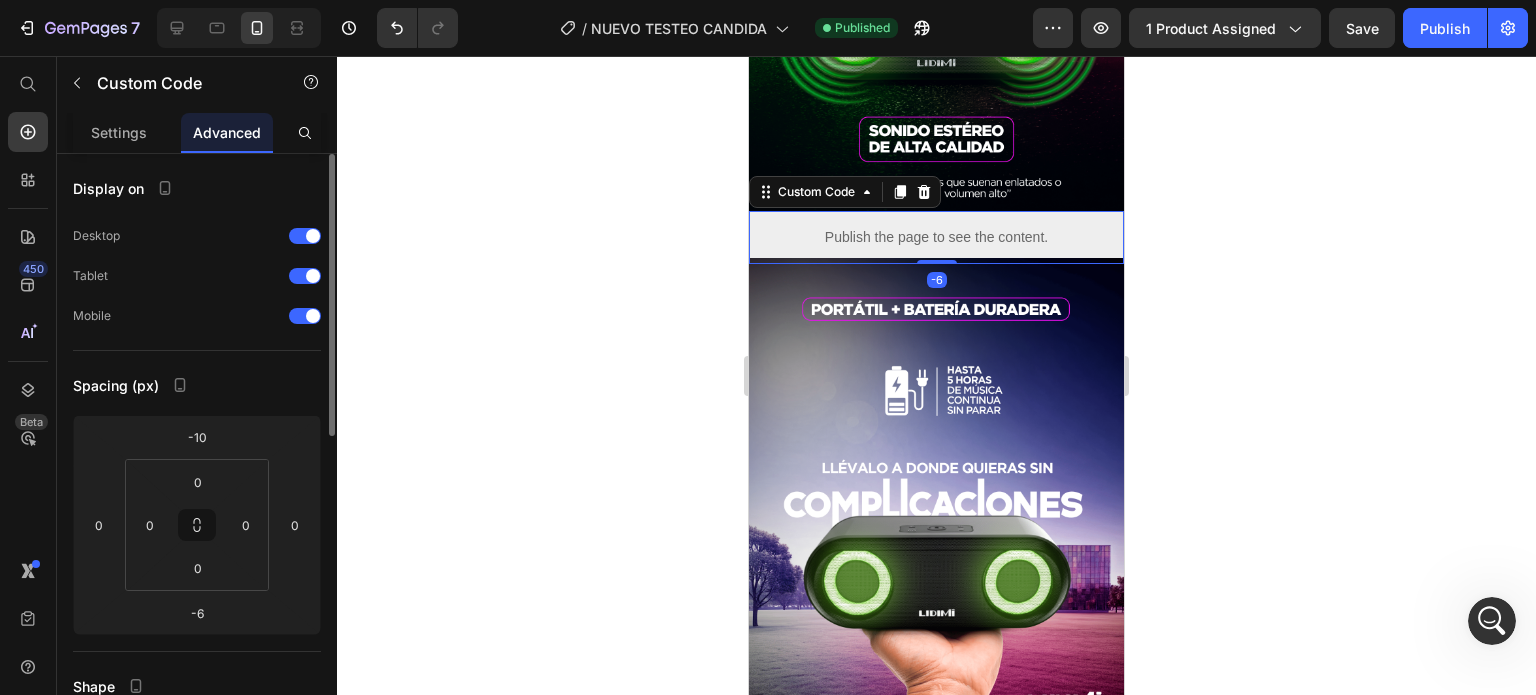click on "Publish the page to see the content." at bounding box center (936, 237) 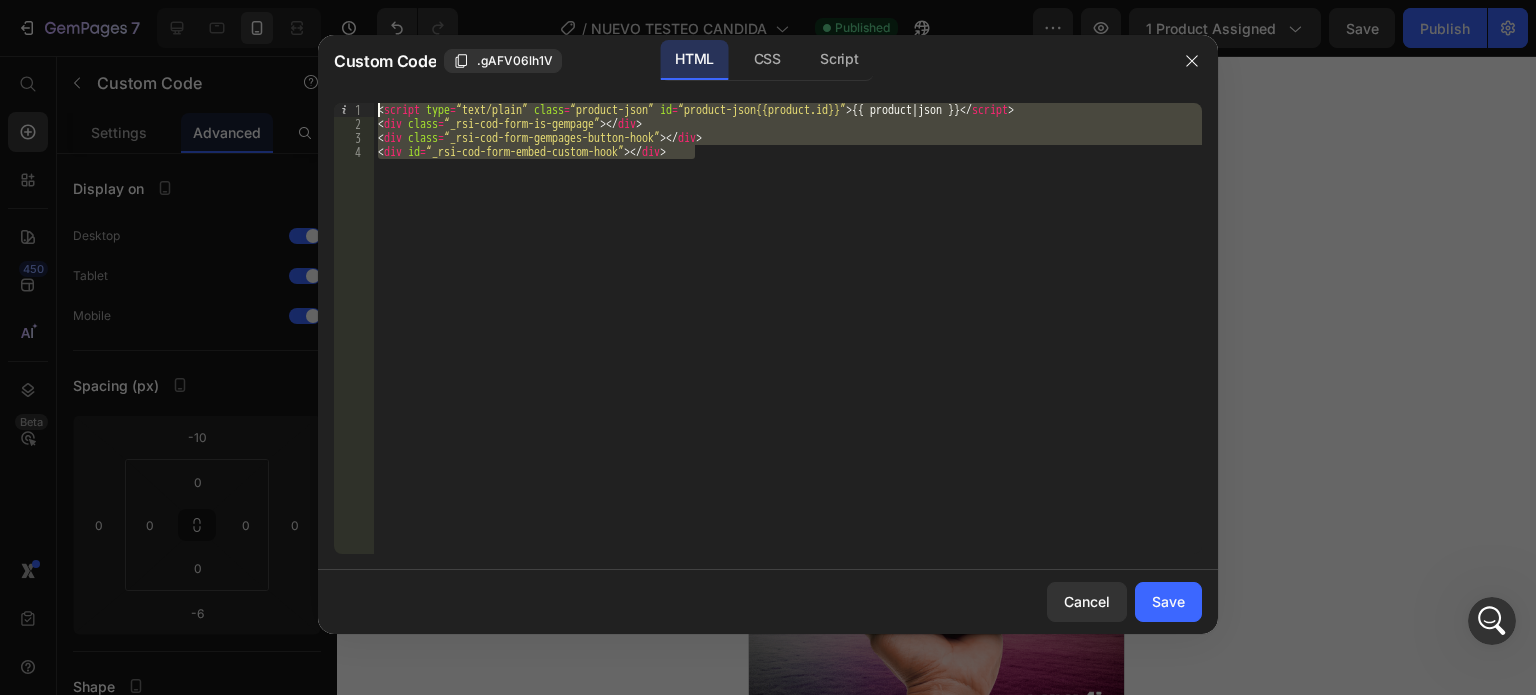 drag, startPoint x: 738, startPoint y: 167, endPoint x: 358, endPoint y: 97, distance: 386.3936 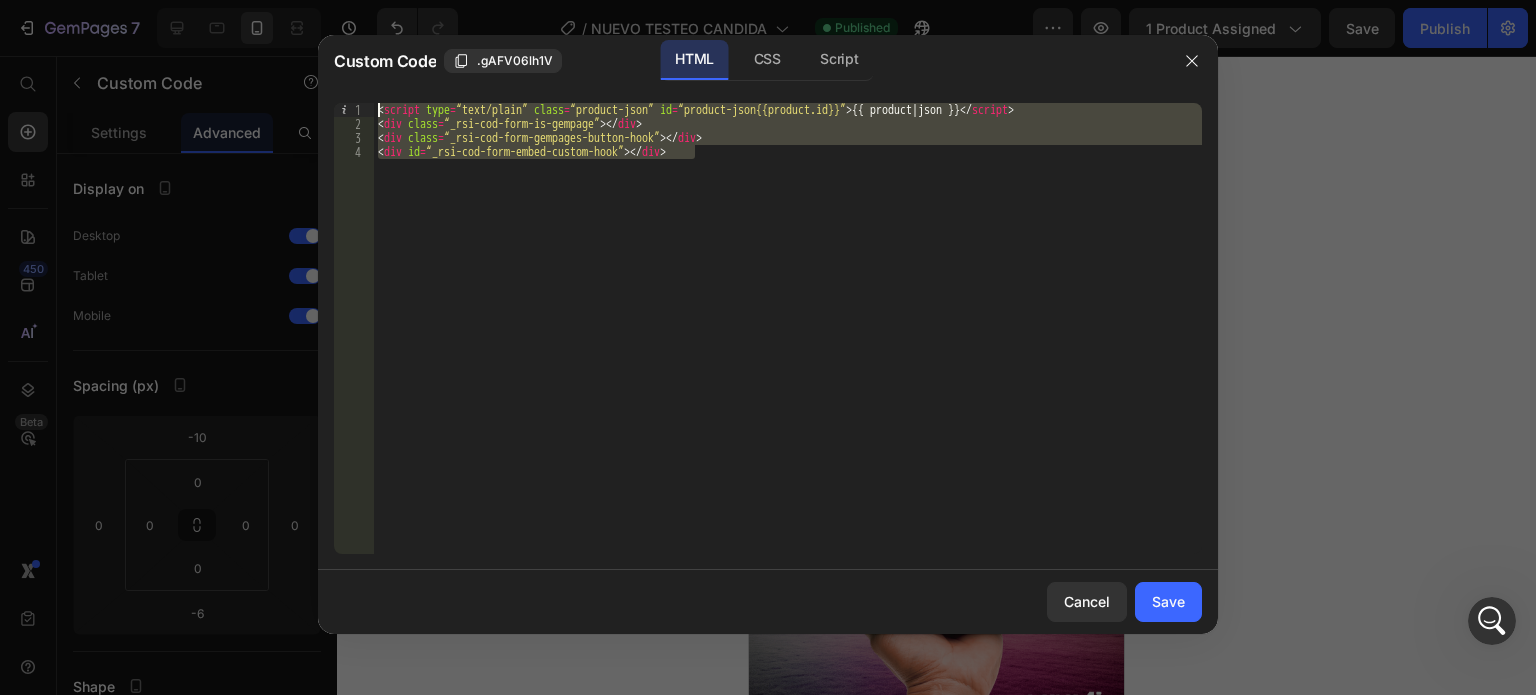 click on "<div id=“_rsi-cod-form-embed-custom-hook”></div> 1 2 3 4 < script   type = “text/plain”   class = “product-json”   id = “product-json{{product.id}}” > {{   product  |  json   }} </ script > < div   class = “_rsi-cod-form-is-gempage” > </ div > < div   class = “_rsi-cod-form-gempages-button-hook” > </ div > < div   id = “_rsi-cod-form-embed-custom-hook” > </ div >     הההההההההההההההההההההההההההההההההההההההההההההההההההההההההההההההההההההההההההההההההההההההההההההההההההההההההההההההההההההההההההההההההההההההההההההההההההההההההההההההההההההההההההההההההההההההההההההההההההההההההההההההההההההההההההההההההההההההההההההההההההההההההההההההה" 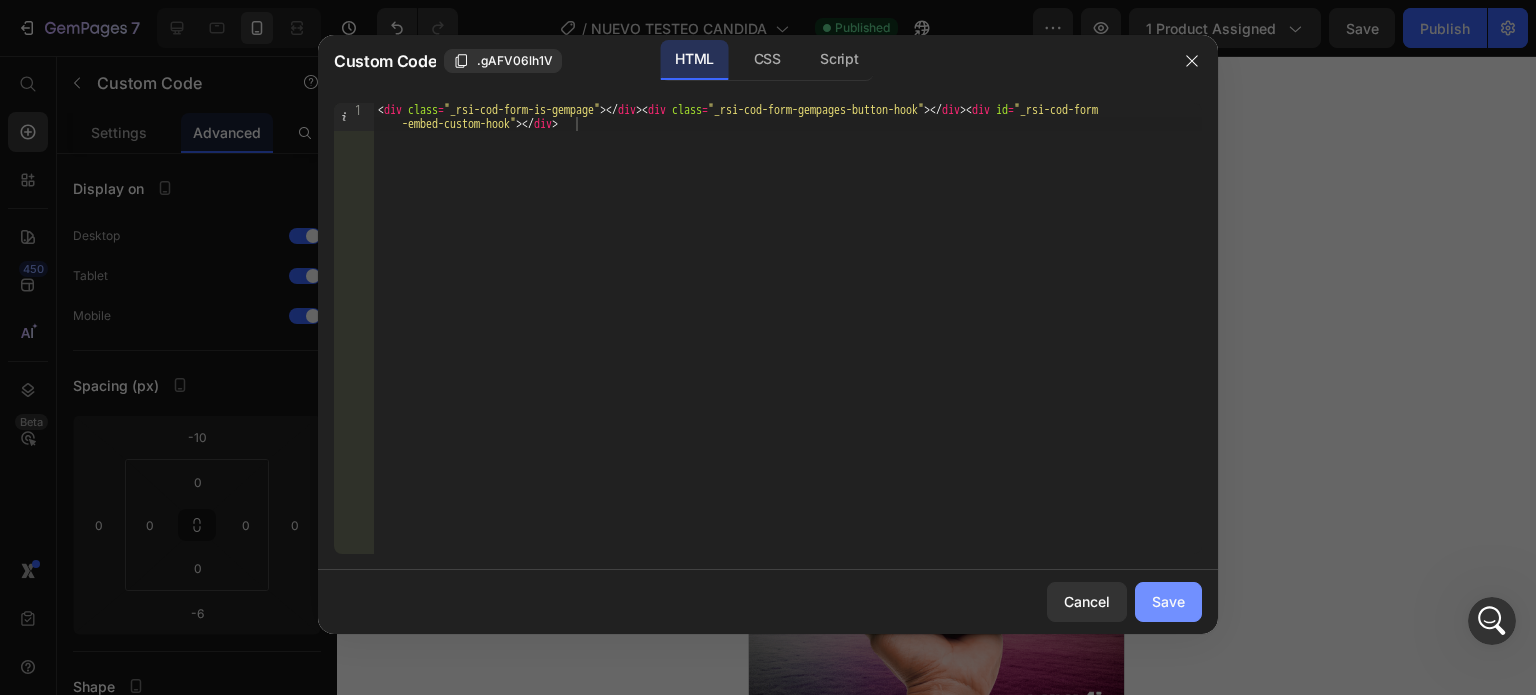 click on "Save" at bounding box center [1168, 601] 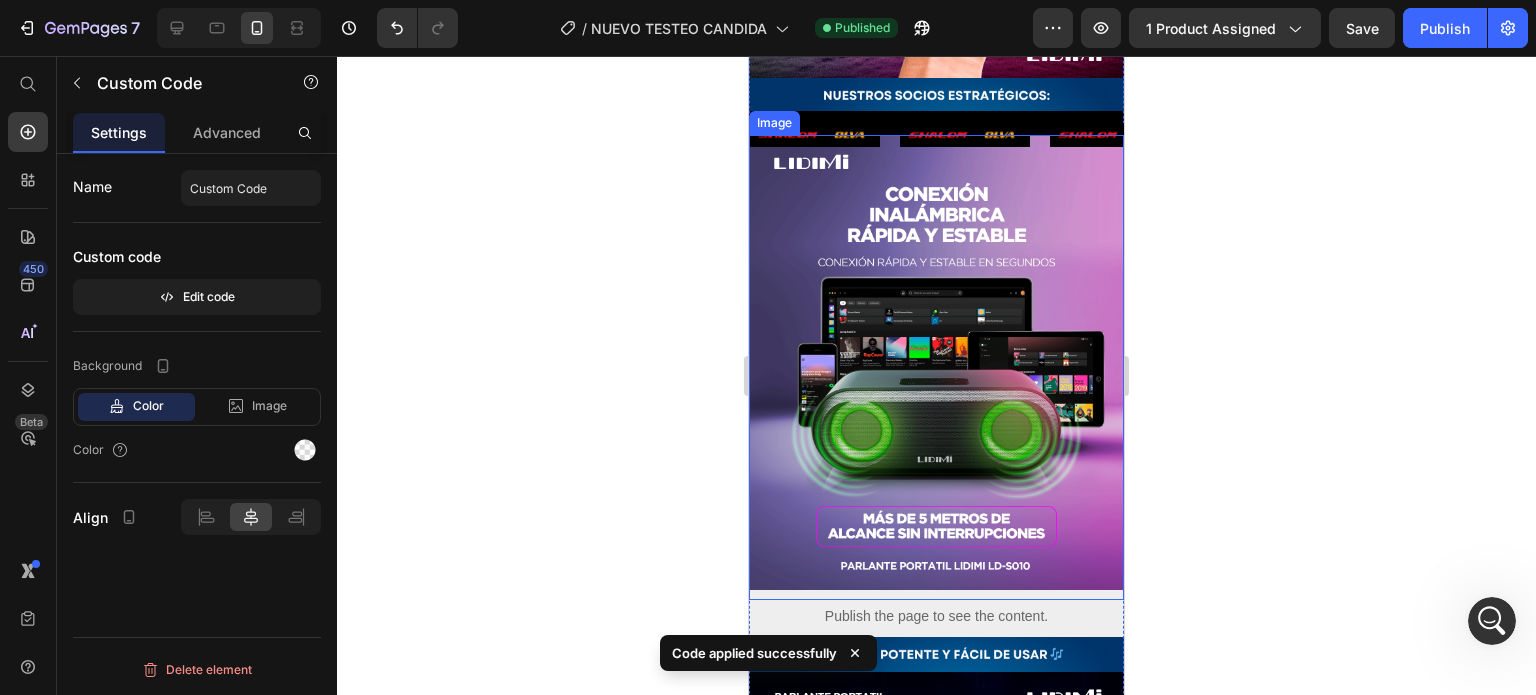scroll, scrollTop: 1800, scrollLeft: 0, axis: vertical 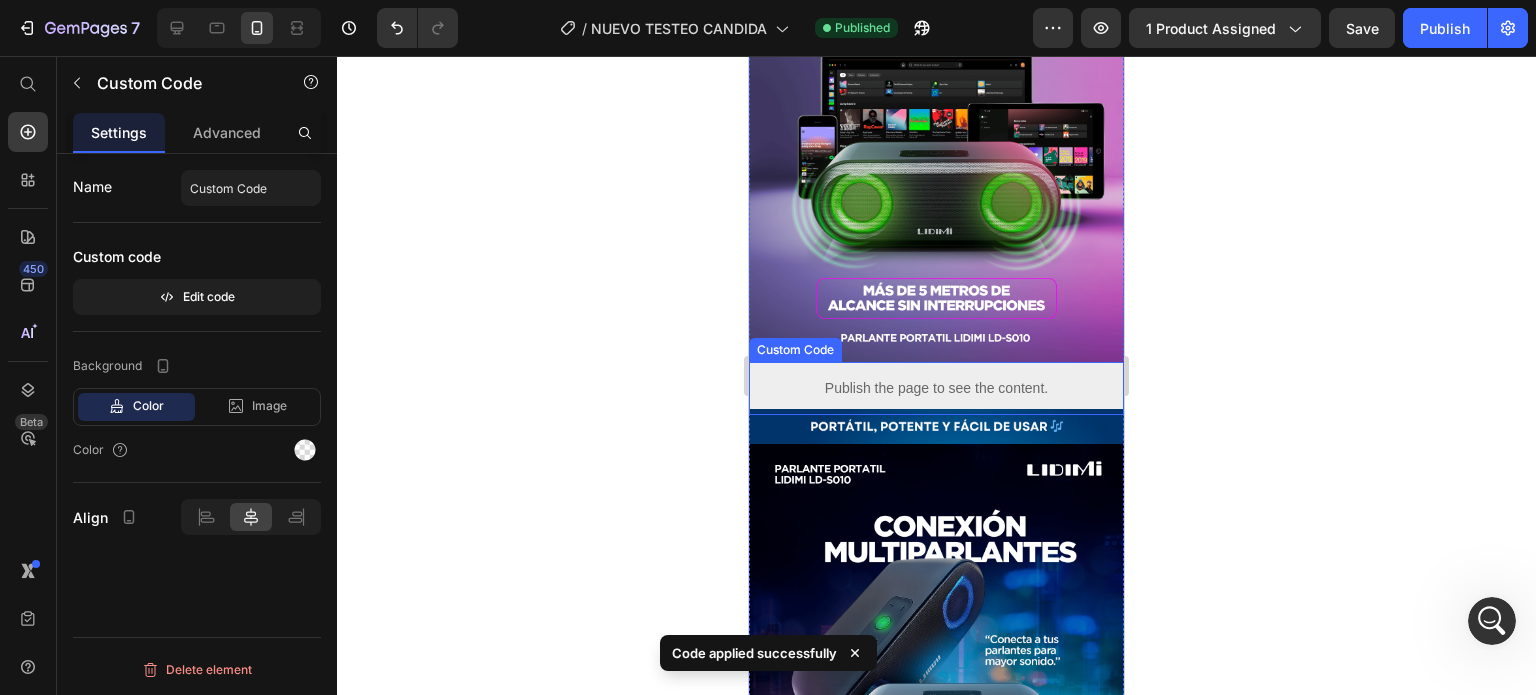 click on "Publish the page to see the content." at bounding box center (936, 388) 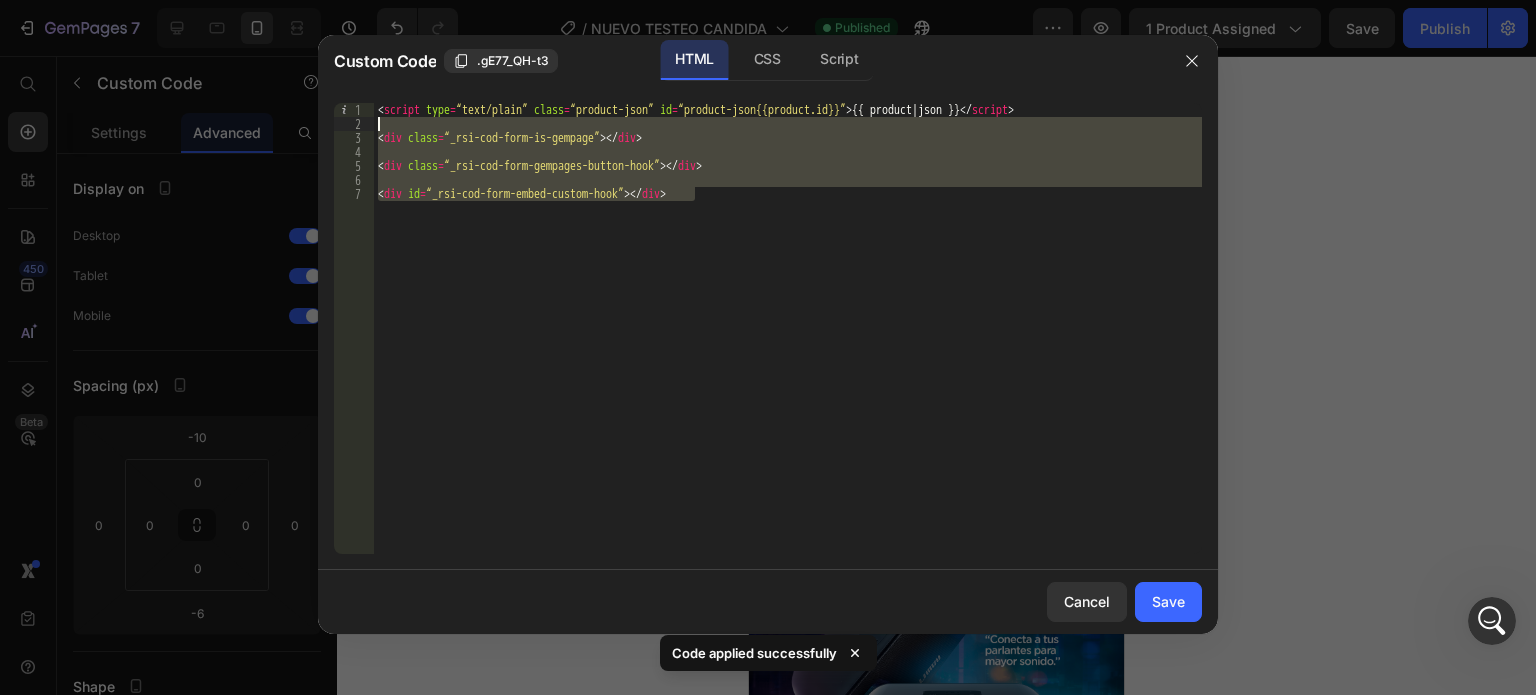 drag, startPoint x: 741, startPoint y: 199, endPoint x: 349, endPoint y: 110, distance: 401.97638 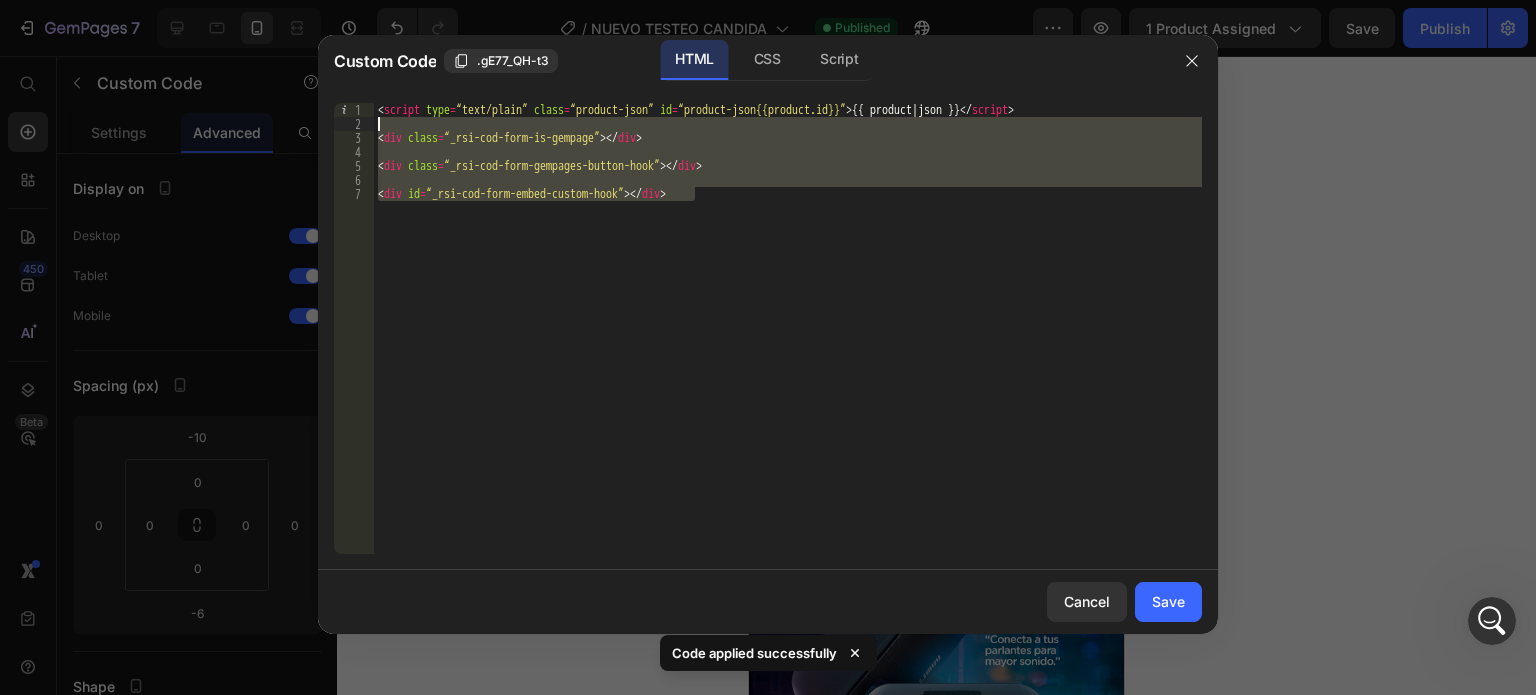 click on "<div id=“_rsi-cod-form-embed-custom-hook”></div> 1 2 3 4 5 6 7 < script   type = “text/plain”   class = “product-json”   id = “product-json{{product.id}}” > {{   product  |  json   }} </ script > < div   class = “_rsi-cod-form-is-gempage” > </ div > < div   class = “_rsi-cod-form-gempages-button-hook” > </ div > < div   id = “_rsi-cod-form-embed-custom-hook” > </ div >     הההההההההההההההההההההההההההההההההההההההההההההההההההההההההההההההההההההההההההההההההההההההההההההההההההההההההההההההההההההההההההההההההההההההההההההההההההההההההההההההההההההההההההההההההההההההההההההההההההההההההההההההההההההההההההההההההההההההההההההההההההההההההההההההה" at bounding box center (768, 328) 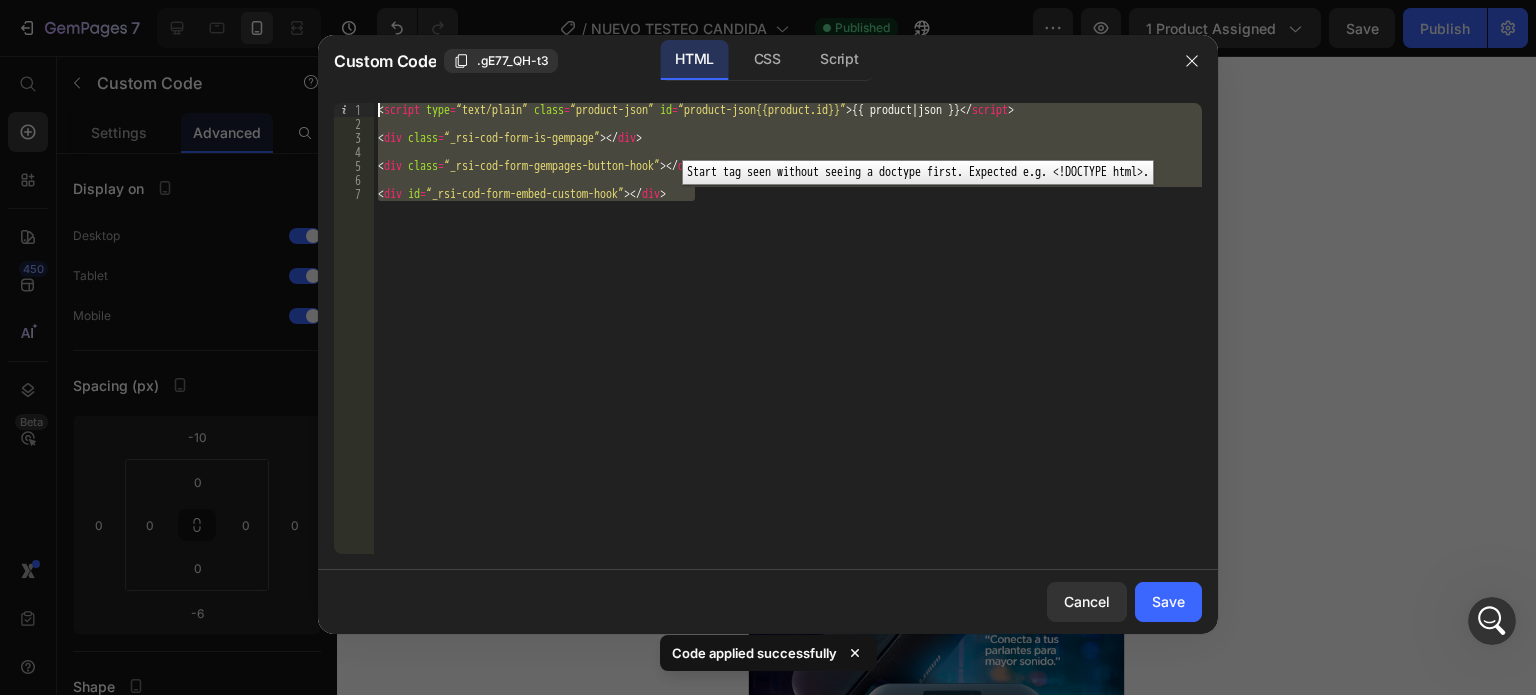 paste on "div class="_rsi-cod-form-is-gempage"></div><div class="_rsi-cod-form-gempages-button-hook"></div><div id="_rsi-cod-form-embed-custom-hook"></div>" 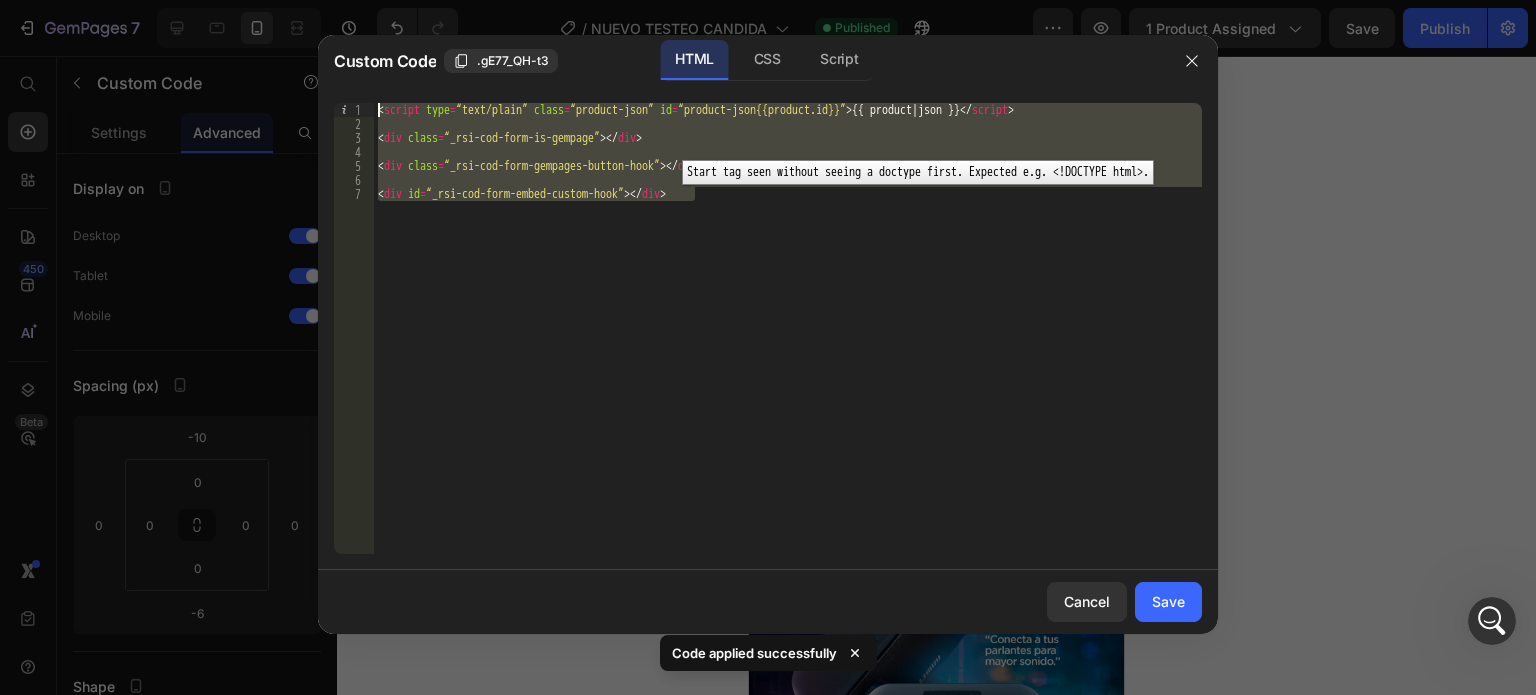 type on "<div class="_rsi-cod-form-is-gempage"></div><div class="_rsi-cod-form-gempages-button-hook"></div><div id="_rsi-cod-form-embed-custom-hook"></div>" 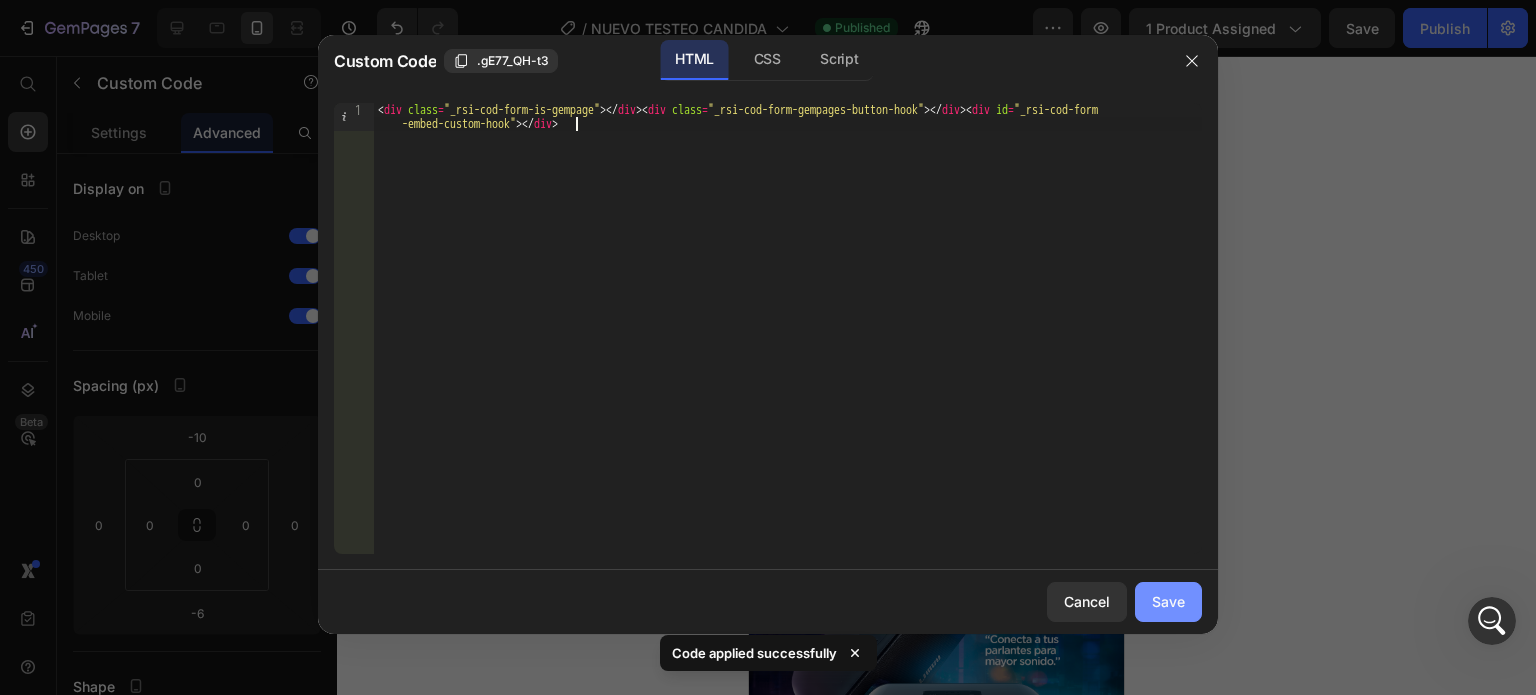 click on "Save" at bounding box center [1168, 601] 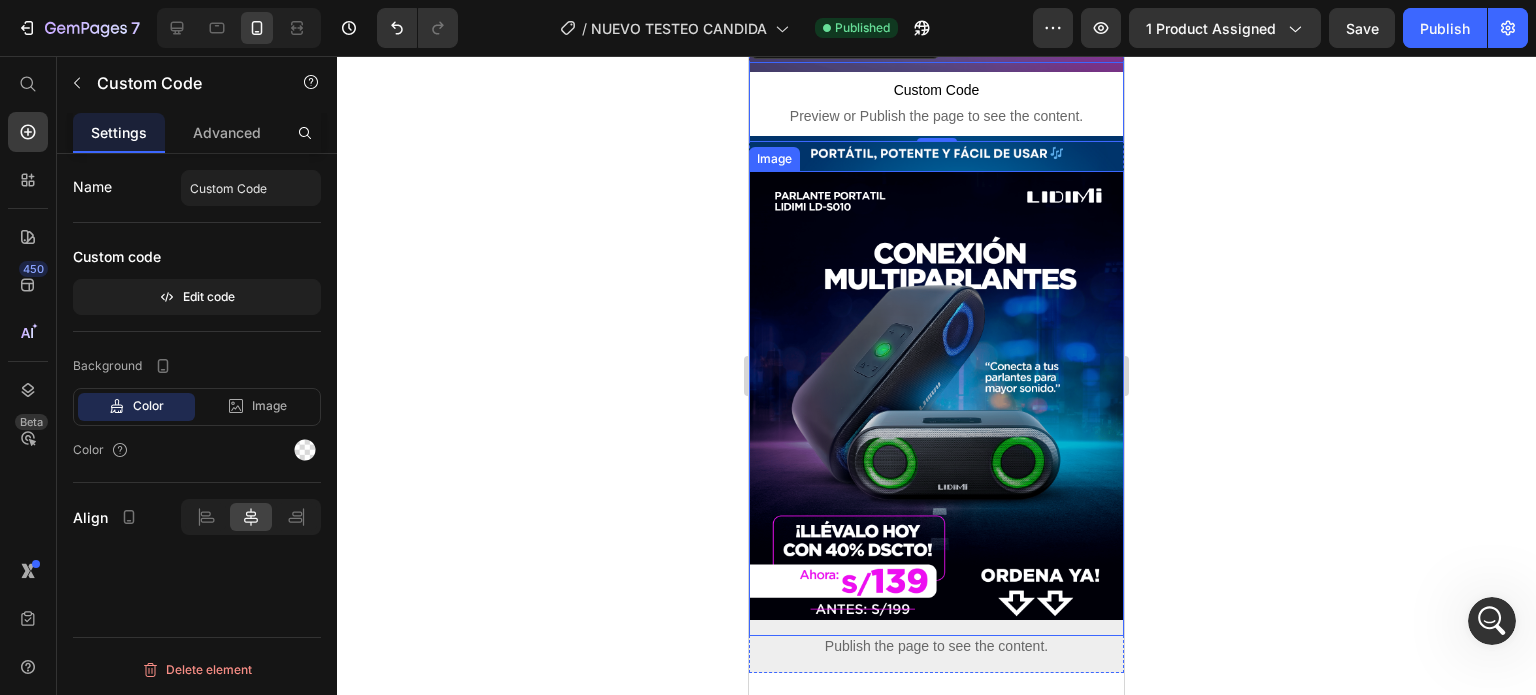 scroll, scrollTop: 2220, scrollLeft: 0, axis: vertical 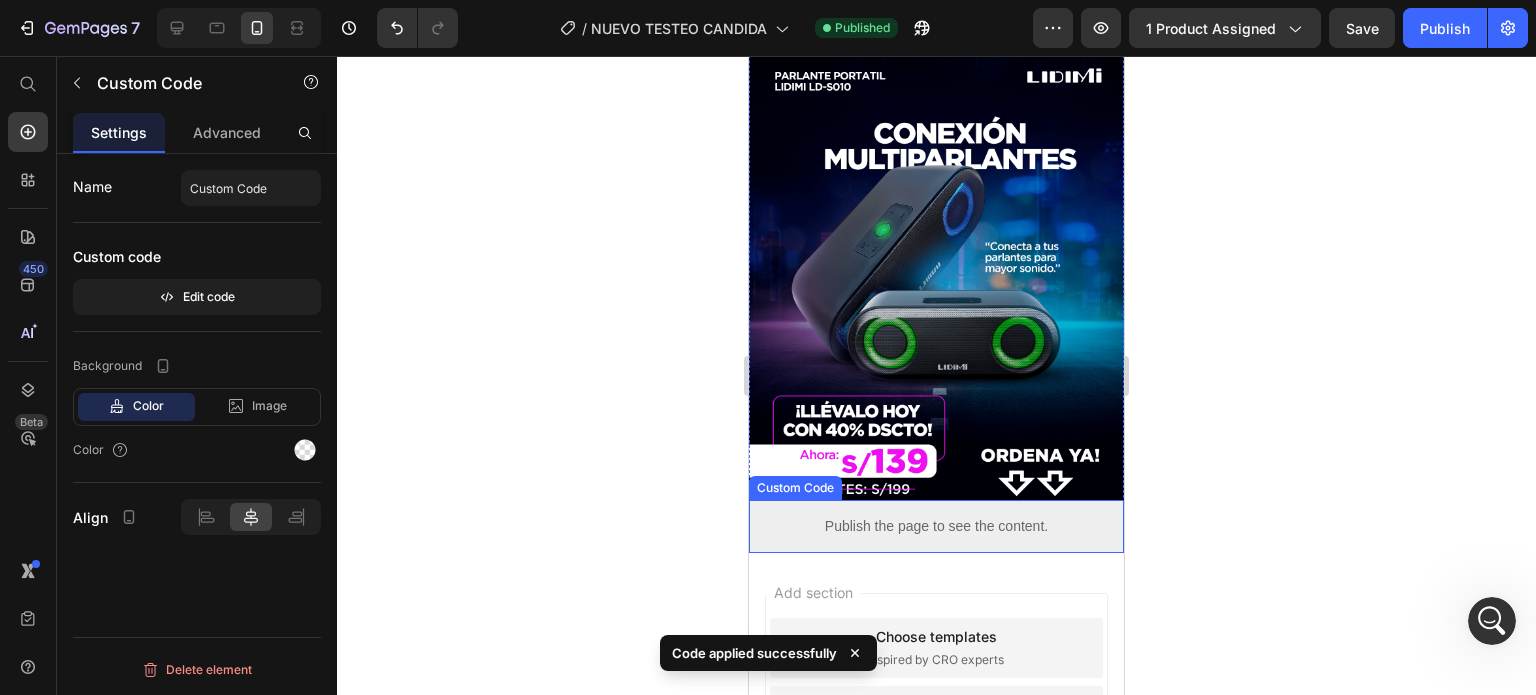 click on "Publish the page to see the content." at bounding box center (936, 526) 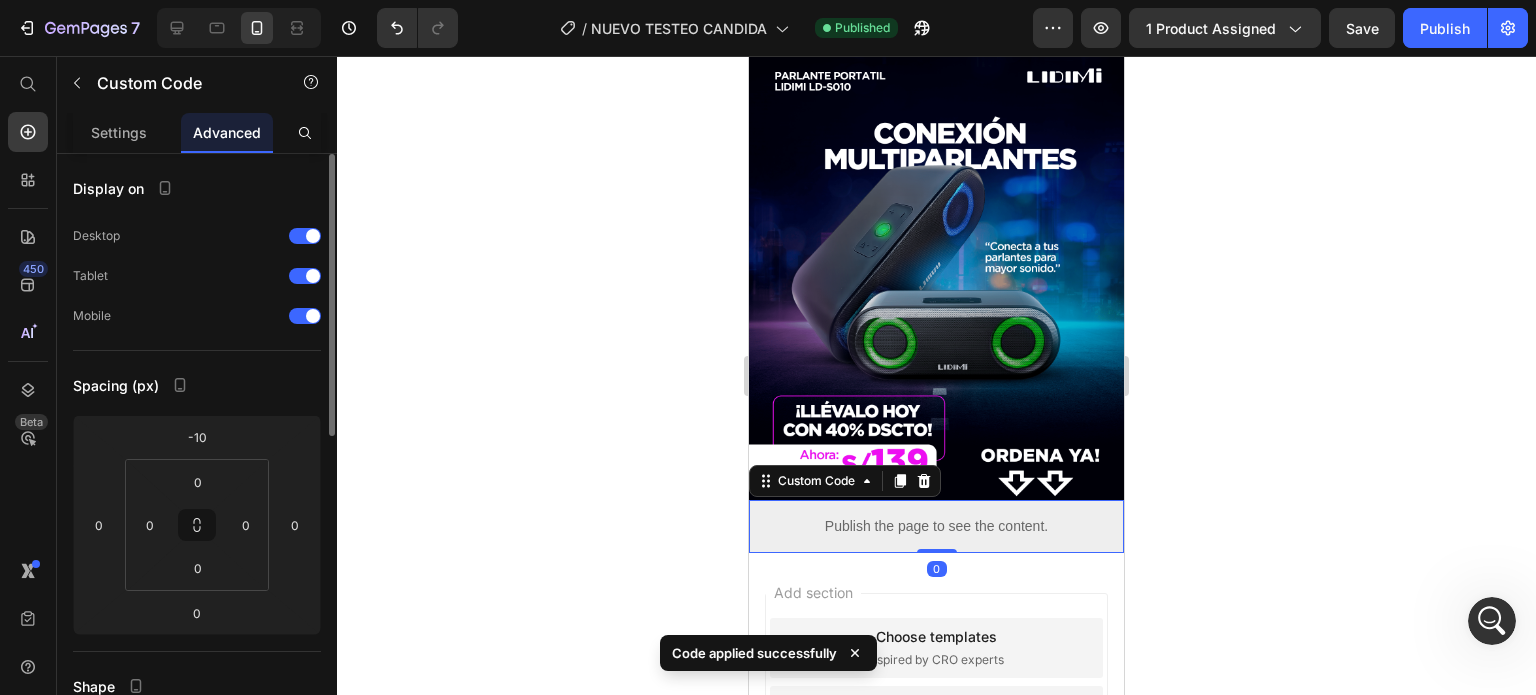 click on "Publish the page to see the content." at bounding box center [936, 526] 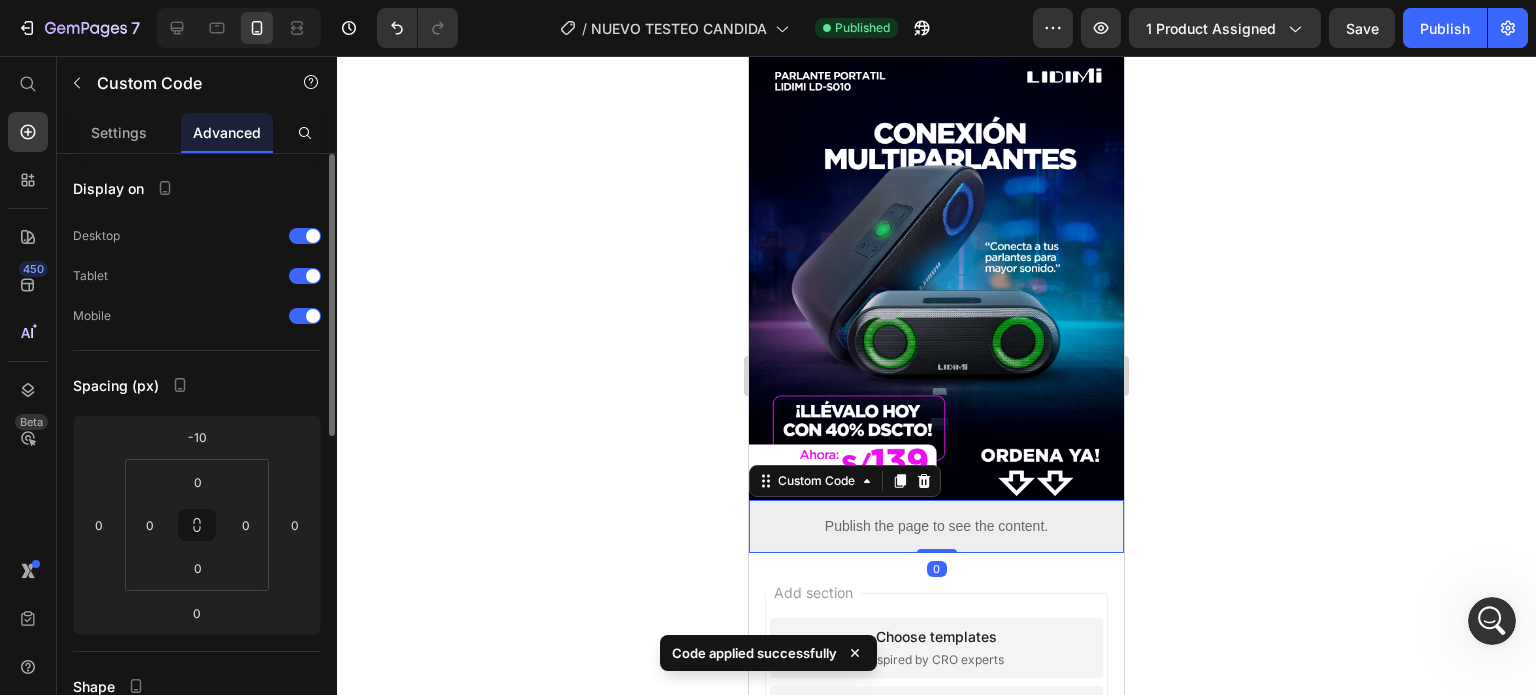 click on "Publish the page to see the content." at bounding box center [936, 526] 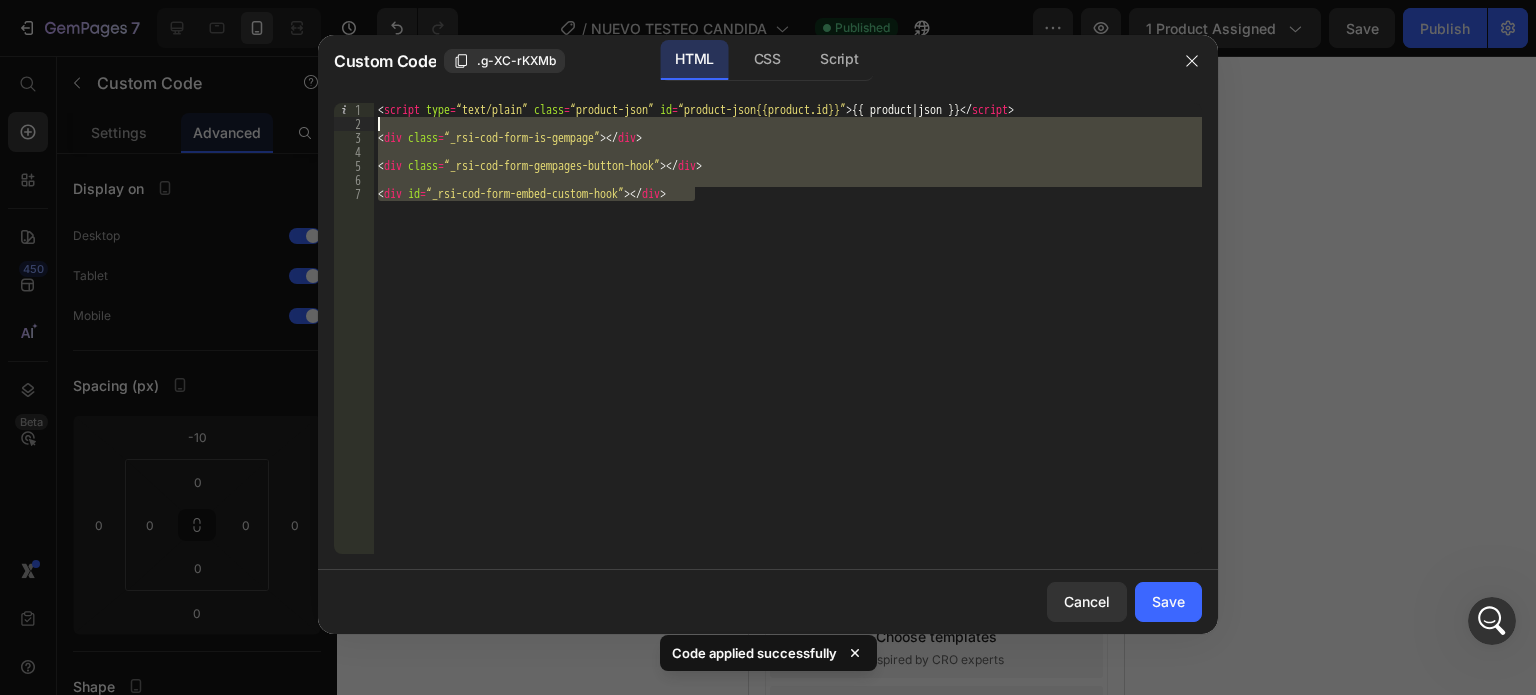drag, startPoint x: 716, startPoint y: 212, endPoint x: 352, endPoint y: 113, distance: 377.22275 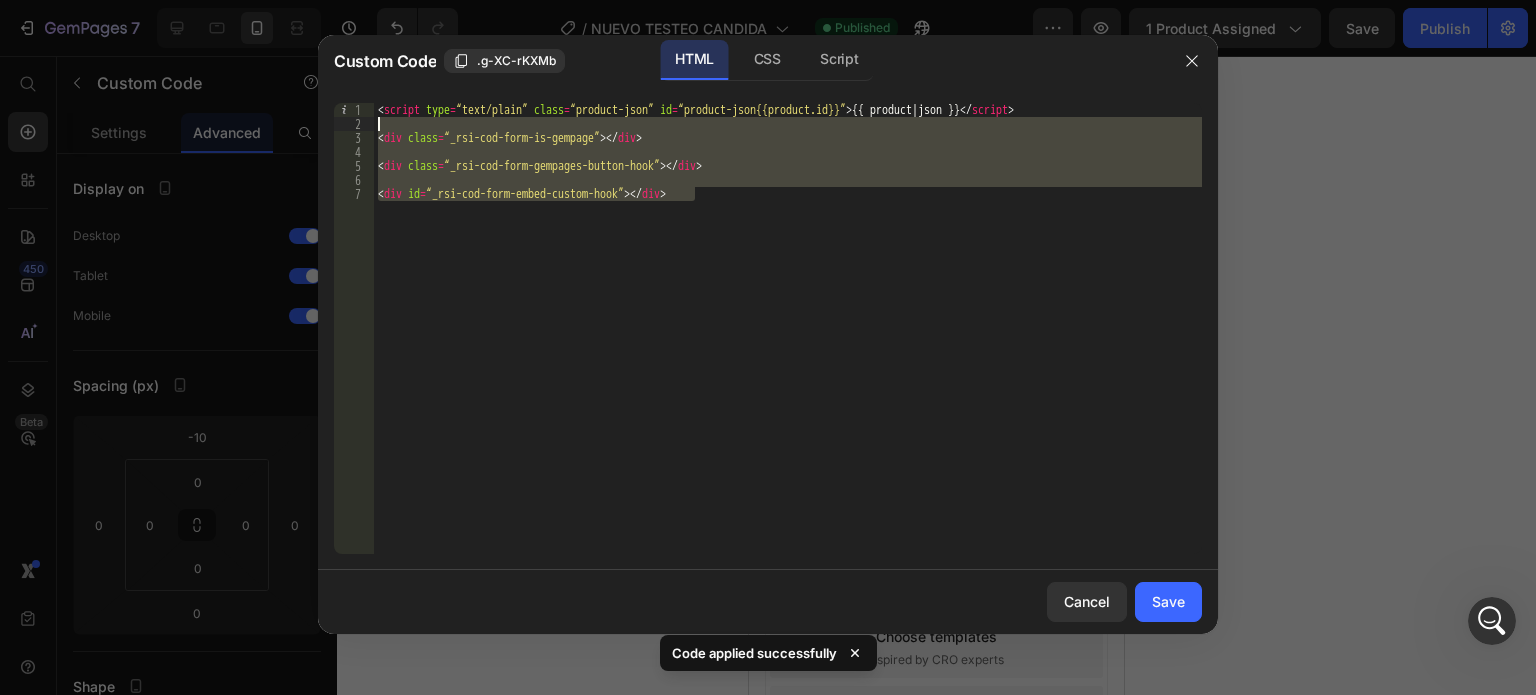 click on "<div id=“_rsi-cod-form-embed-custom-hook”></div> 1 2 3 4 5 6 7 < script   type = “text/plain”   class = “product-json”   id = “product-json{{product.id}}” > {{   product  |  json   }} </ script > < div   class = “_rsi-cod-form-is-gempage” > </ div > < div   class = “_rsi-cod-form-gempages-button-hook” > </ div > < div   id = “_rsi-cod-form-embed-custom-hook” > </ div >     הההההההההההההההההההההההההההההההההההההההההההההההההההההההההההההההההההההההההההההההההההההההההההההההההההההההההההההההההההההההההההההההההההההההההההההההההההההההההההההההההההההההההההההההההההההההההההההההההההההההההההההההההההההההההההההההההההההההההההההההההההההההההההההההה" at bounding box center (768, 328) 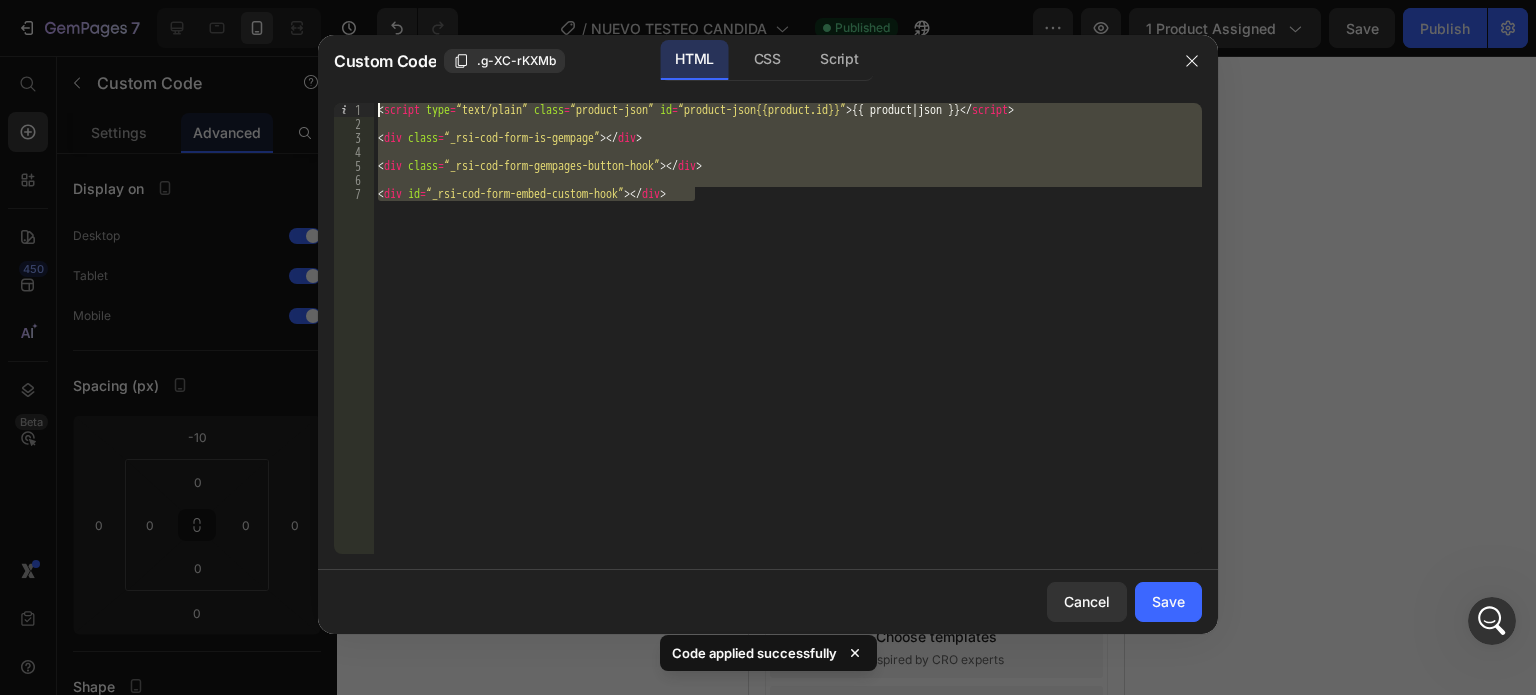 paste on "div class="_rsi-cod-form-is-gempage"></div><div class="_rsi-cod-form-gempages-button-hook"></div><div id="_rsi-cod-form-embed-custom-hook"></div>" 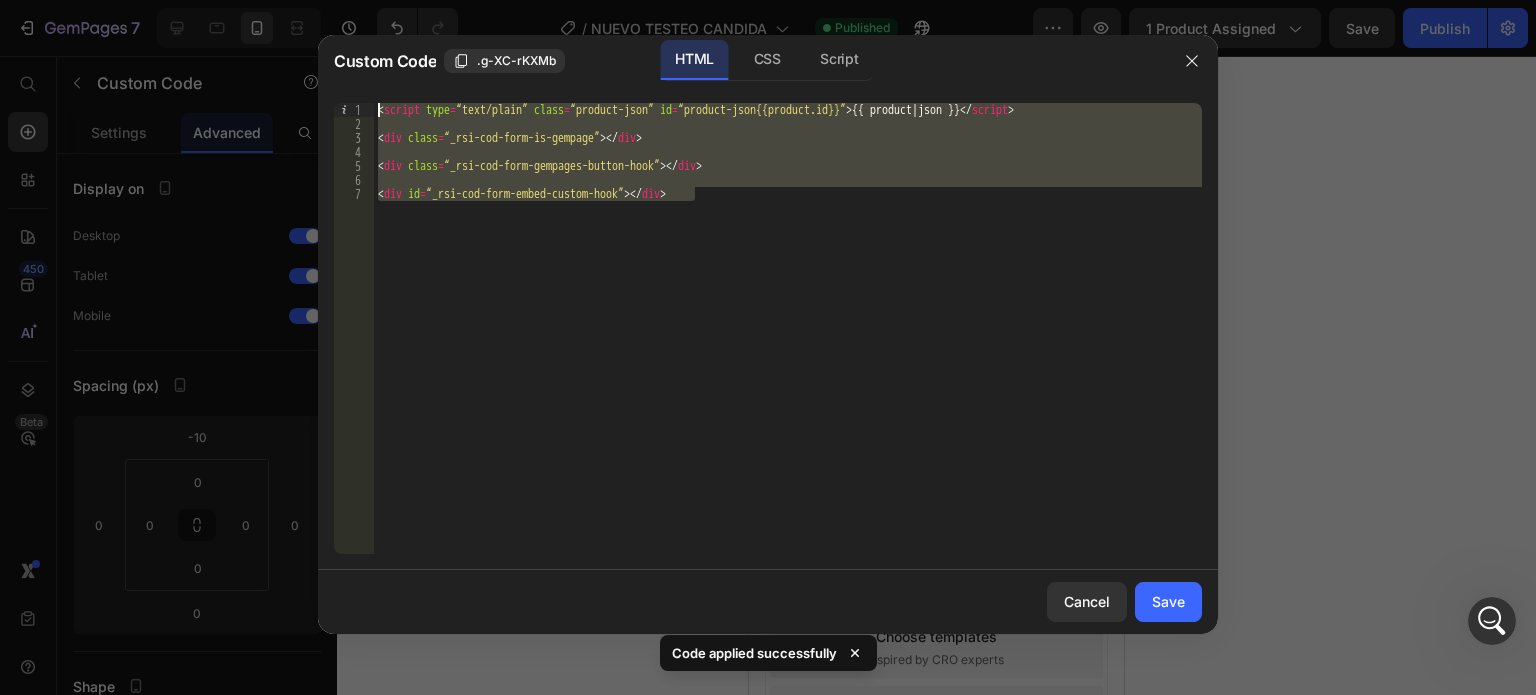 type on "<div class="_rsi-cod-form-is-gempage"></div><div class="_rsi-cod-form-gempages-button-hook"></div><div id="_rsi-cod-form-embed-custom-hook"></div>" 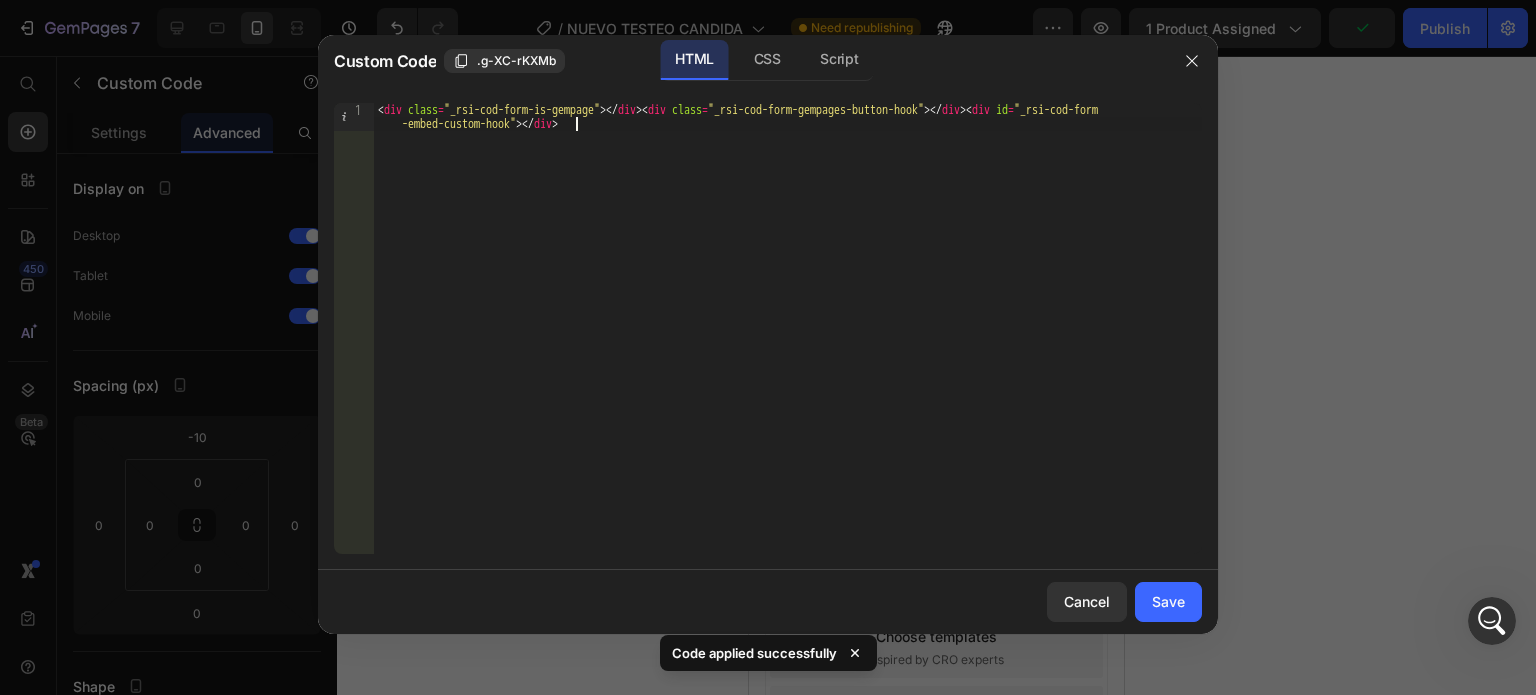 click on "Cancel Save" at bounding box center [768, 602] 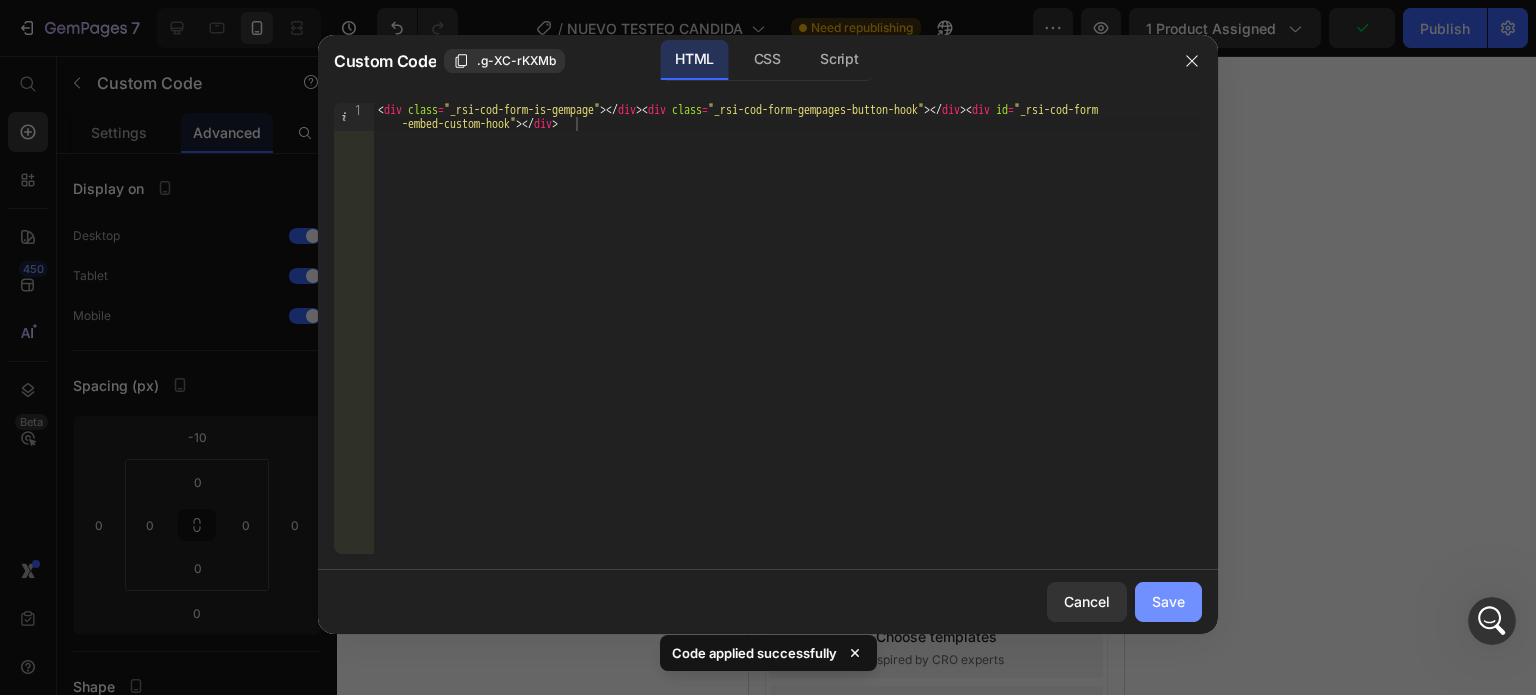click on "Save" at bounding box center [1168, 601] 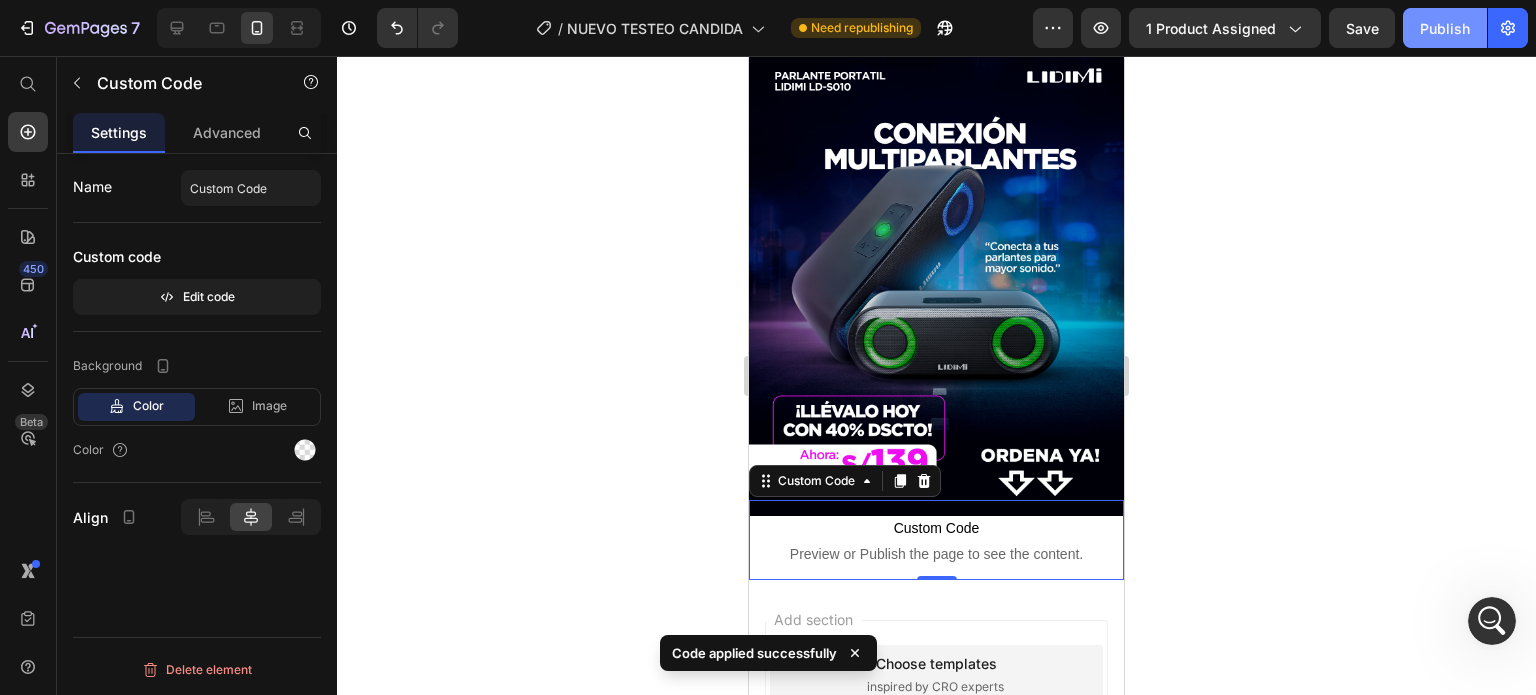click on "Publish" at bounding box center (1445, 28) 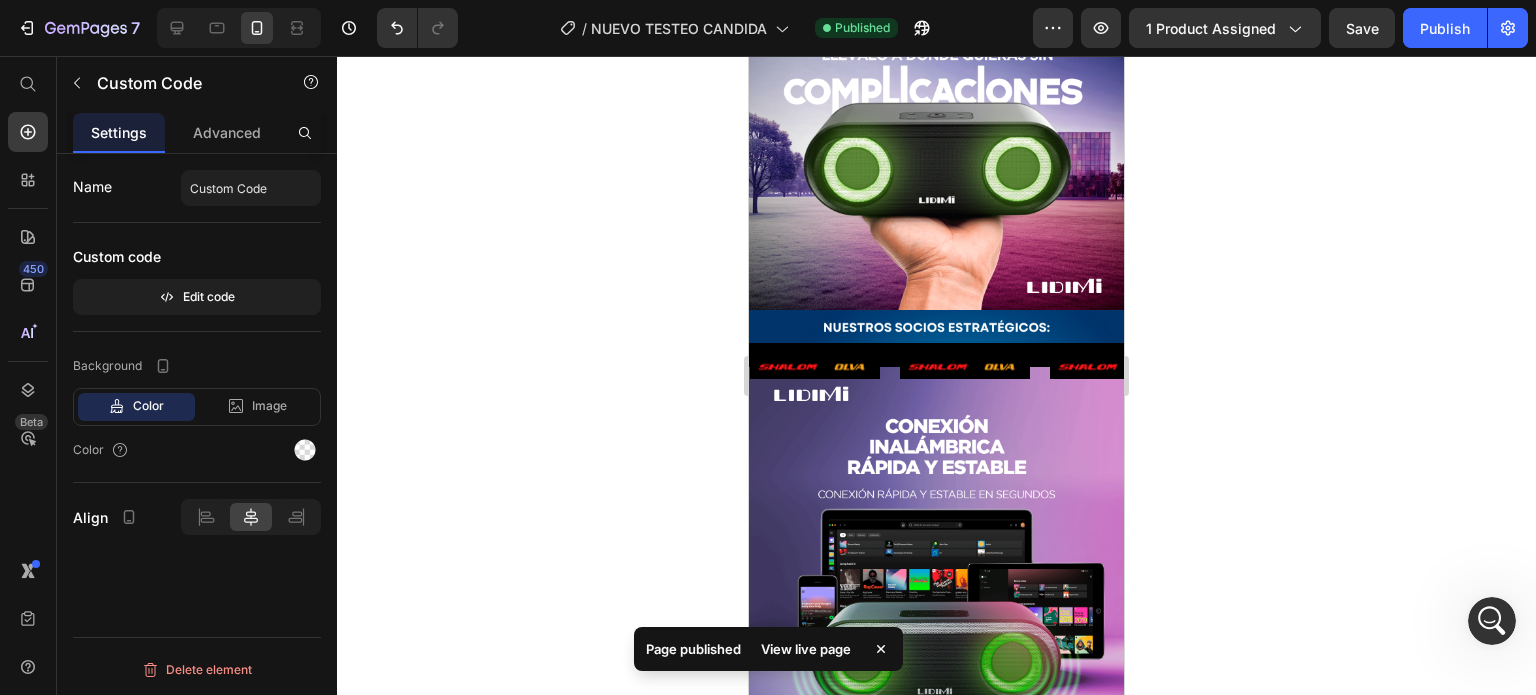 scroll, scrollTop: 1500, scrollLeft: 0, axis: vertical 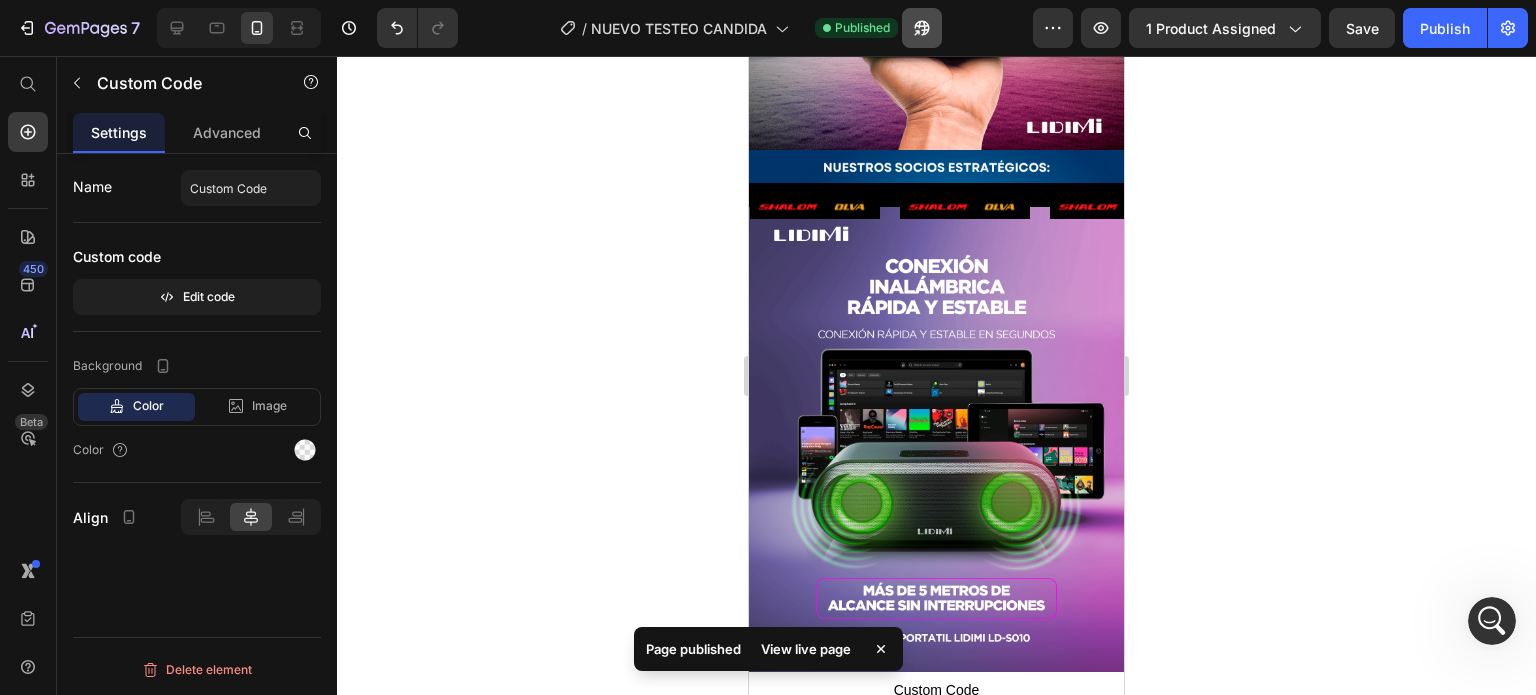 click 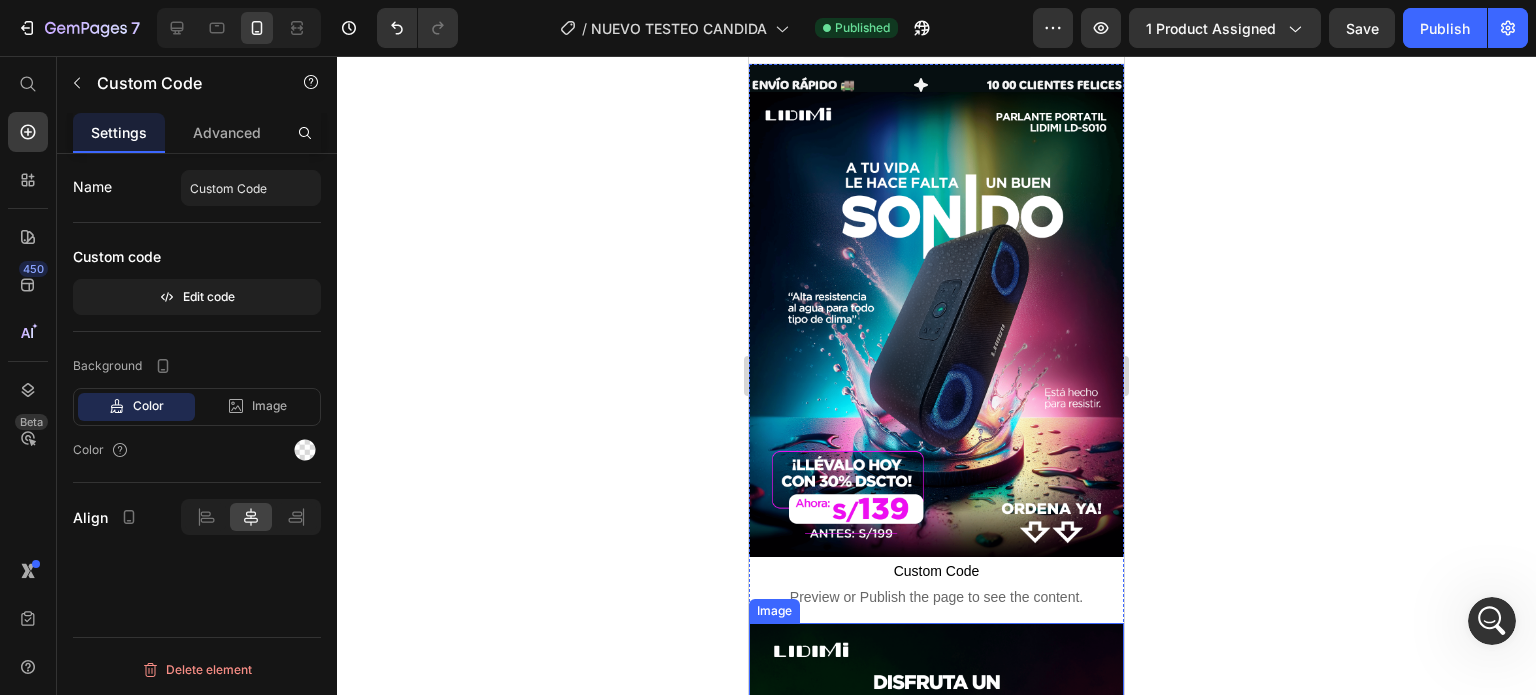 scroll, scrollTop: 0, scrollLeft: 0, axis: both 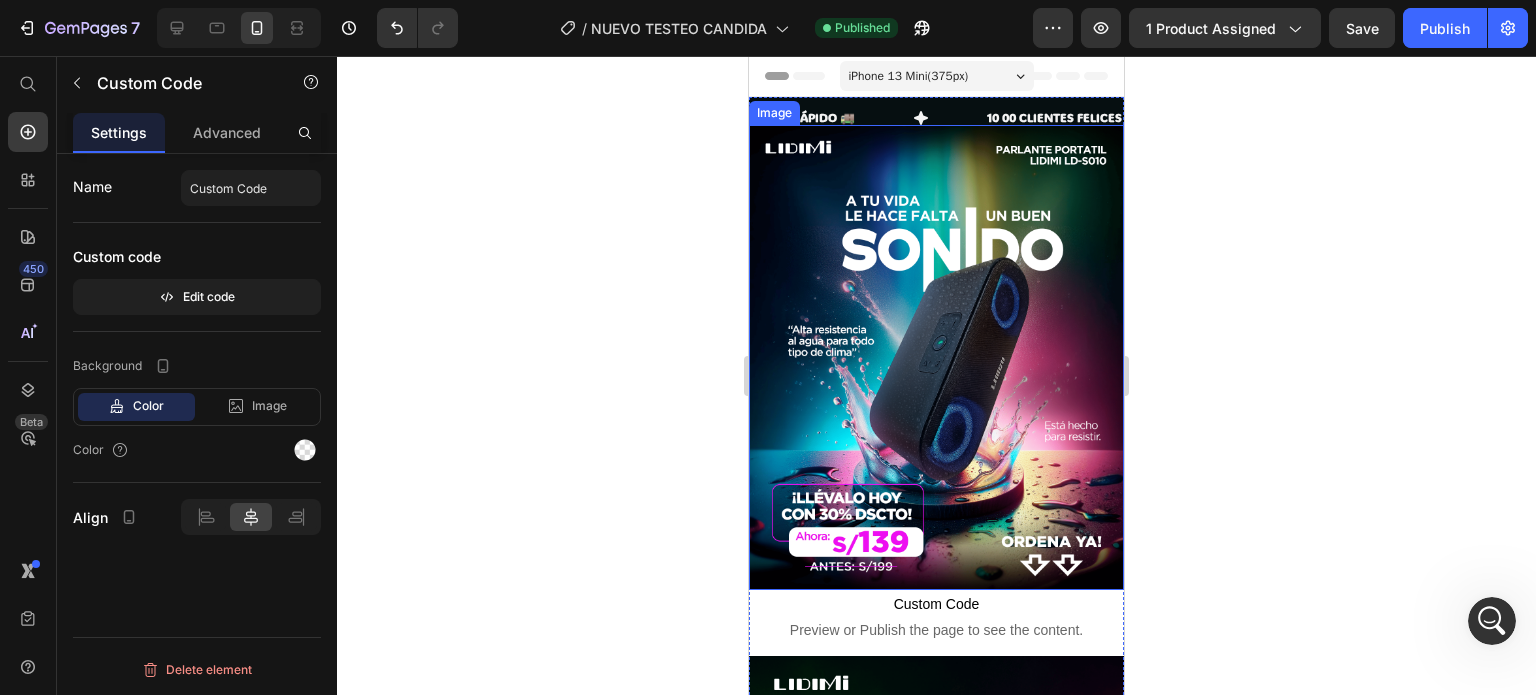 click 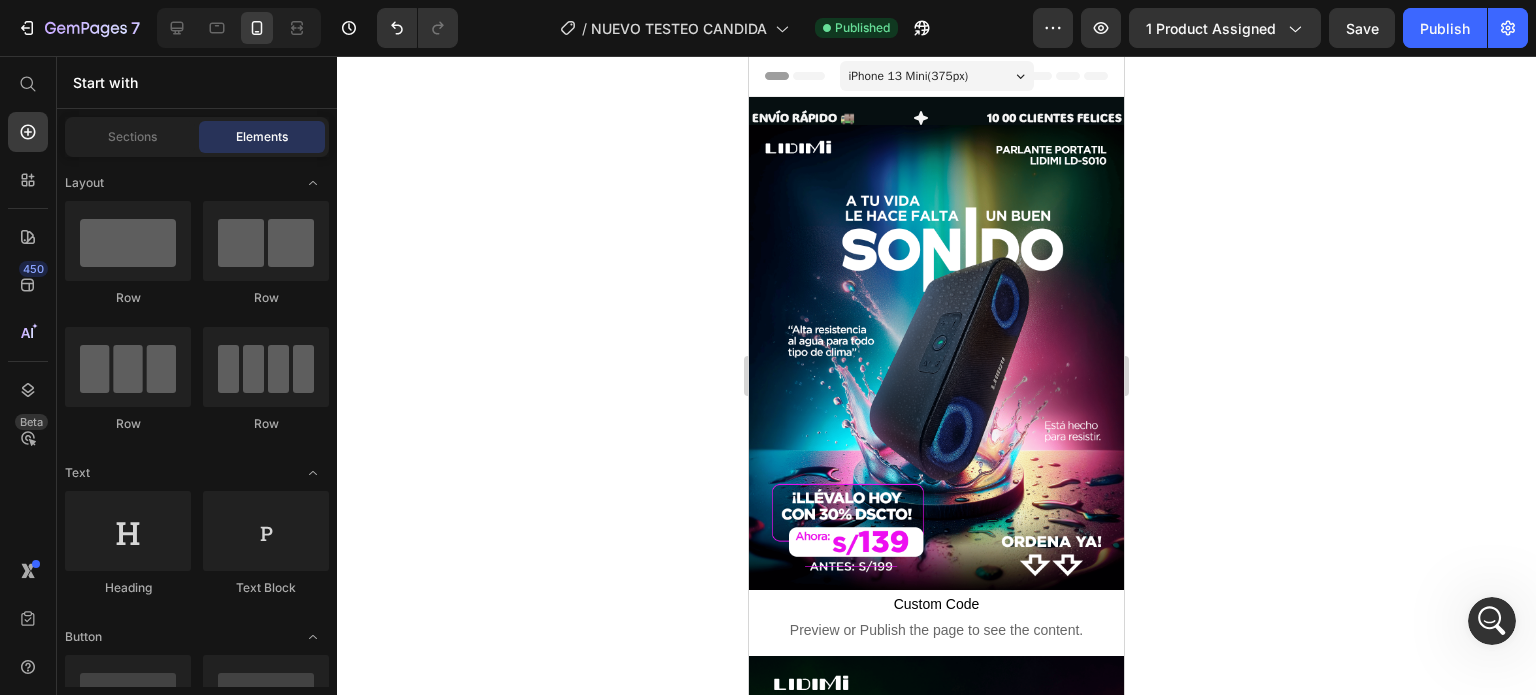 click 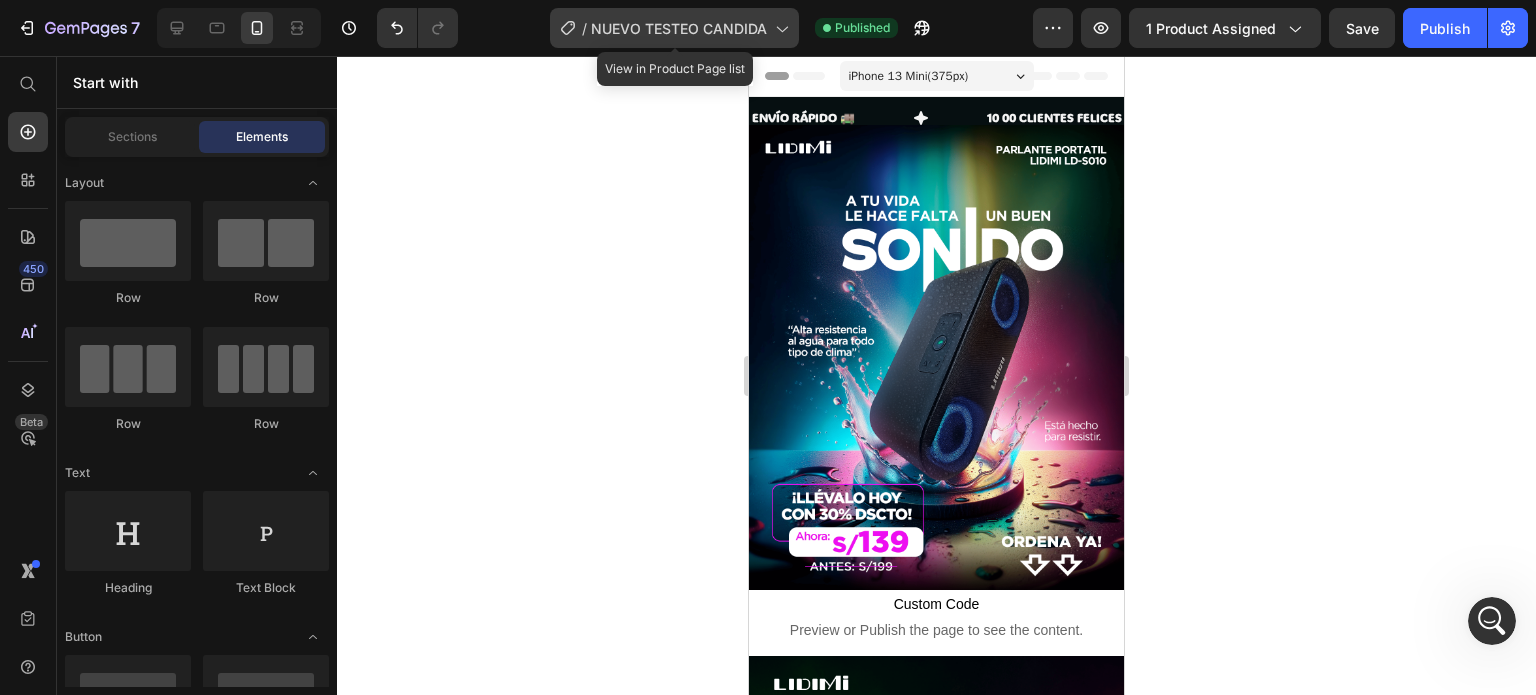 click on "NUEVO TESTEO CANDIDA" at bounding box center [679, 28] 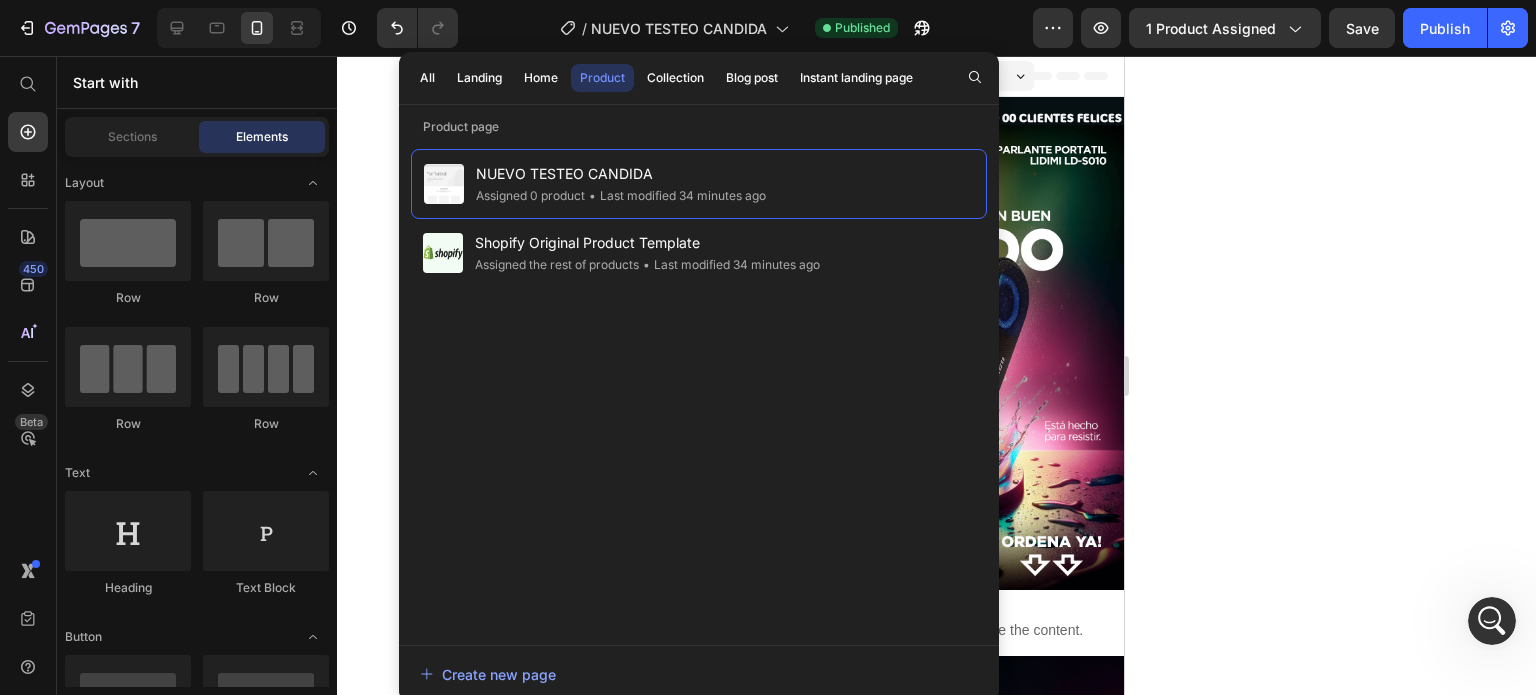 click 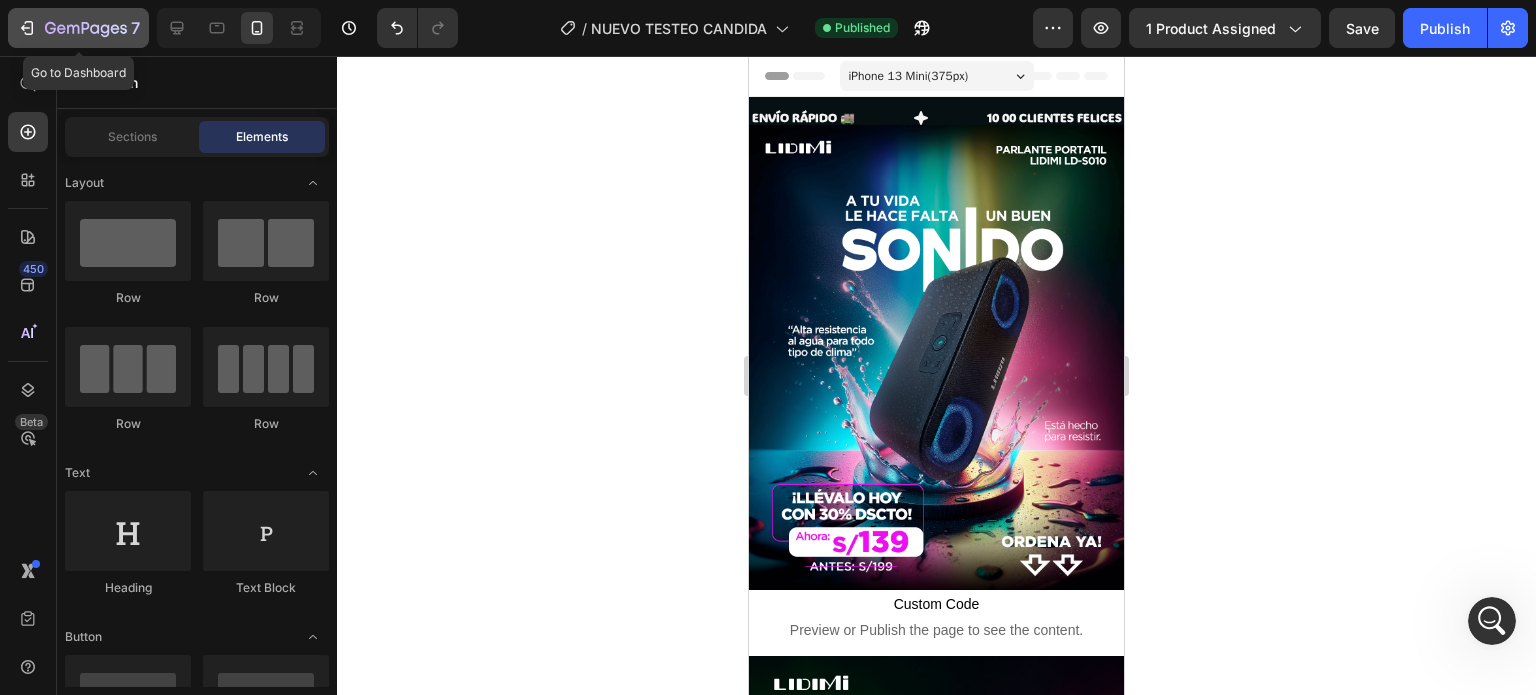click 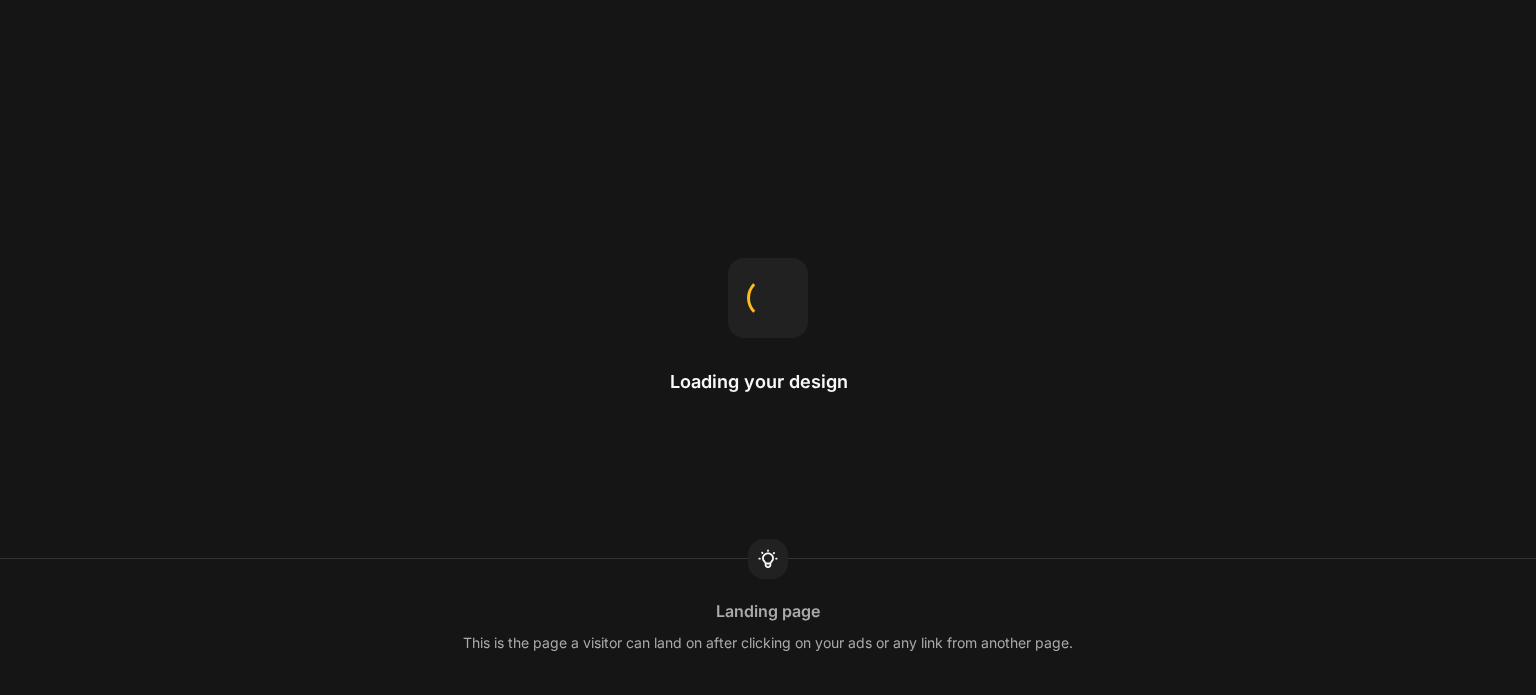 scroll, scrollTop: 0, scrollLeft: 0, axis: both 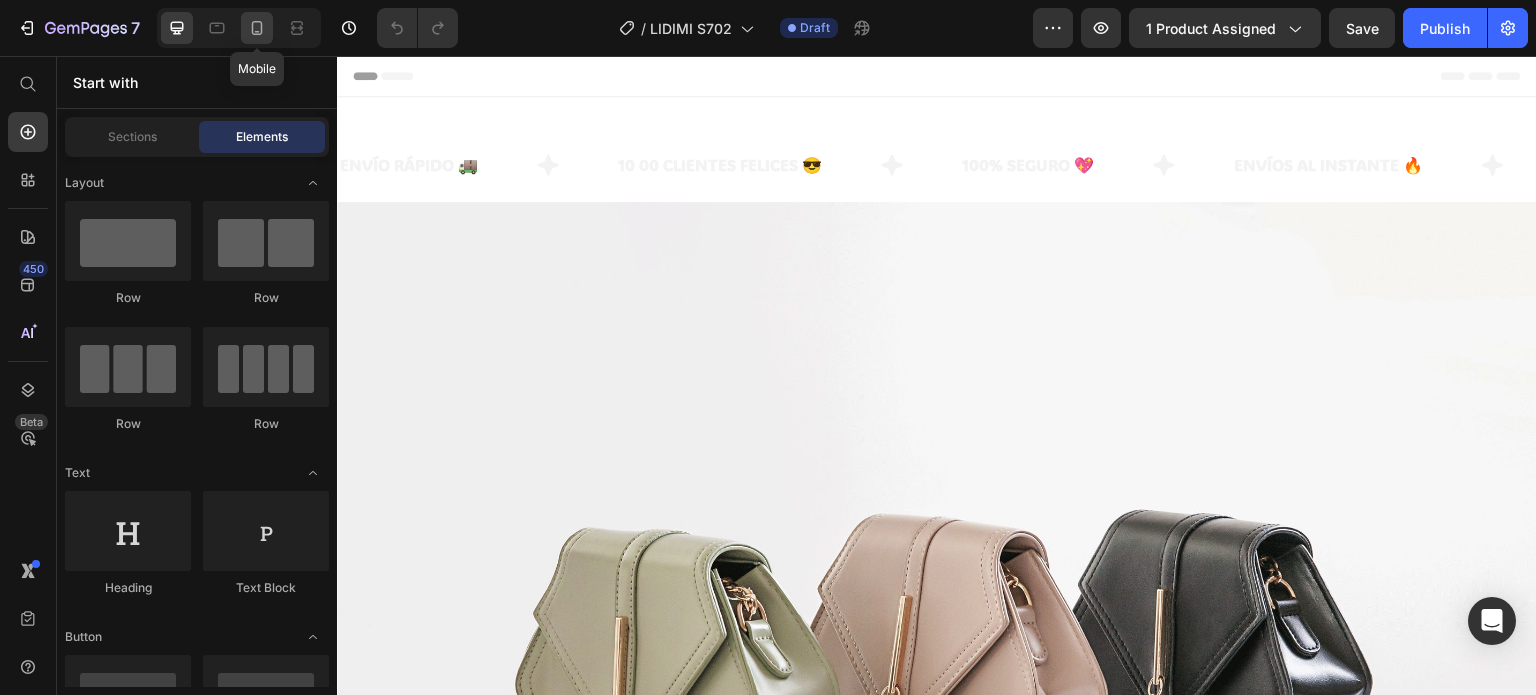 click 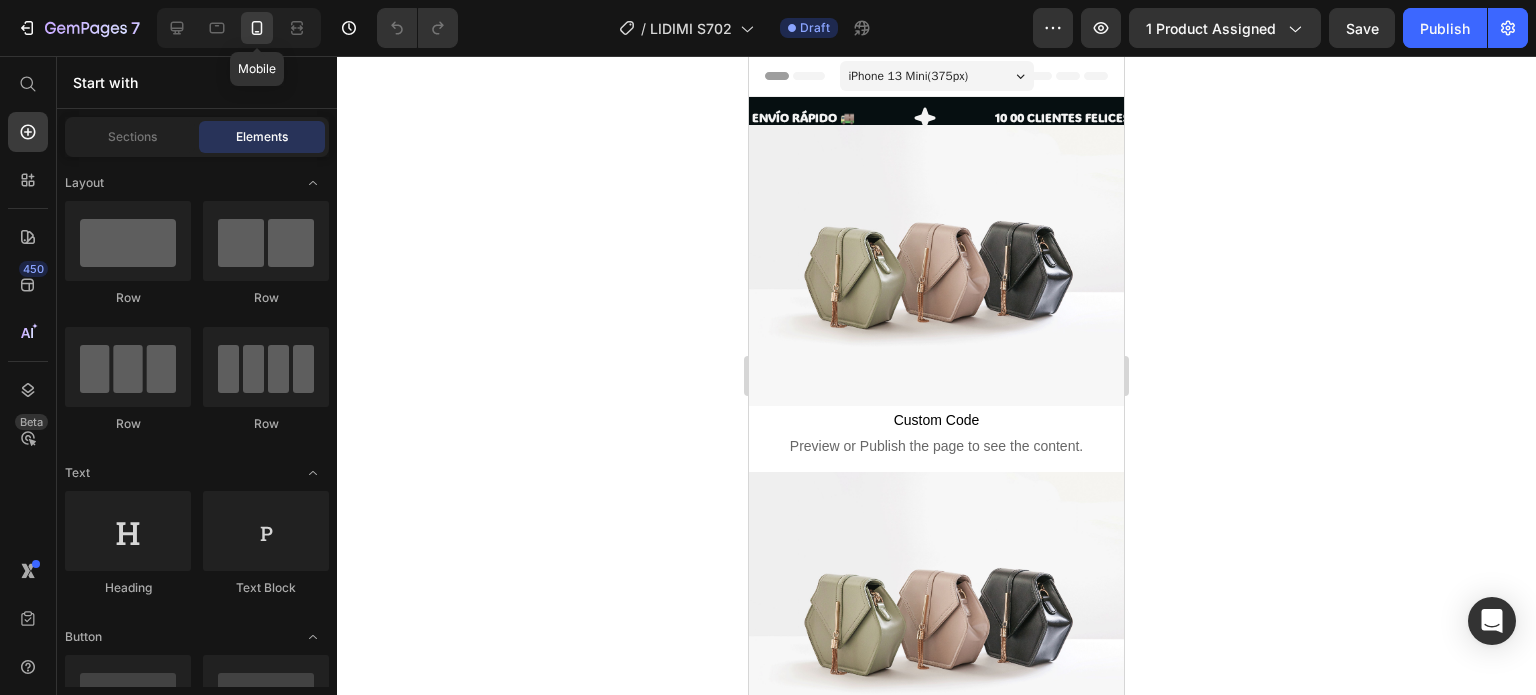 scroll, scrollTop: 0, scrollLeft: 0, axis: both 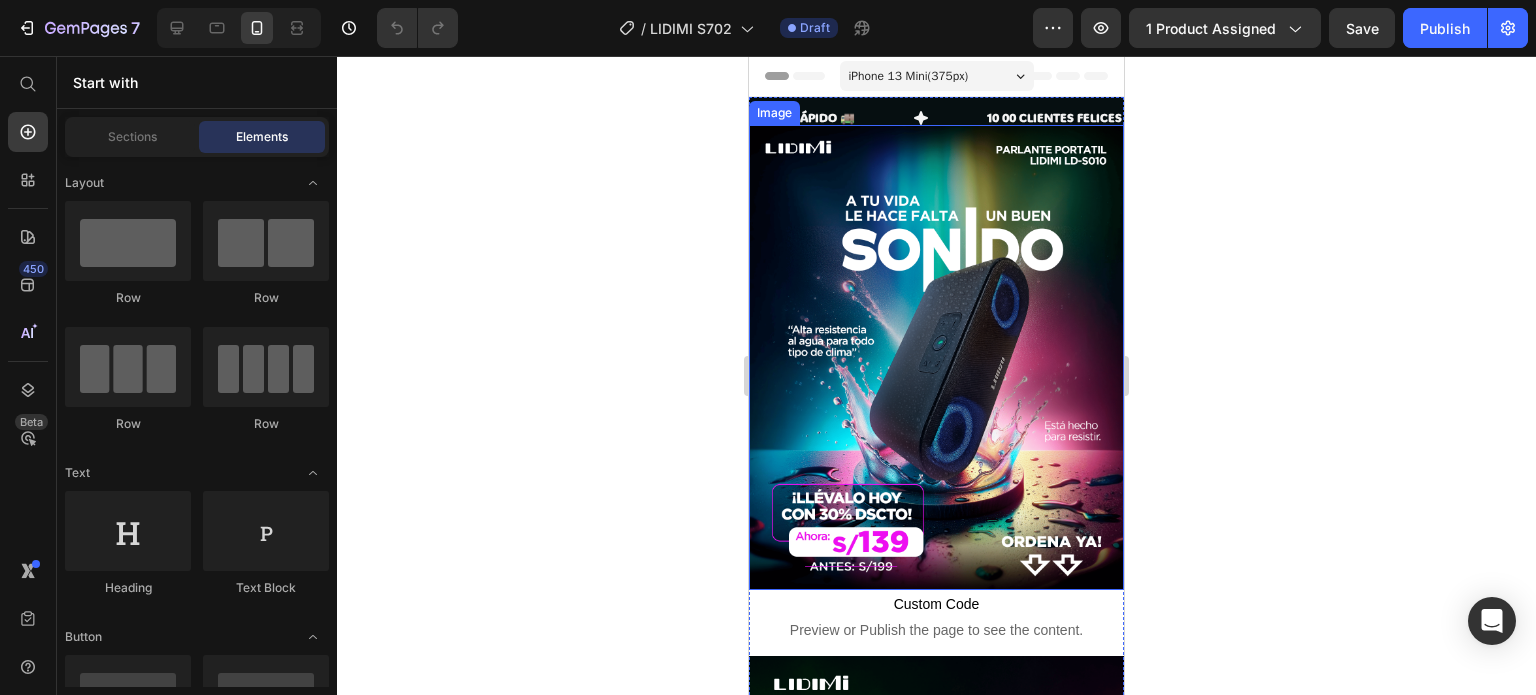 click at bounding box center [936, 357] 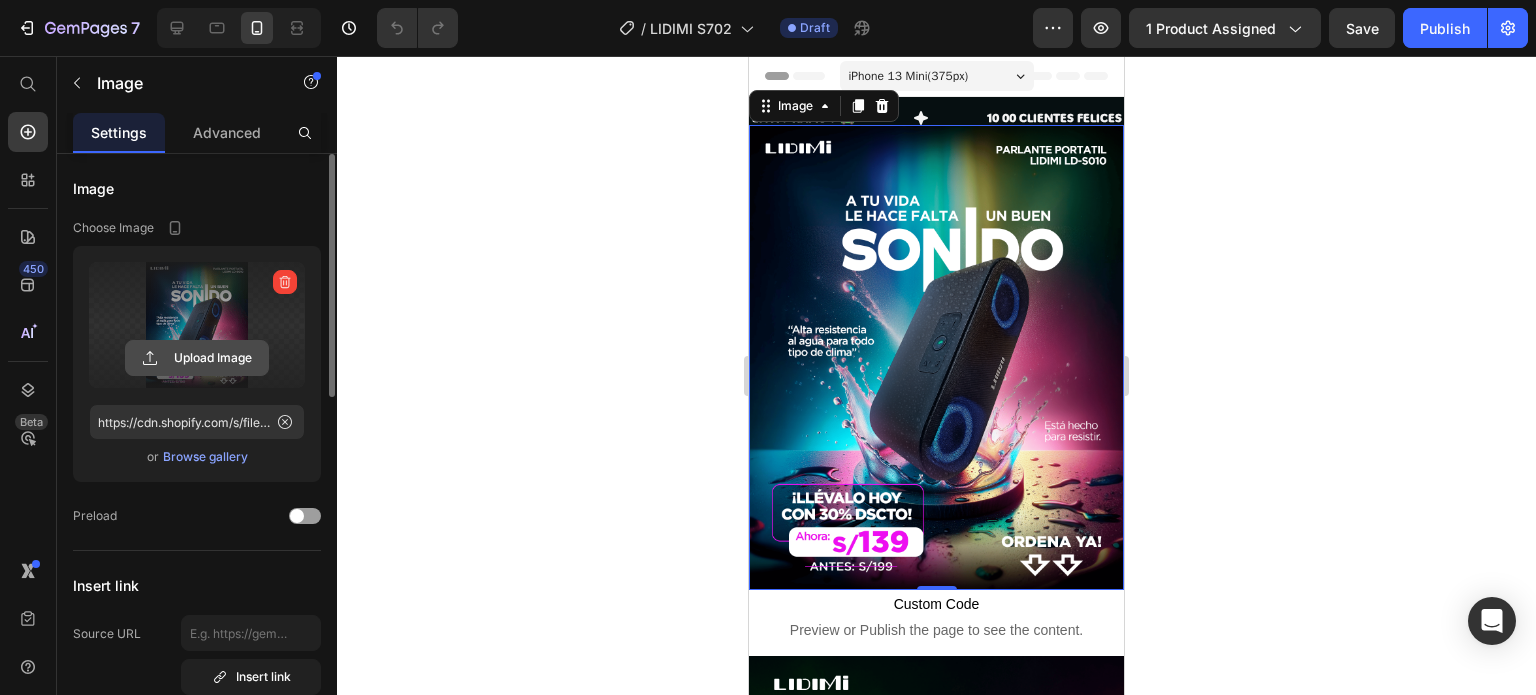 click 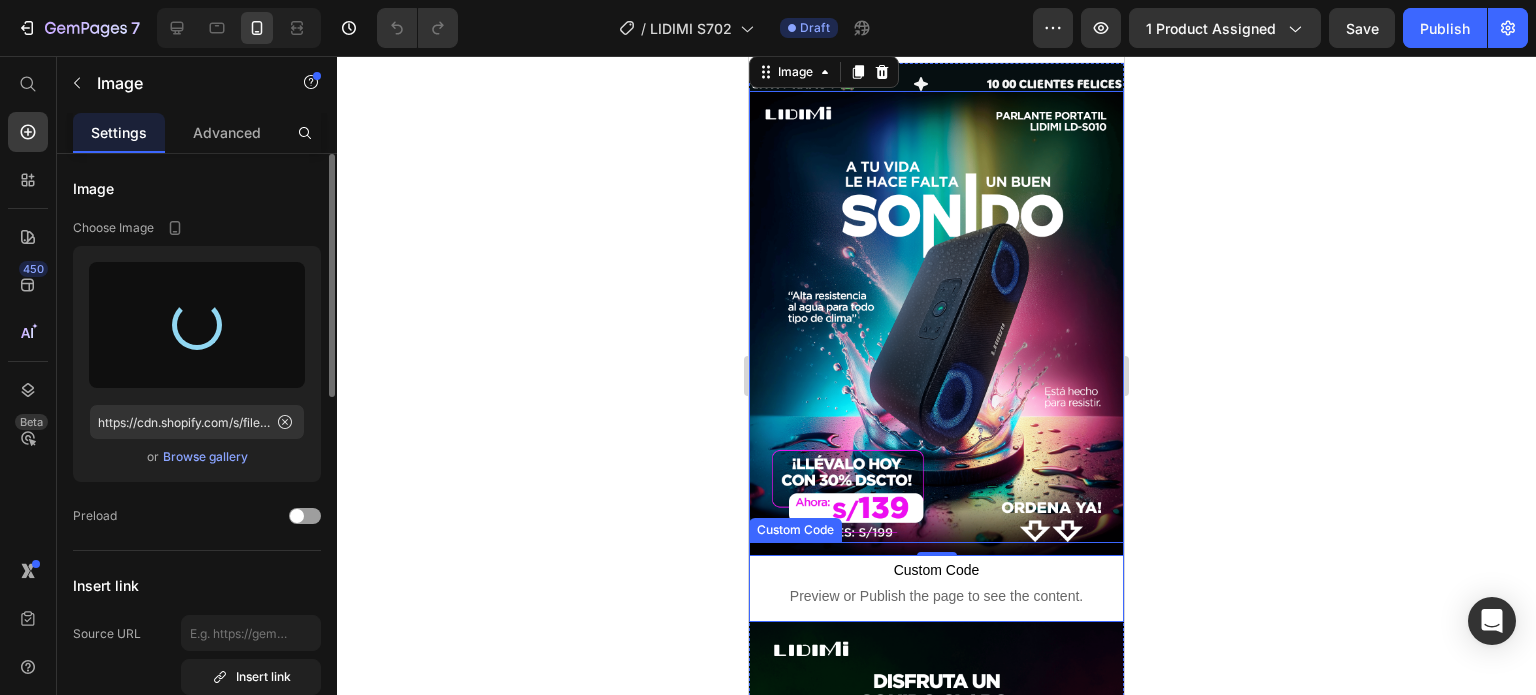 scroll, scrollTop: 0, scrollLeft: 0, axis: both 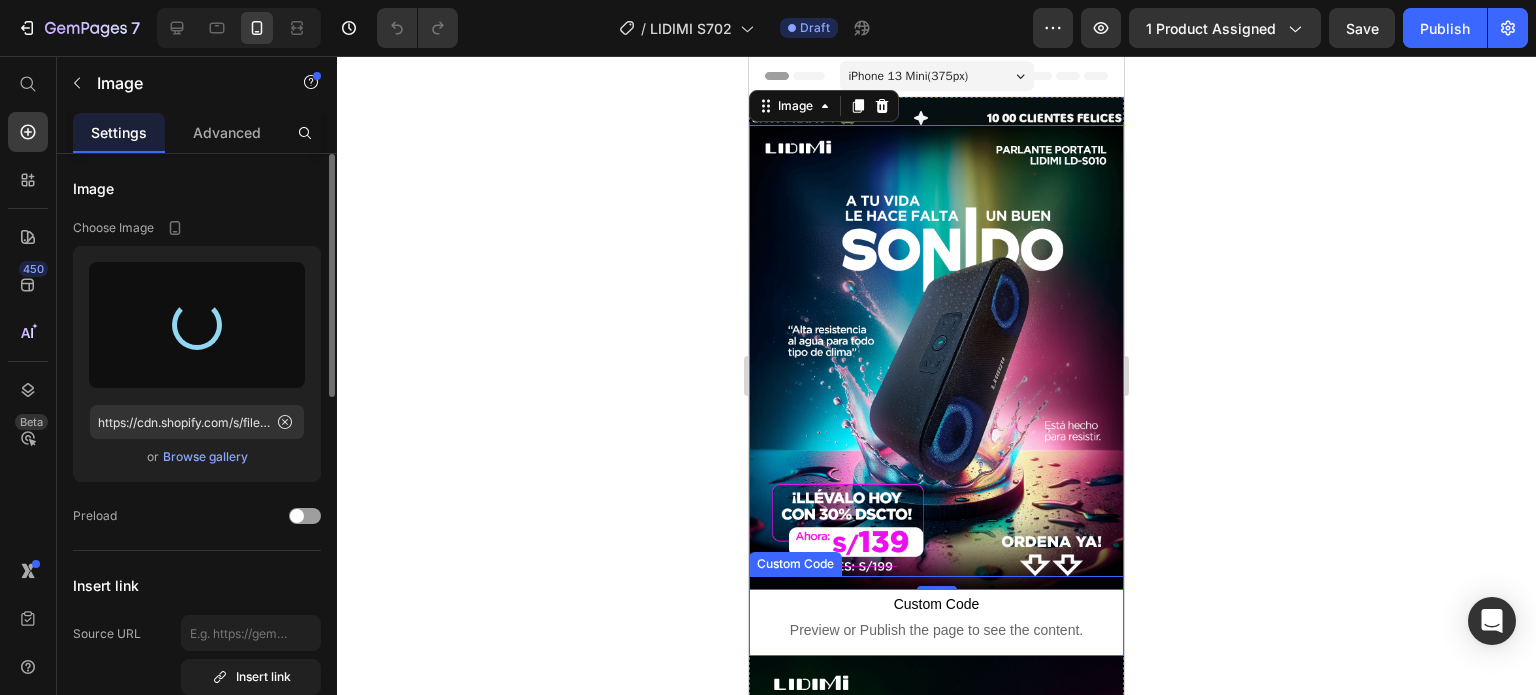 type on "https://cdn.shopify.com/s/files/1/0711/1855/3276/files/gempages_575357294104019530-50e7d0d8-d702-4219-ac89-7816308dc865.png" 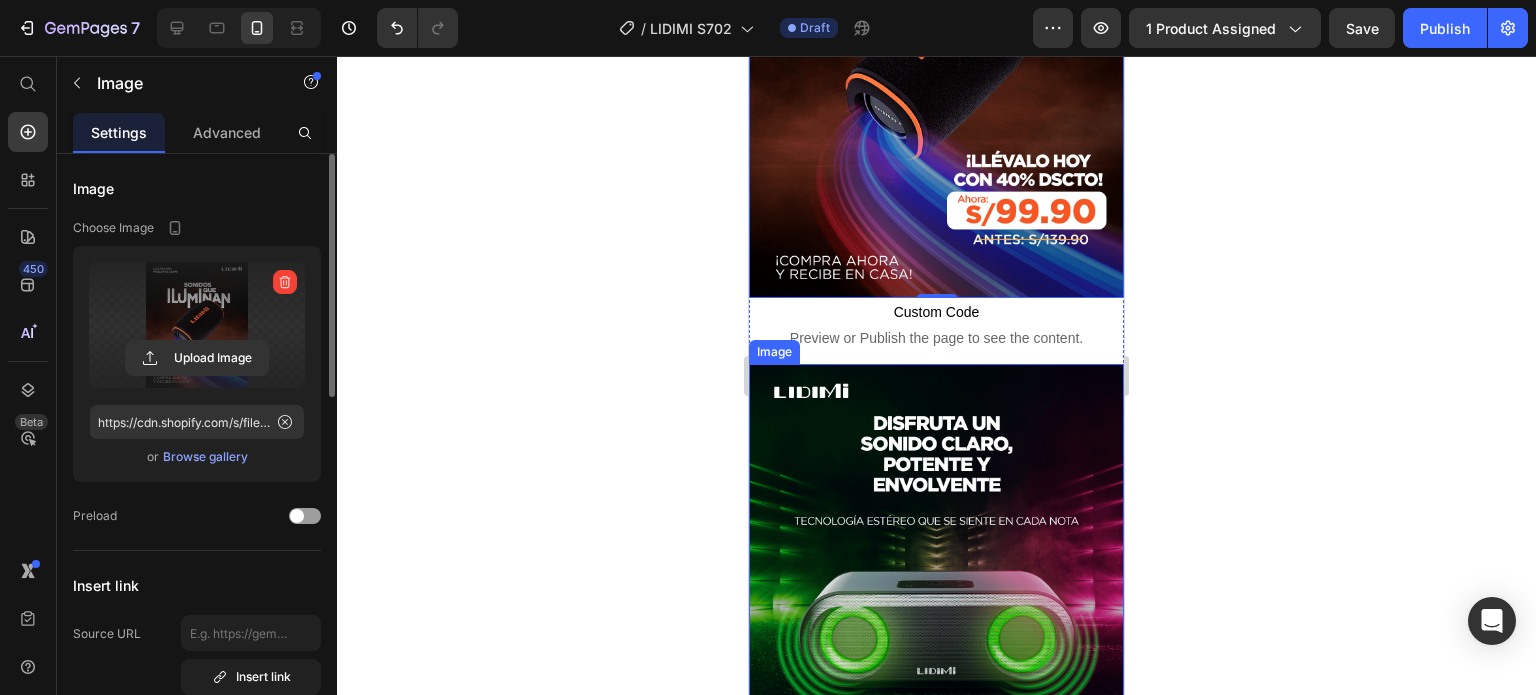 scroll, scrollTop: 300, scrollLeft: 0, axis: vertical 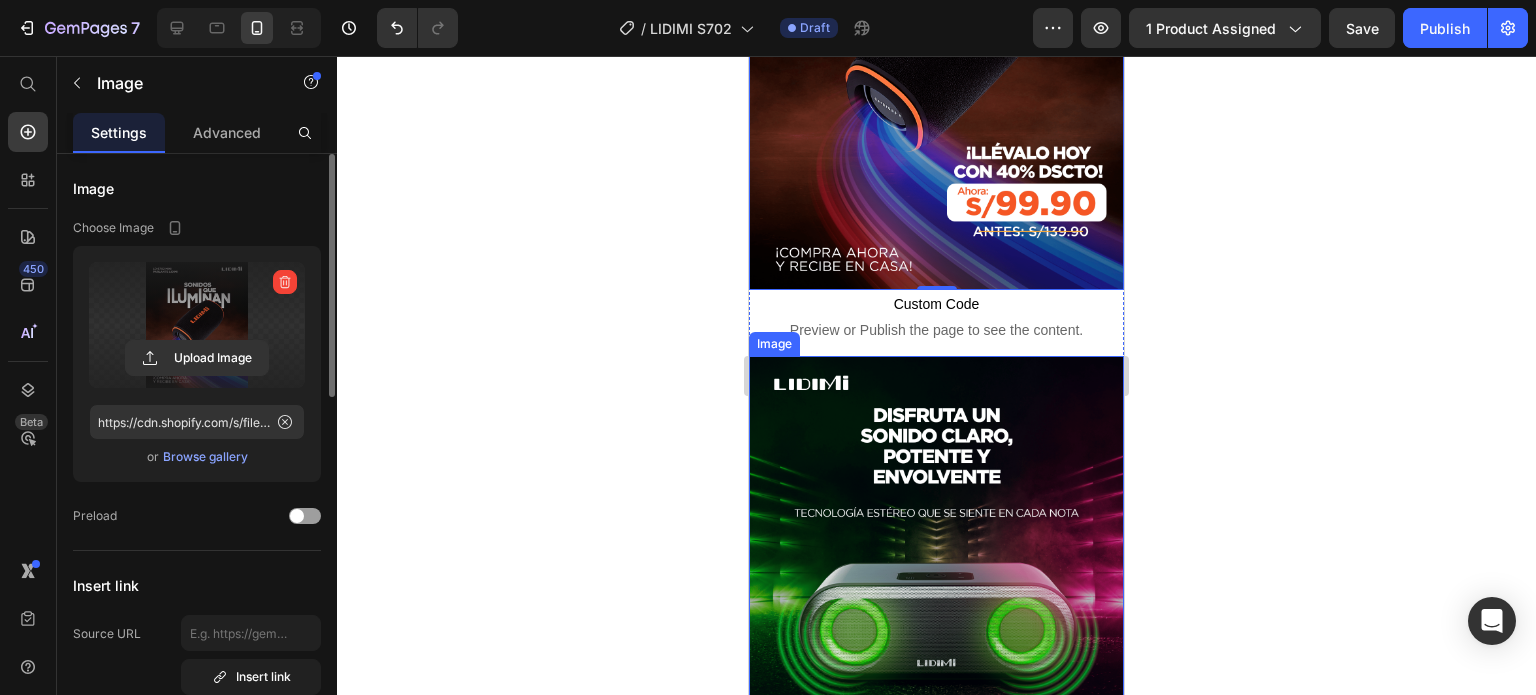 click at bounding box center [936, 588] 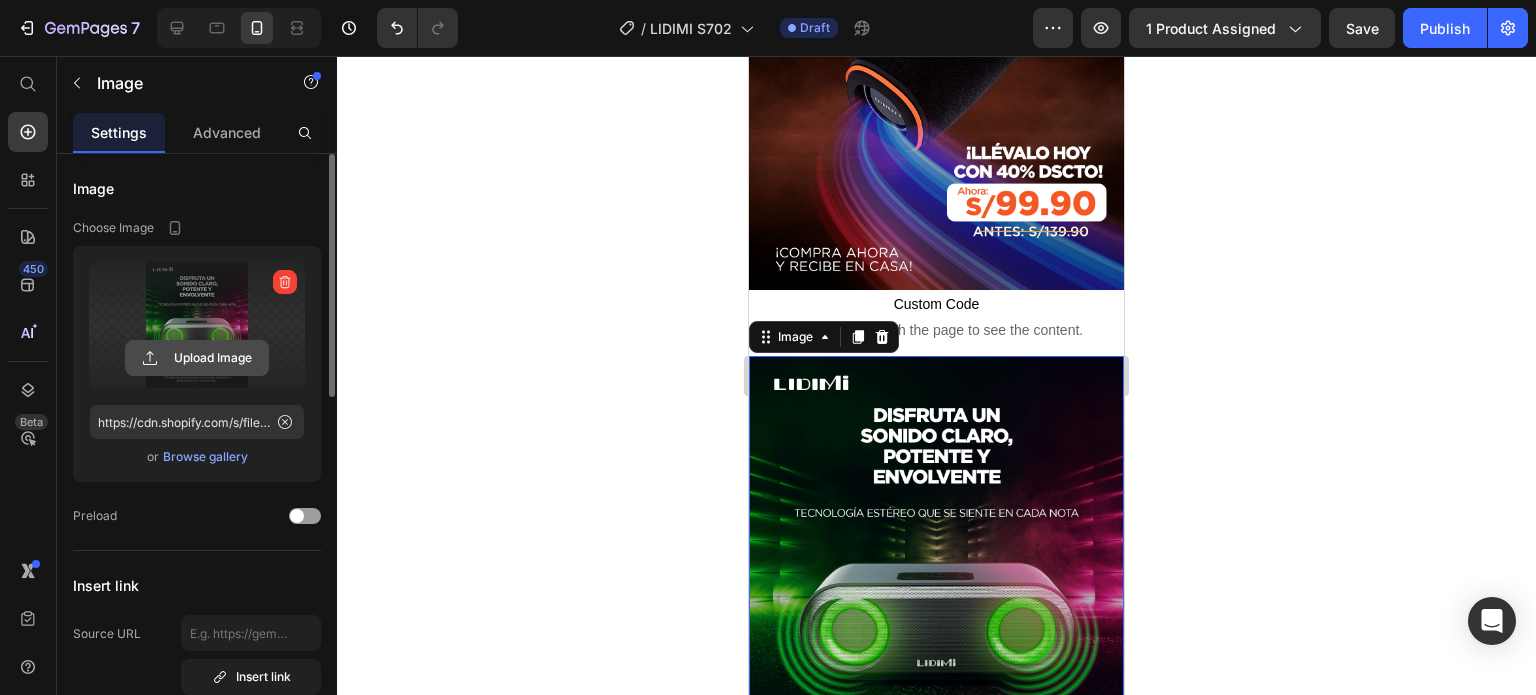 click 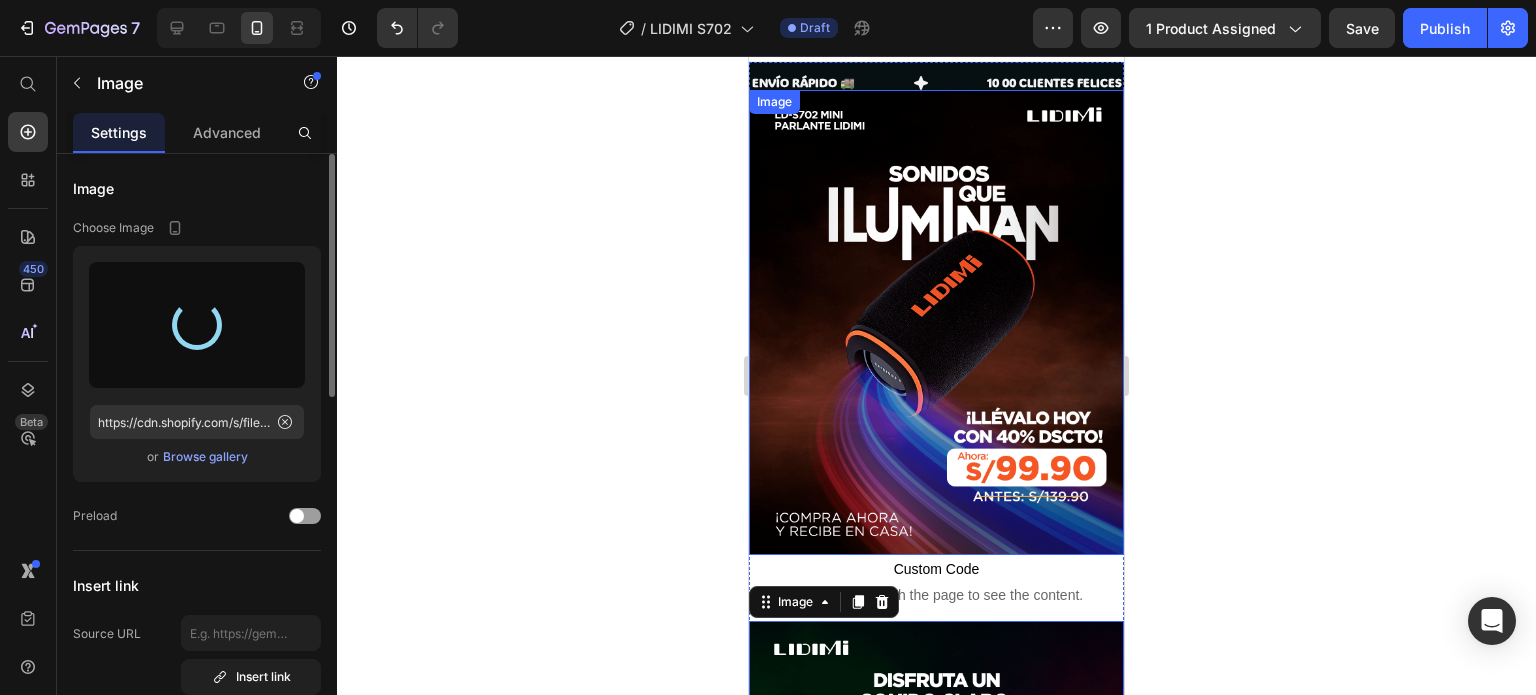 scroll, scrollTop: 0, scrollLeft: 0, axis: both 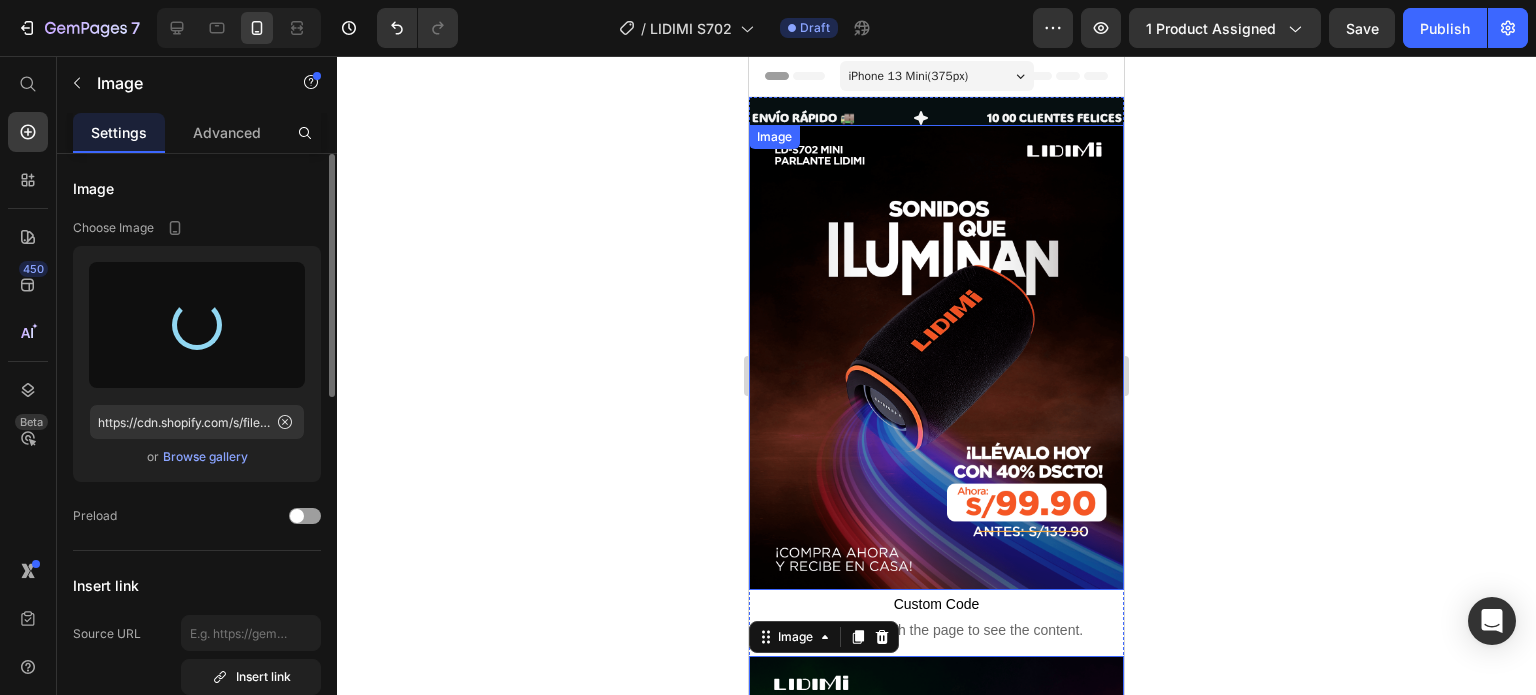 type on "https://cdn.shopify.com/s/files/1/0711/1855/3276/files/gempages_575357294104019530-43fdbcbb-1f79-4877-867a-5edcb7792a14.png" 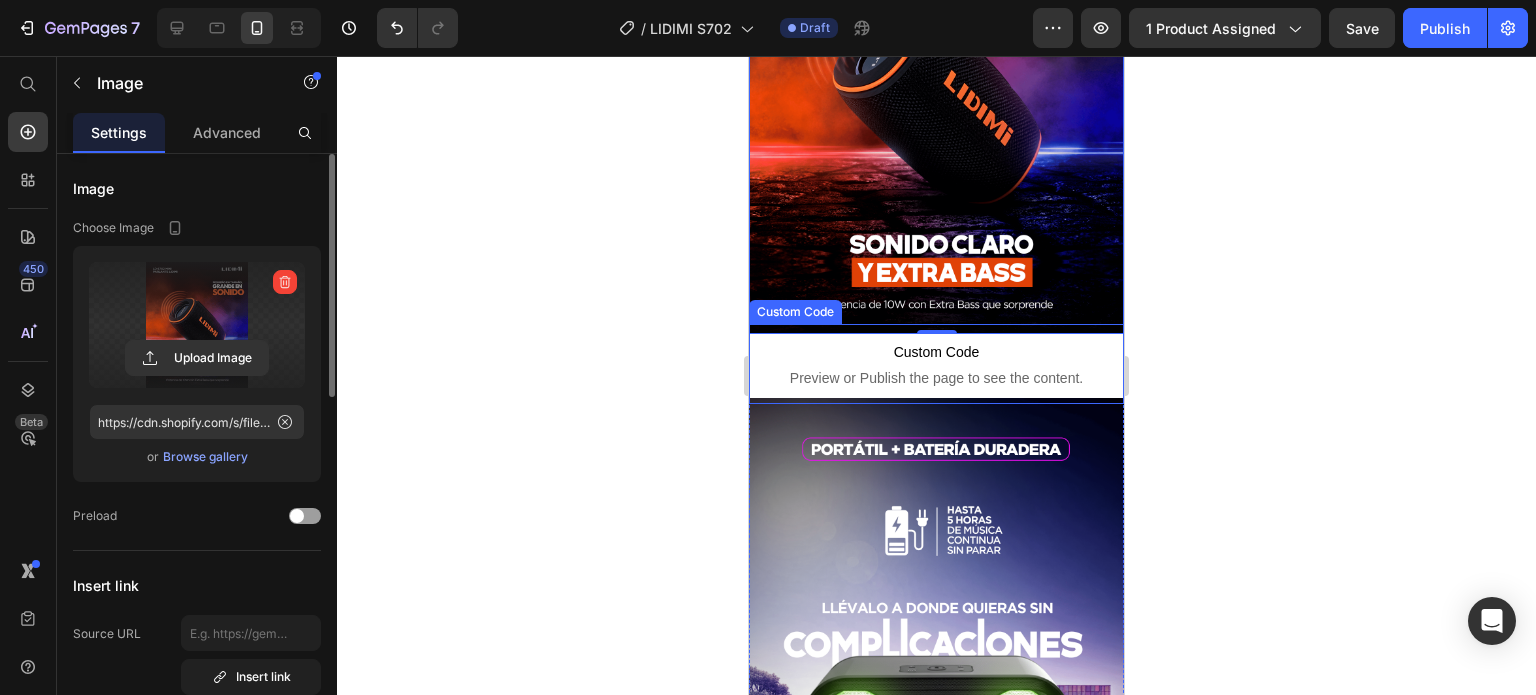 scroll, scrollTop: 800, scrollLeft: 0, axis: vertical 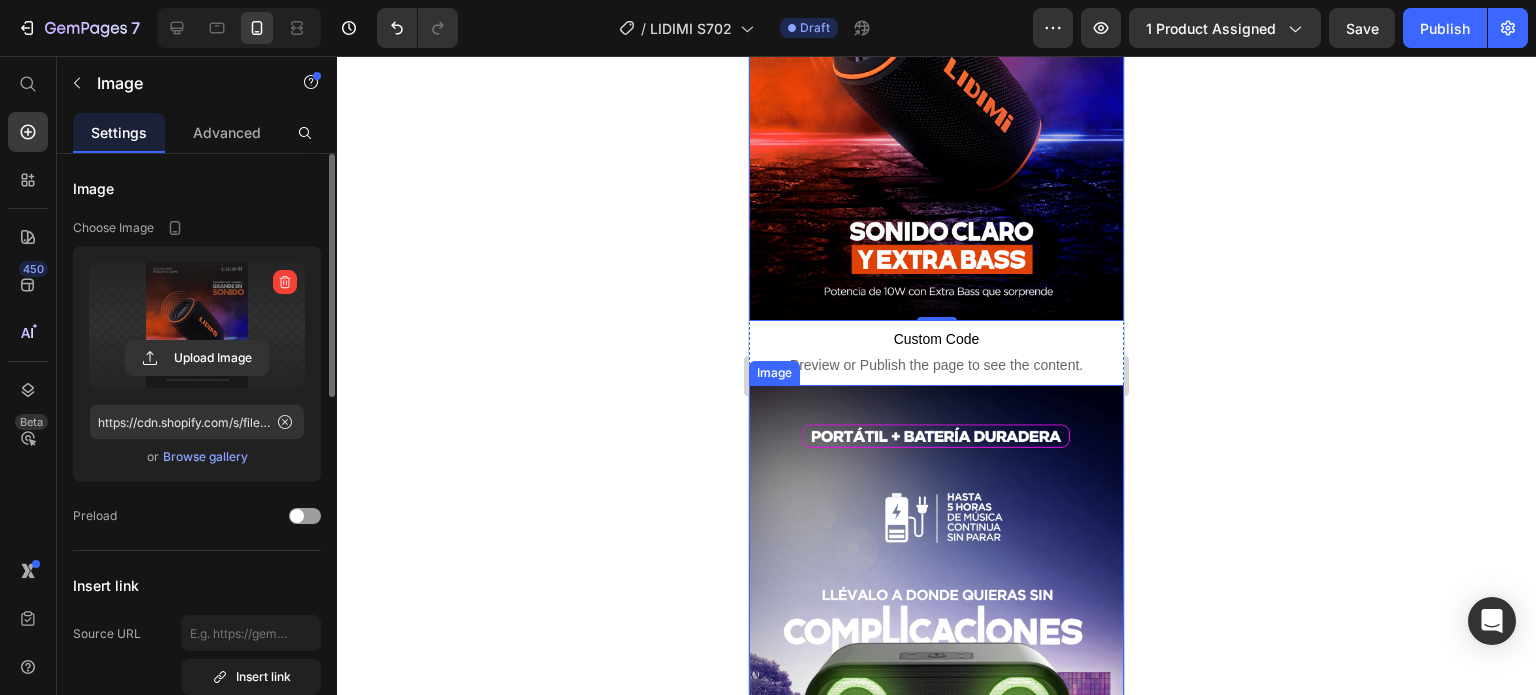 click at bounding box center (936, 617) 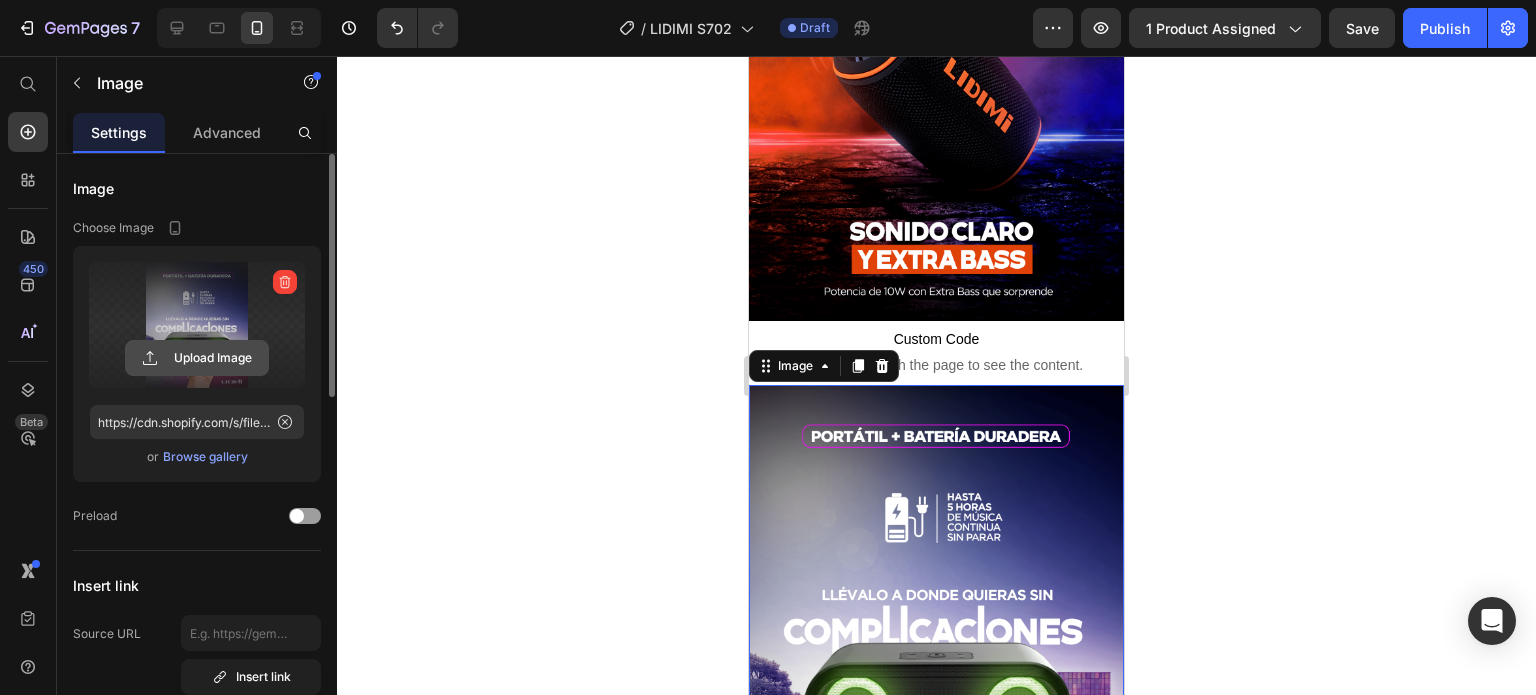 click 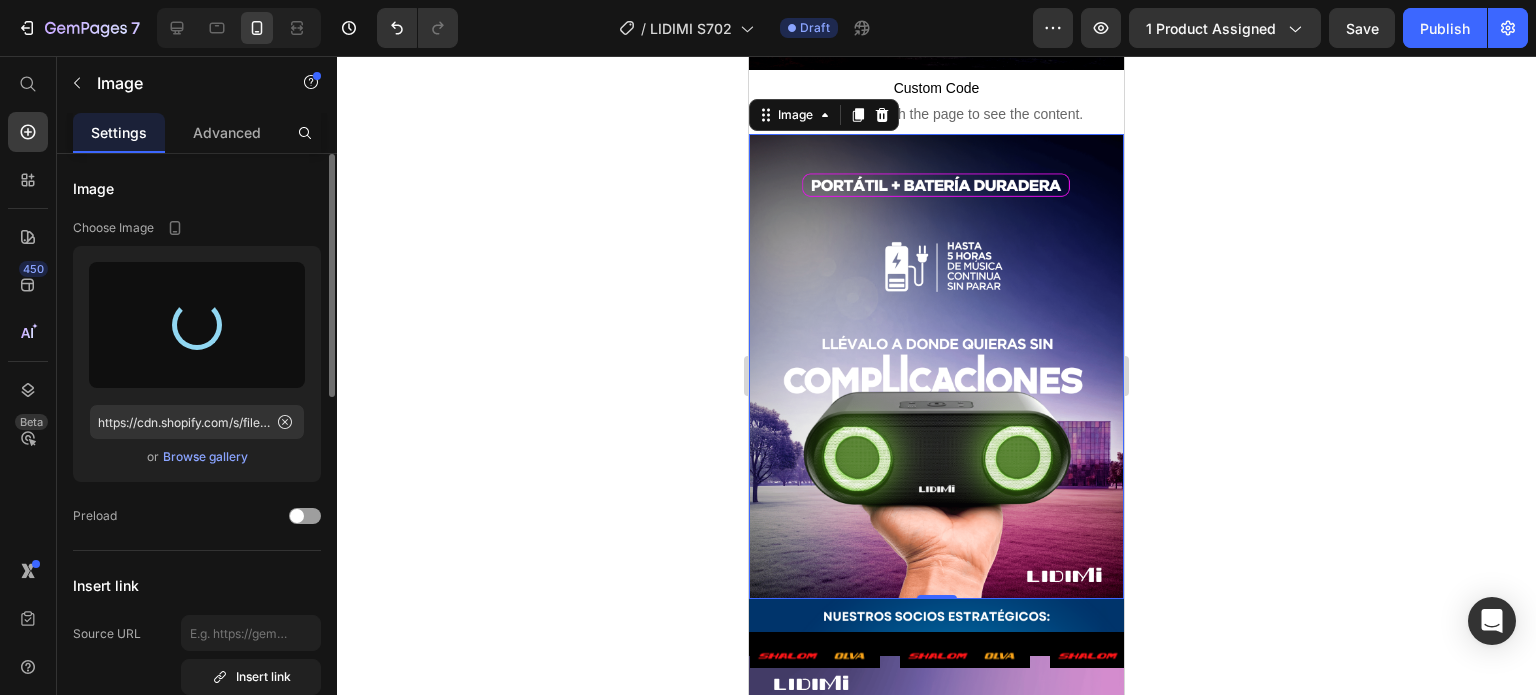 scroll, scrollTop: 1100, scrollLeft: 0, axis: vertical 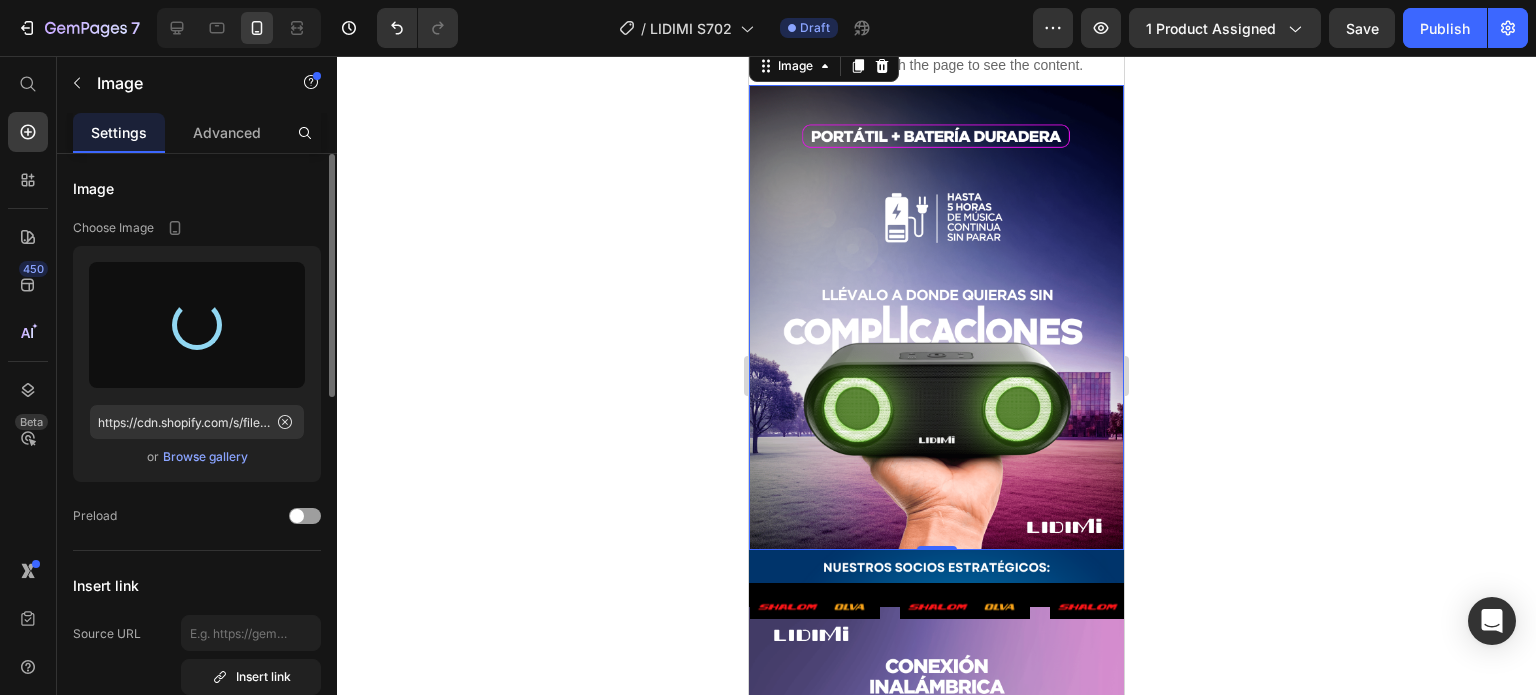type on "https://cdn.shopify.com/s/files/1/0711/1855/3276/files/gempages_575357294104019530-cbc723a4-aedf-4a84-82dd-ad30b2fd6361.png" 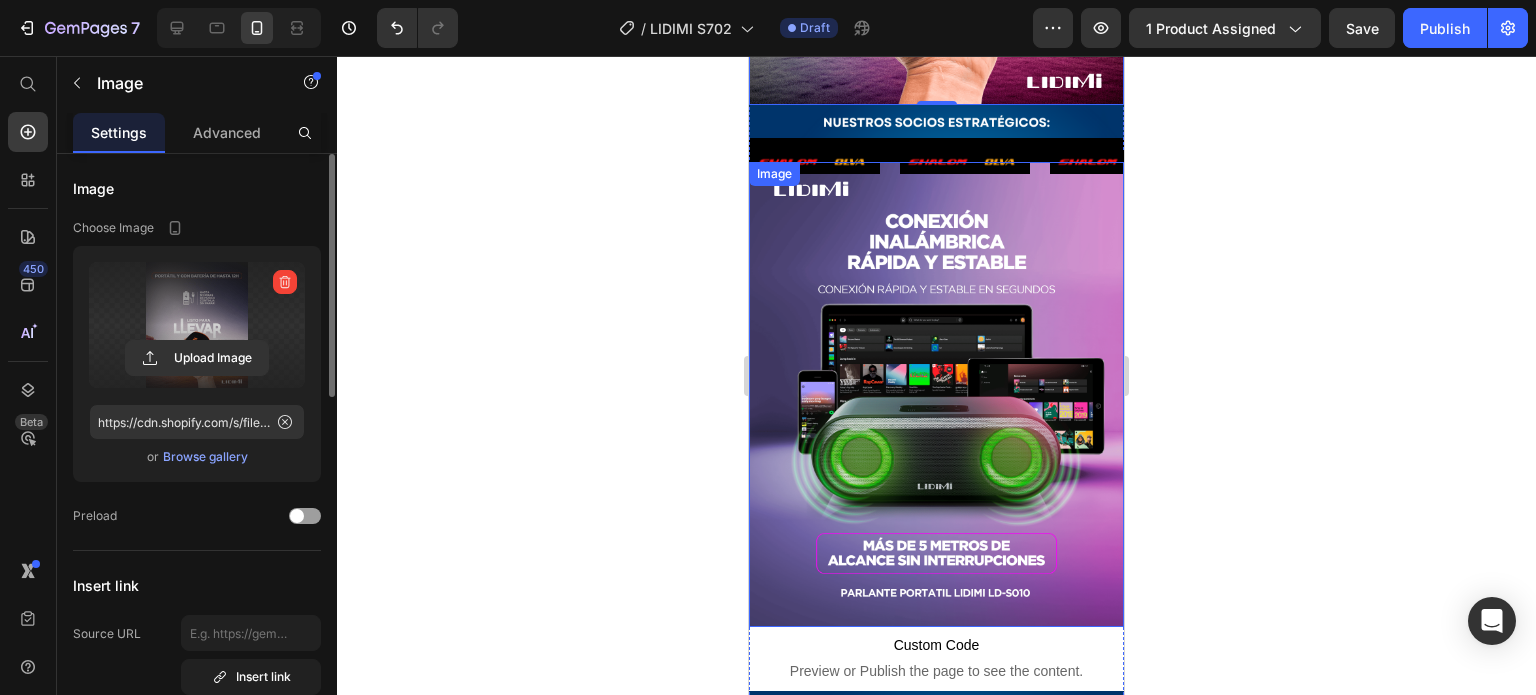 scroll, scrollTop: 1600, scrollLeft: 0, axis: vertical 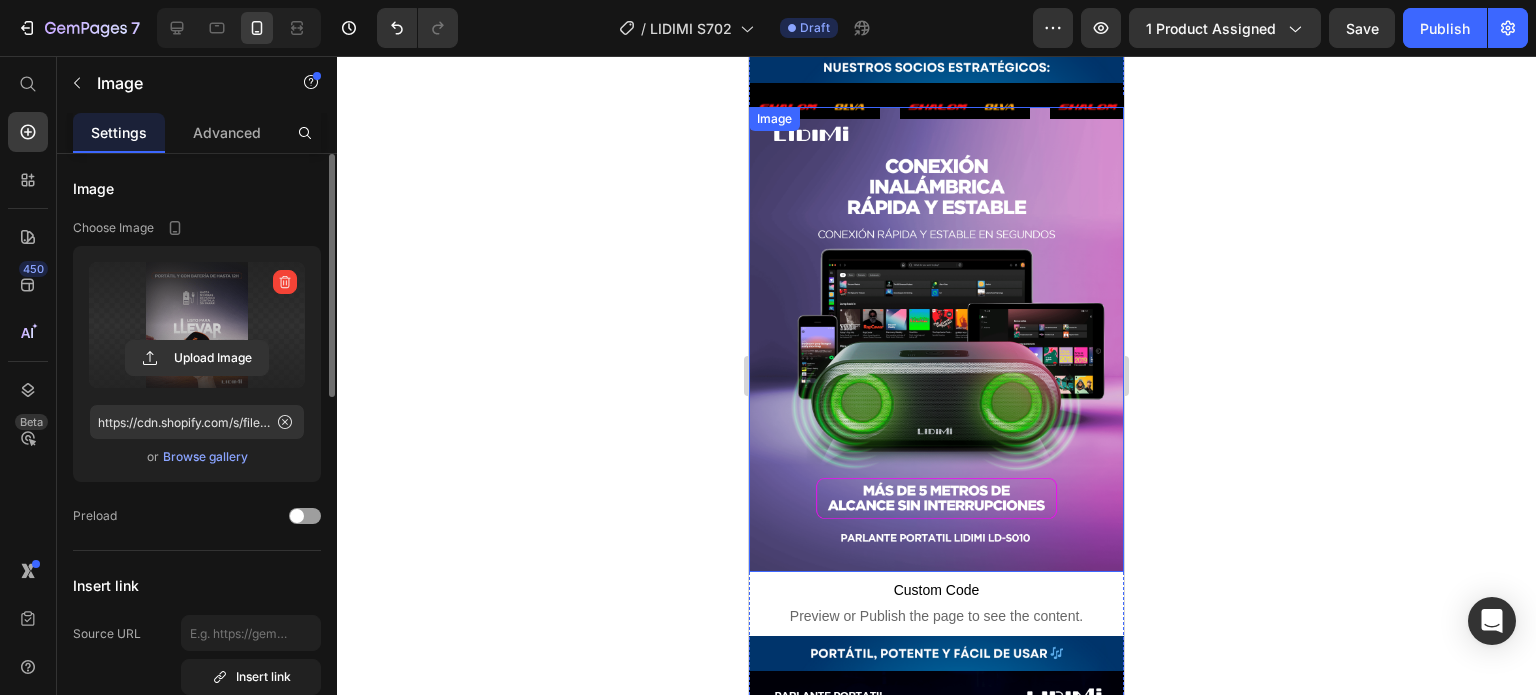 click at bounding box center (936, 339) 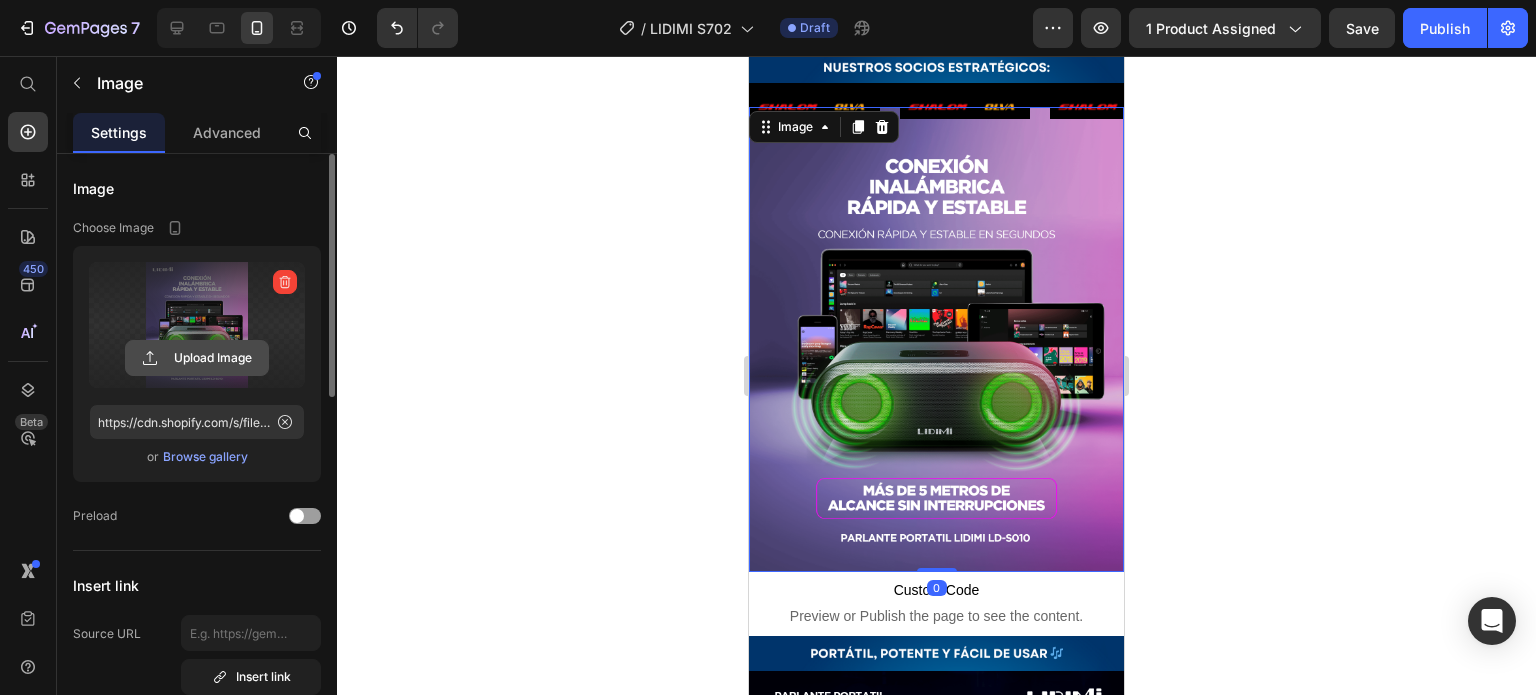 click 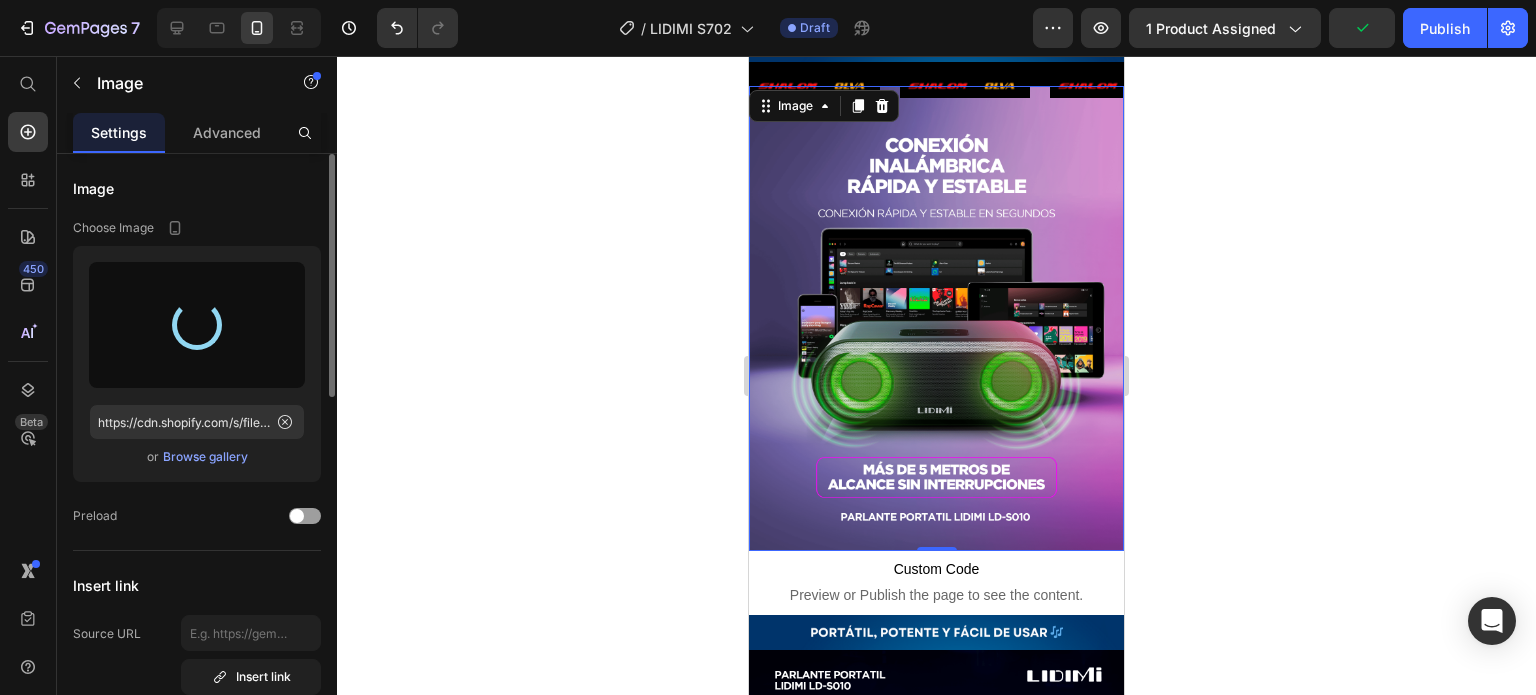 scroll, scrollTop: 1548, scrollLeft: 0, axis: vertical 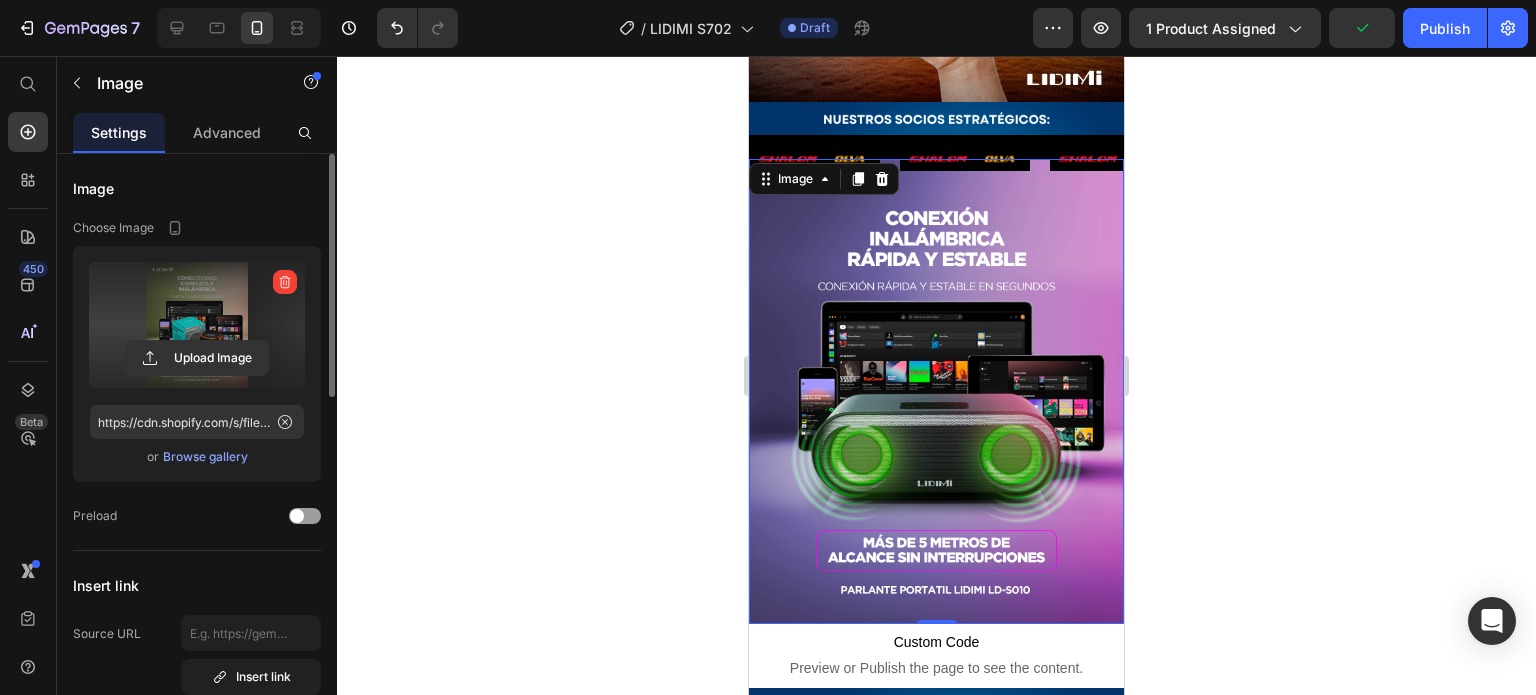 type on "https://cdn.shopify.com/s/files/1/0711/1855/3276/files/gempages_575357294104019530-7b784441-1d8c-44a1-a342-9aa000d93020.png" 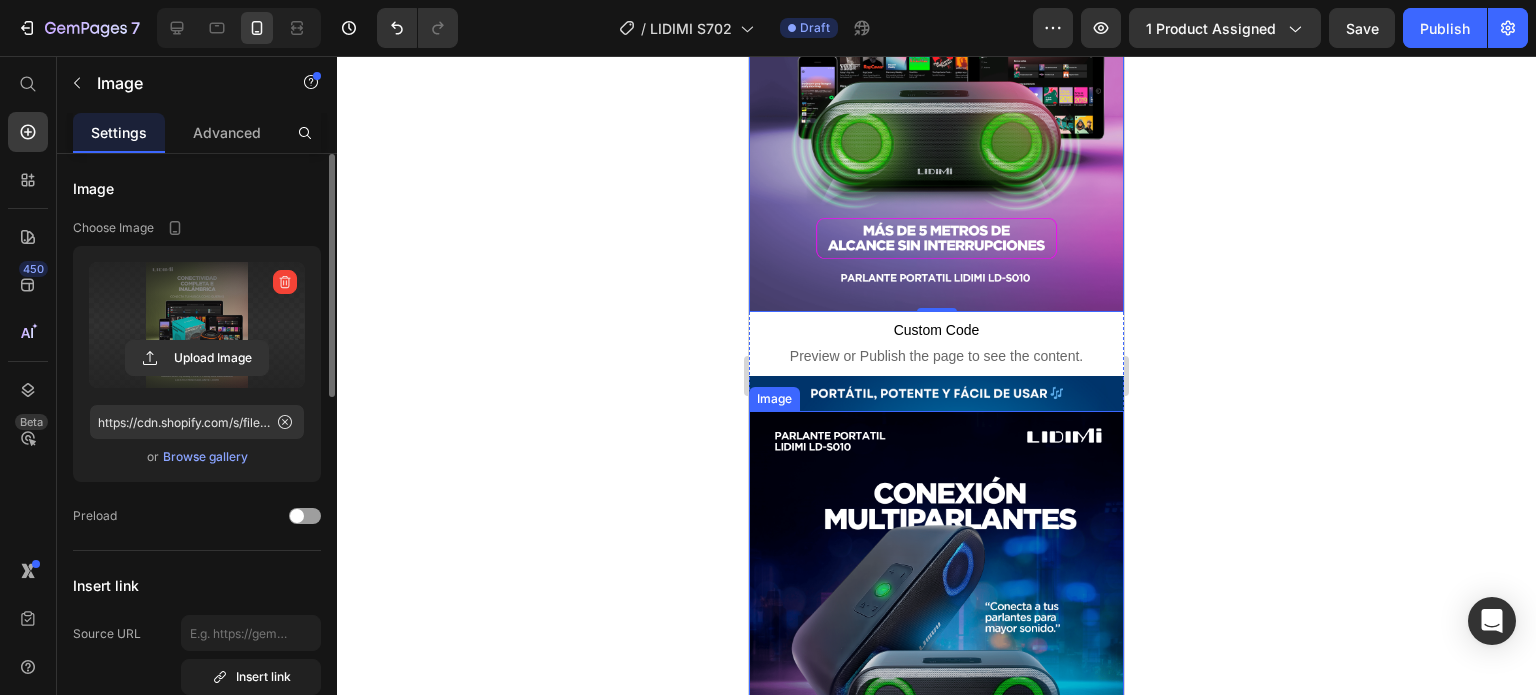 scroll, scrollTop: 1948, scrollLeft: 0, axis: vertical 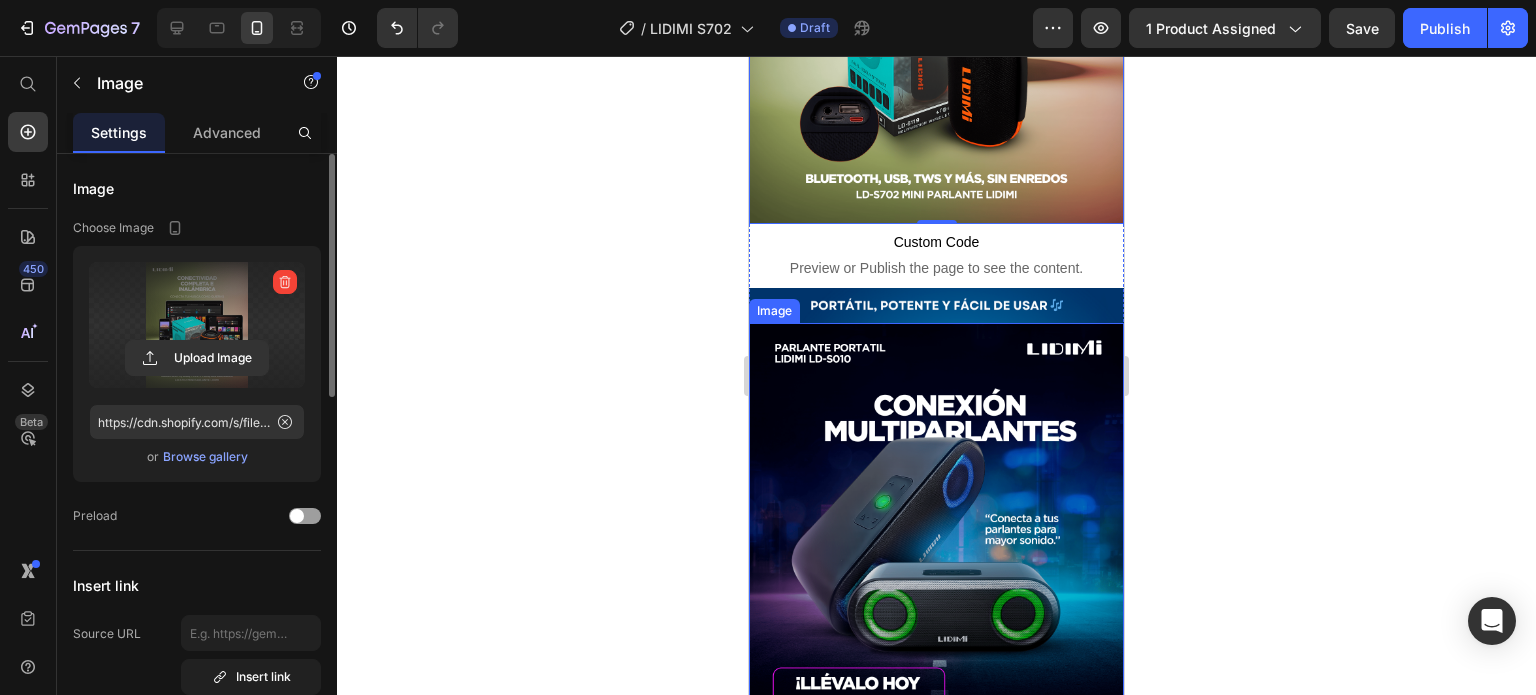 click at bounding box center [936, 555] 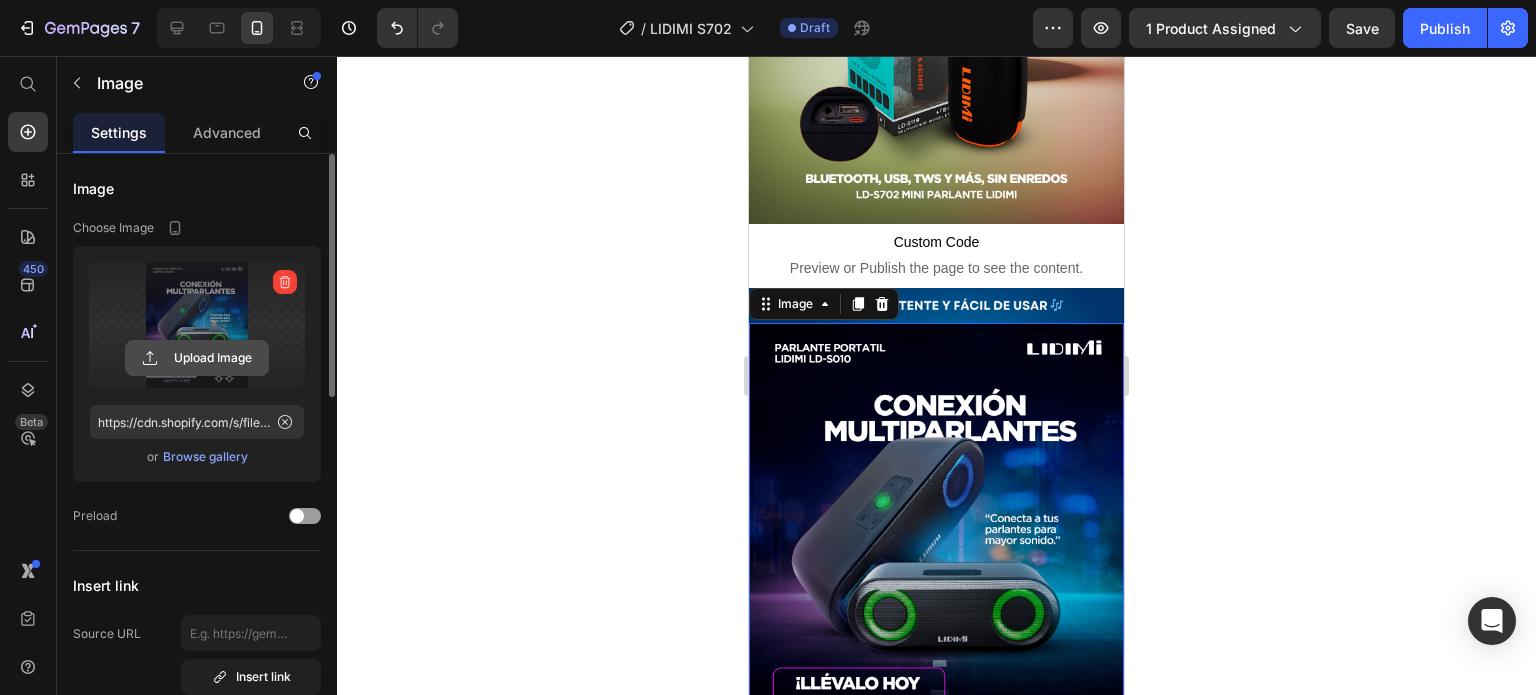 click 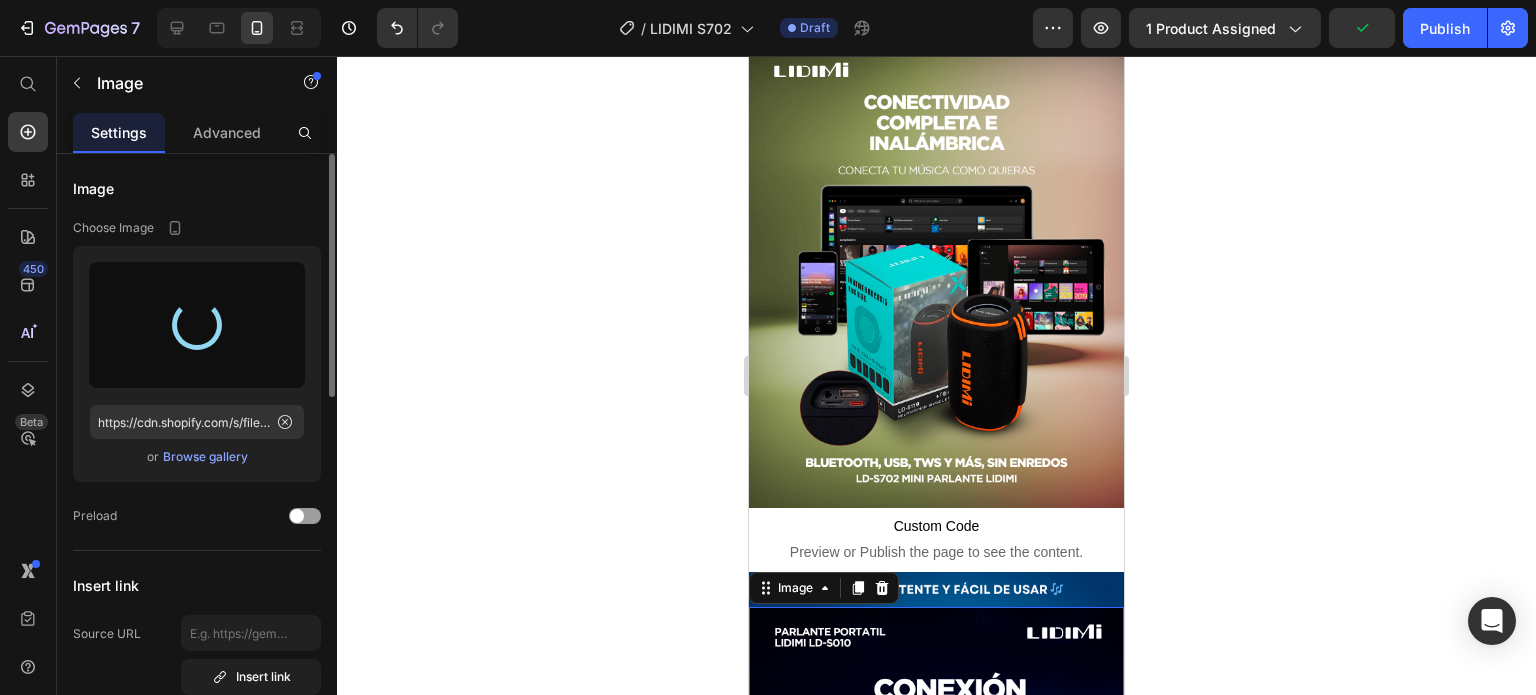 scroll, scrollTop: 1548, scrollLeft: 0, axis: vertical 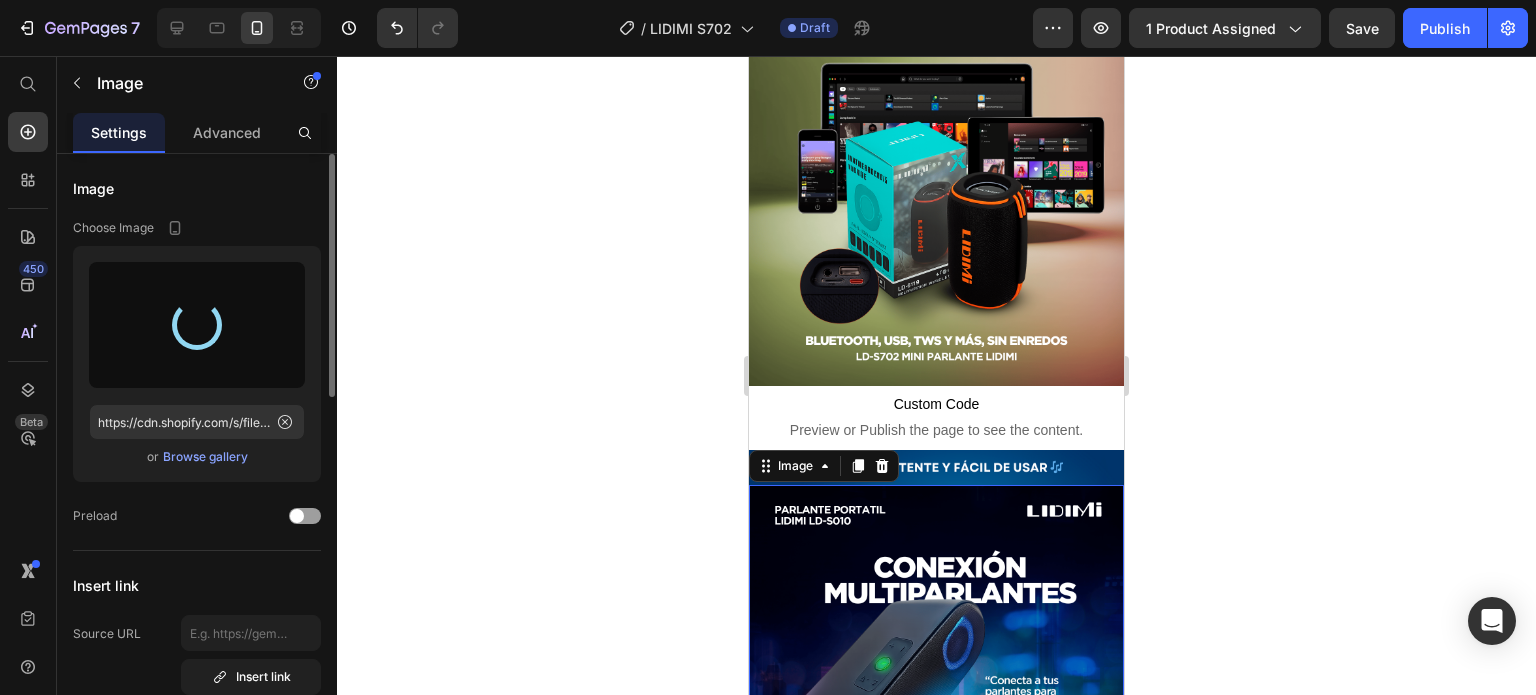 type on "https://cdn.shopify.com/s/files/1/0711/1855/3276/files/gempages_575357294104019530-37e1dec2-9a90-4fd3-a6ef-96f00d065a19.png" 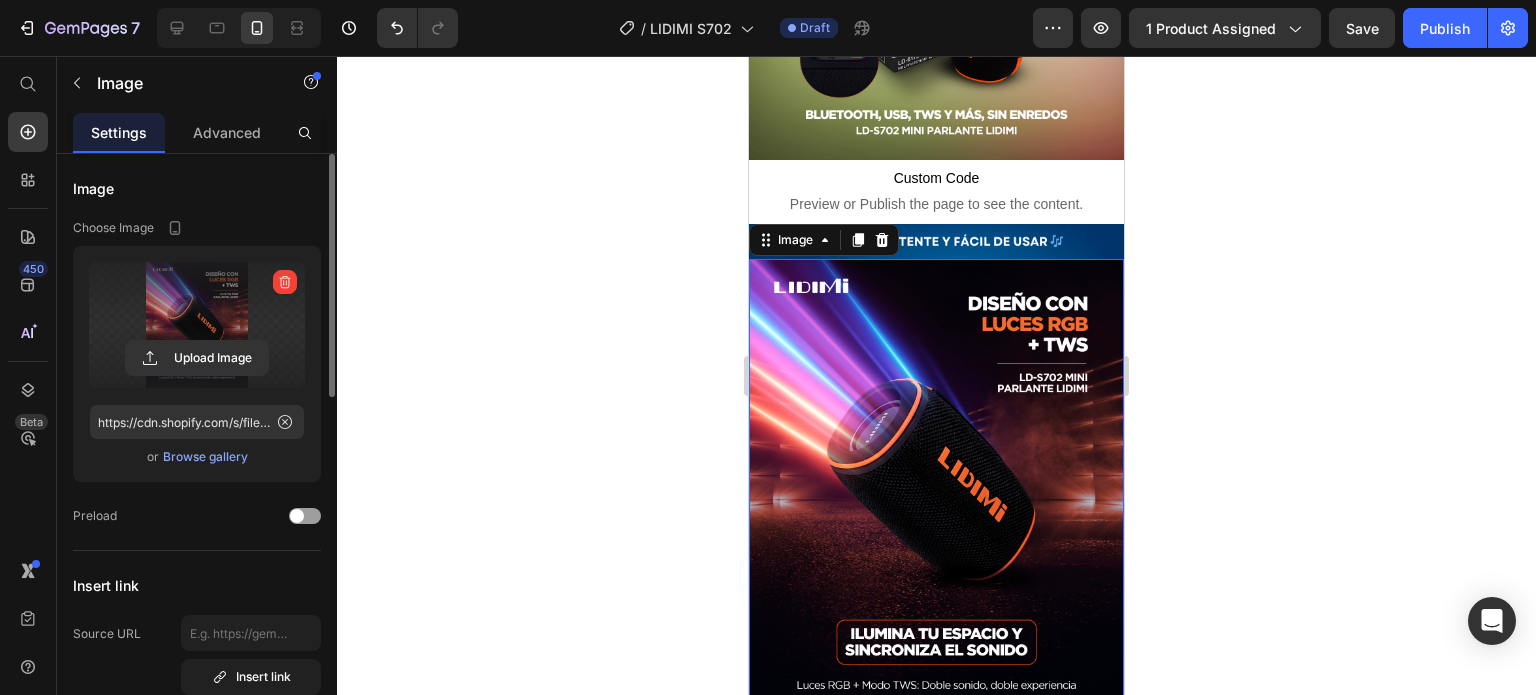 scroll, scrollTop: 1948, scrollLeft: 0, axis: vertical 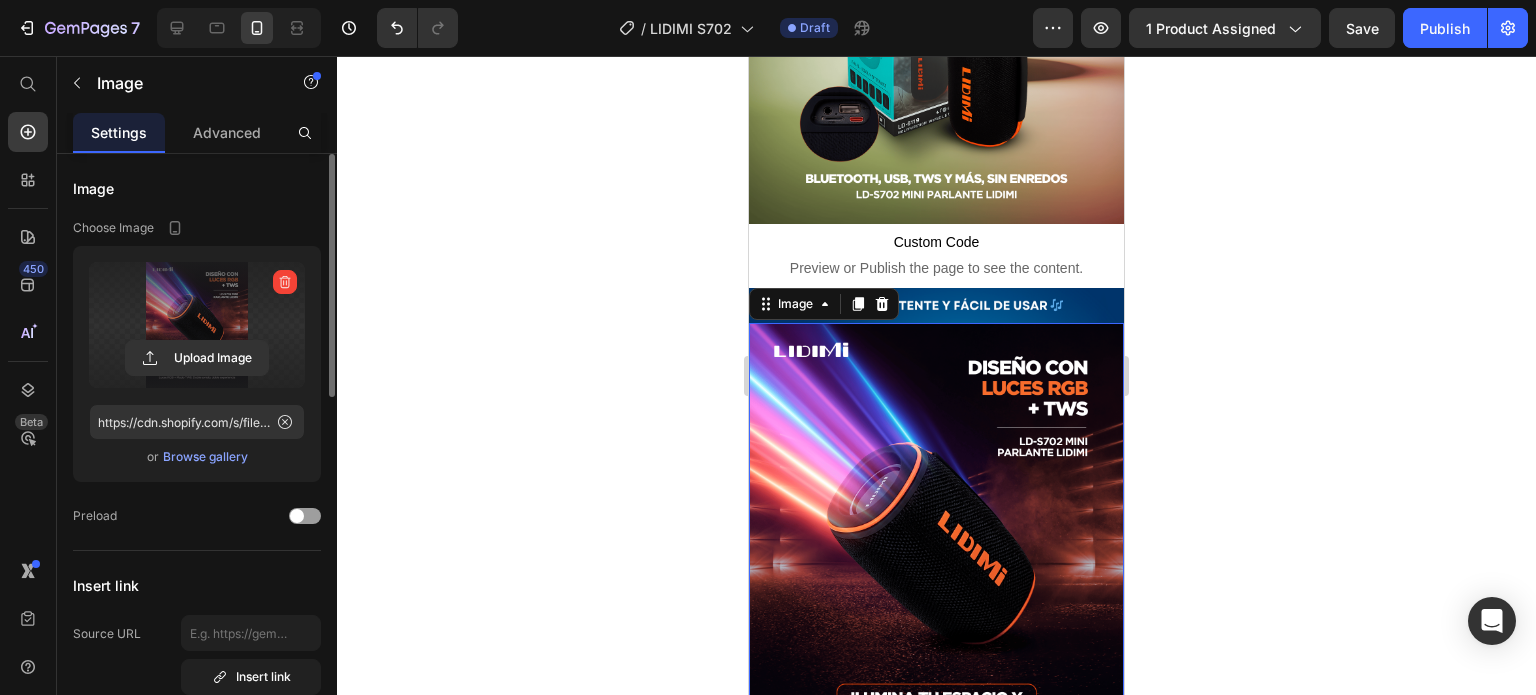 click 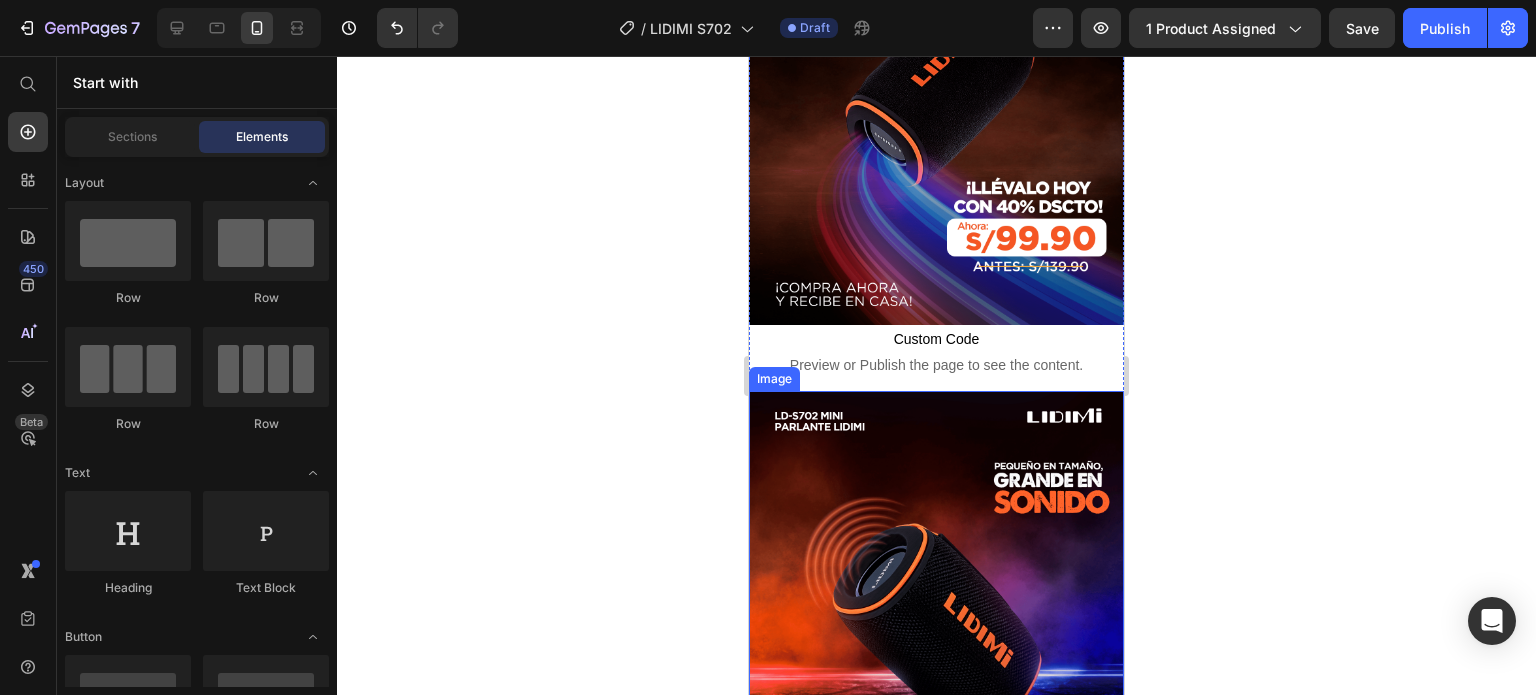 scroll, scrollTop: 300, scrollLeft: 0, axis: vertical 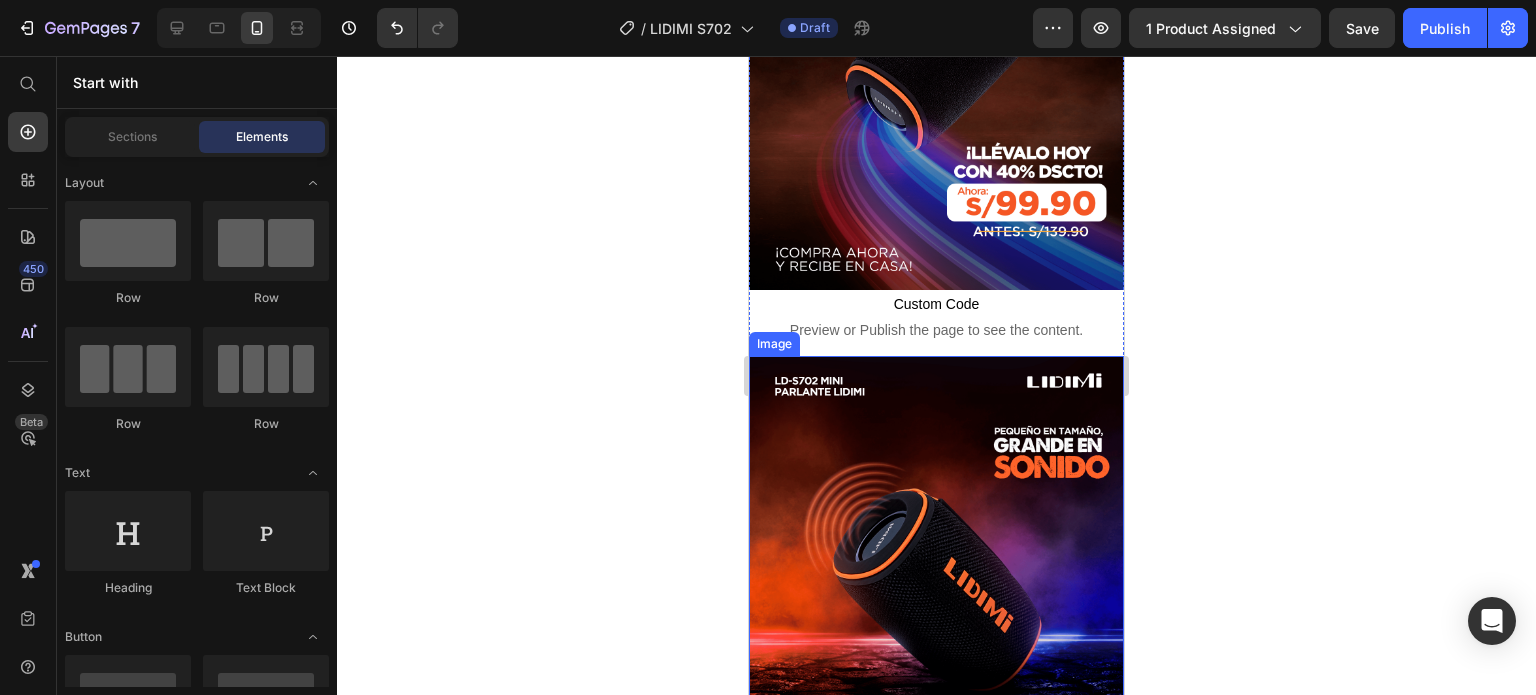 click at bounding box center [936, 588] 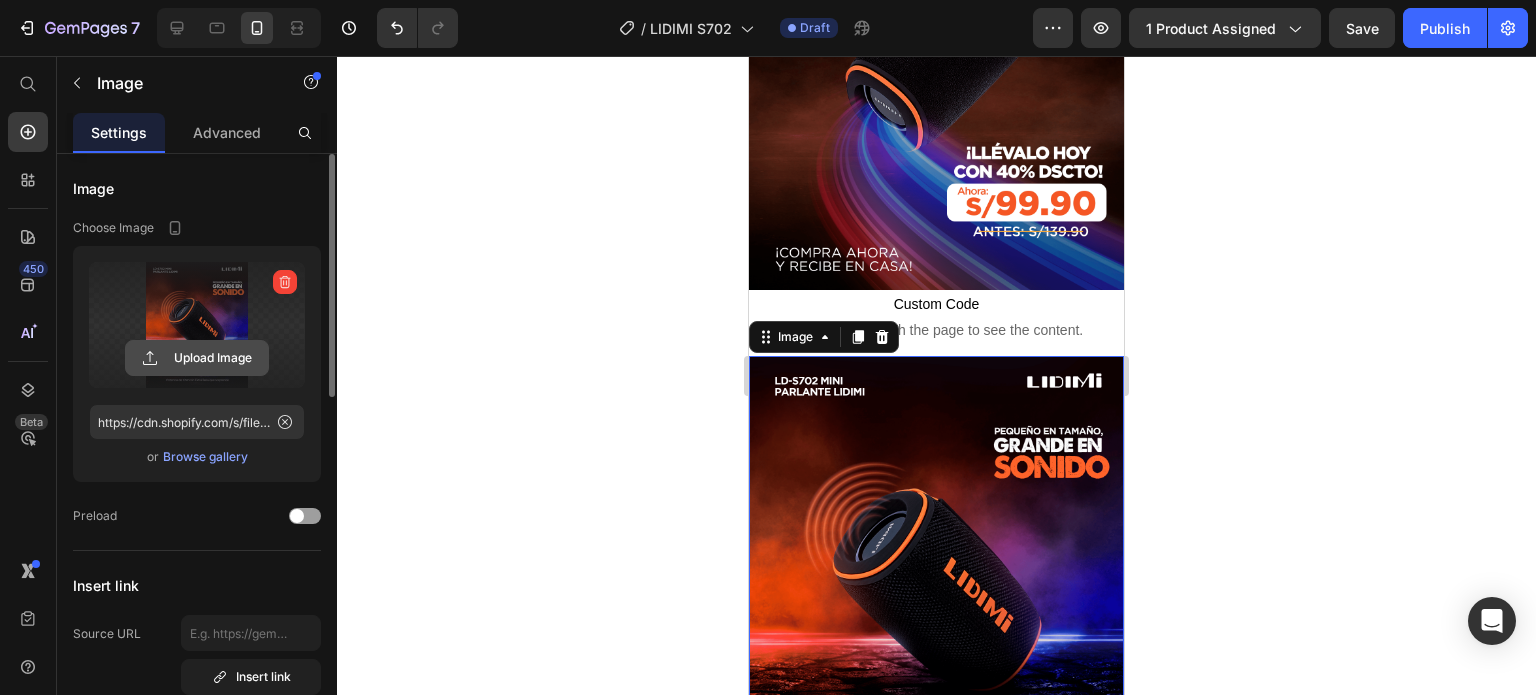 click 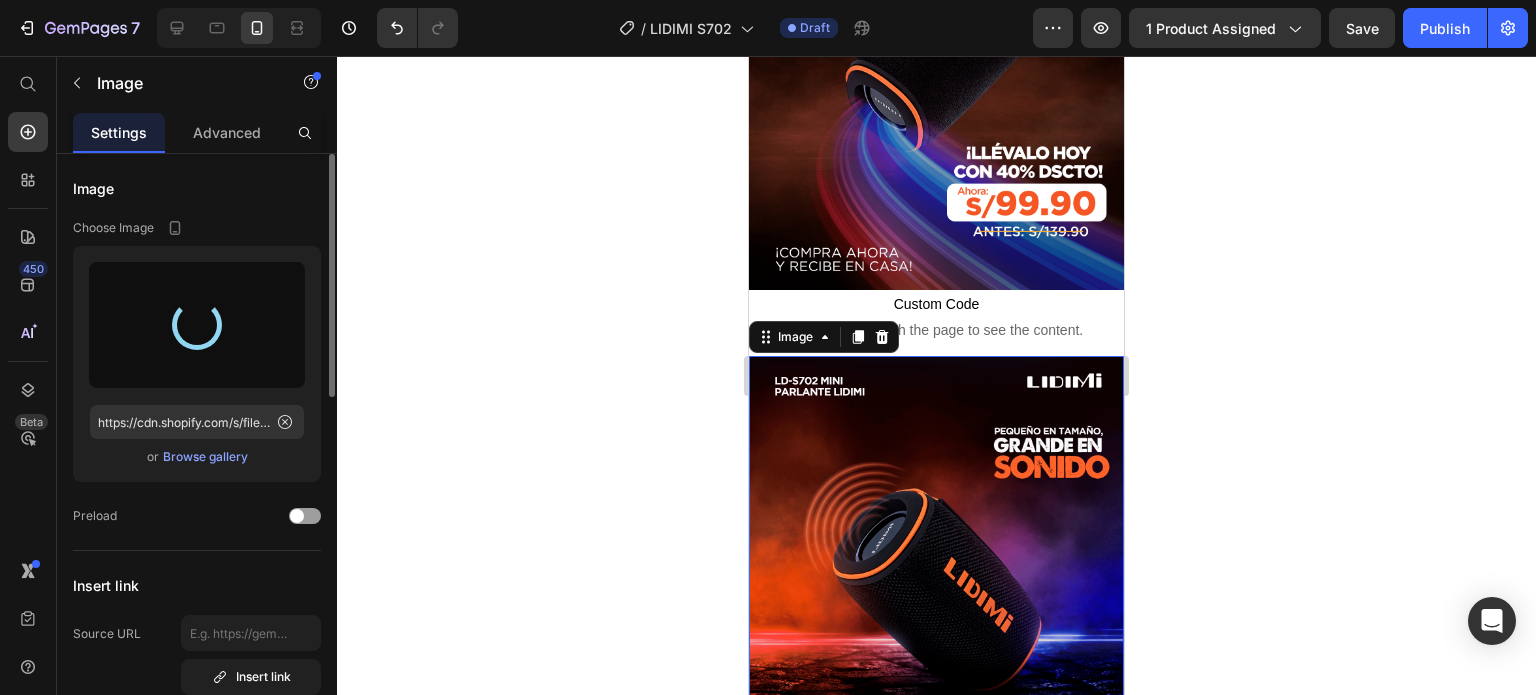 type on "https://cdn.shopify.com/s/files/1/0711/1855/3276/files/gempages_575357294104019530-cbc723a4-aedf-4a84-82dd-ad30b2fd6361.png" 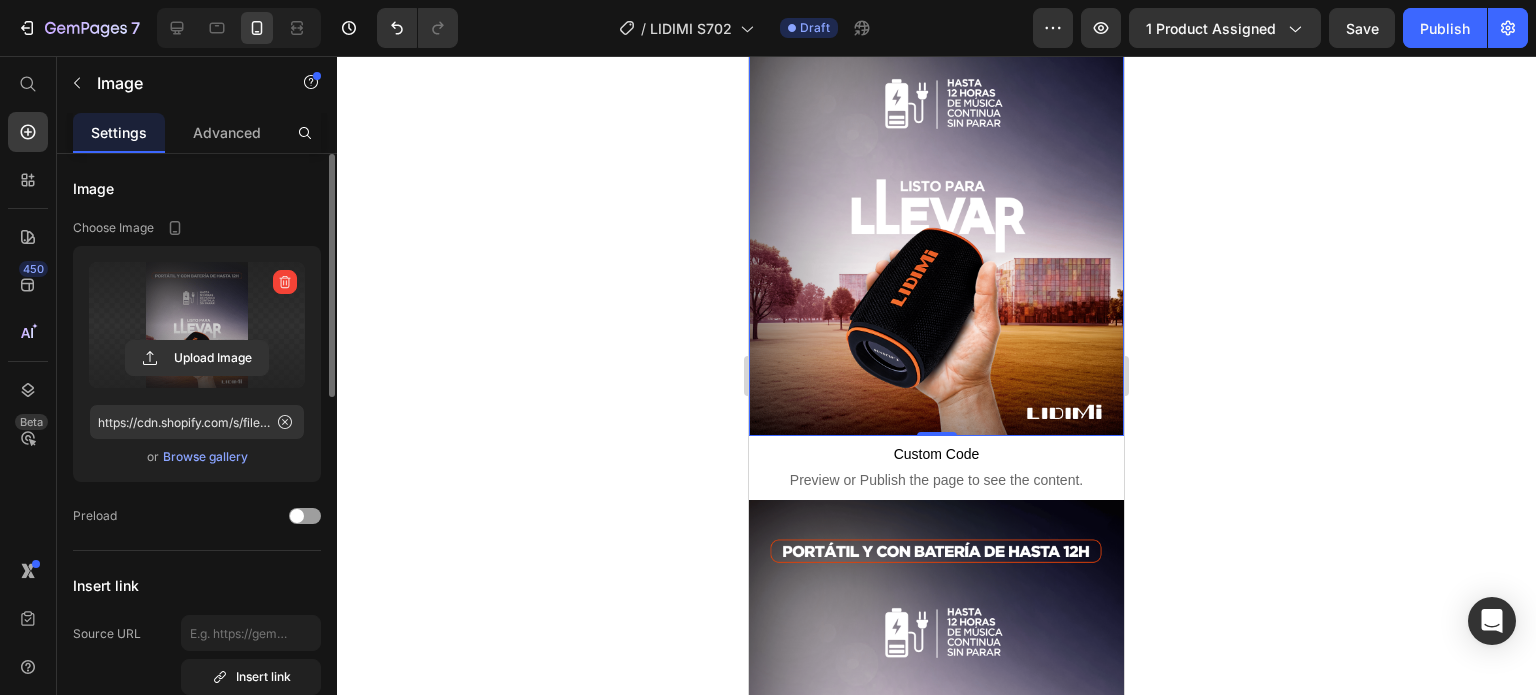 scroll, scrollTop: 800, scrollLeft: 0, axis: vertical 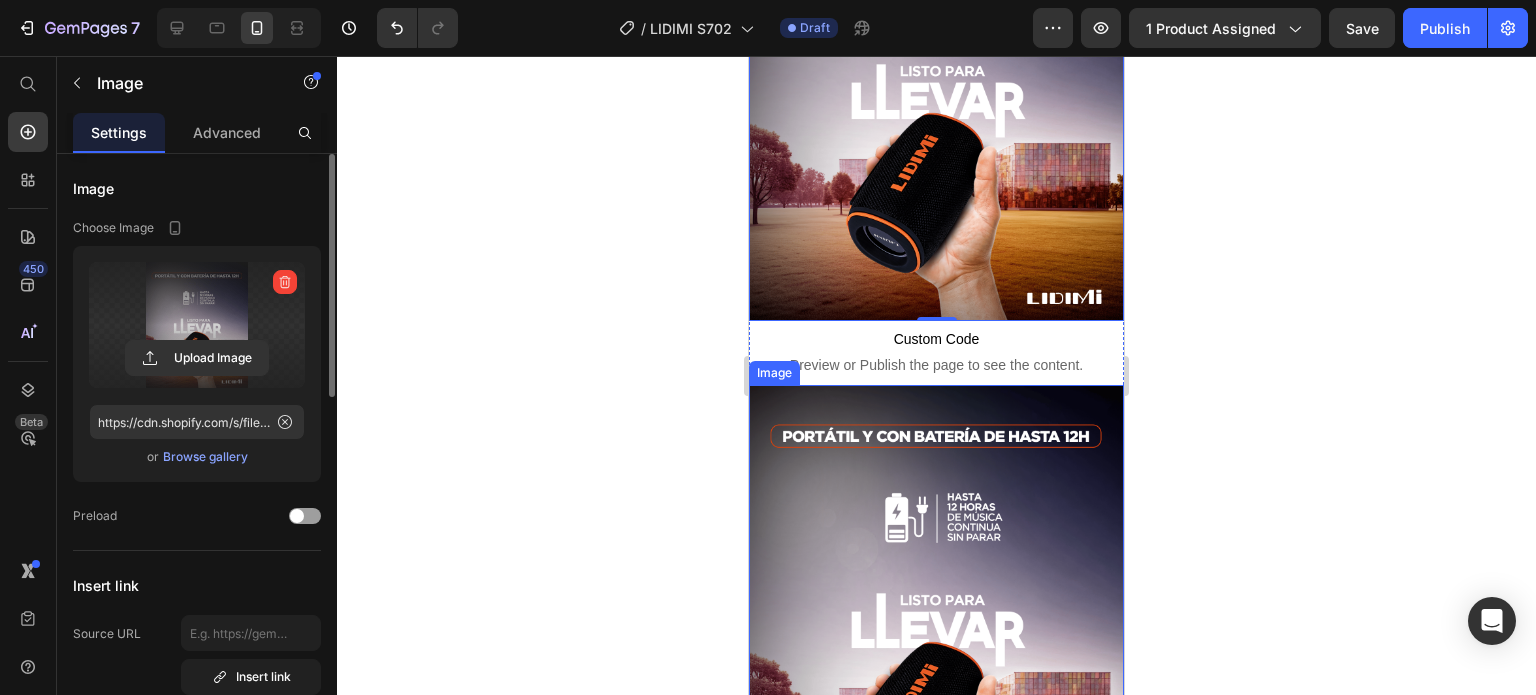 click at bounding box center (936, 617) 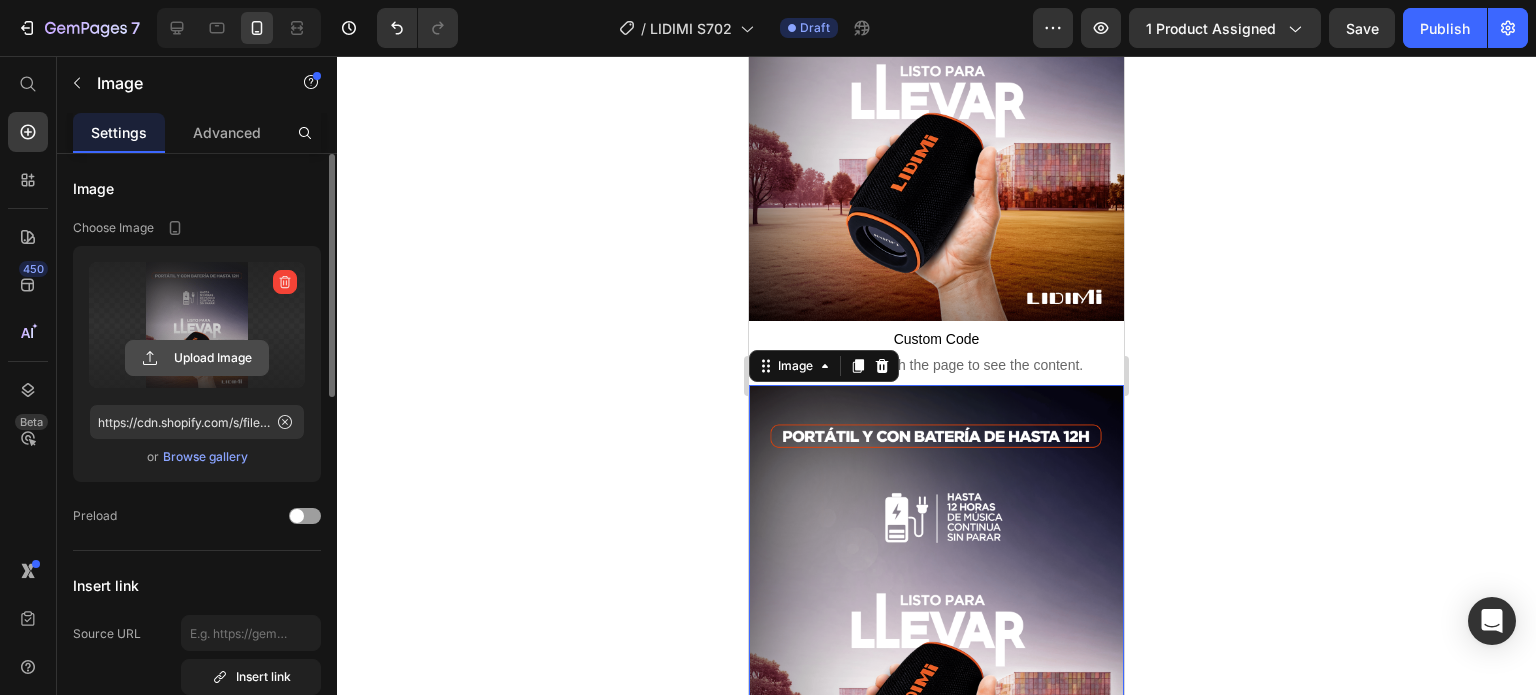 click 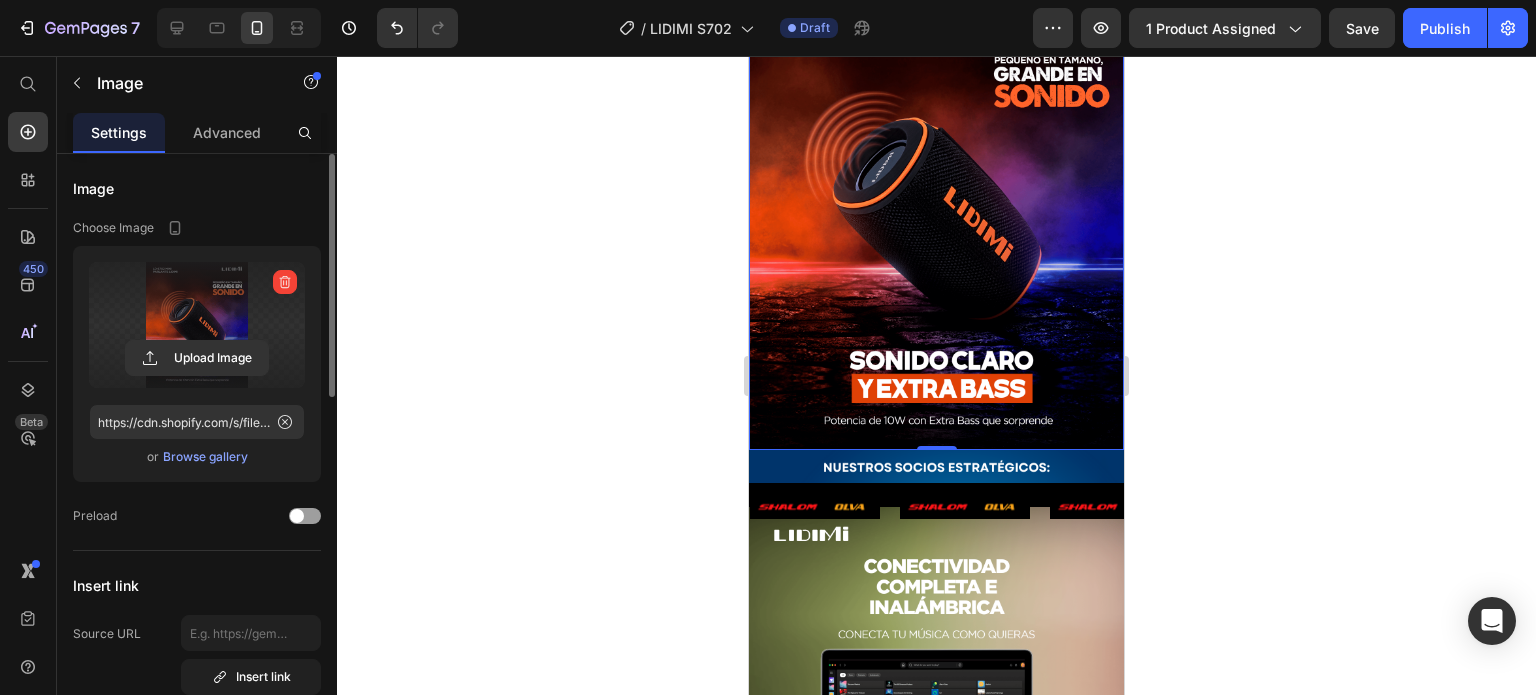 scroll, scrollTop: 1000, scrollLeft: 0, axis: vertical 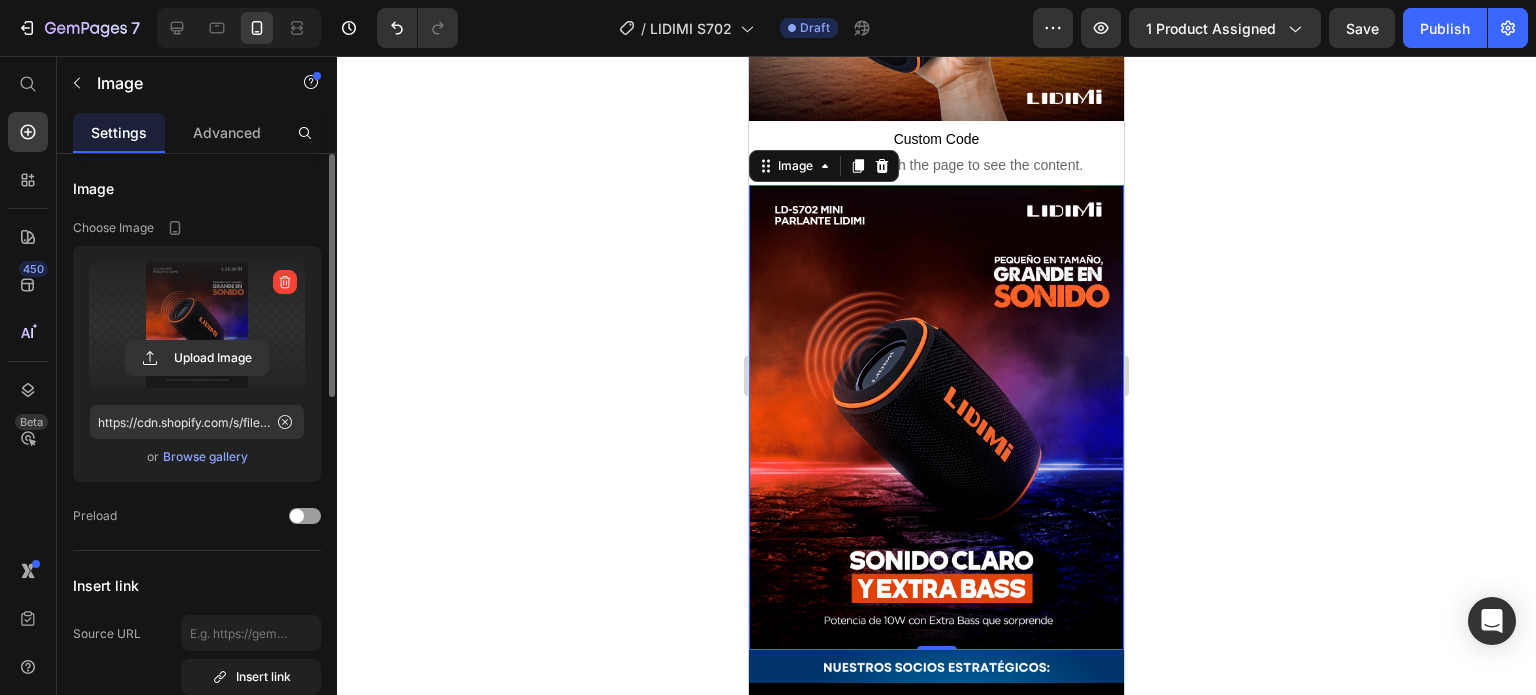 click at bounding box center [936, 417] 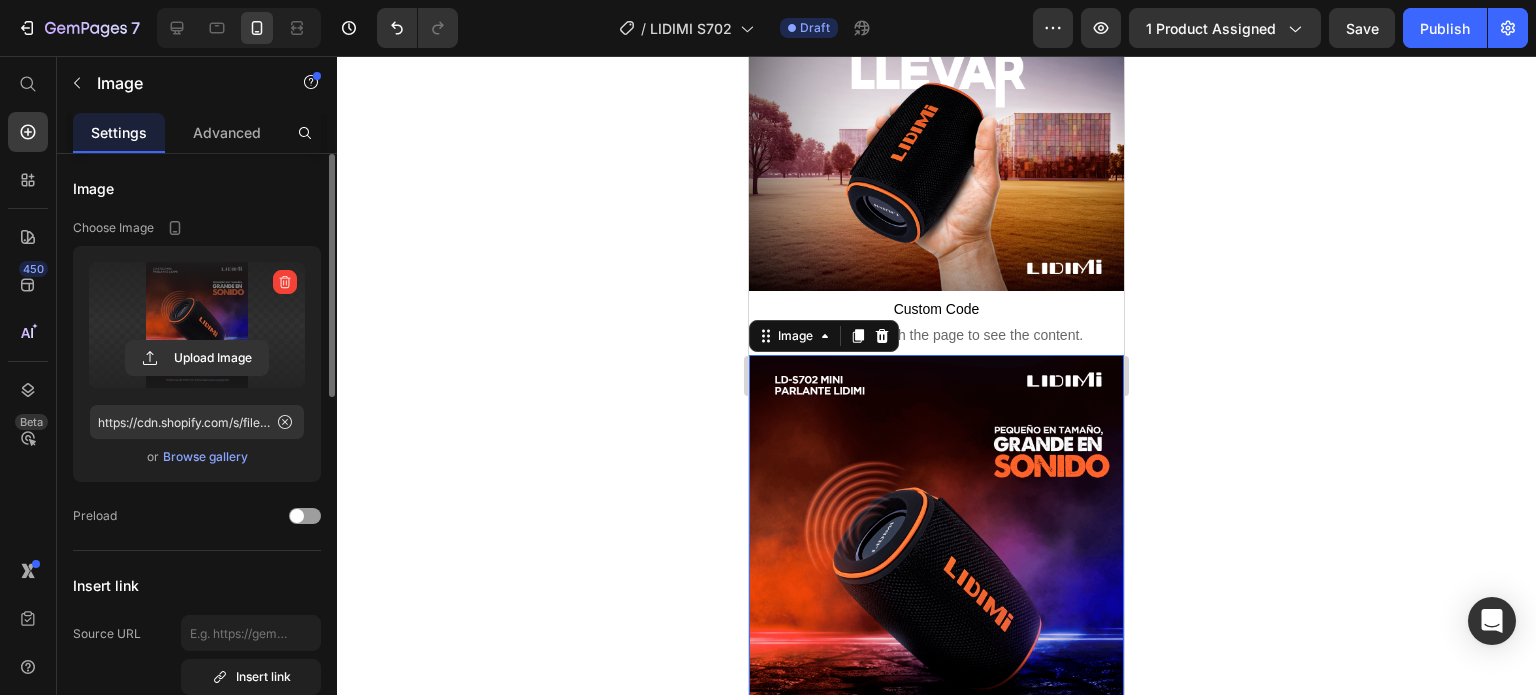 scroll, scrollTop: 1000, scrollLeft: 0, axis: vertical 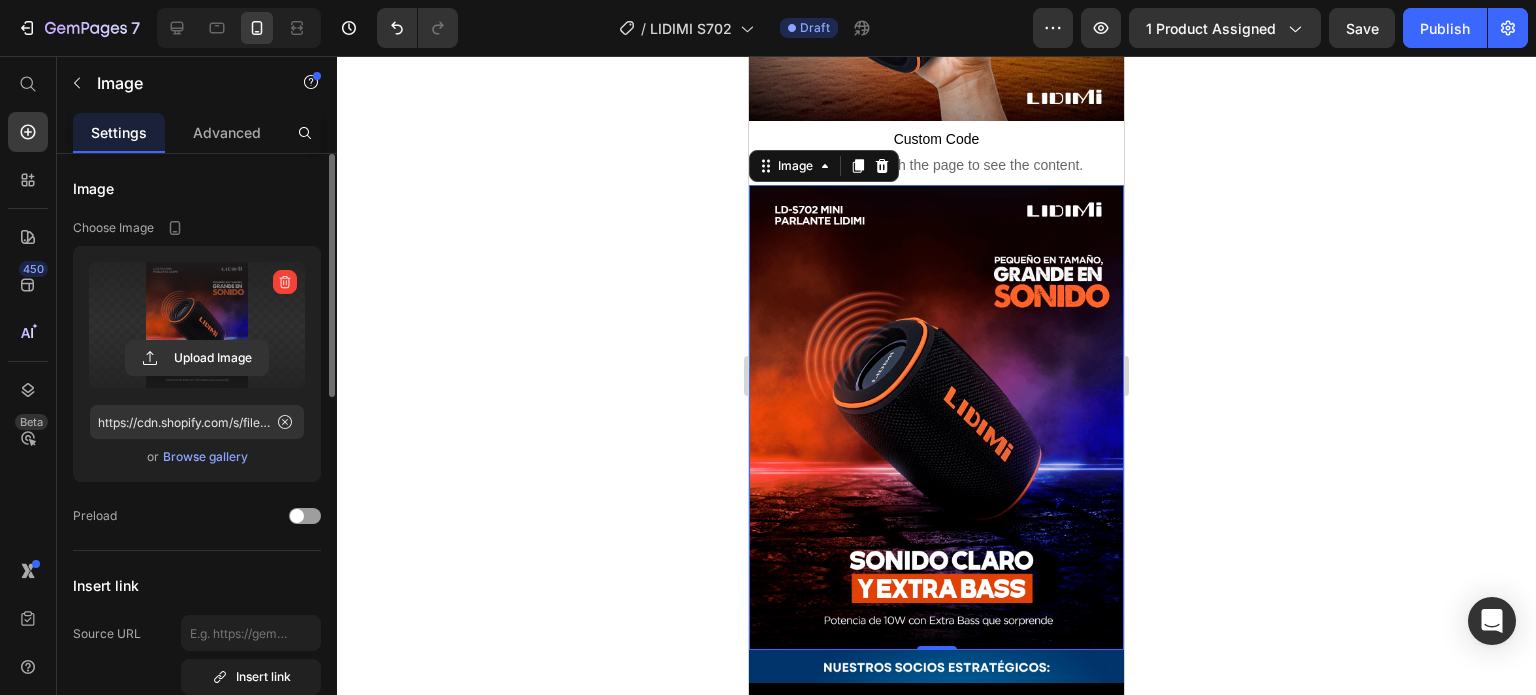 click at bounding box center [936, 417] 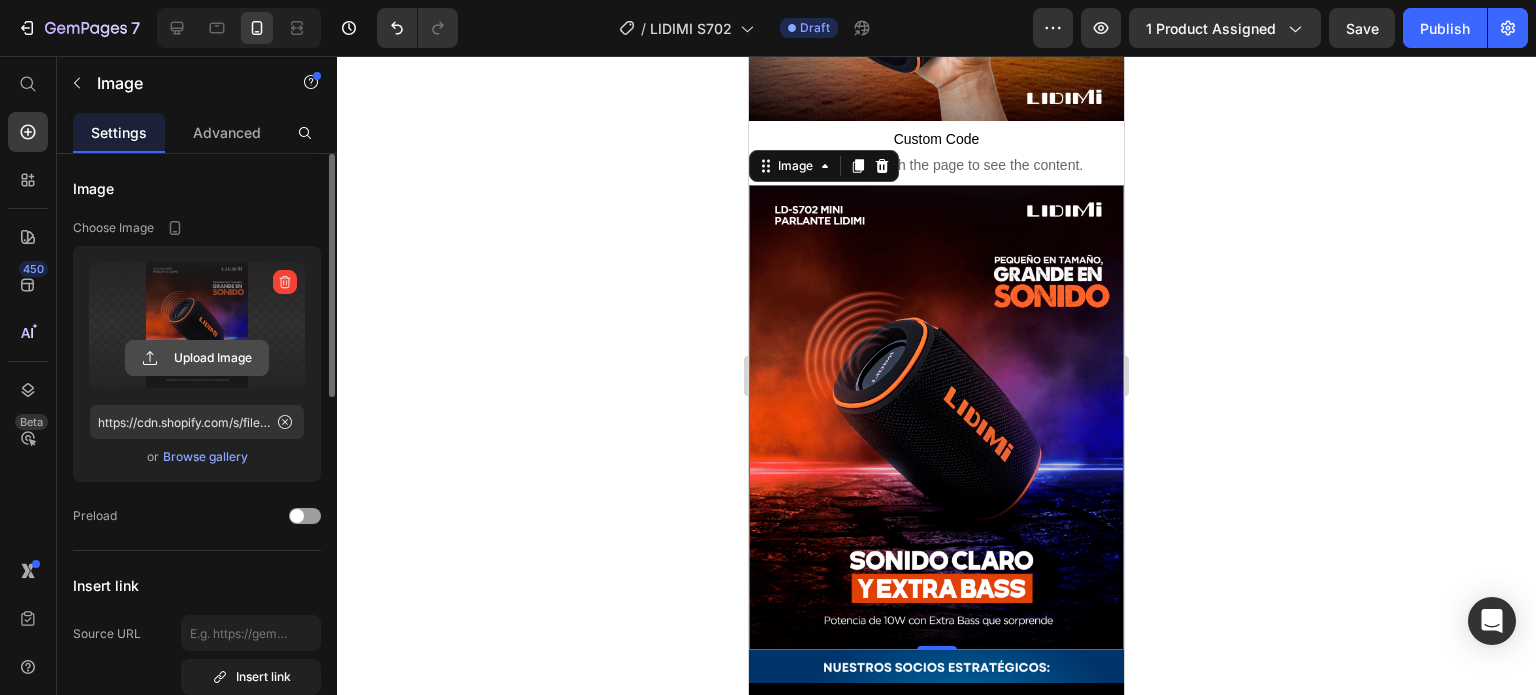 click 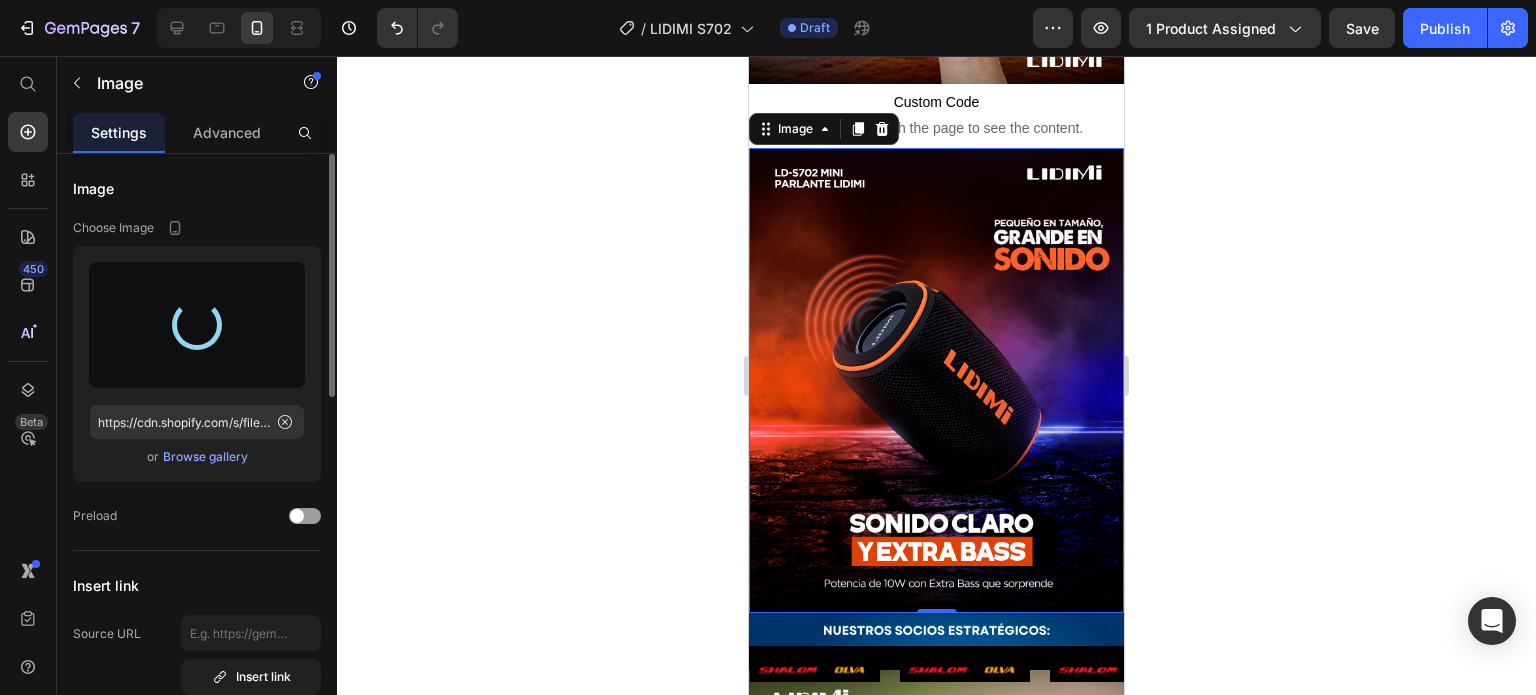 type on "https://cdn.shopify.com/s/files/1/0711/1855/3276/files/gempages_575357294104019530-37e1dec2-9a90-4fd3-a6ef-96f00d065a19.png" 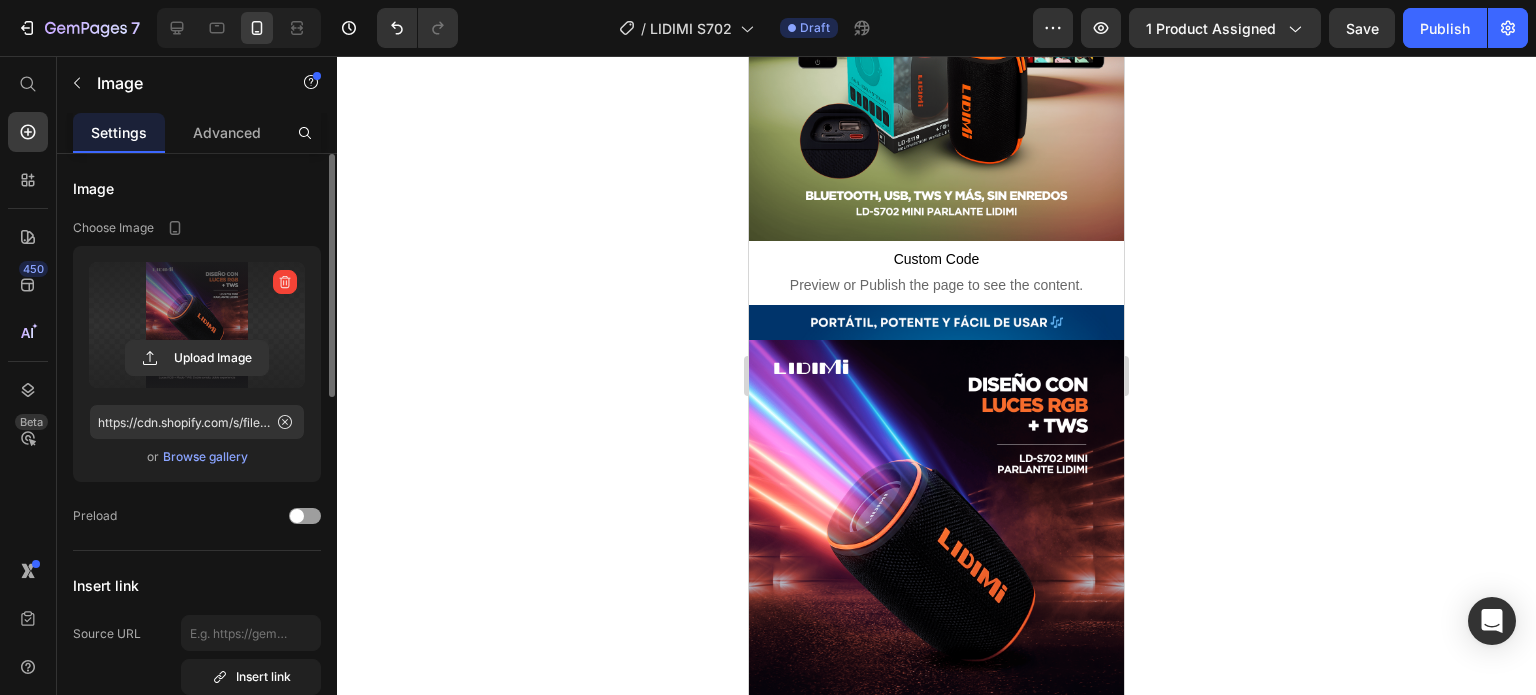 scroll, scrollTop: 2248, scrollLeft: 0, axis: vertical 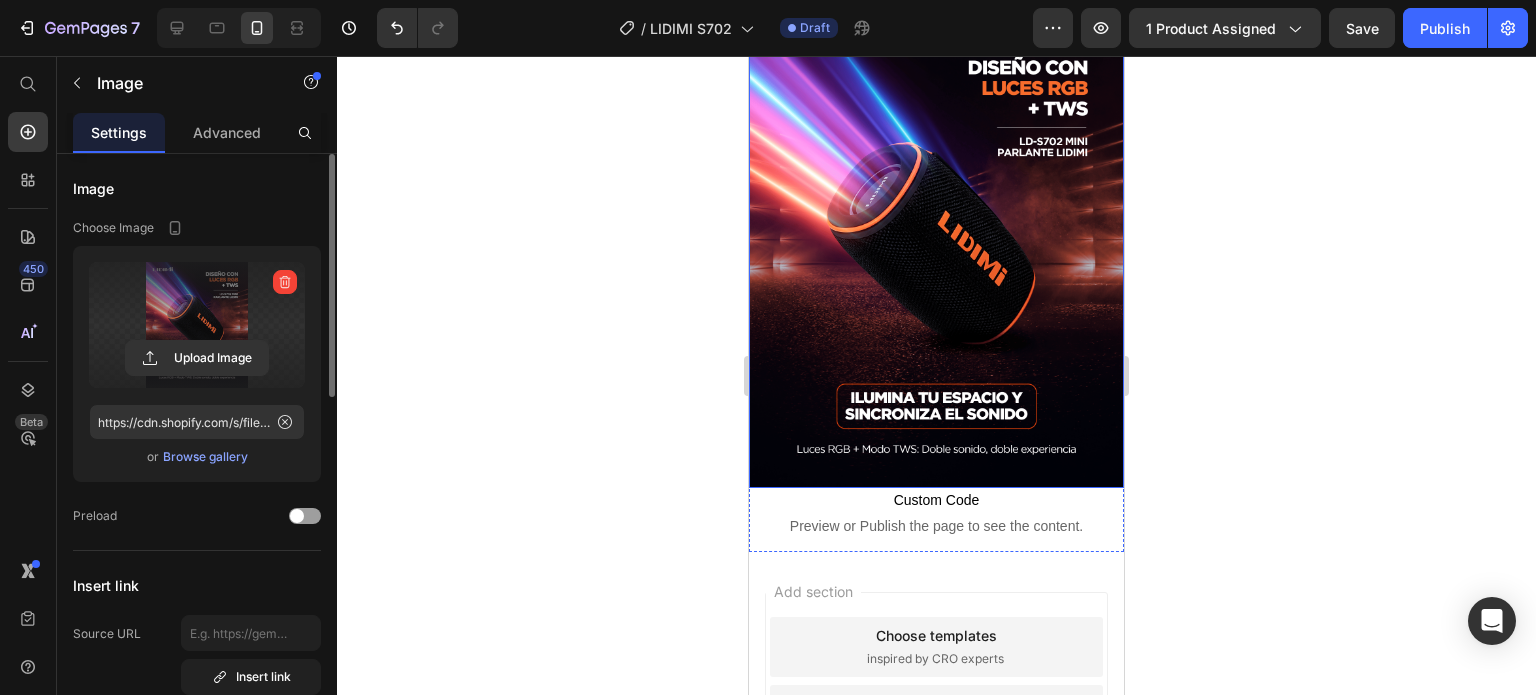 click at bounding box center (936, 255) 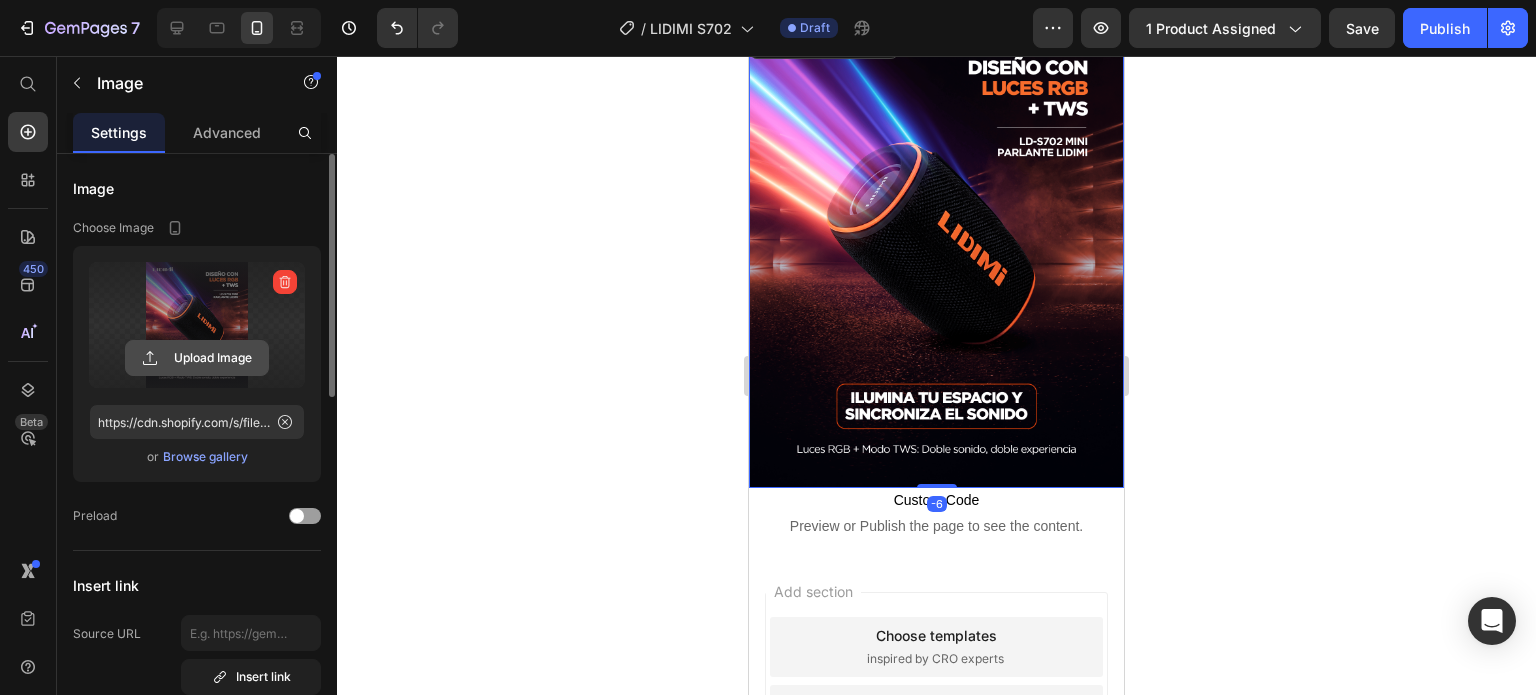click 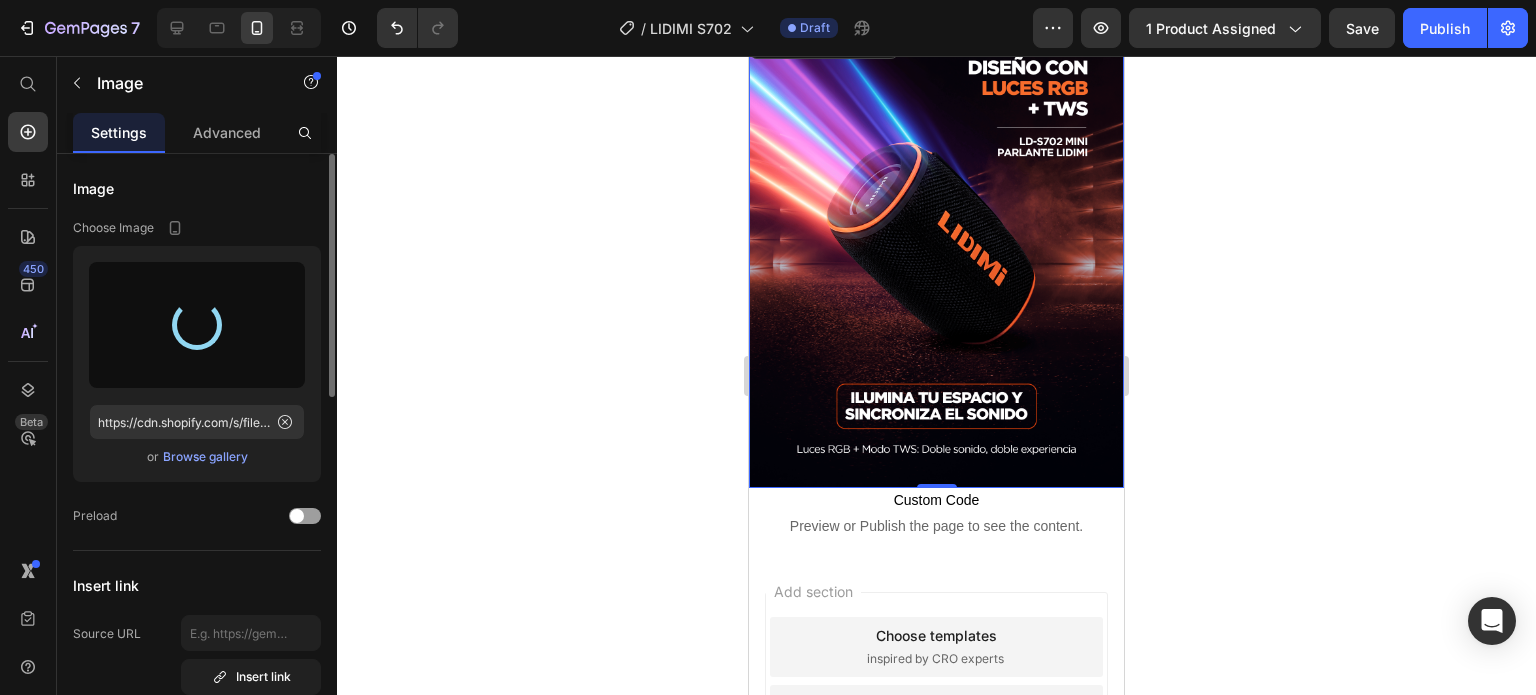 type on "https://cdn.shopify.com/s/files/1/0711/1855/3276/files/gempages_575357294104019530-43fdbcbb-1f79-4877-867a-5edcb7792a14.png" 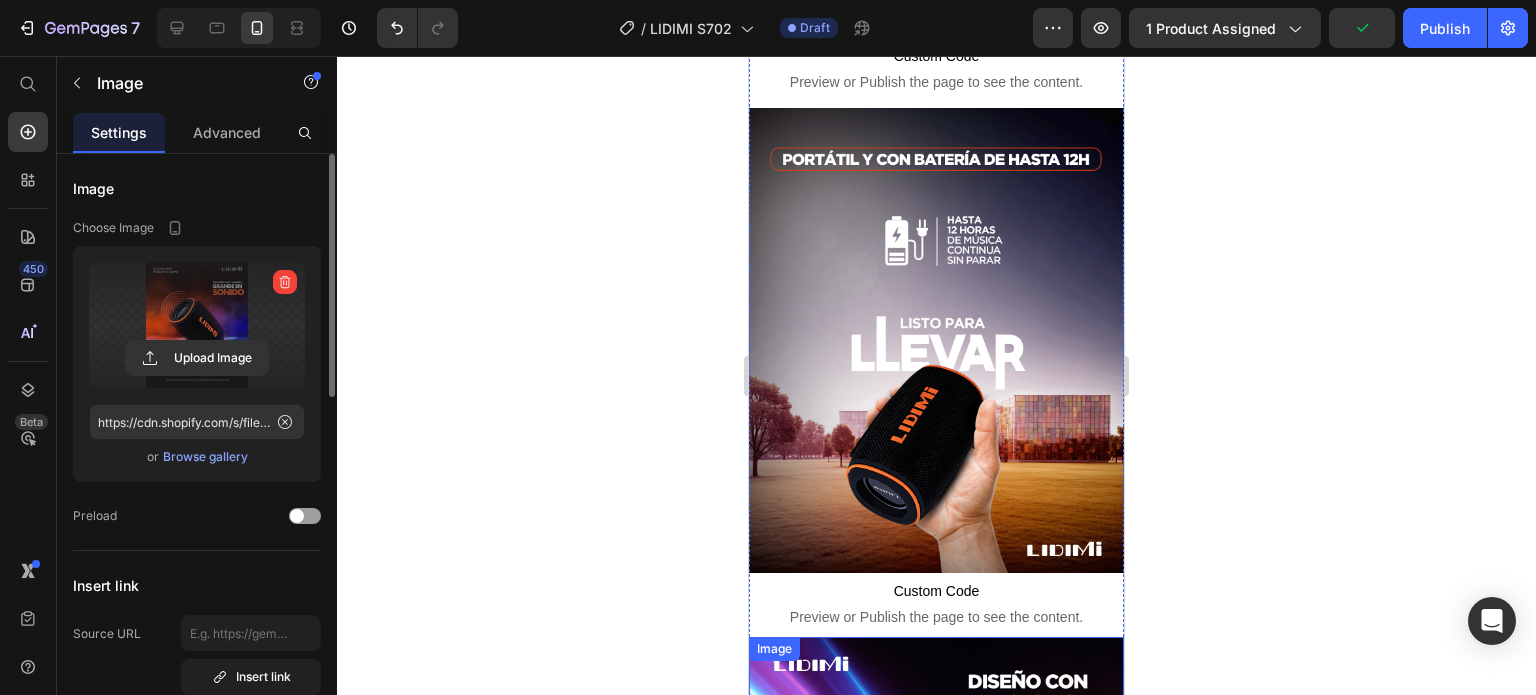 scroll, scrollTop: 0, scrollLeft: 0, axis: both 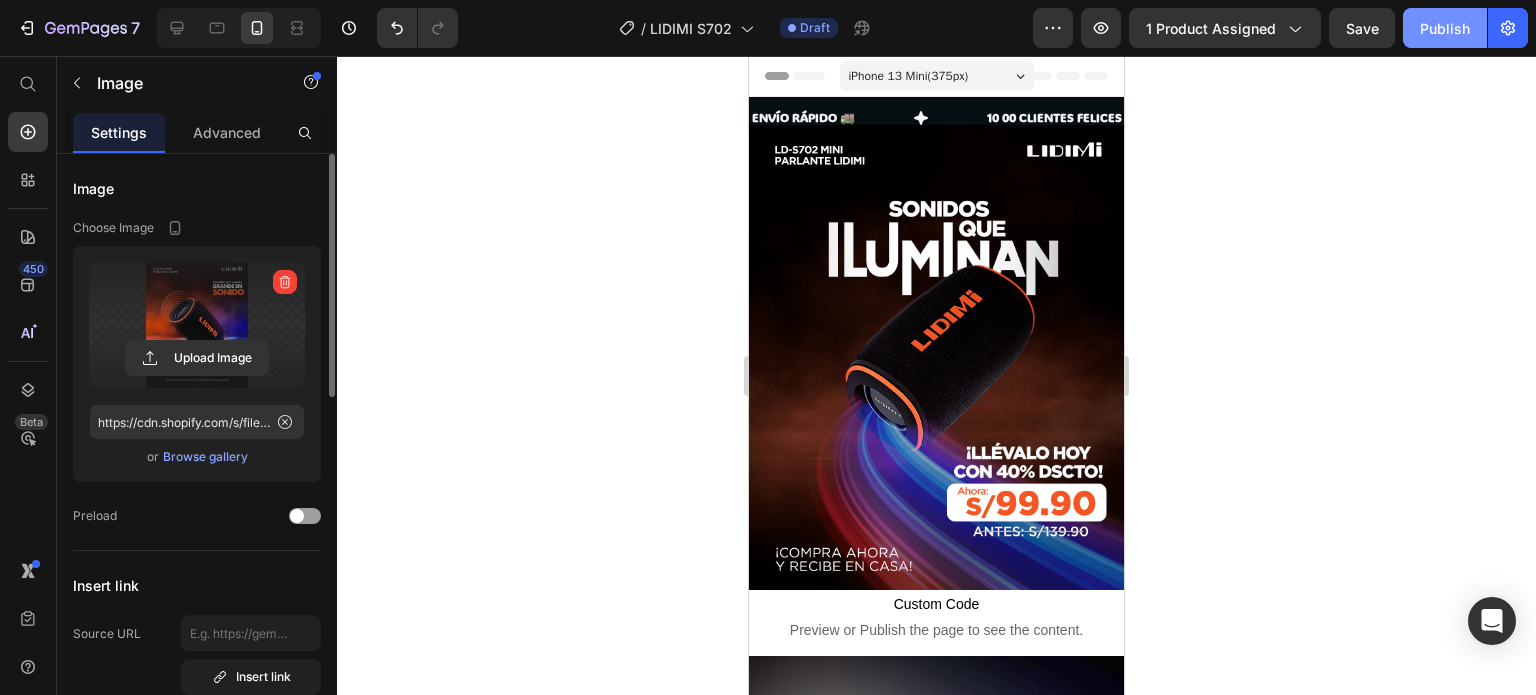 click on "Publish" at bounding box center [1445, 28] 